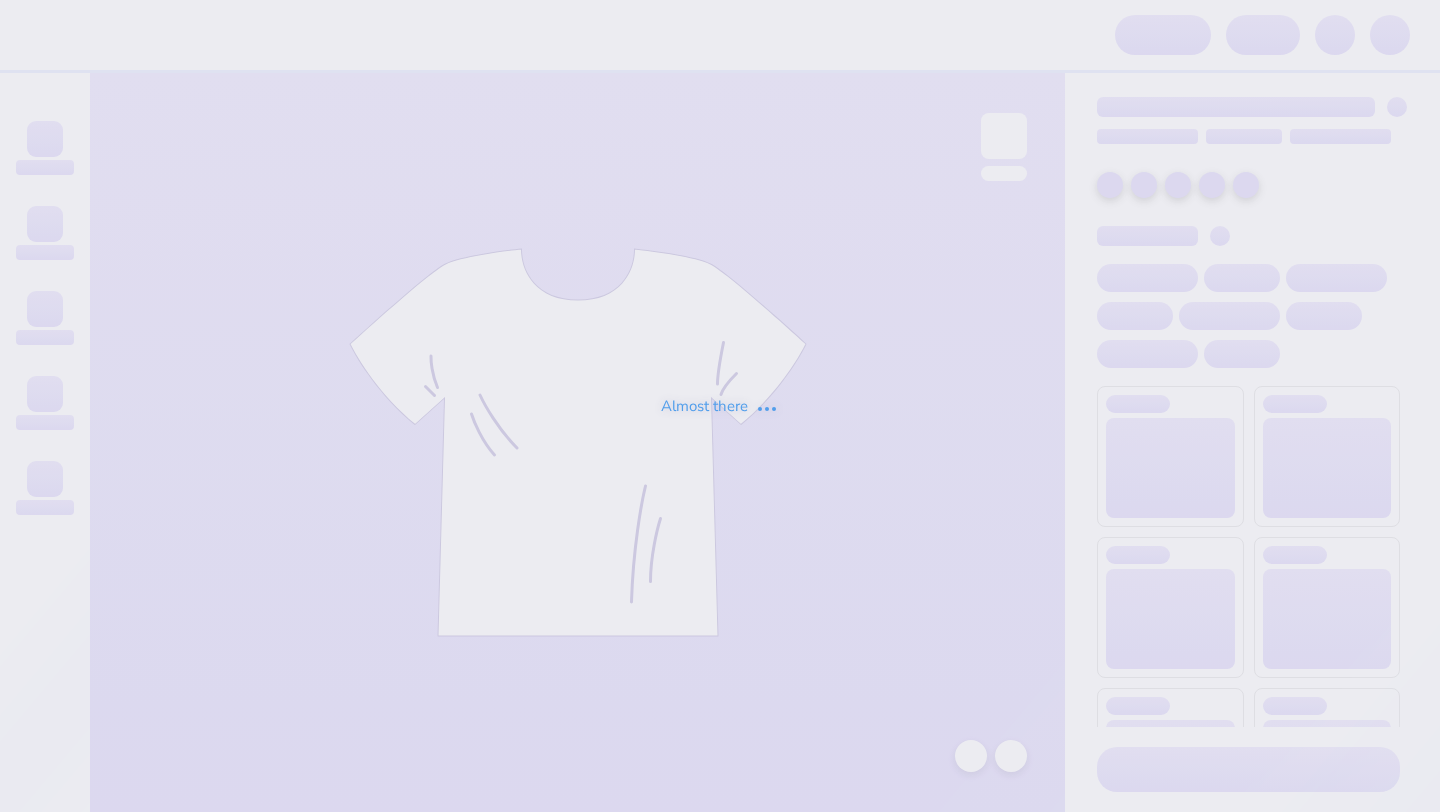 scroll, scrollTop: 0, scrollLeft: 0, axis: both 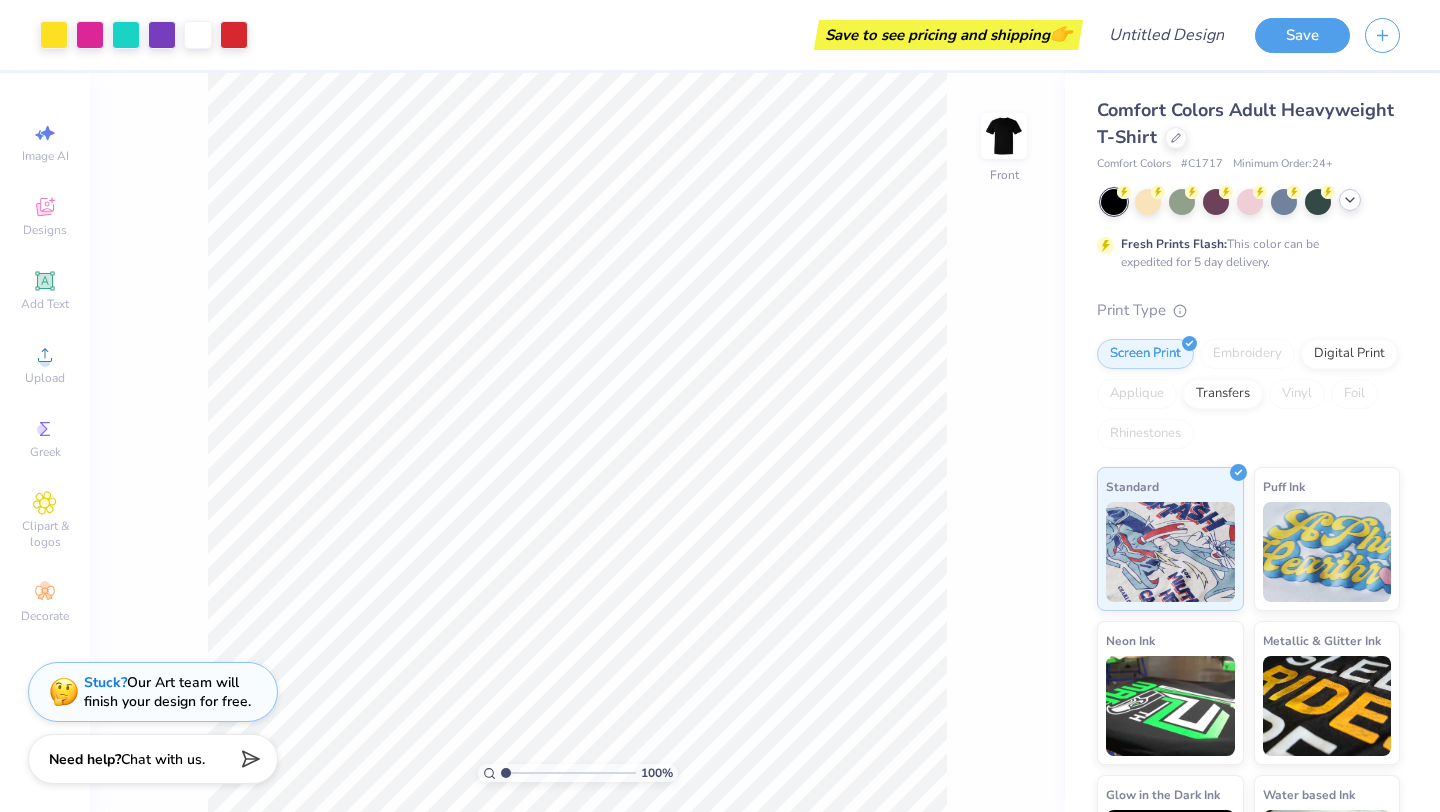 click 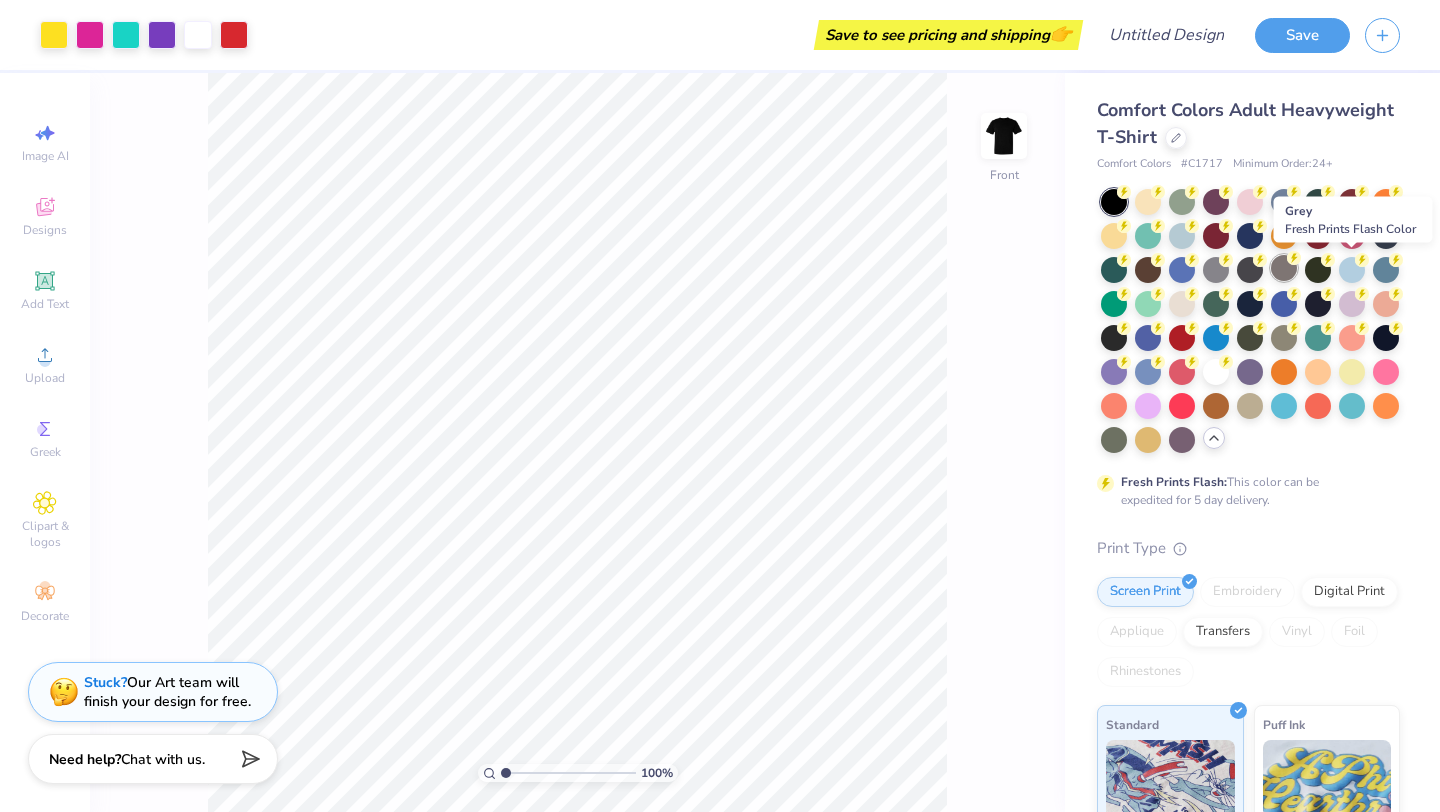 click at bounding box center [1284, 268] 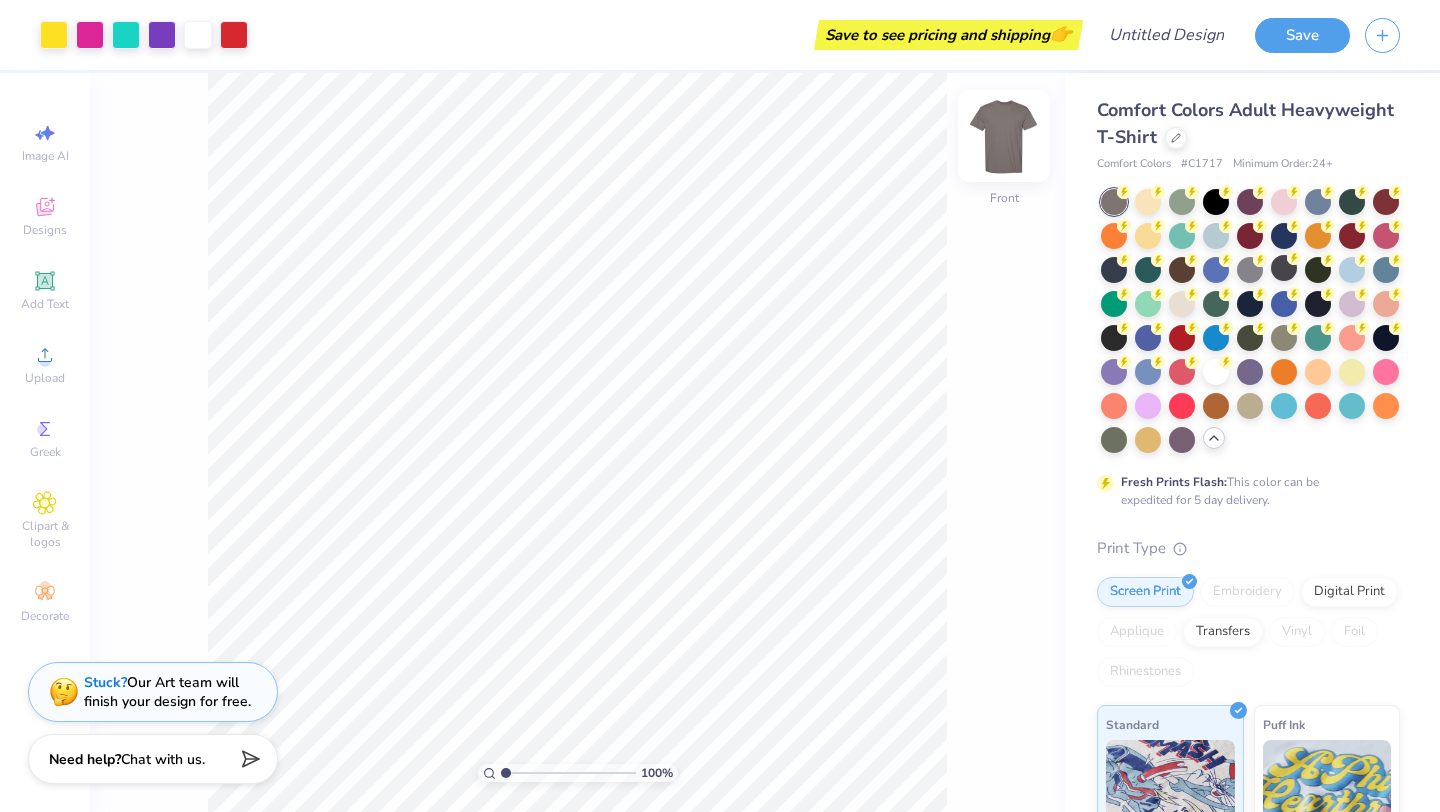click at bounding box center [1004, 136] 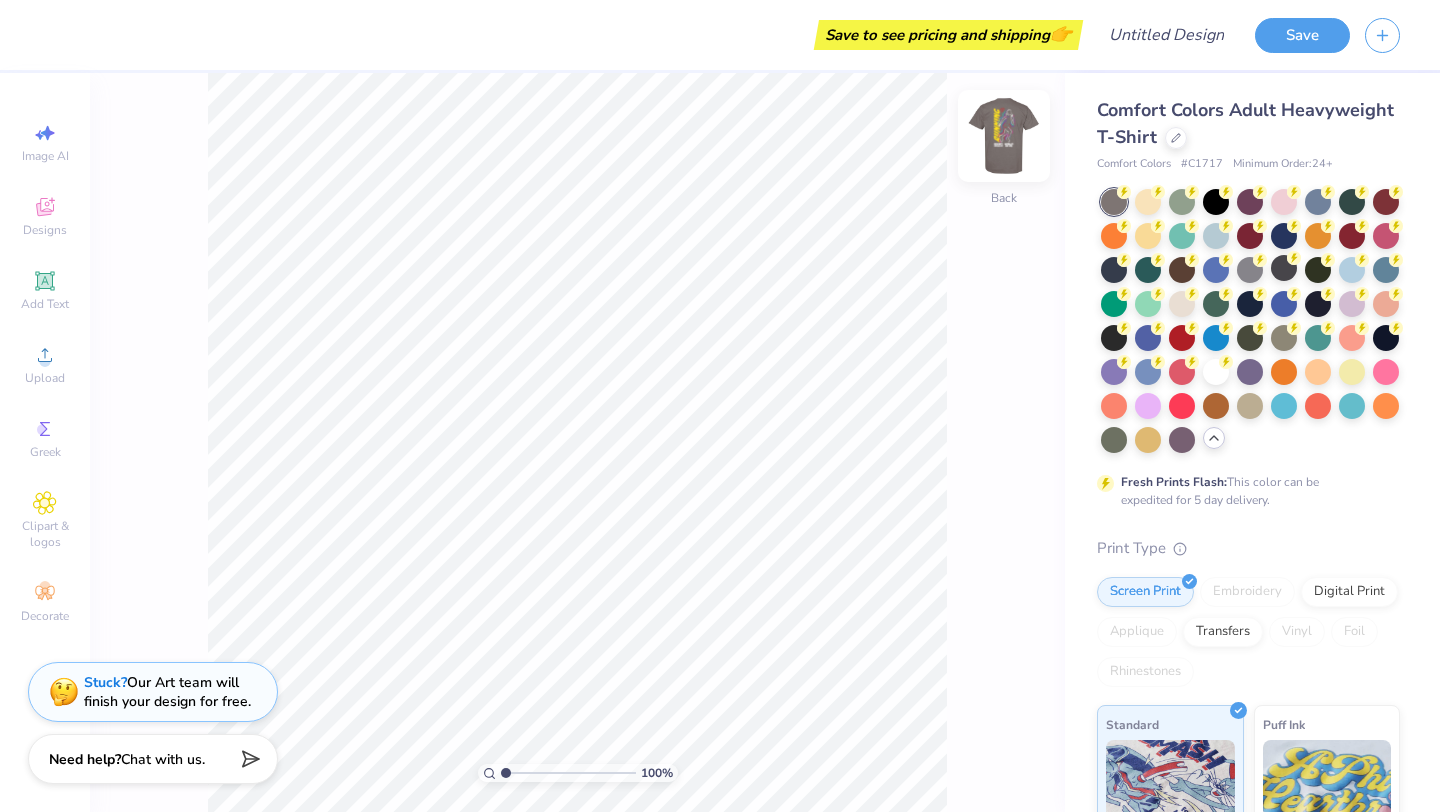 click at bounding box center (1004, 136) 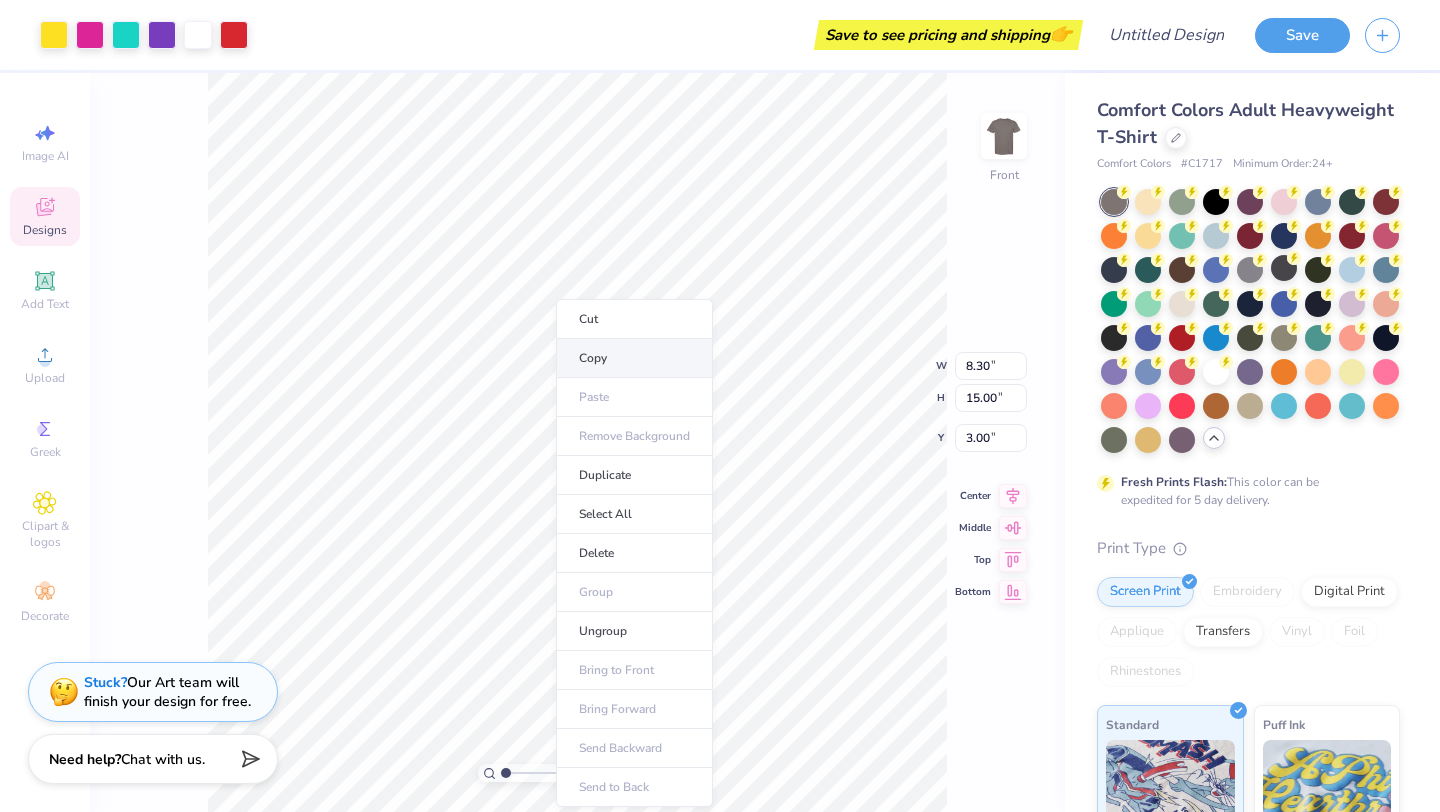 click on "Copy" at bounding box center (634, 358) 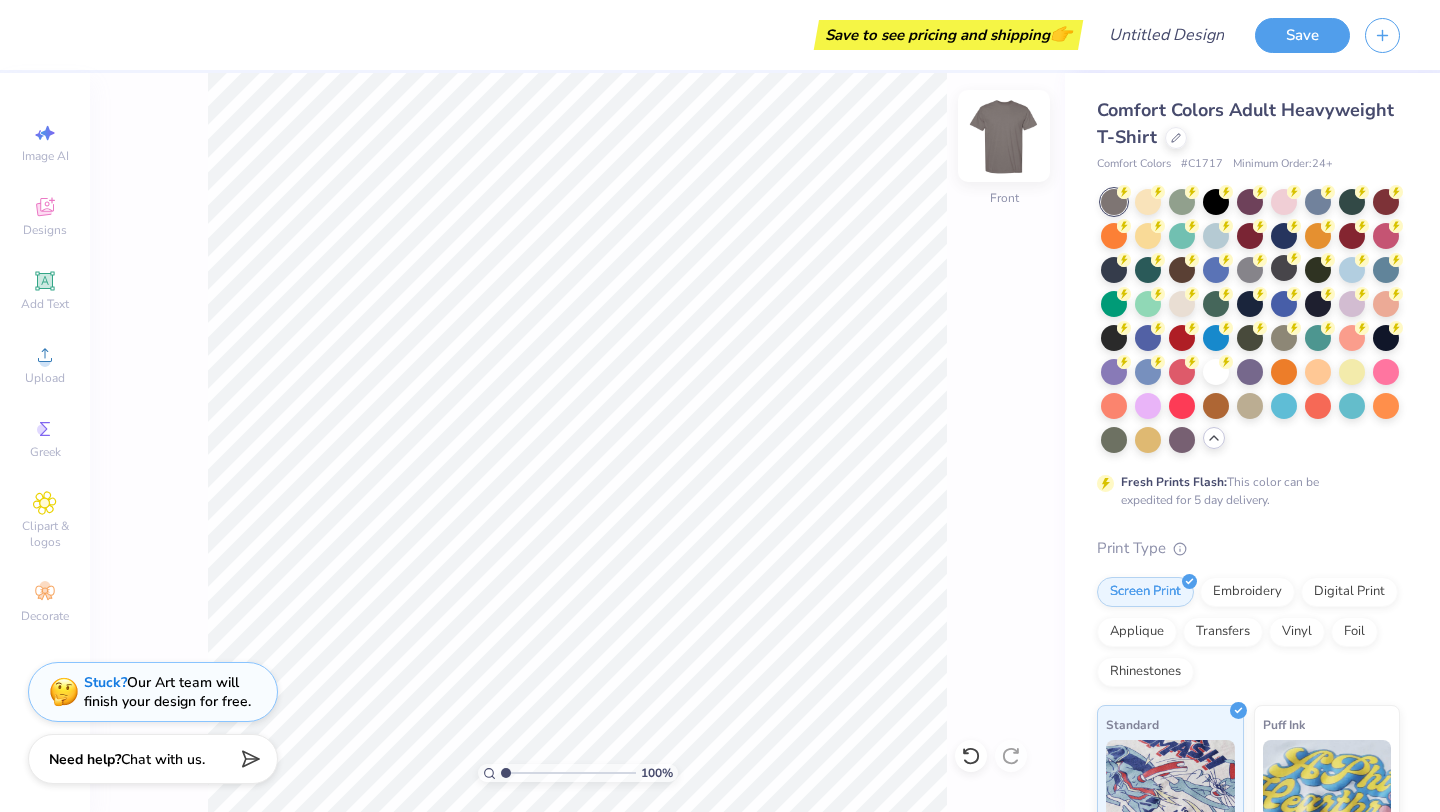 click at bounding box center [1004, 136] 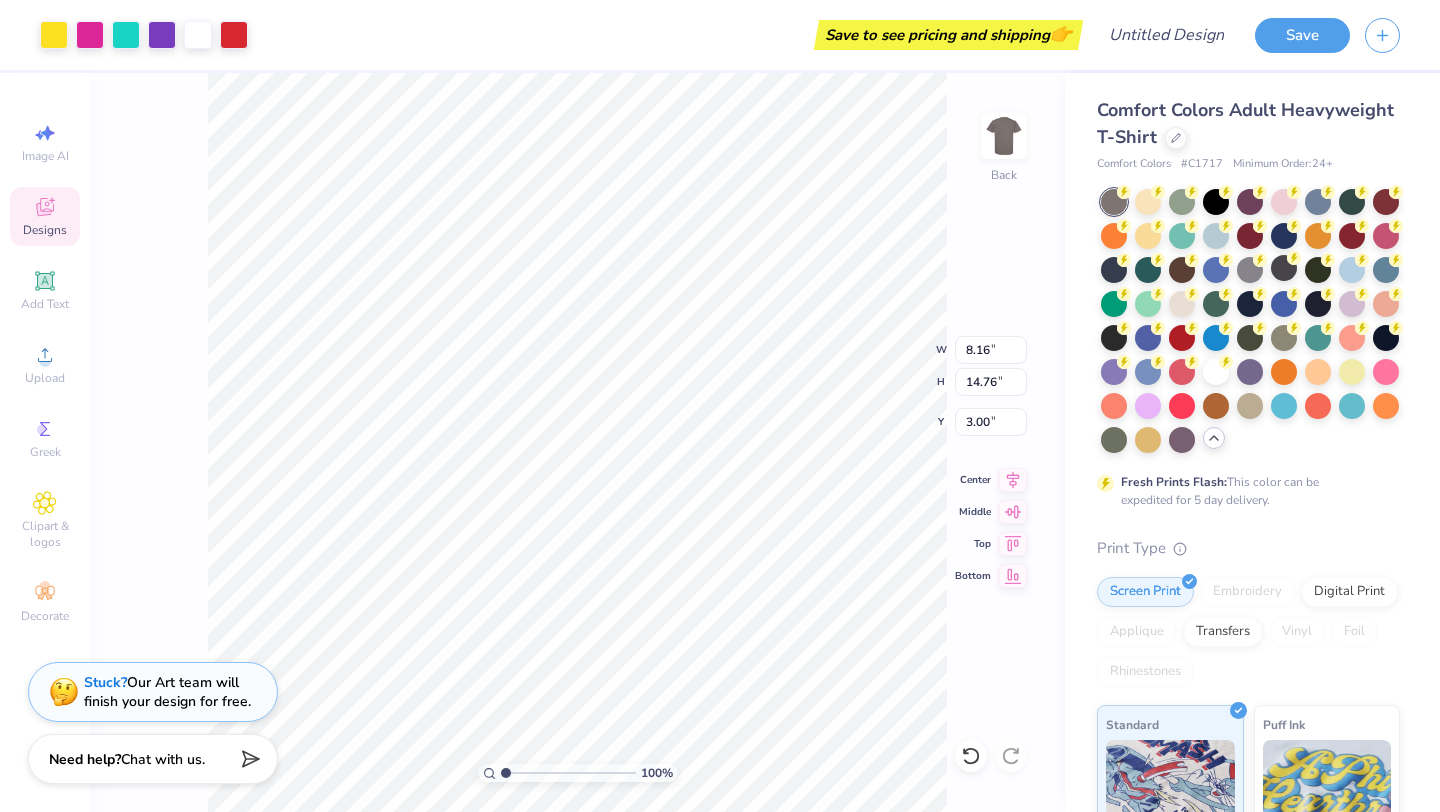 type on "3.00" 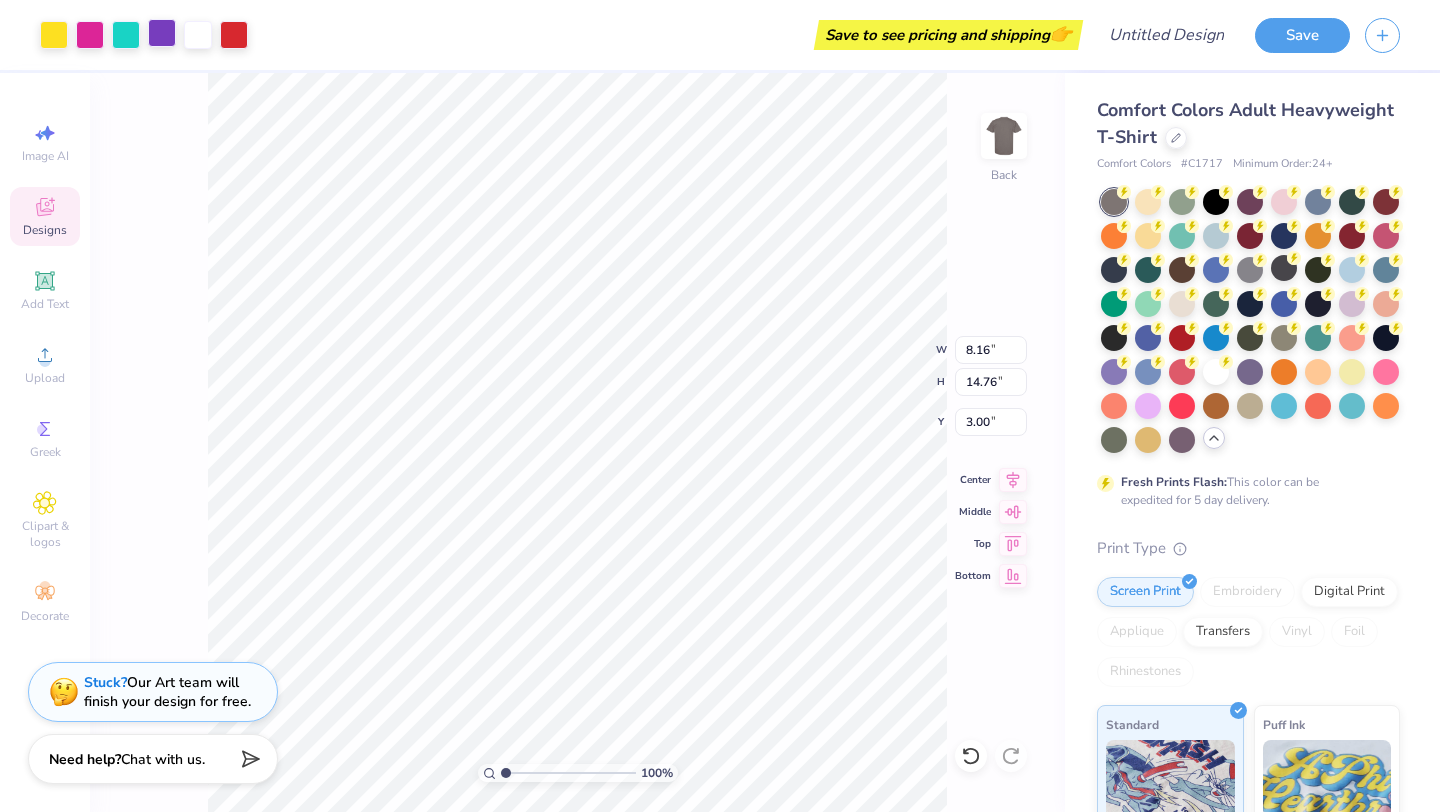 click at bounding box center [162, 33] 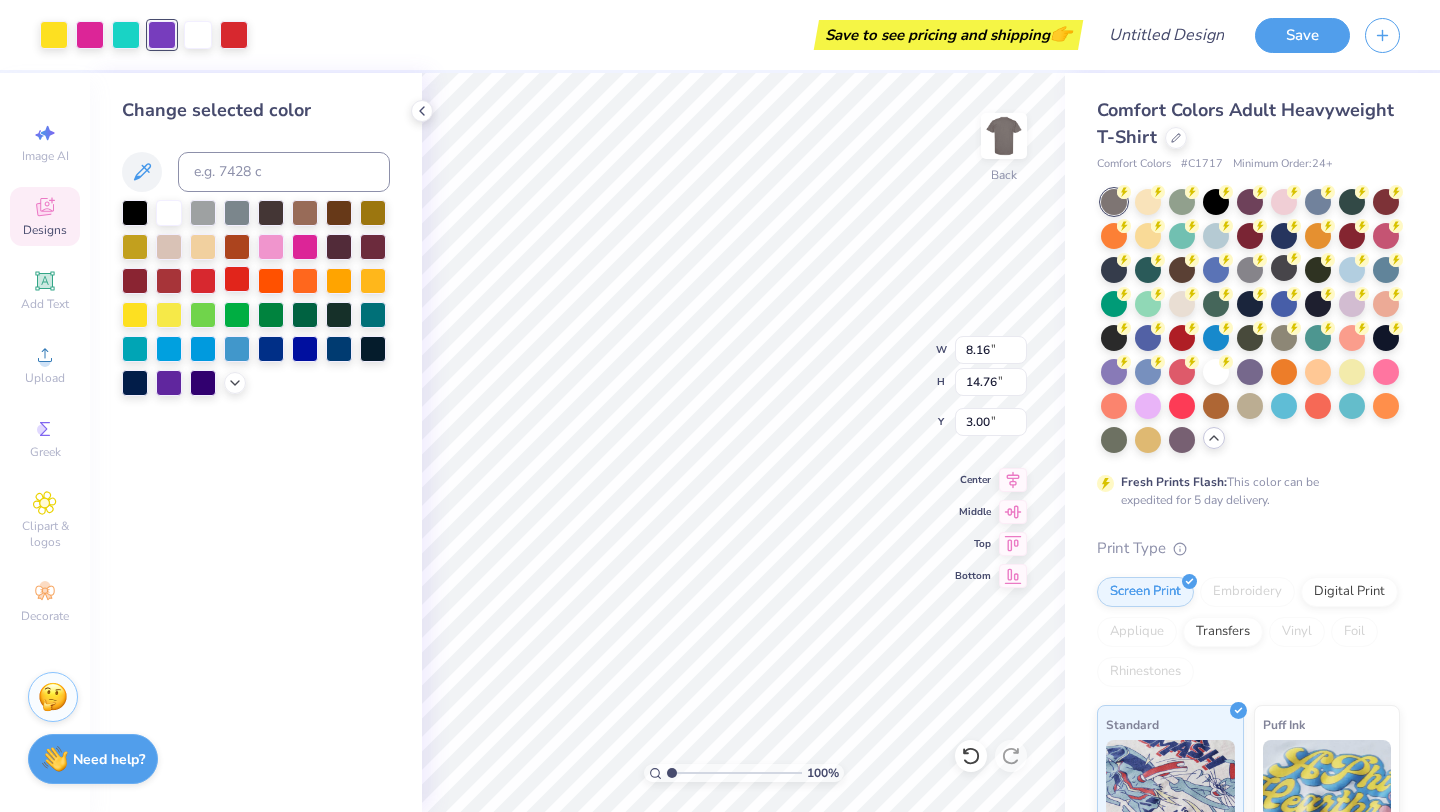 click at bounding box center [237, 279] 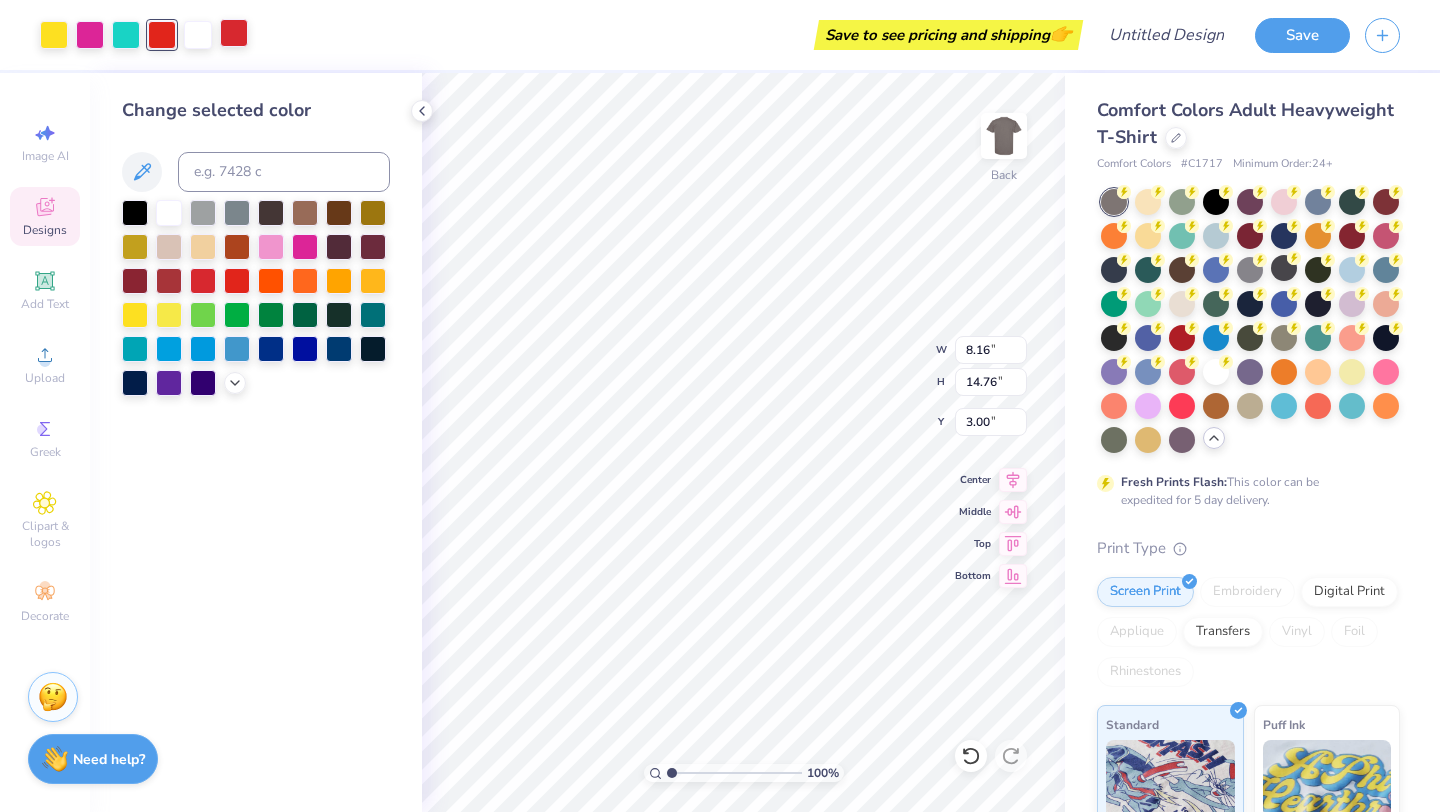 click at bounding box center [234, 33] 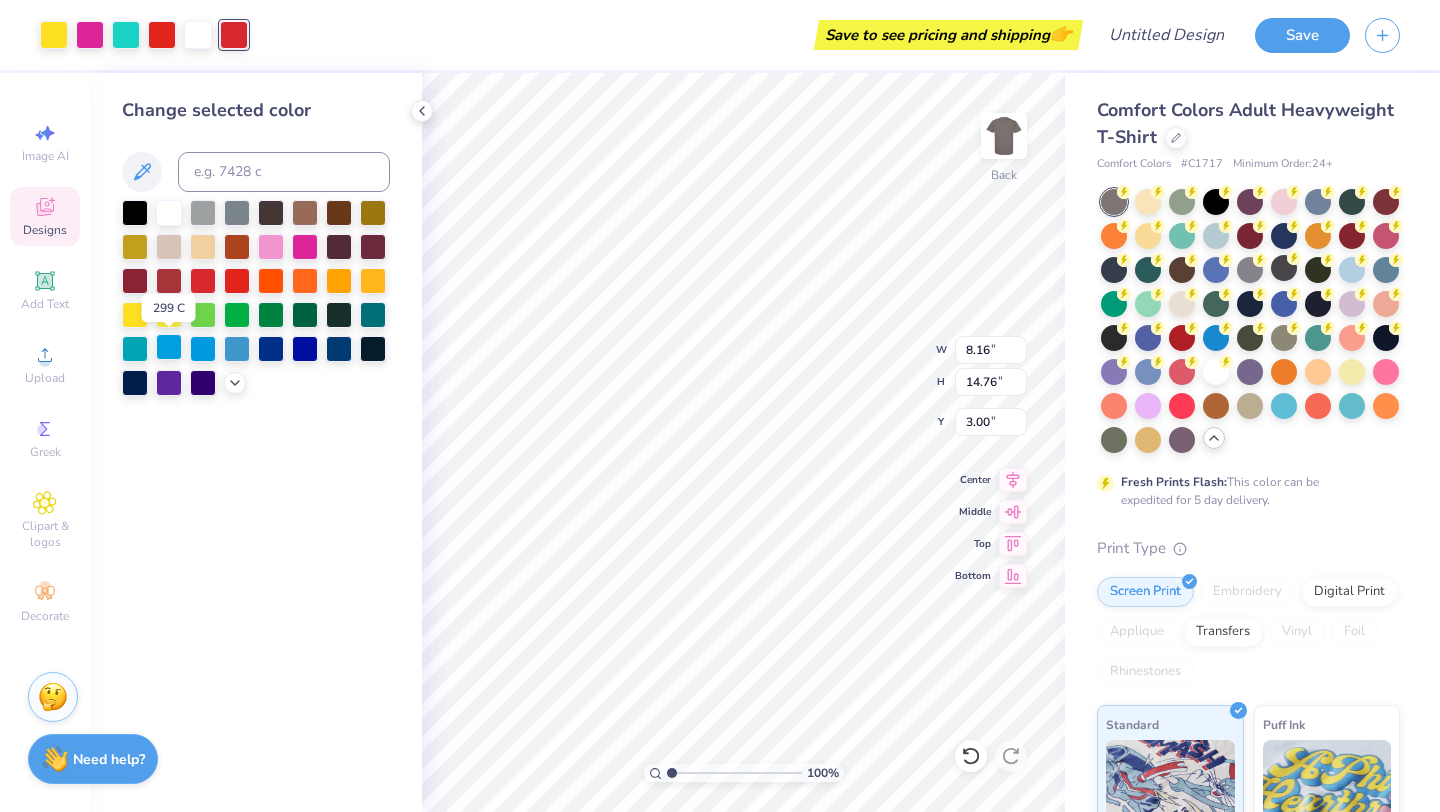 click at bounding box center [169, 347] 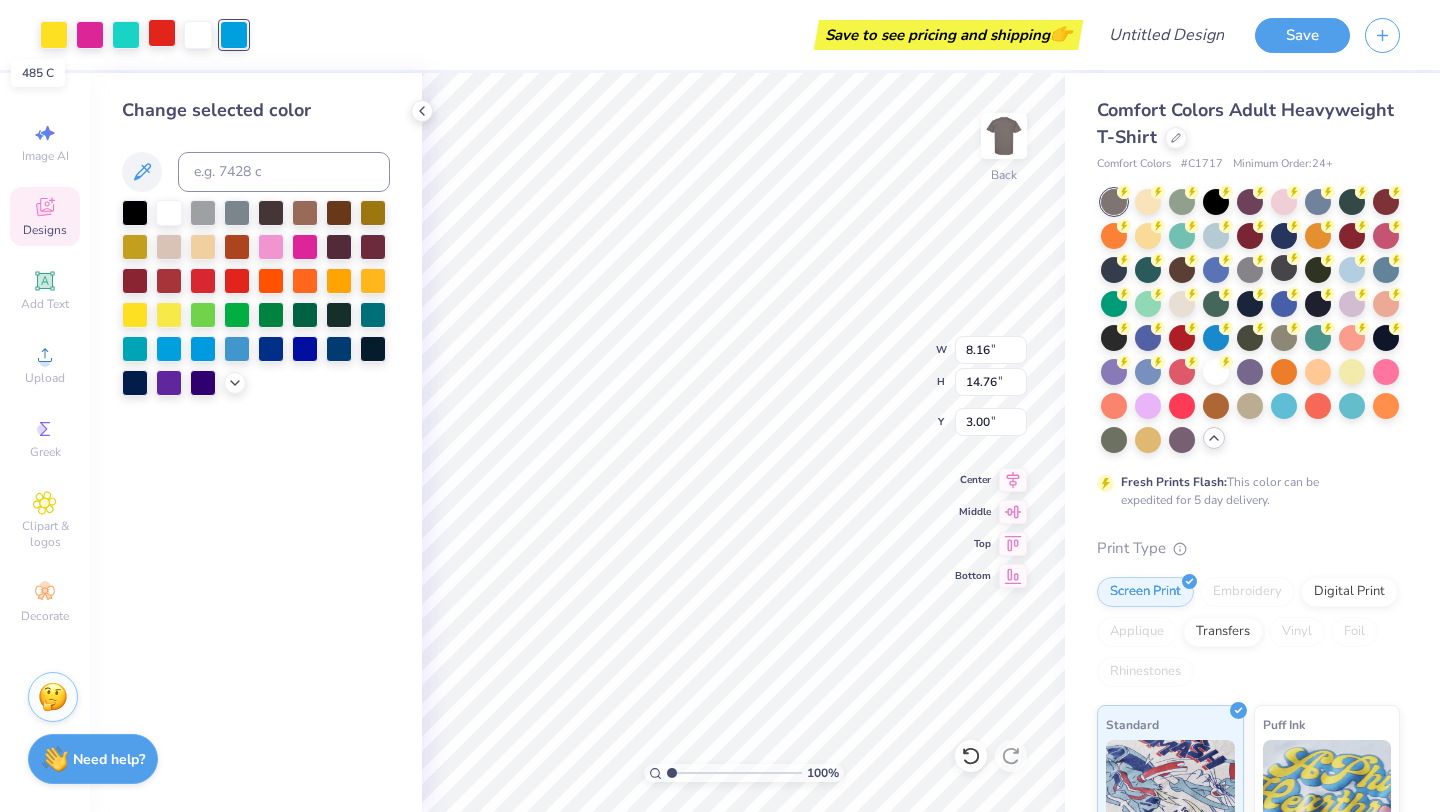 click at bounding box center (162, 33) 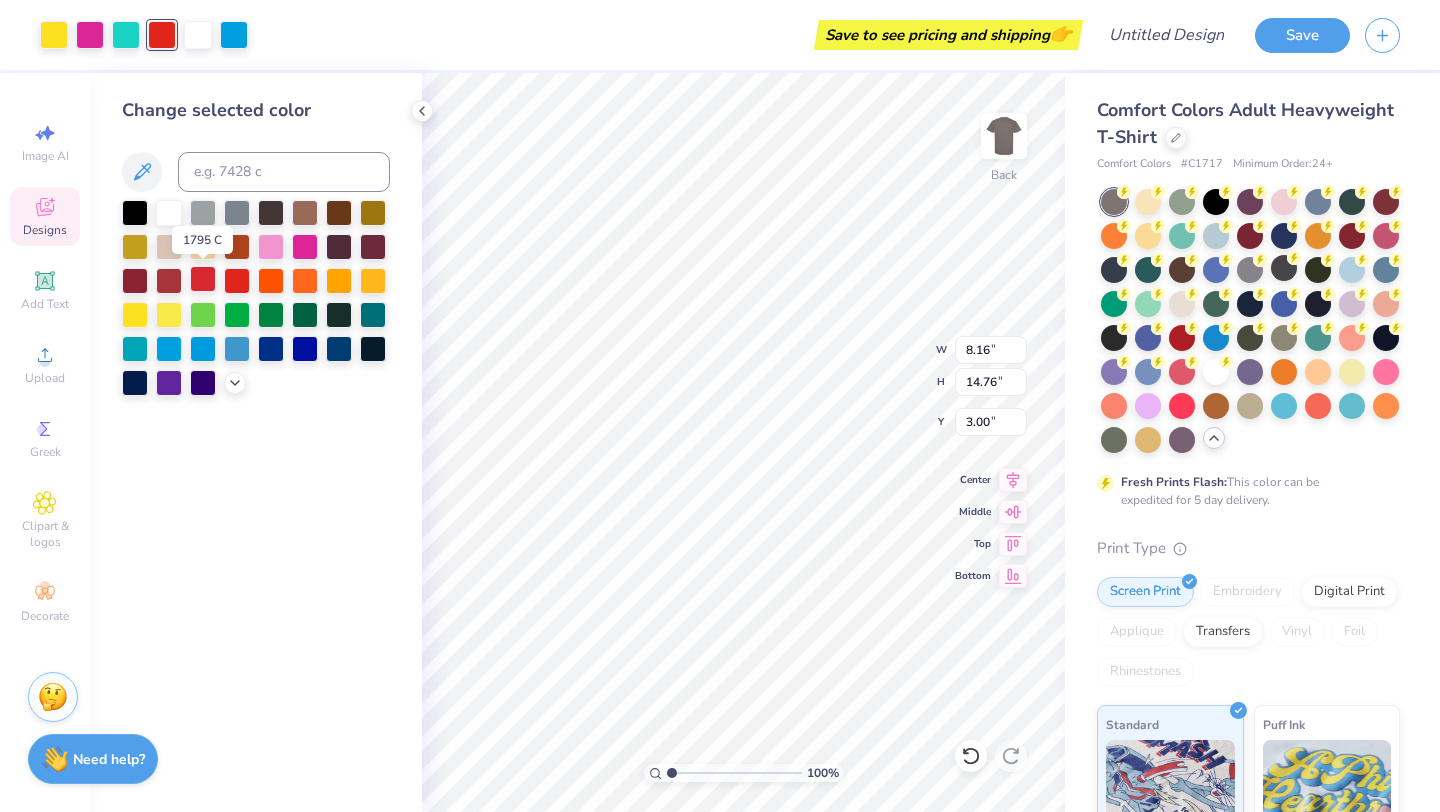 click at bounding box center (203, 279) 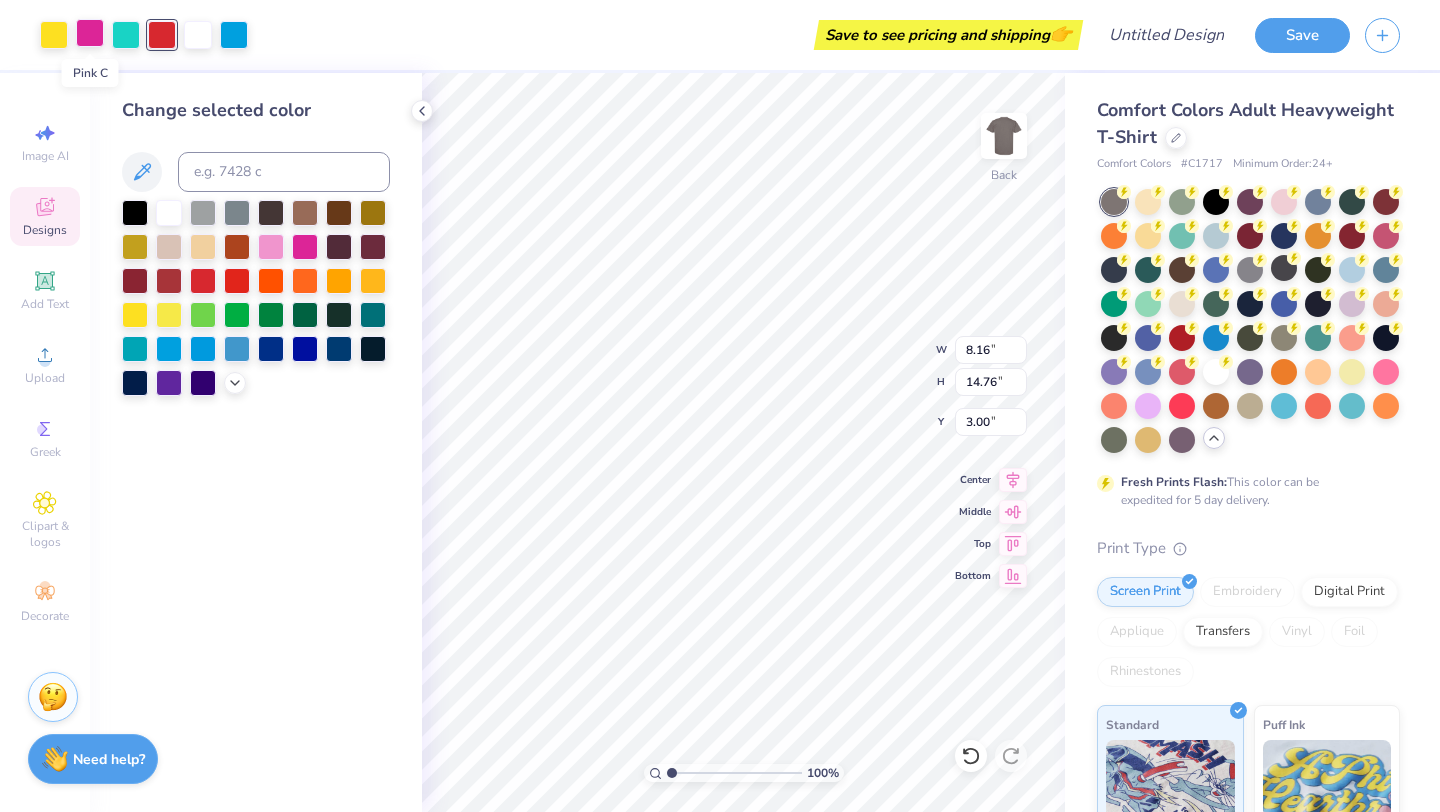 click at bounding box center [90, 33] 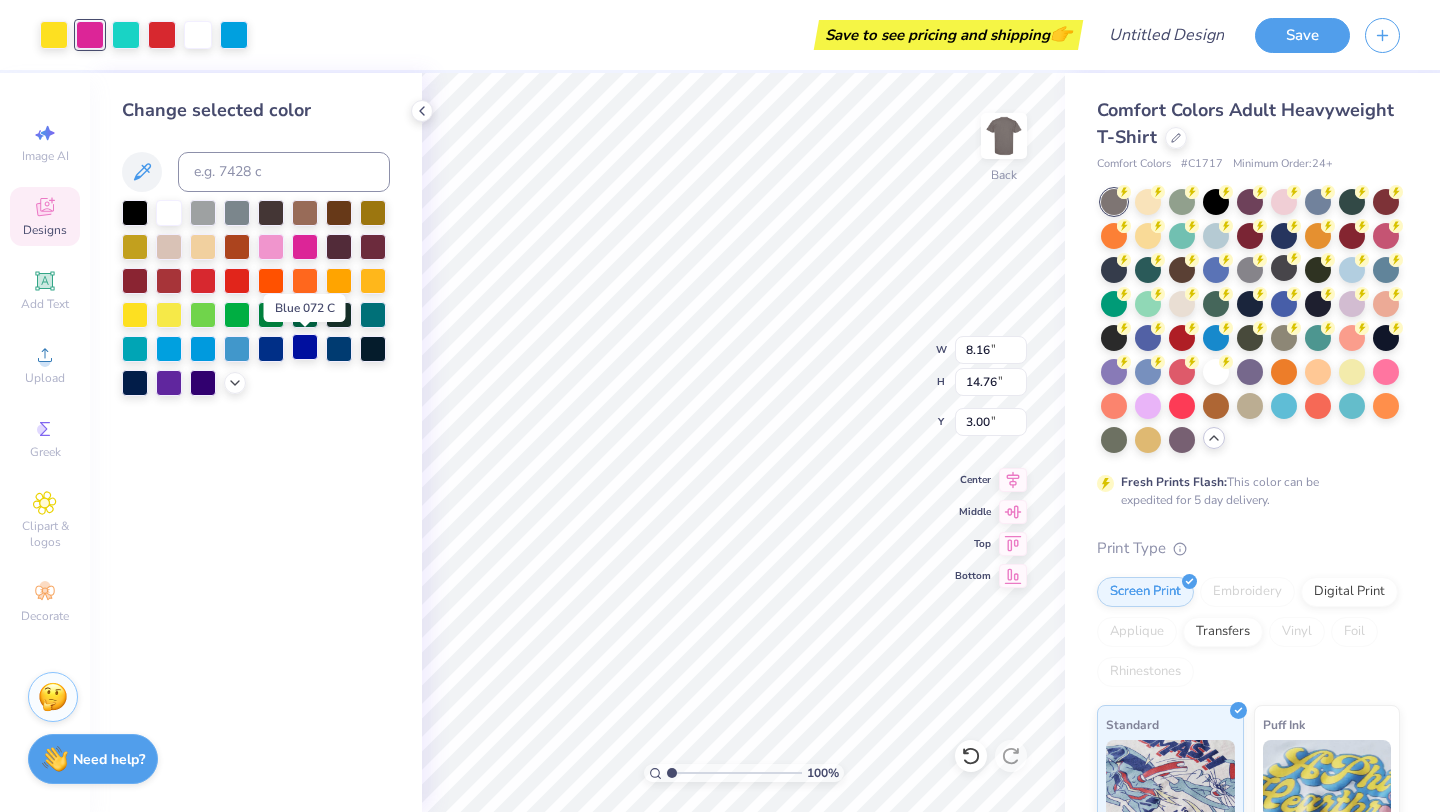 click at bounding box center (305, 347) 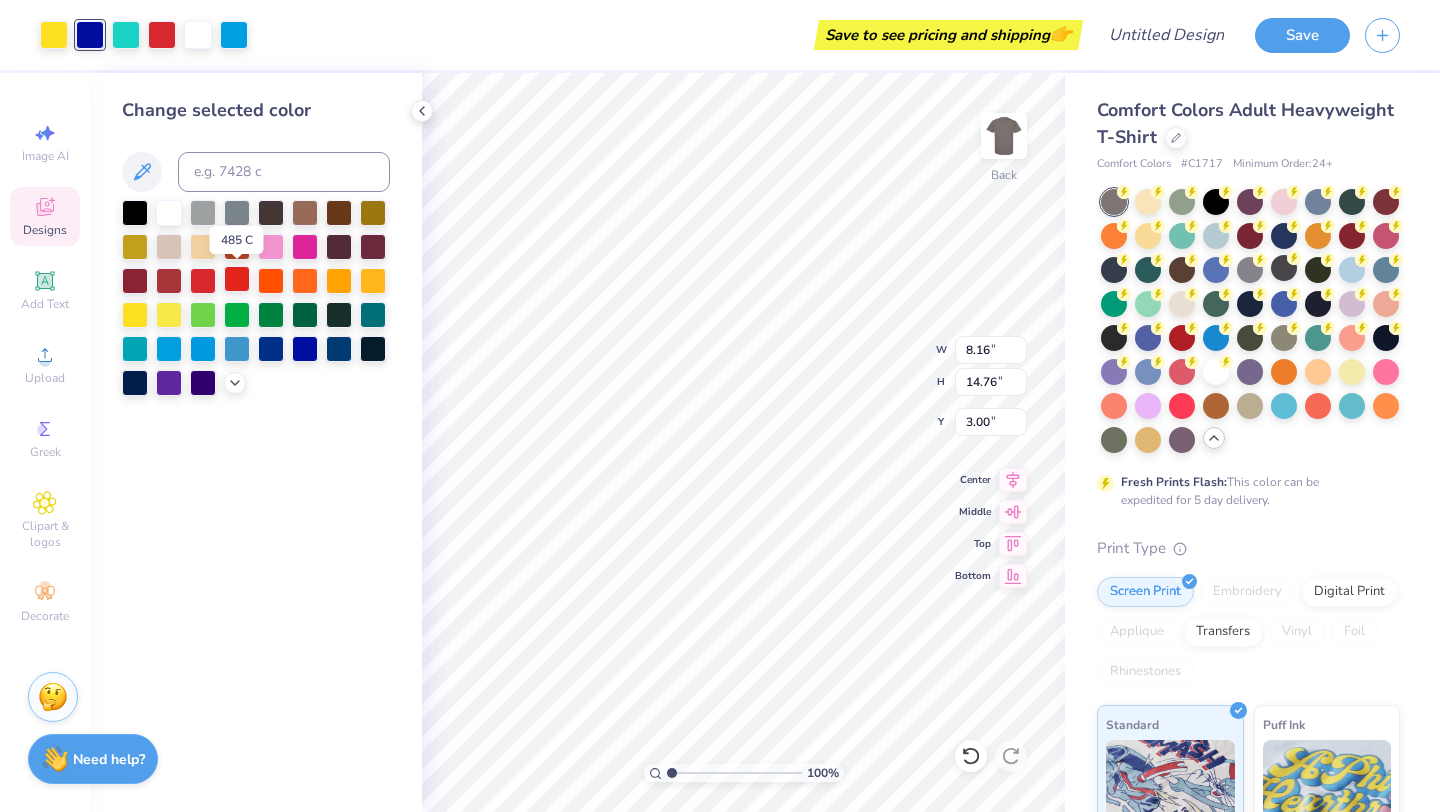 click at bounding box center (237, 279) 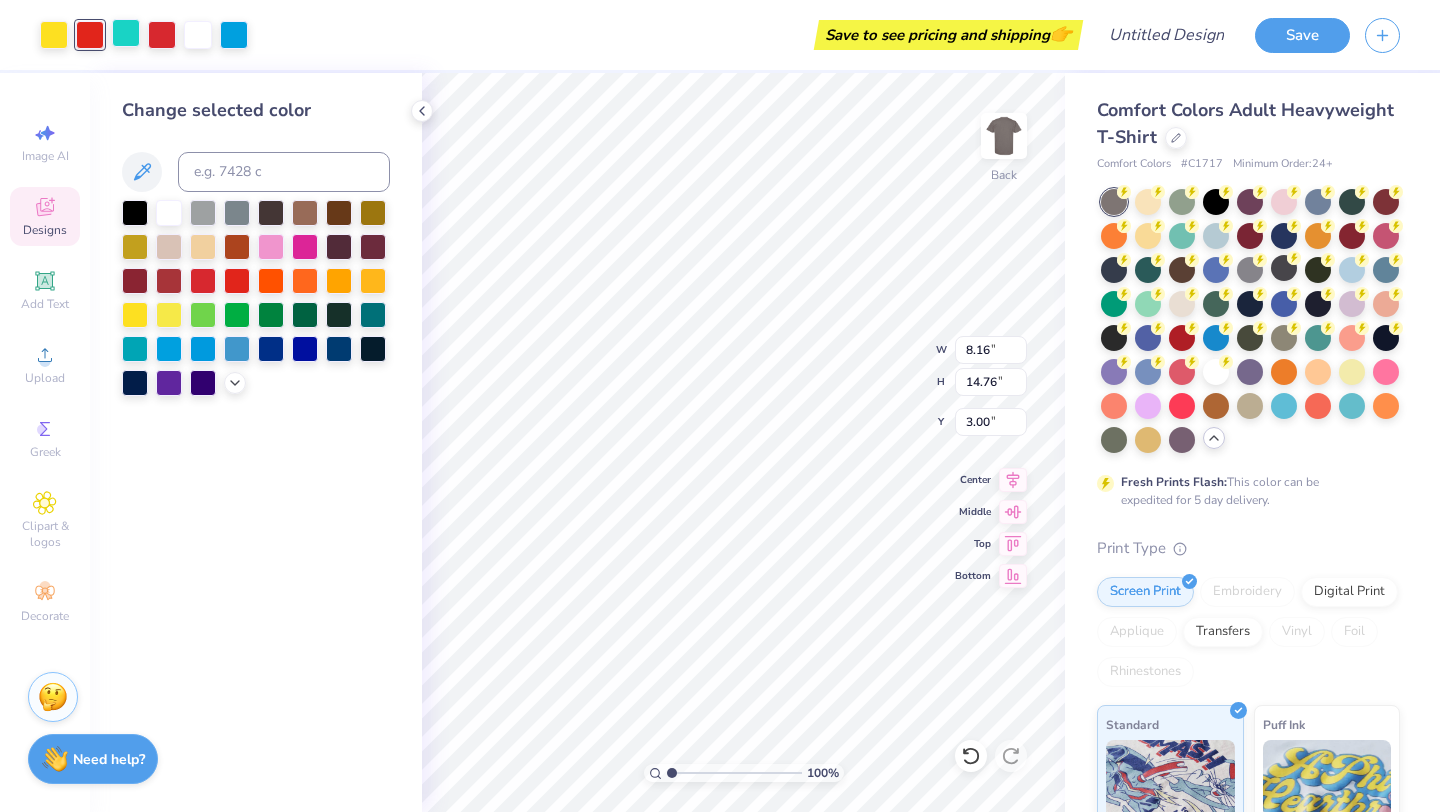 click at bounding box center [126, 33] 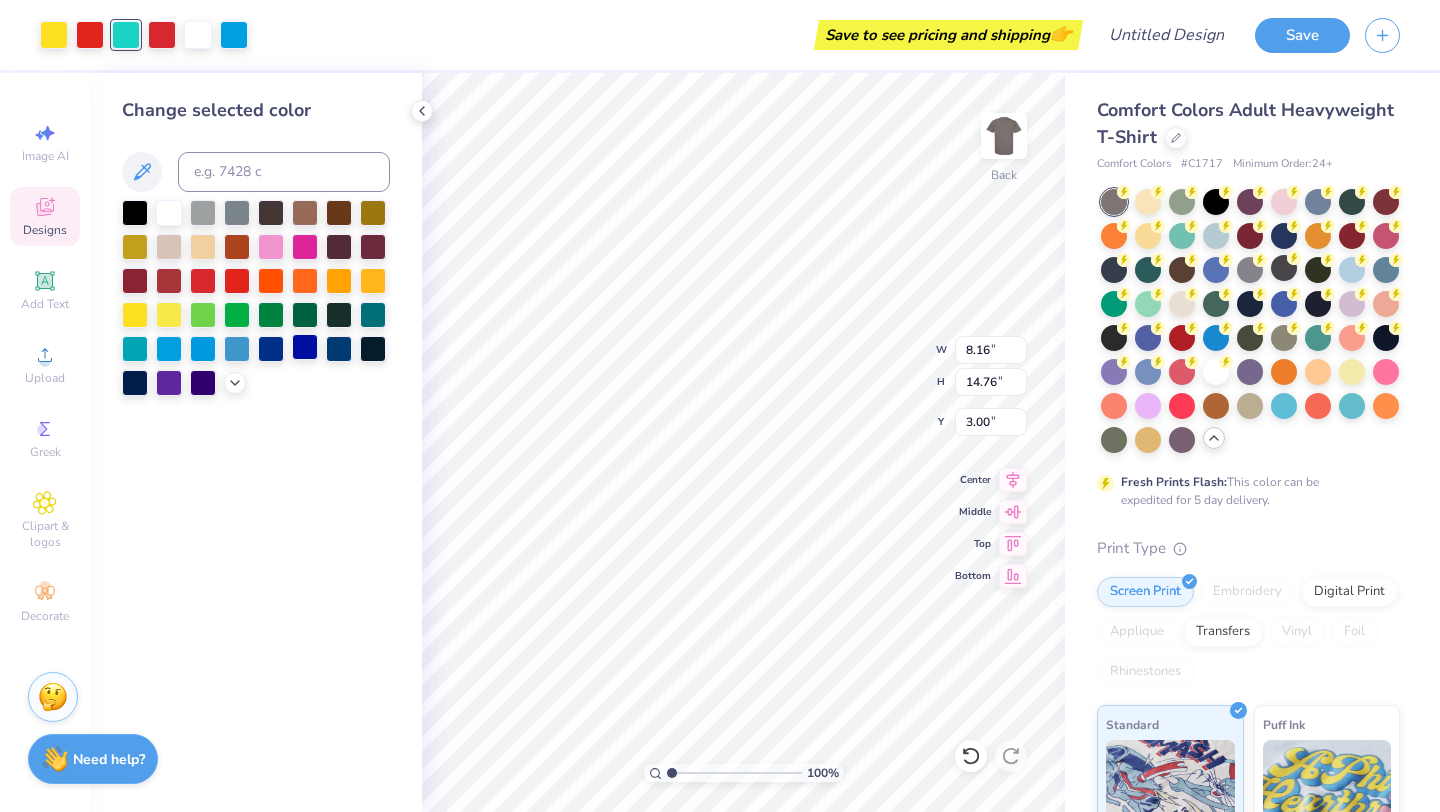 click at bounding box center (305, 347) 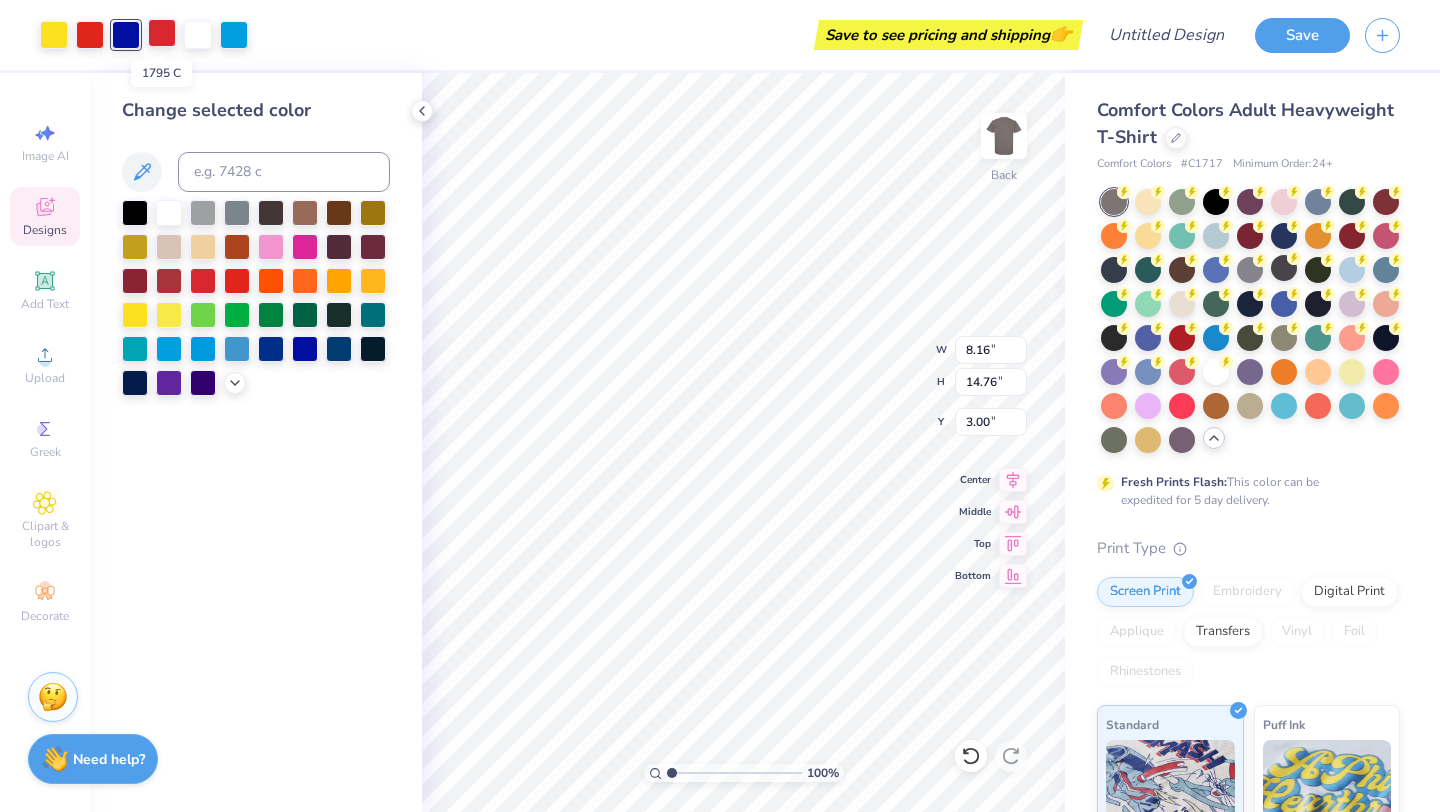 click at bounding box center [162, 33] 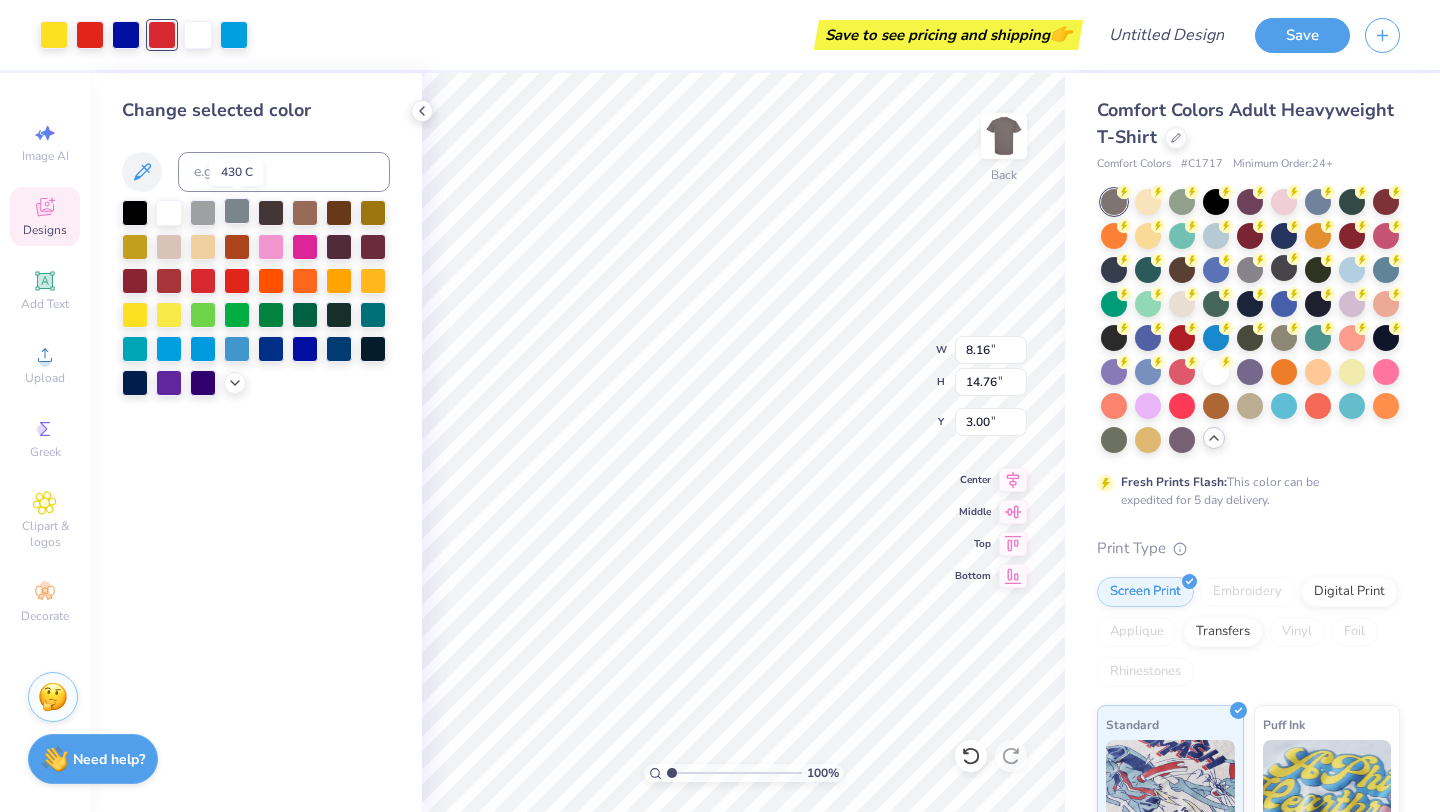 click at bounding box center [237, 211] 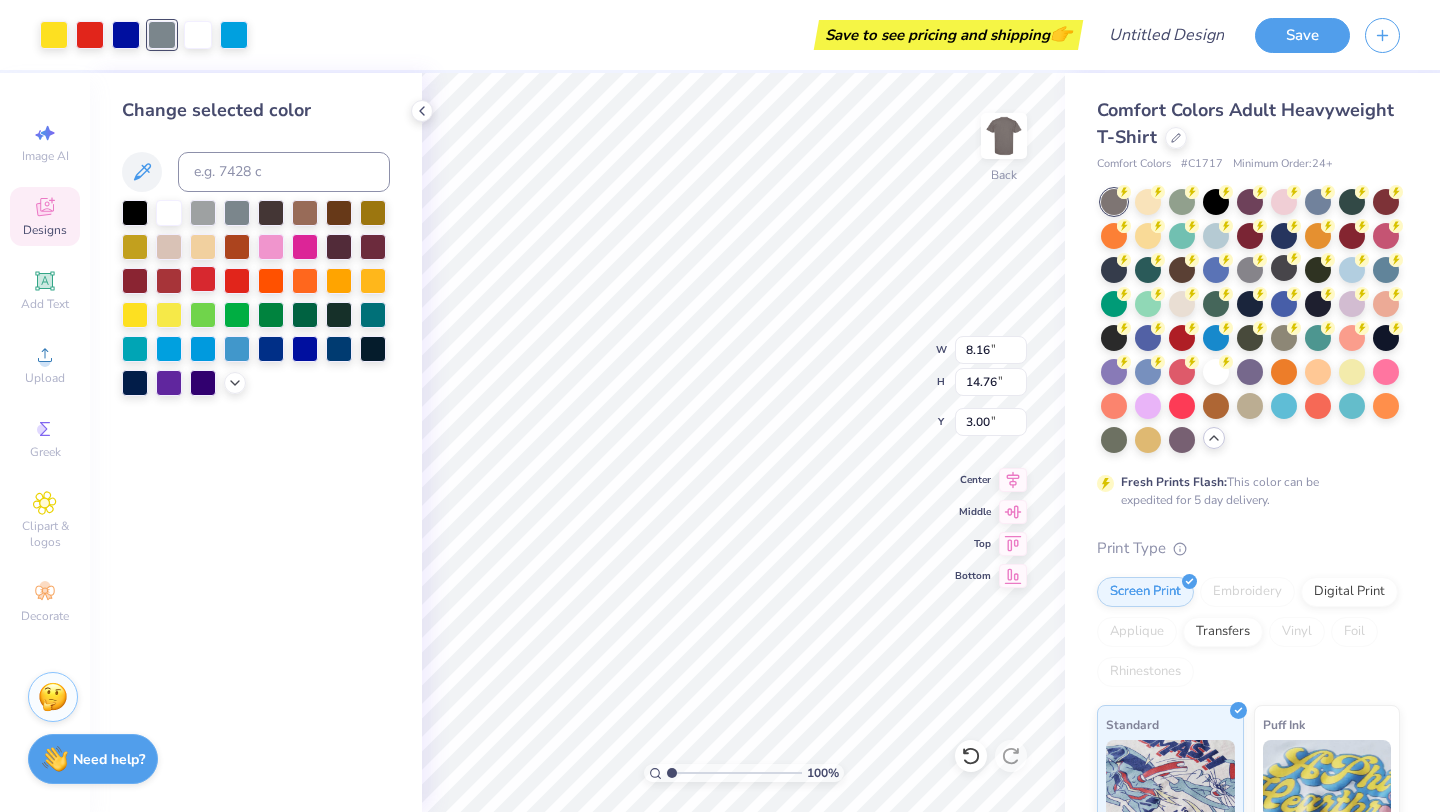 click at bounding box center (203, 279) 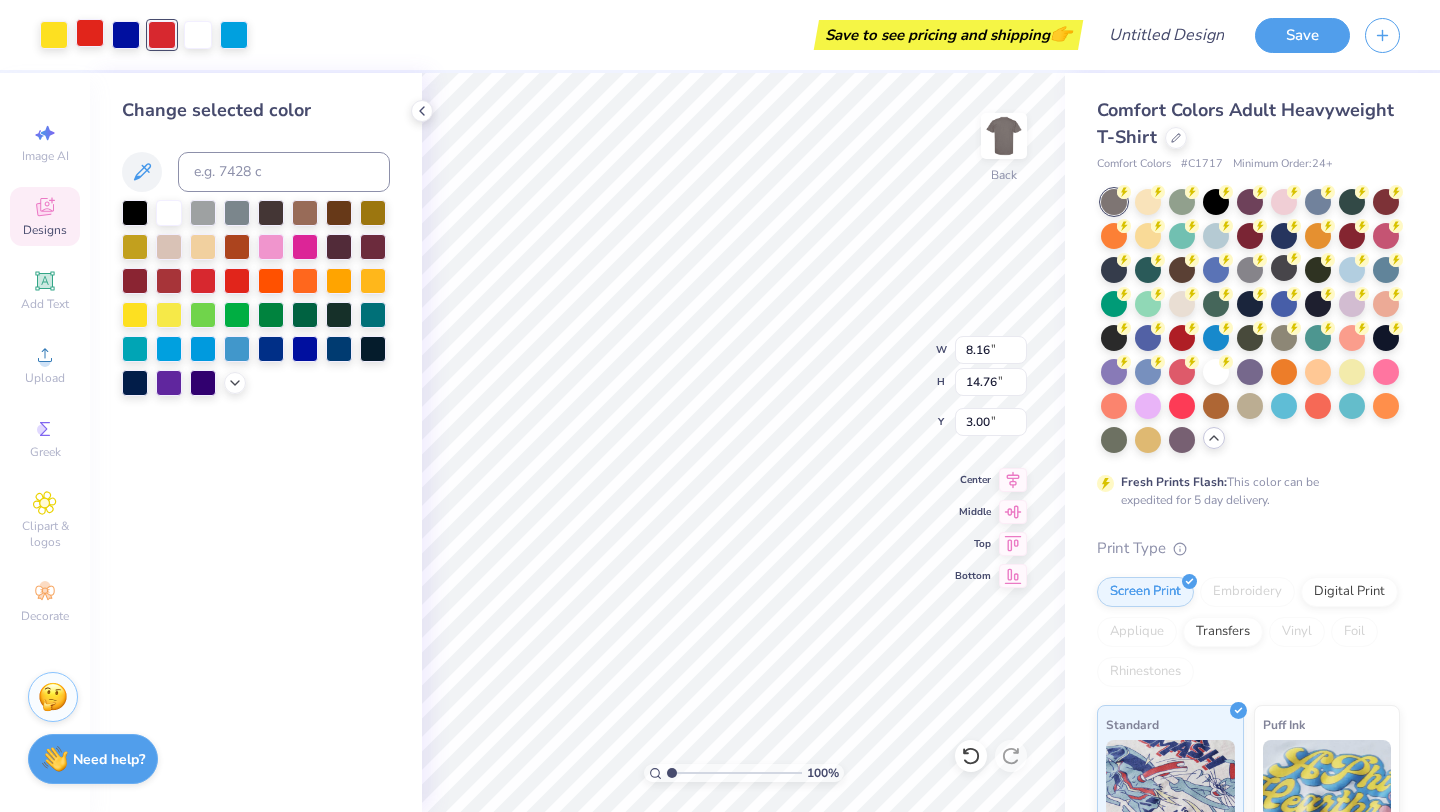 click at bounding box center [90, 33] 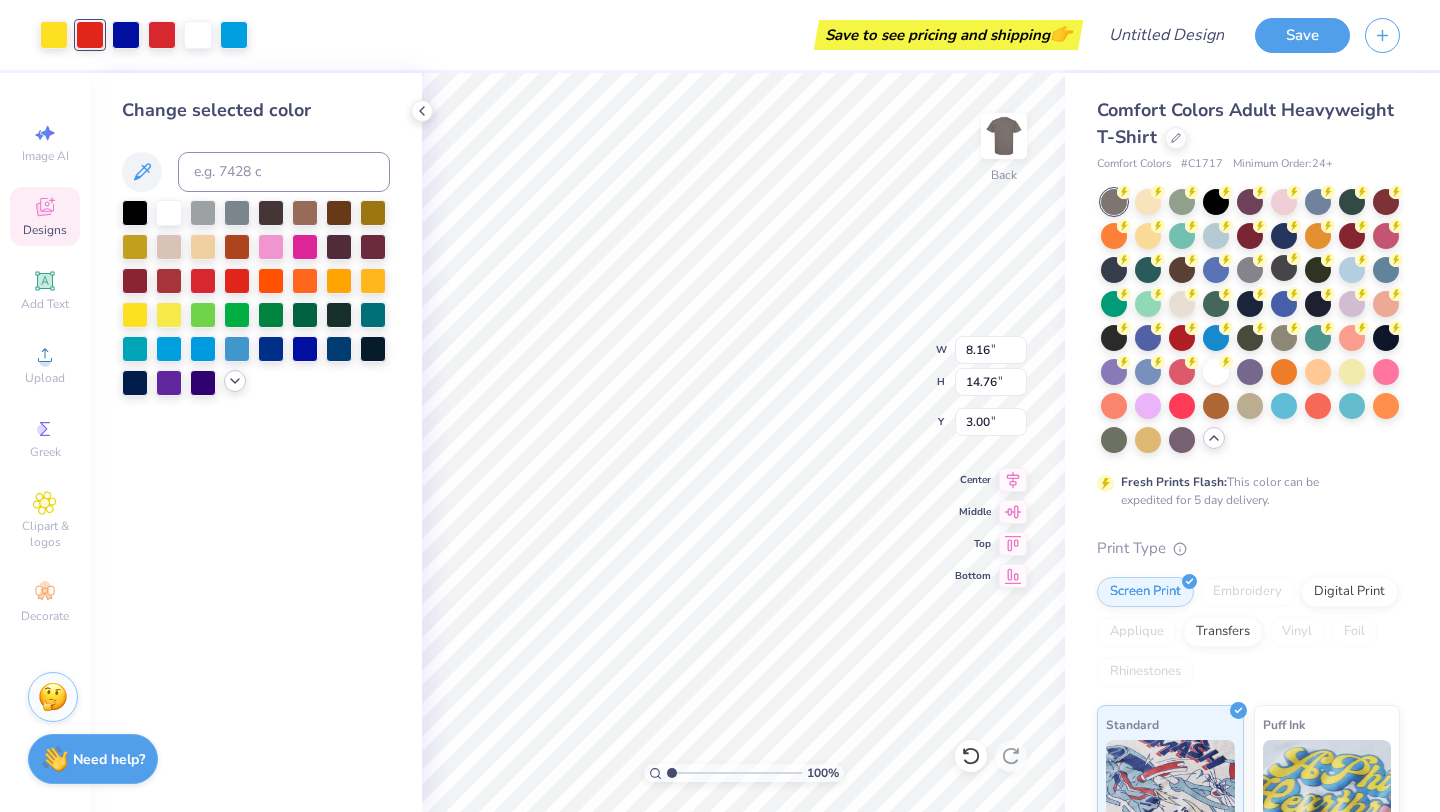 click 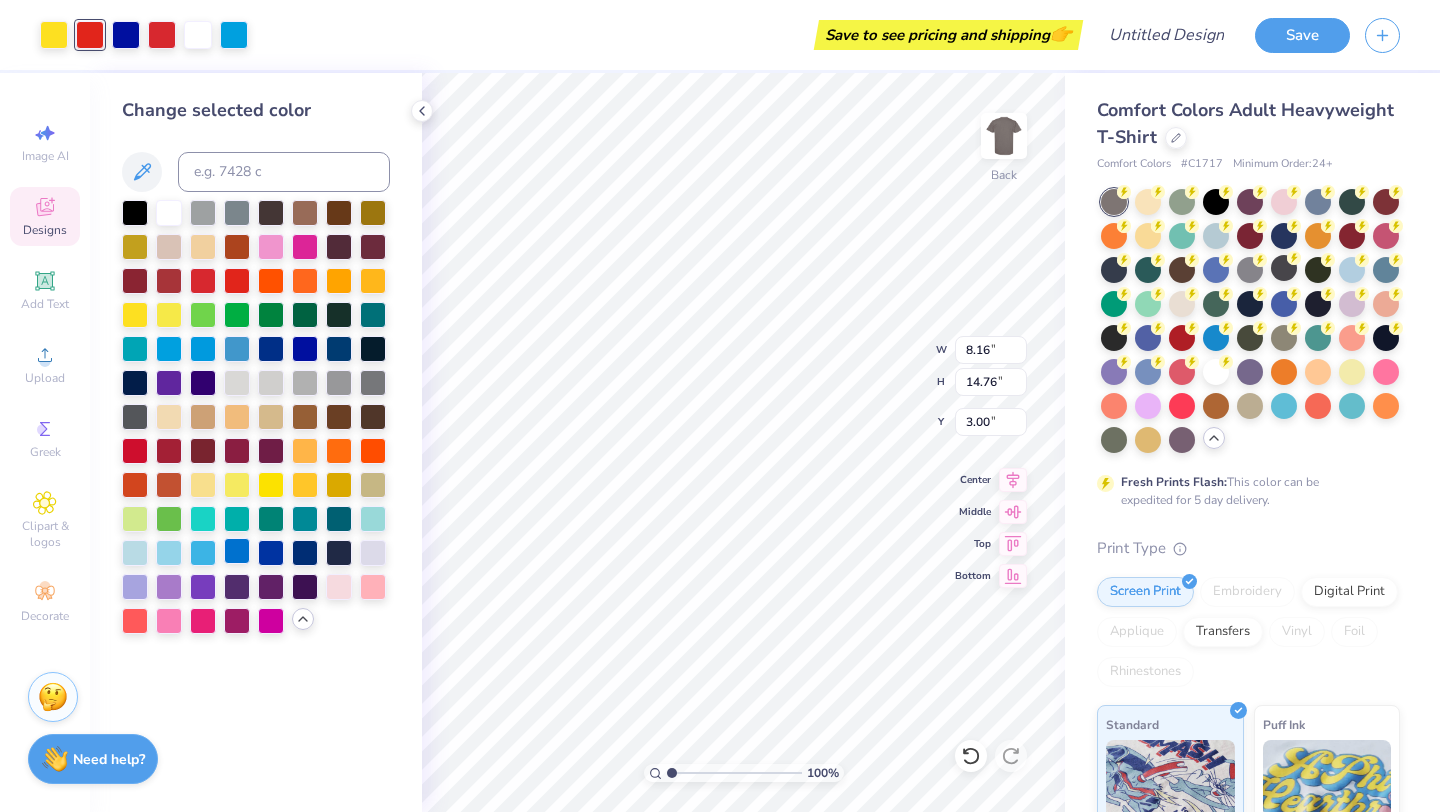 click at bounding box center (237, 551) 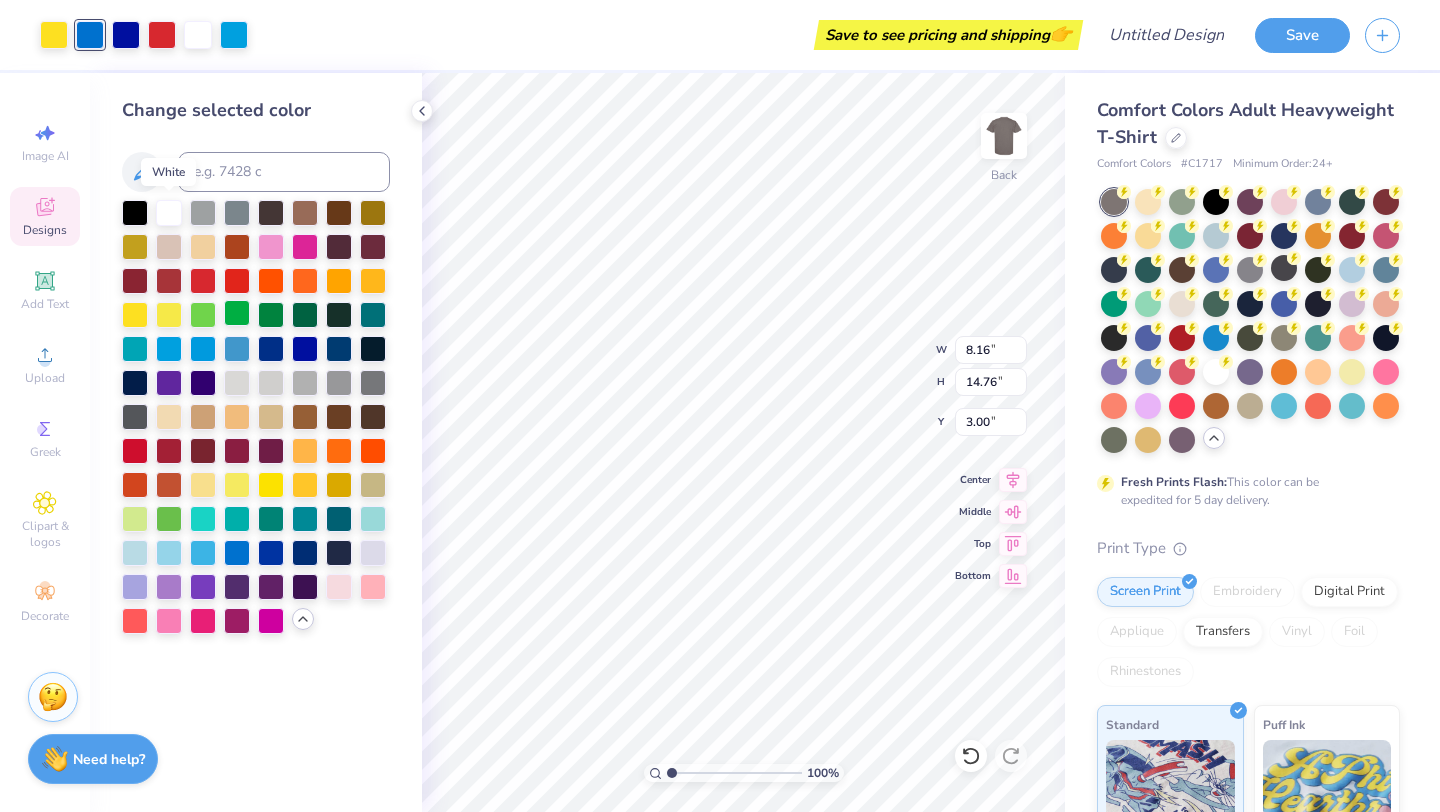drag, startPoint x: 166, startPoint y: 207, endPoint x: 234, endPoint y: 314, distance: 126.779335 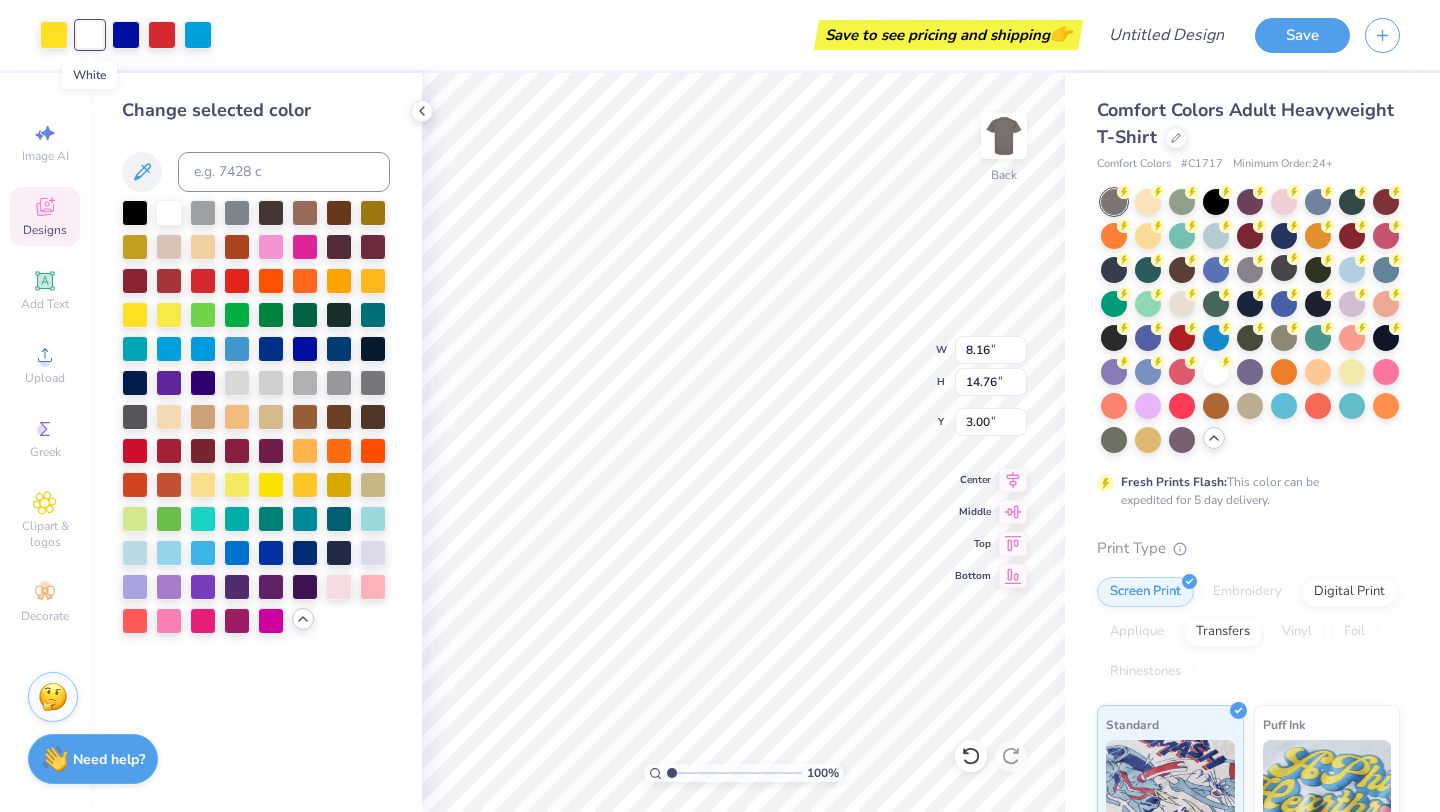 click at bounding box center (90, 35) 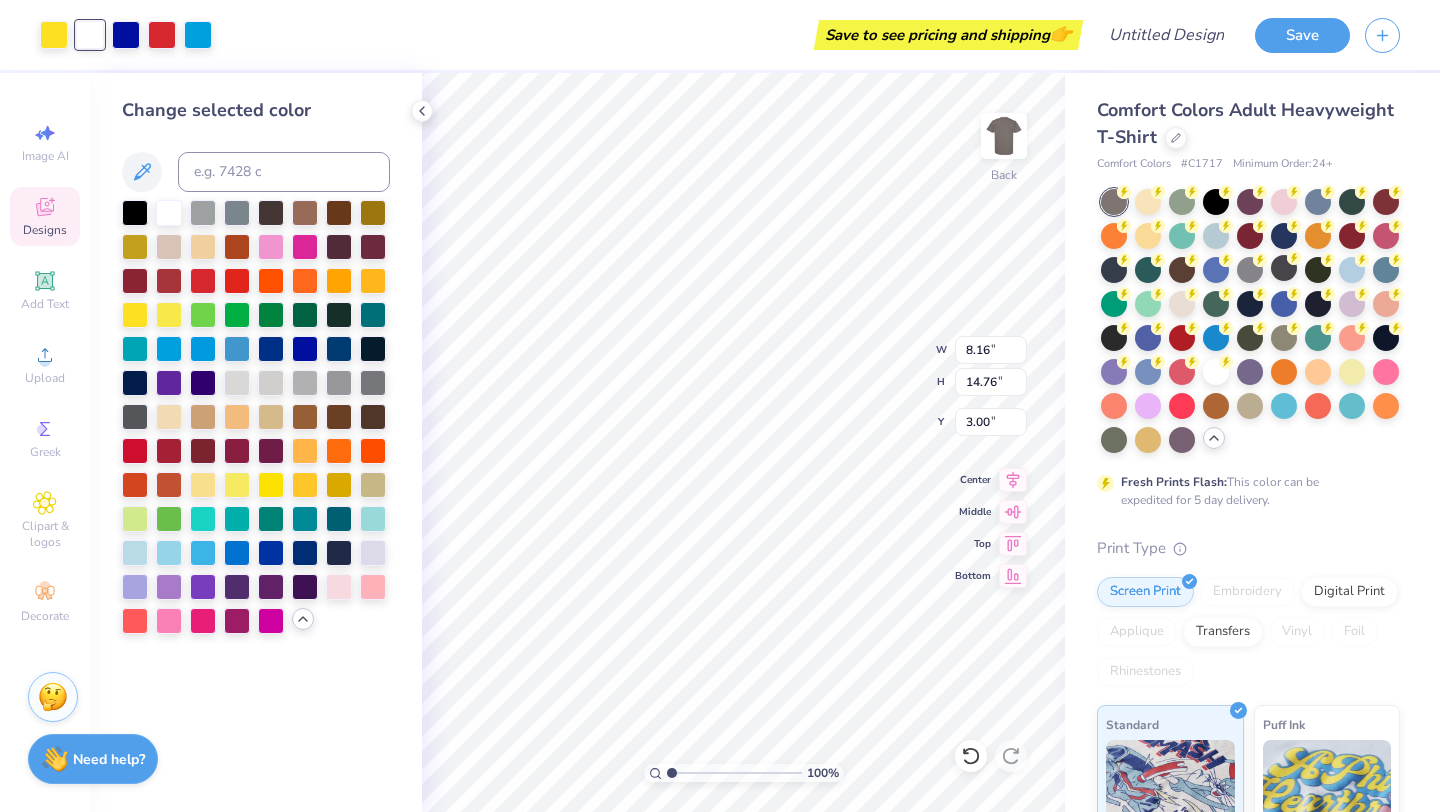 click on "Change selected color" at bounding box center (256, 442) 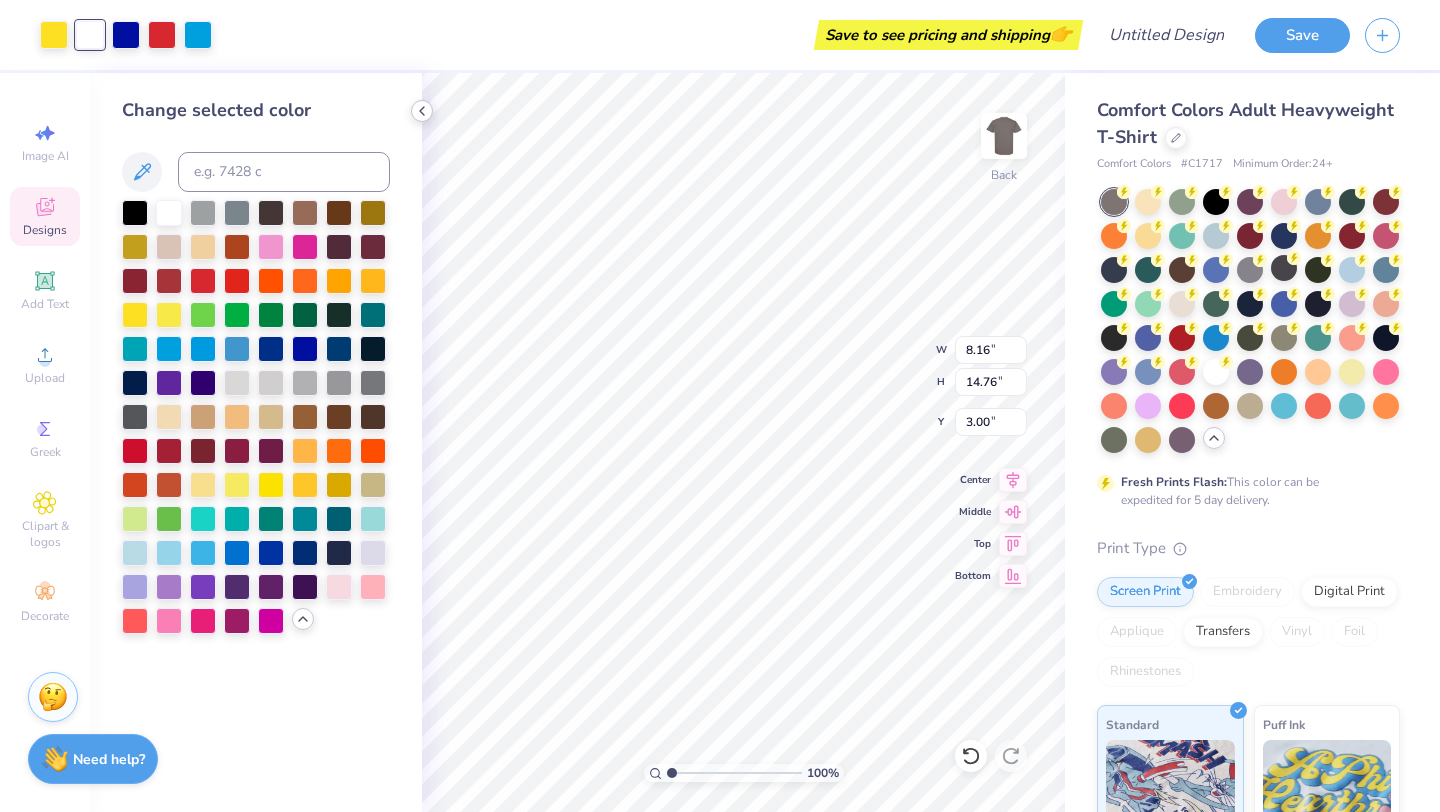 click 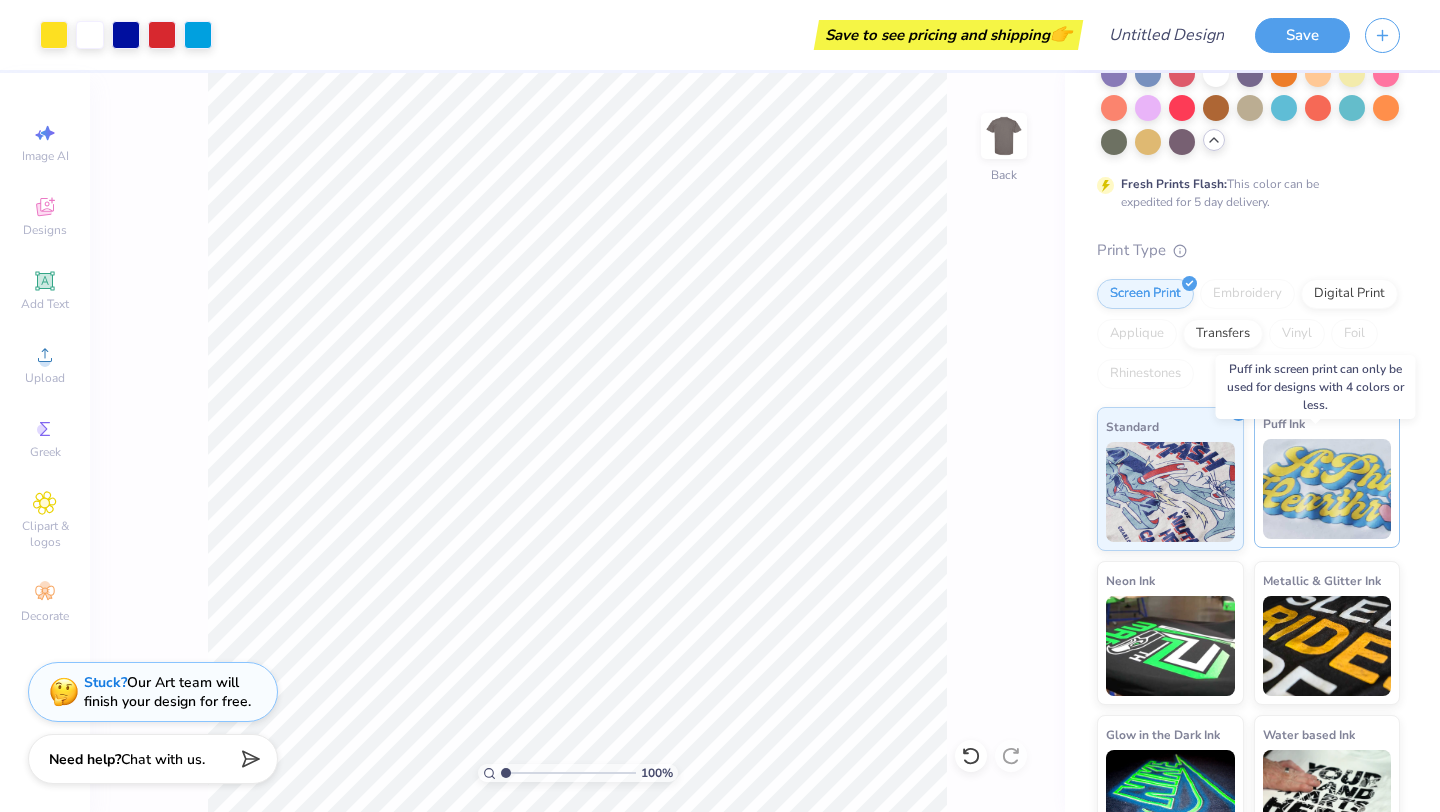 scroll, scrollTop: 306, scrollLeft: 0, axis: vertical 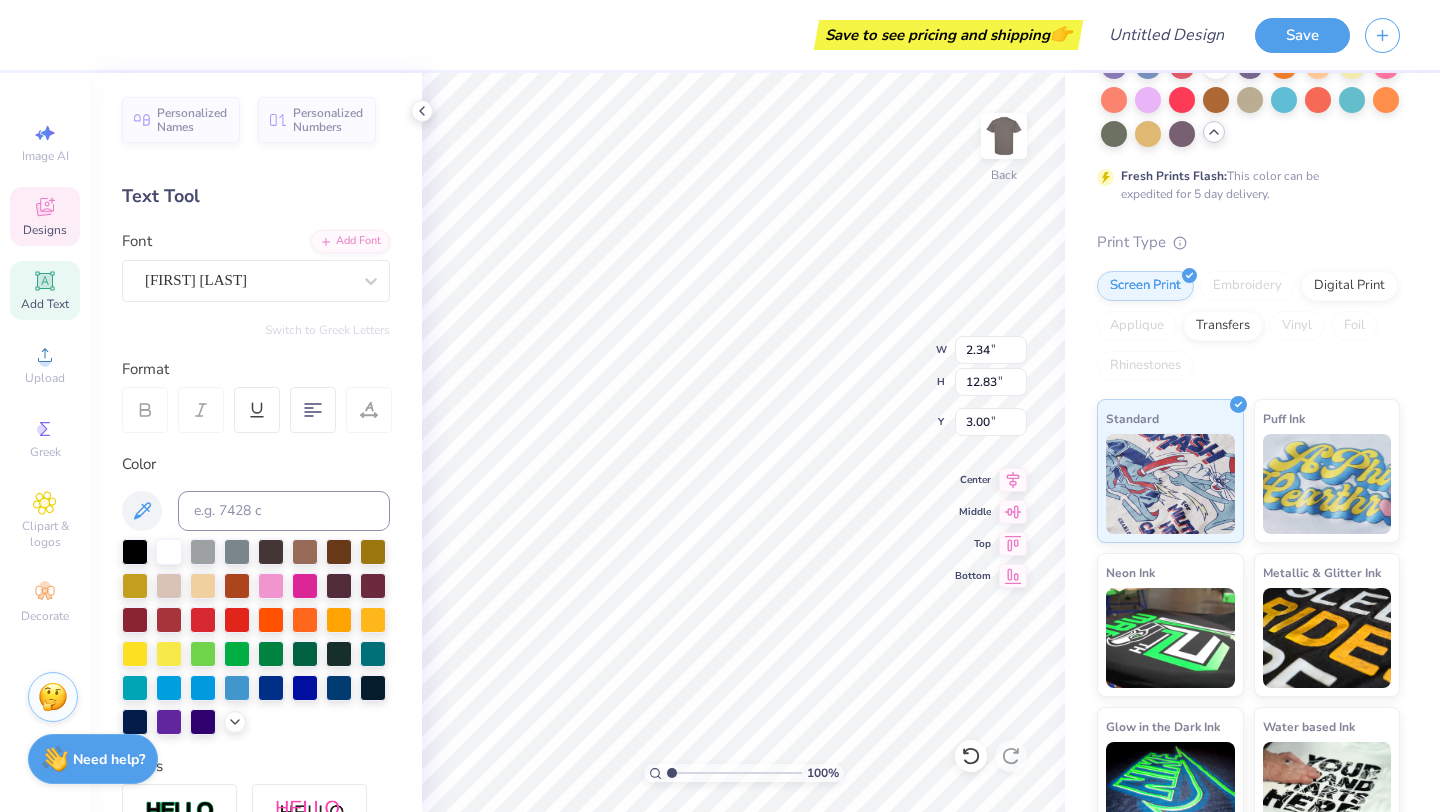 type on "Red, White, & Move" 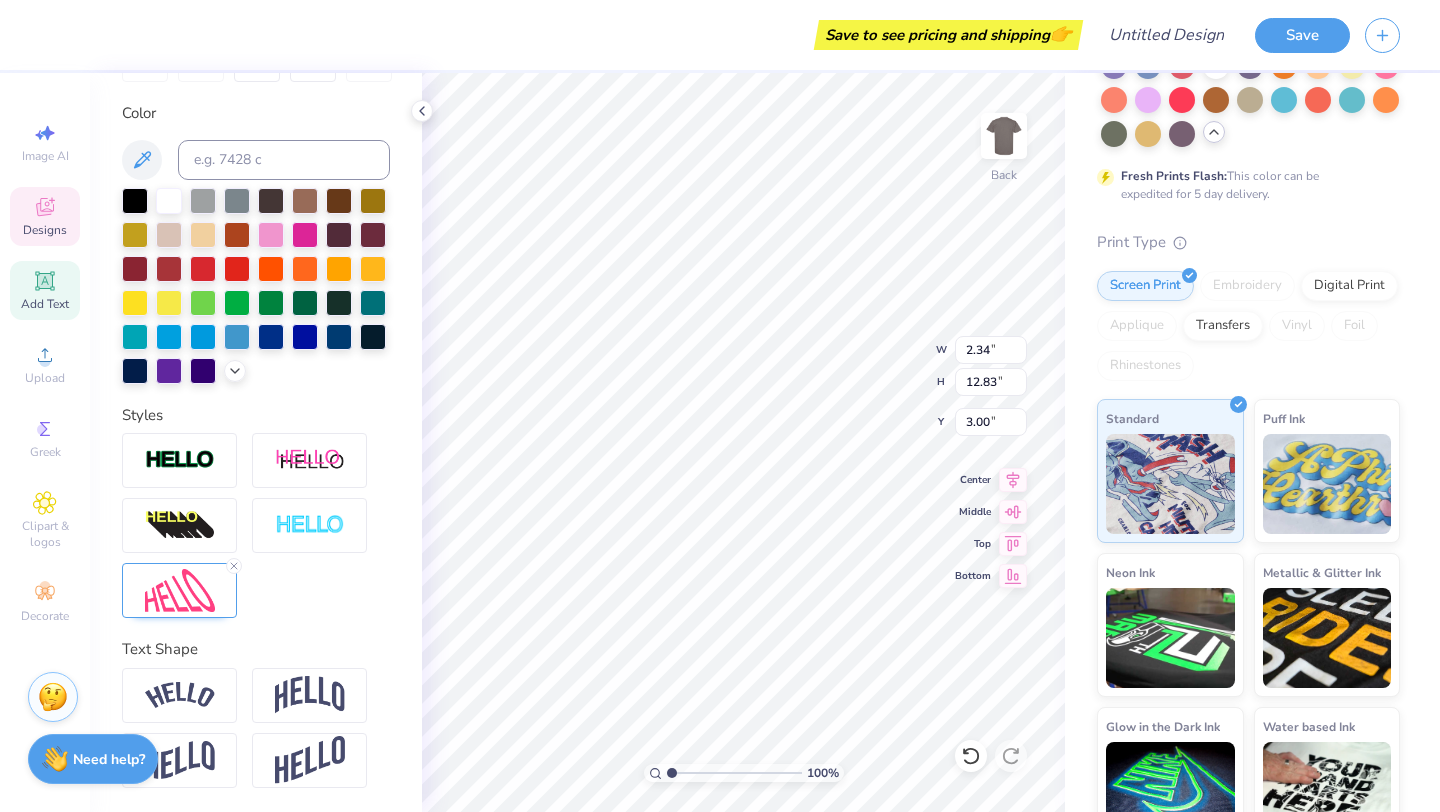 scroll, scrollTop: 0, scrollLeft: 0, axis: both 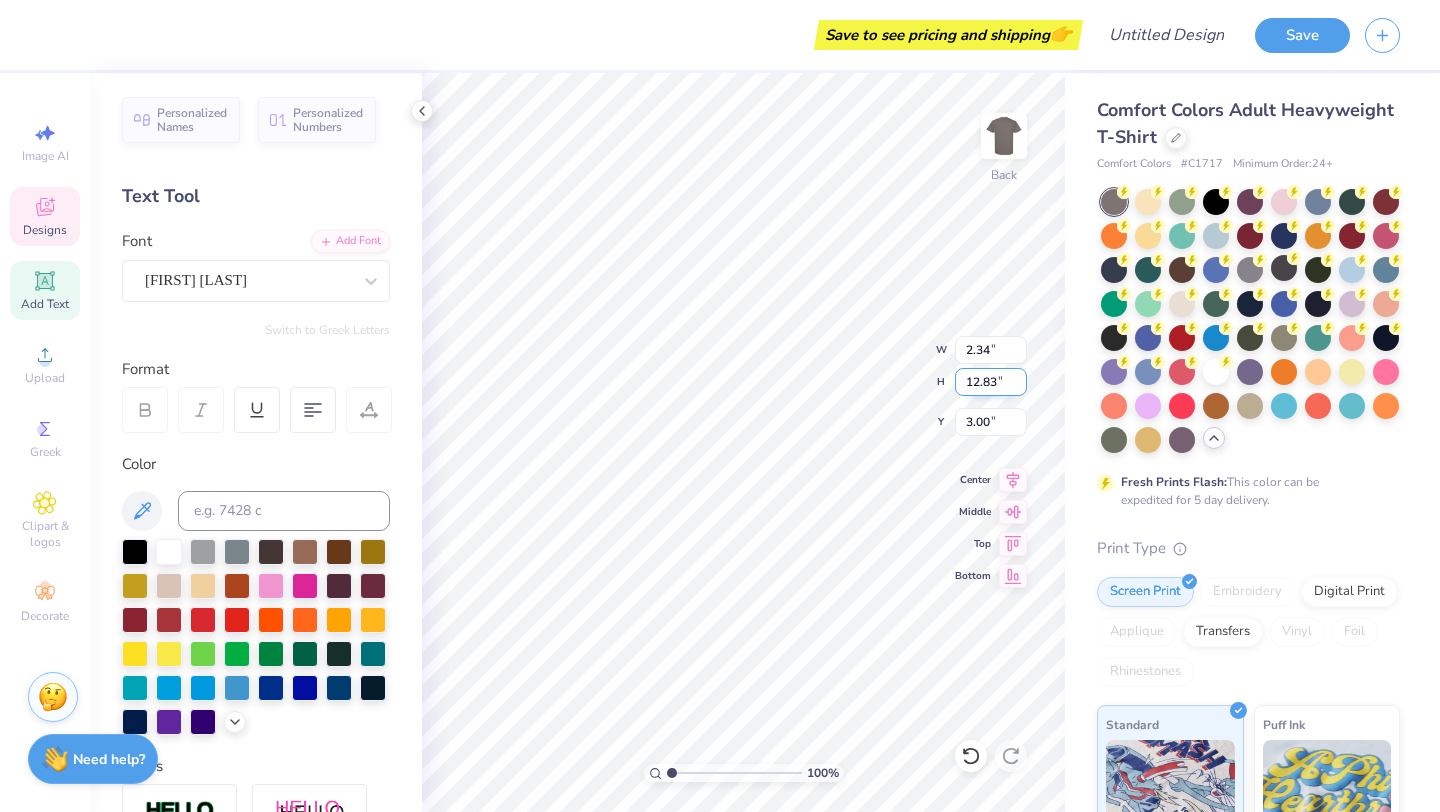 click on "12.82" at bounding box center (991, 382) 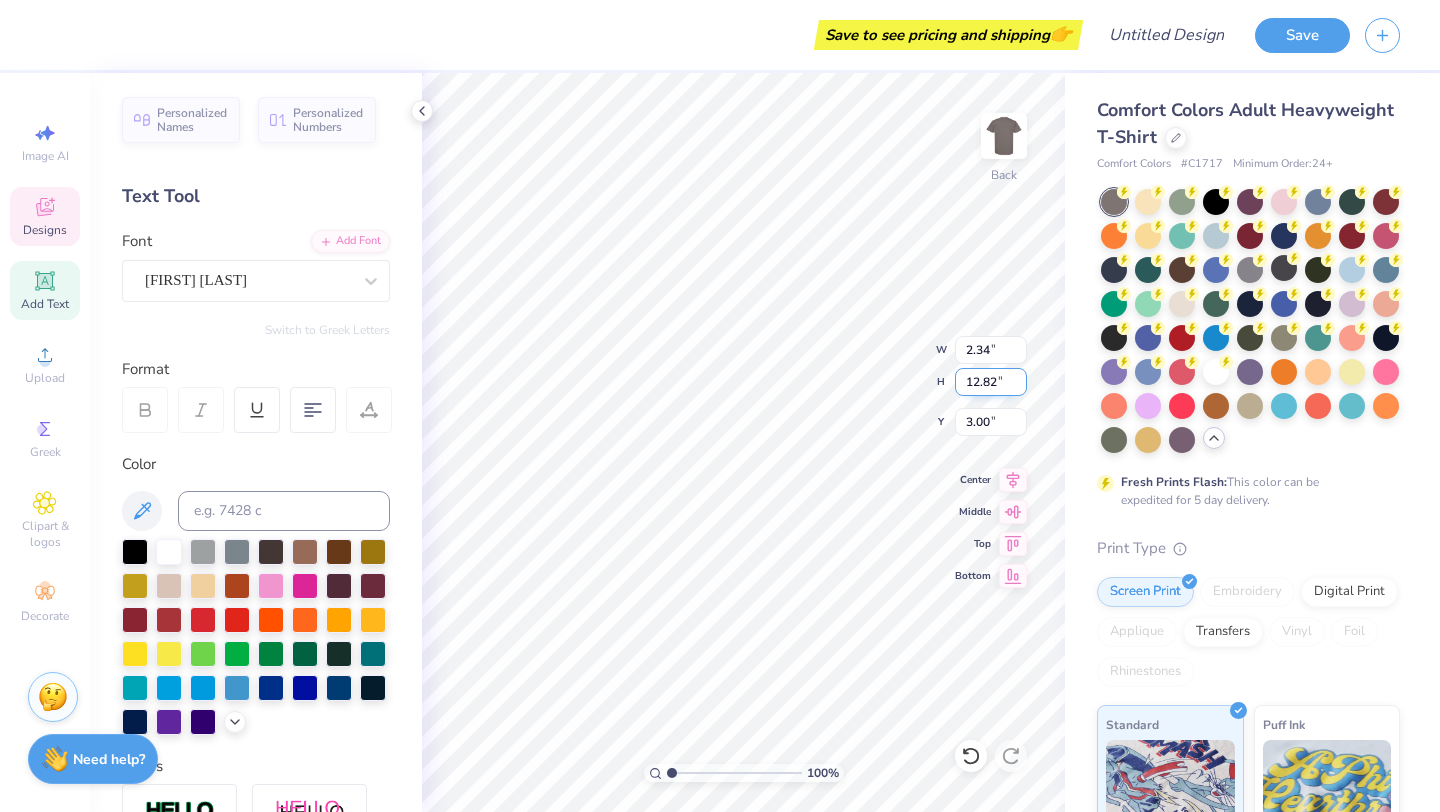 click on "12.81" at bounding box center (991, 382) 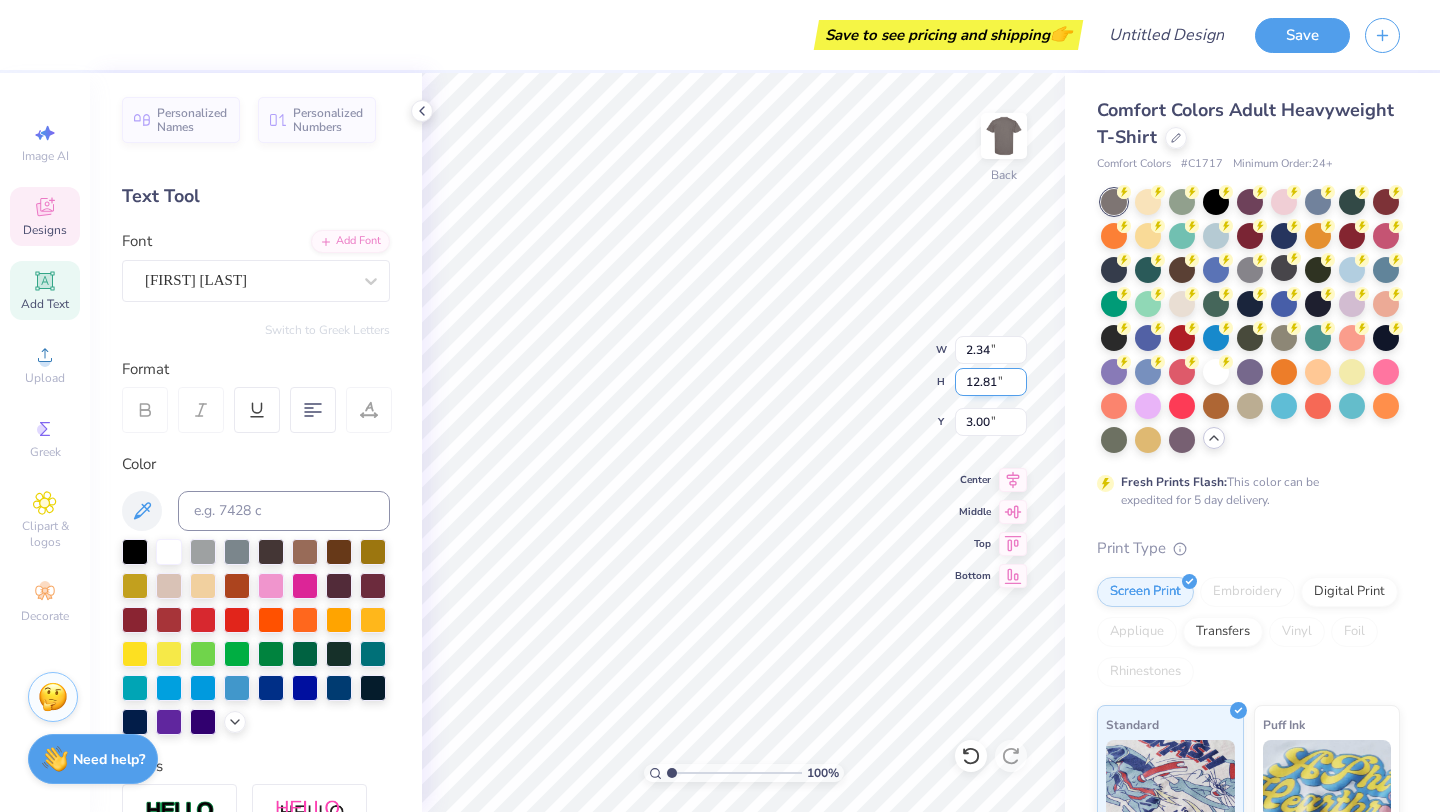 click on "12.8" at bounding box center [991, 382] 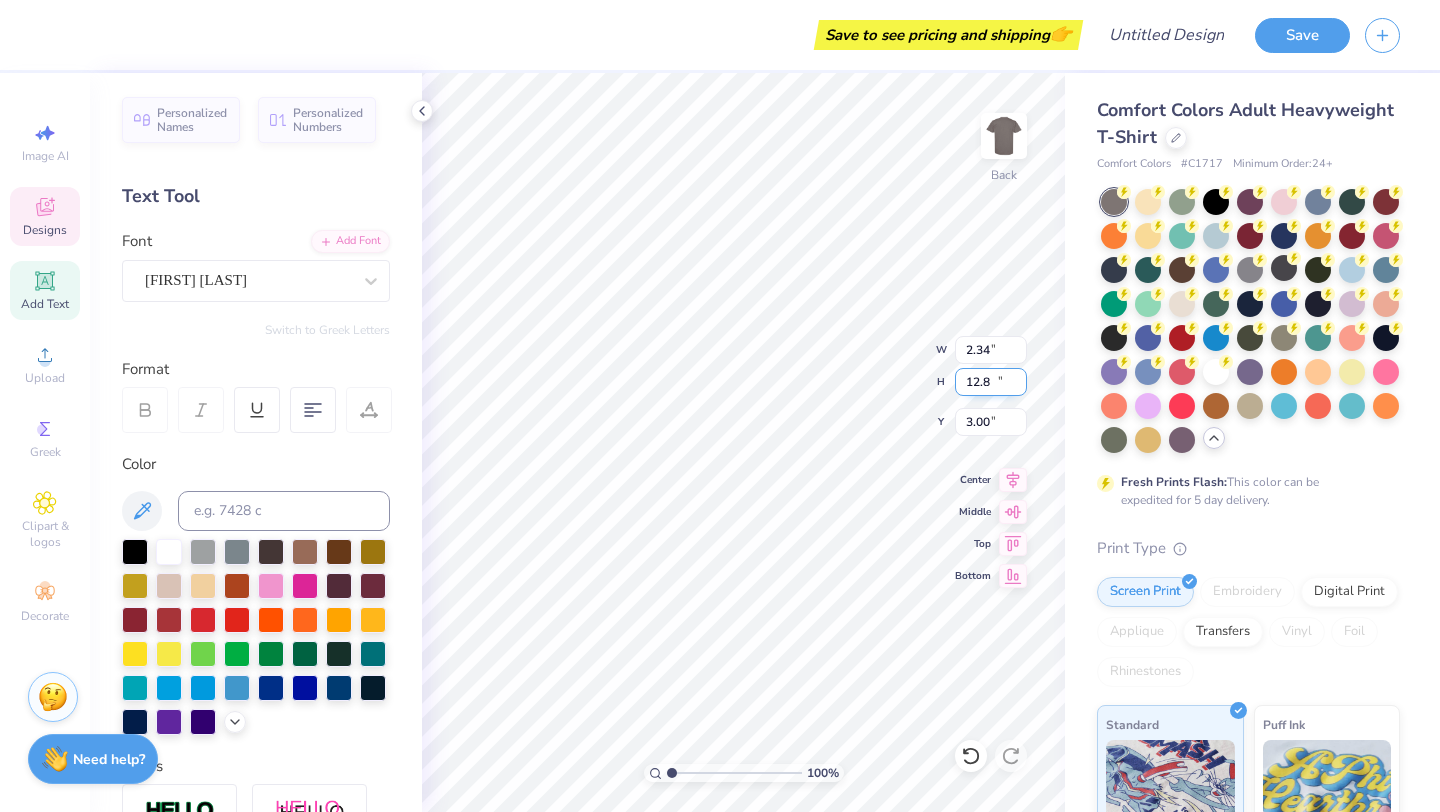 click on "12.79" at bounding box center (991, 382) 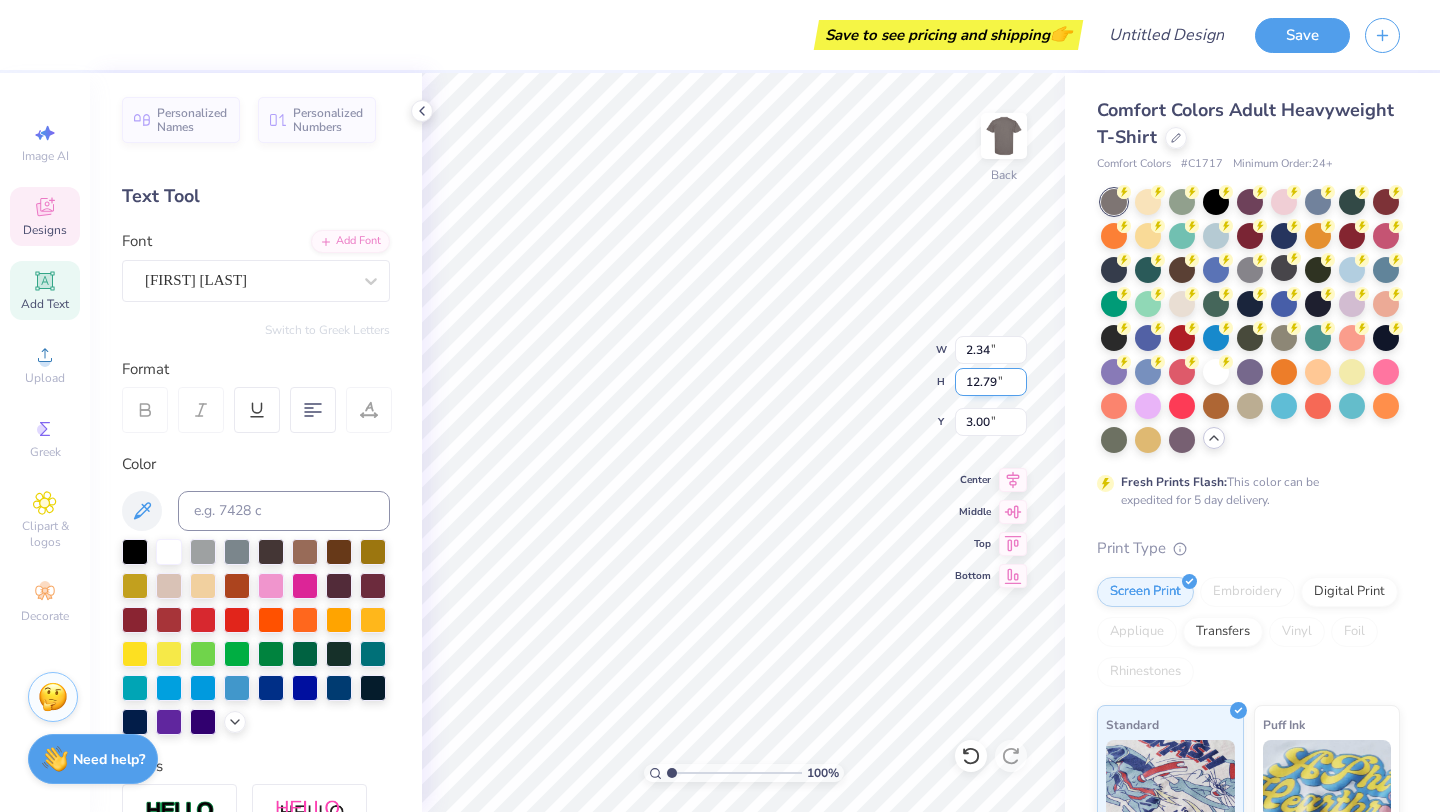 type on "12.78" 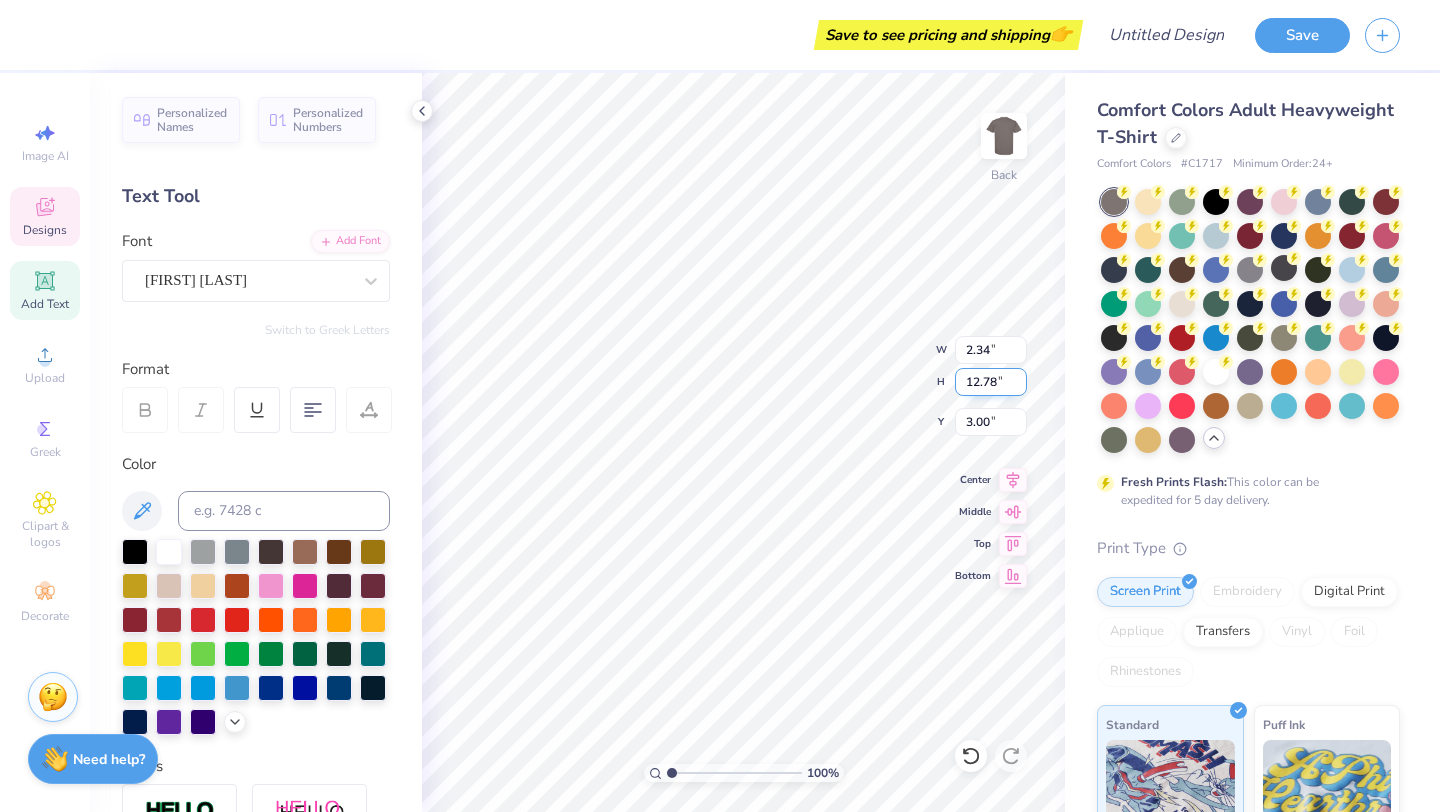 type on "1.56" 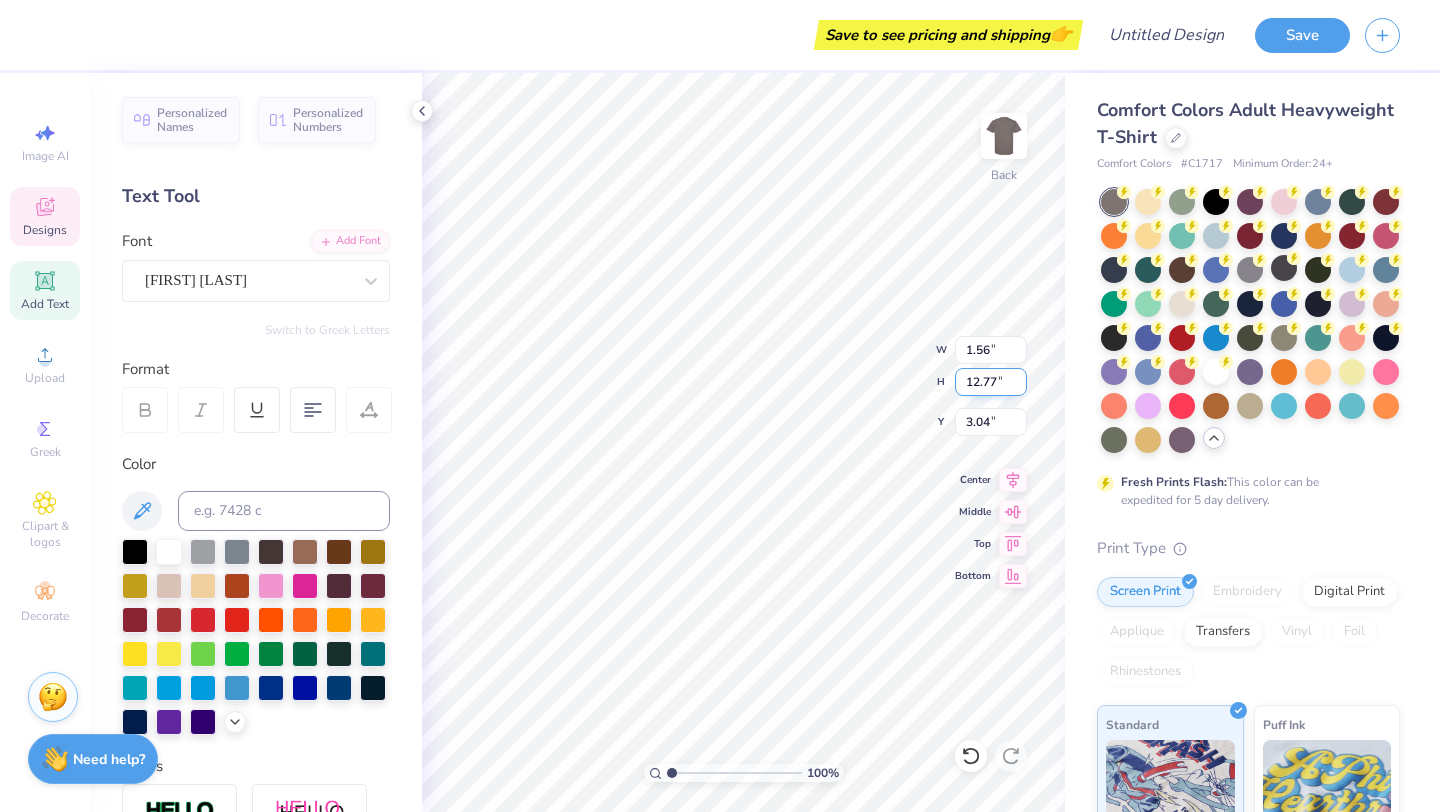 click on "12.77" at bounding box center [991, 382] 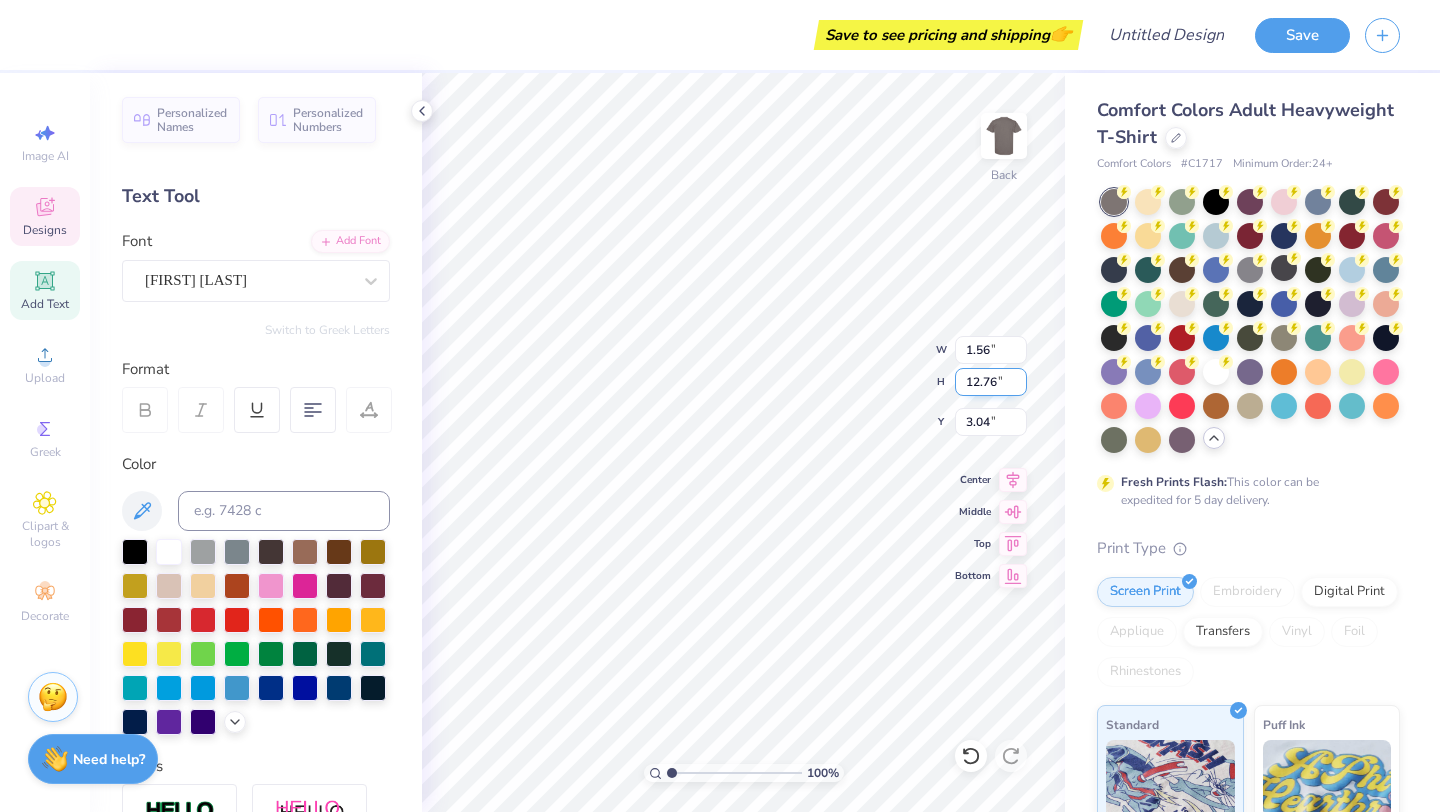 click on "12.76" at bounding box center (991, 382) 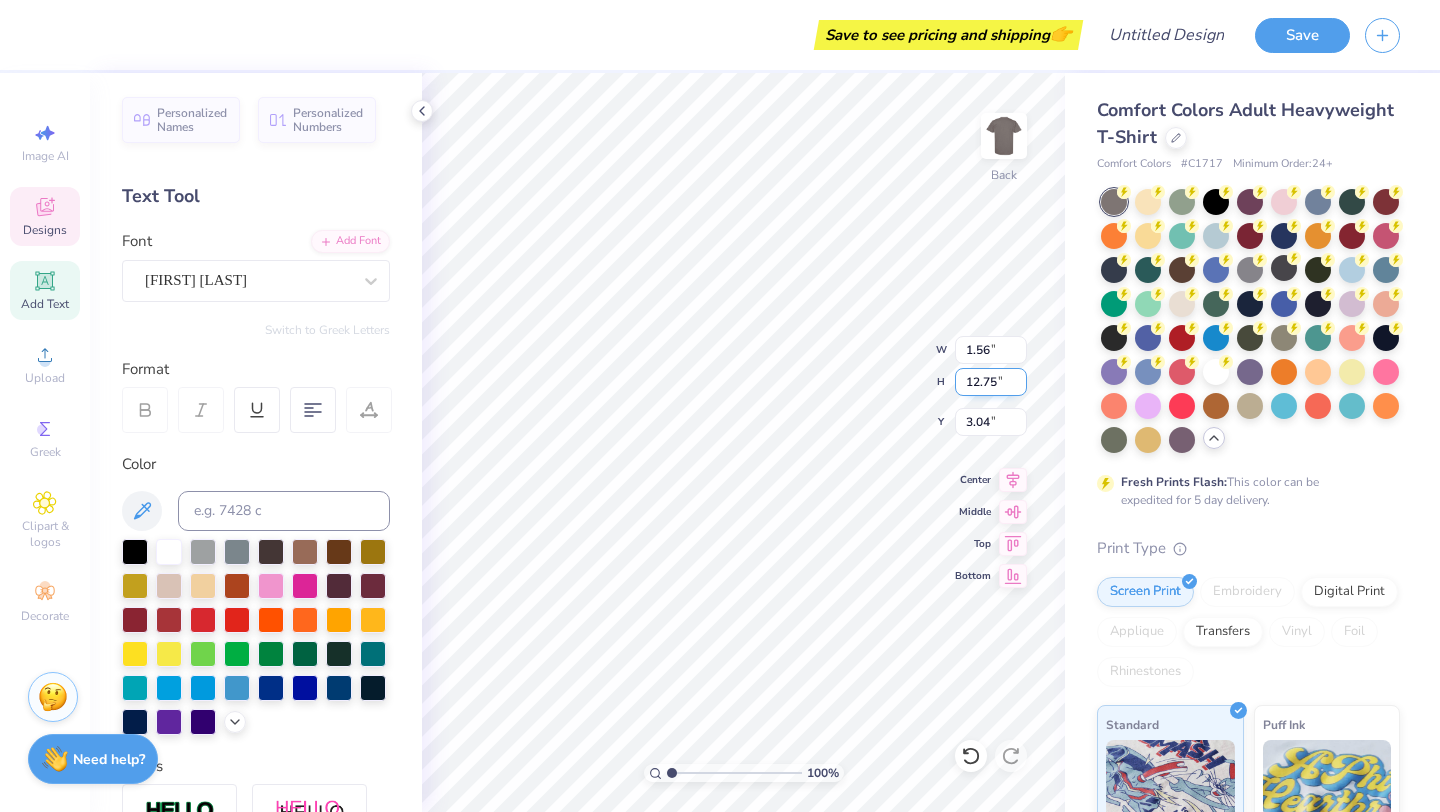 click on "12.75" at bounding box center (991, 382) 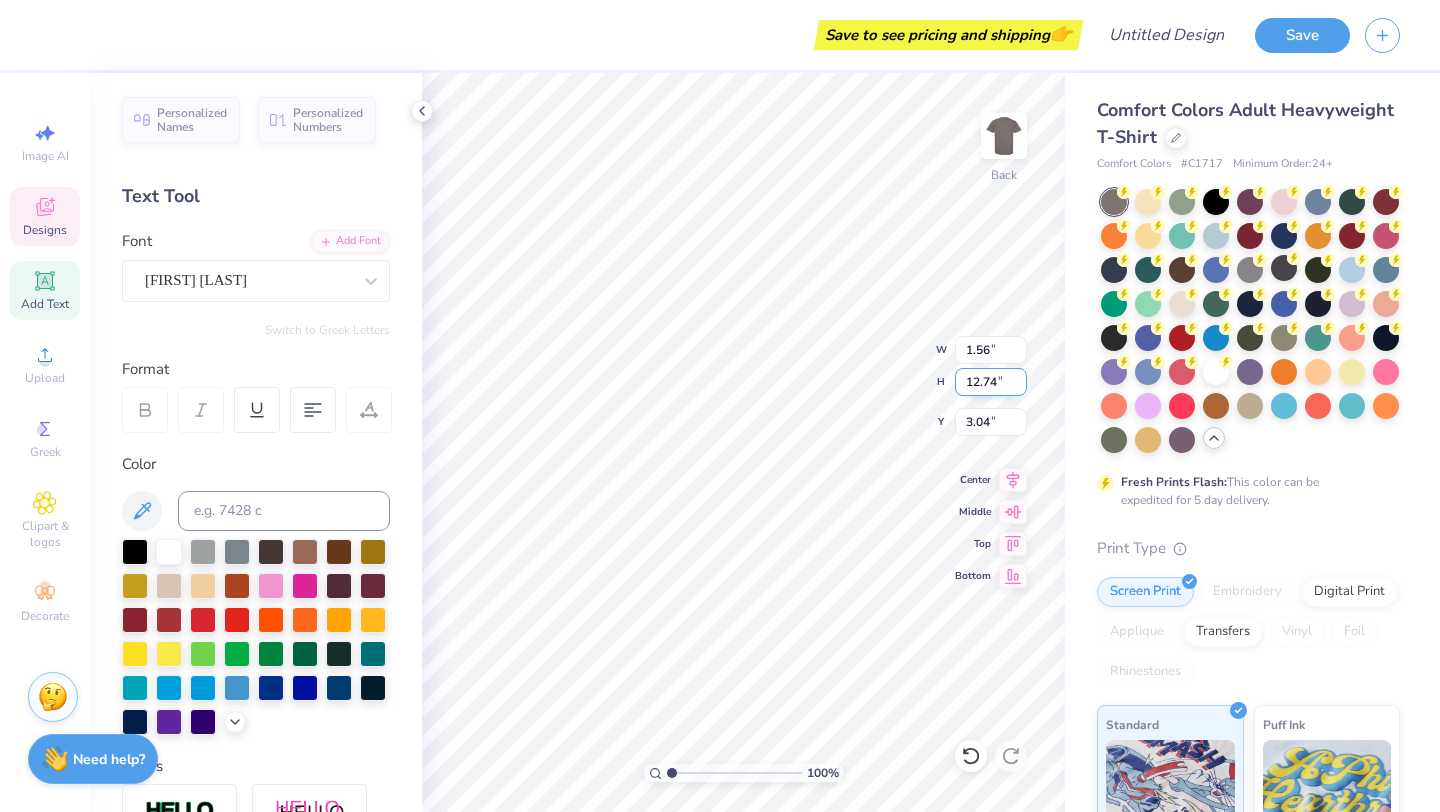 click on "12.74" at bounding box center [991, 382] 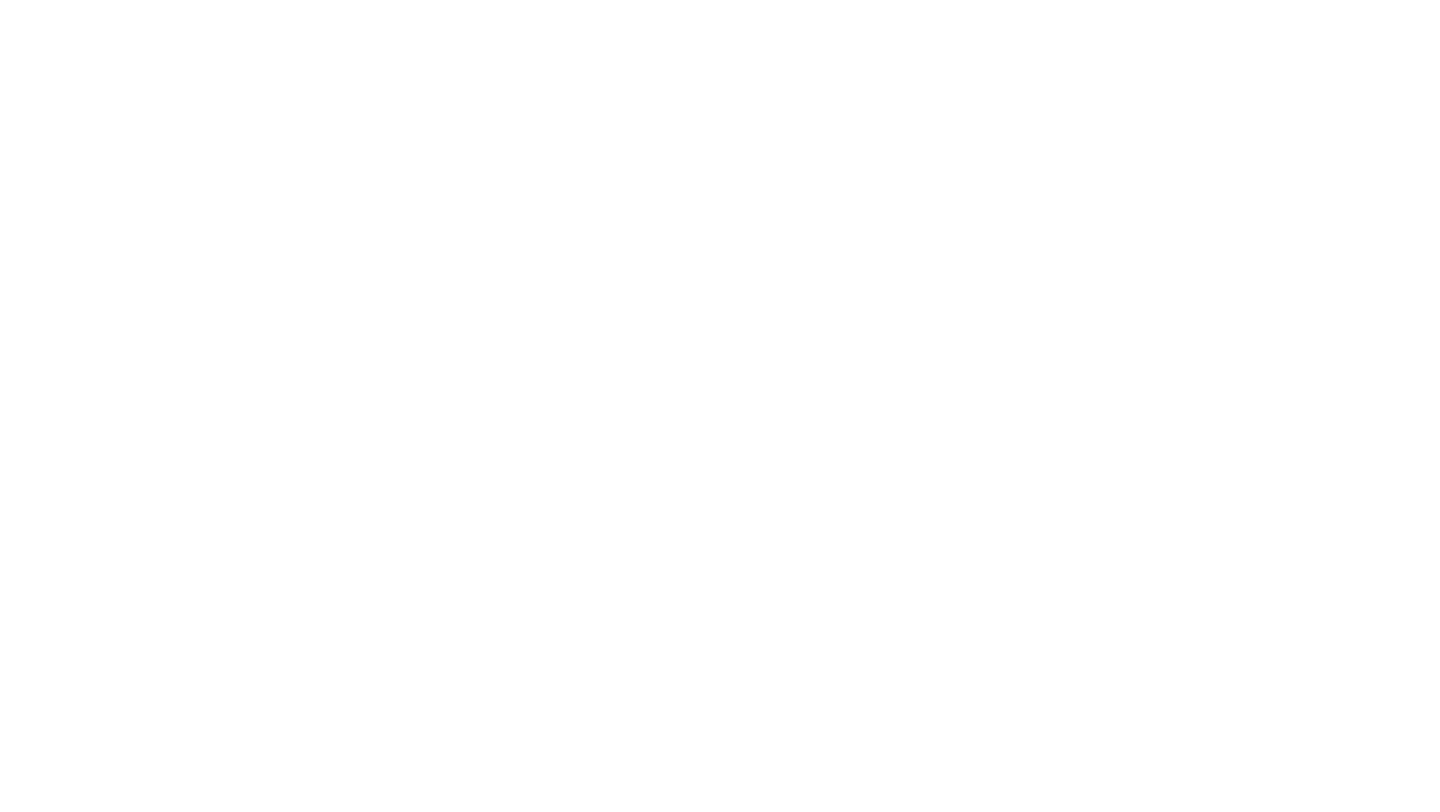 type on "12.6" 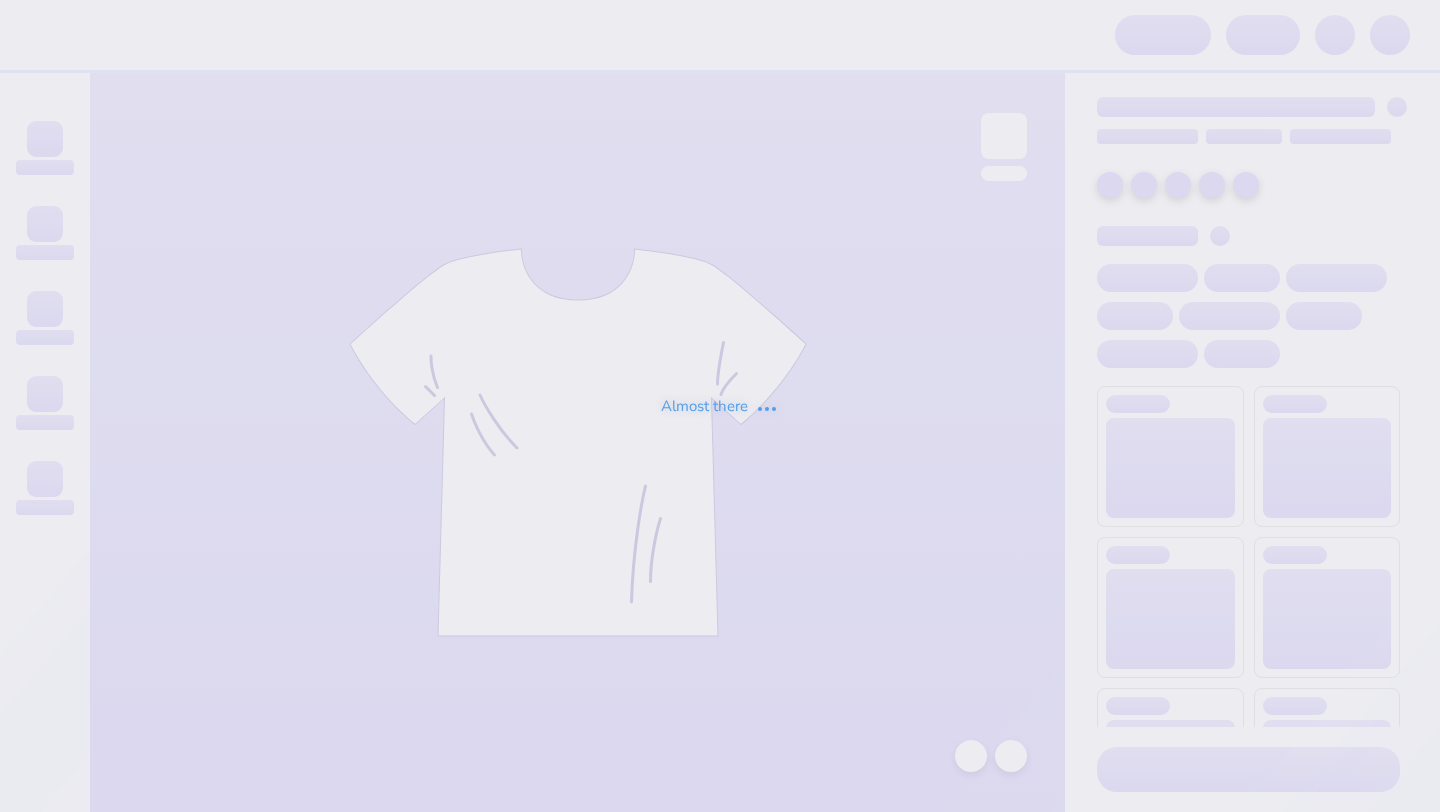 scroll, scrollTop: 0, scrollLeft: 0, axis: both 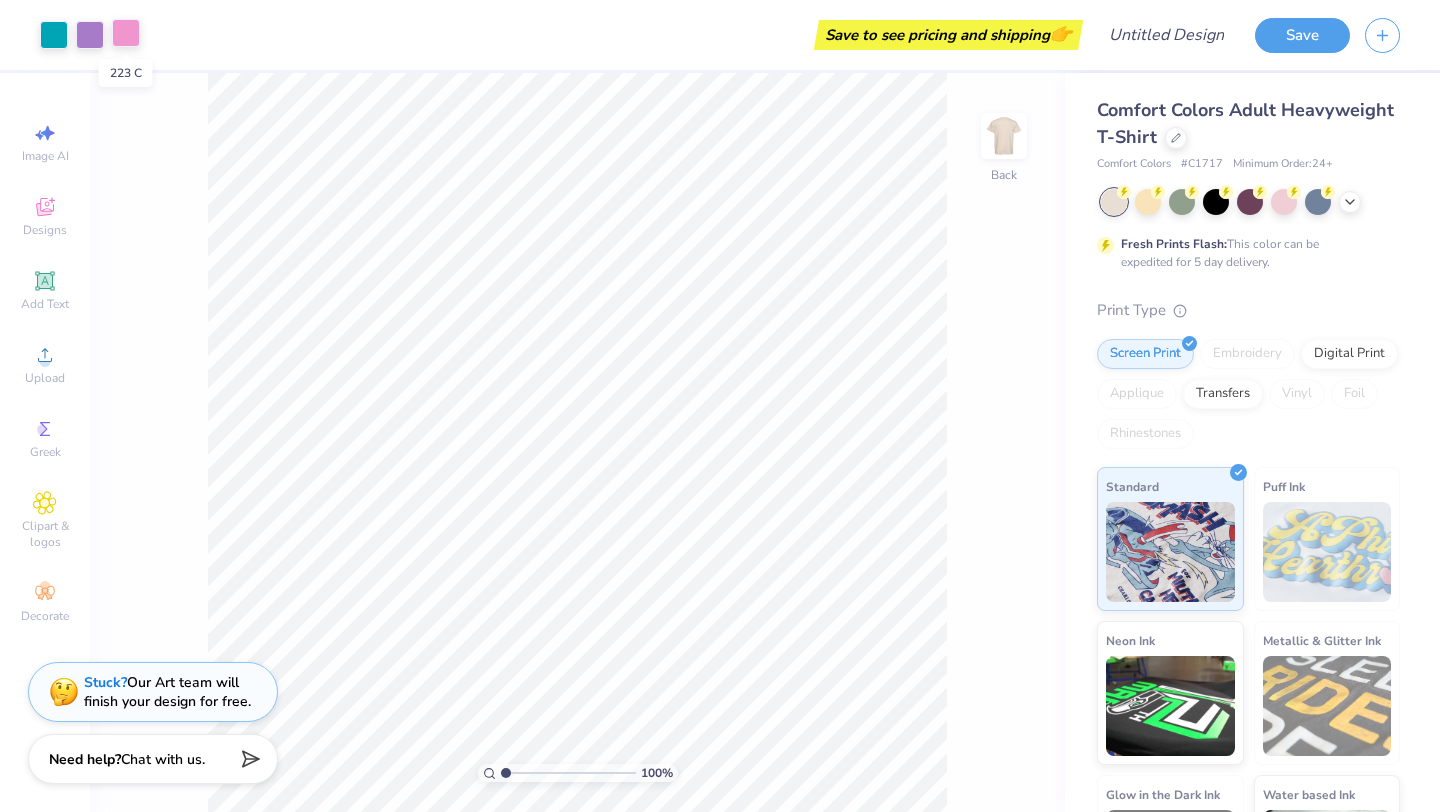 click at bounding box center (126, 33) 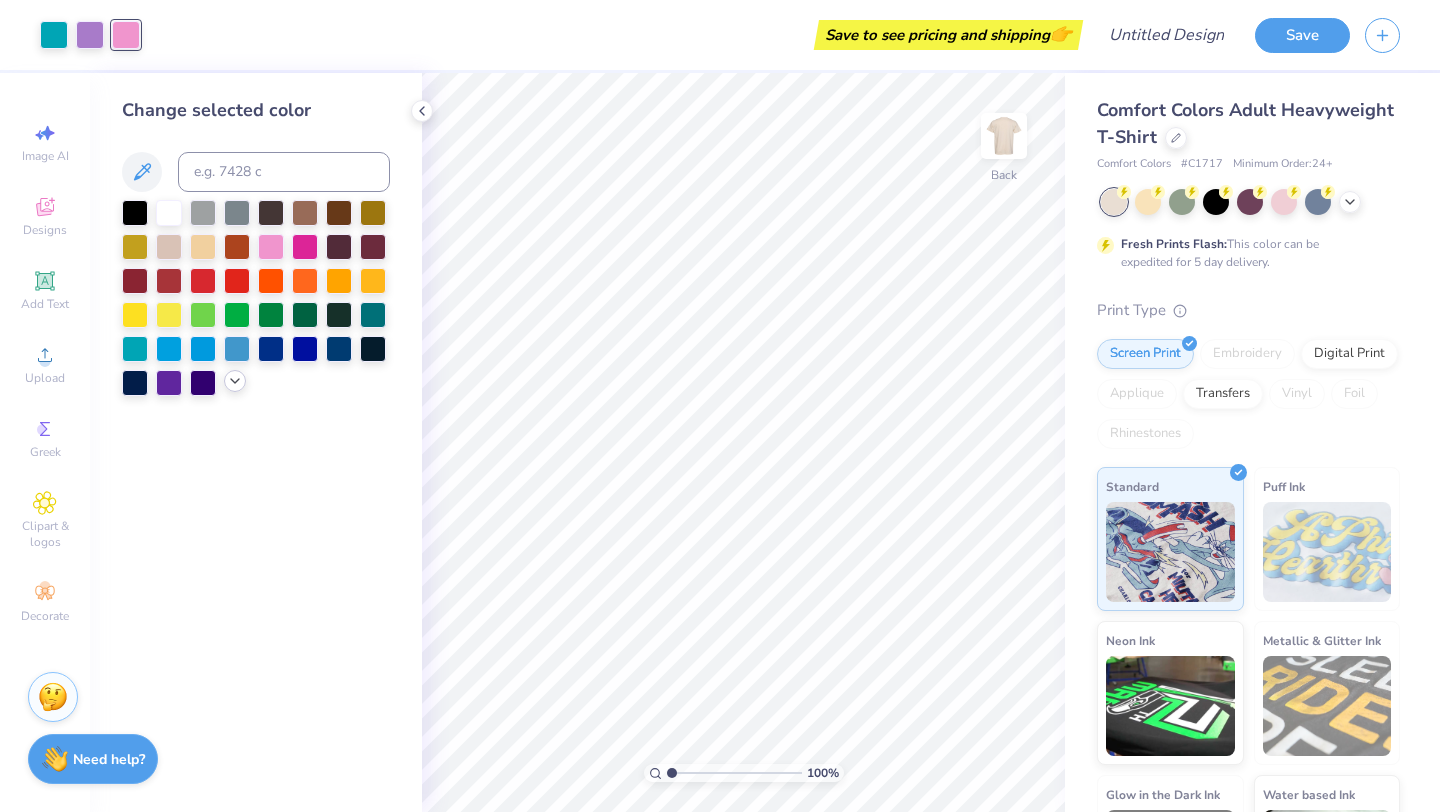 click 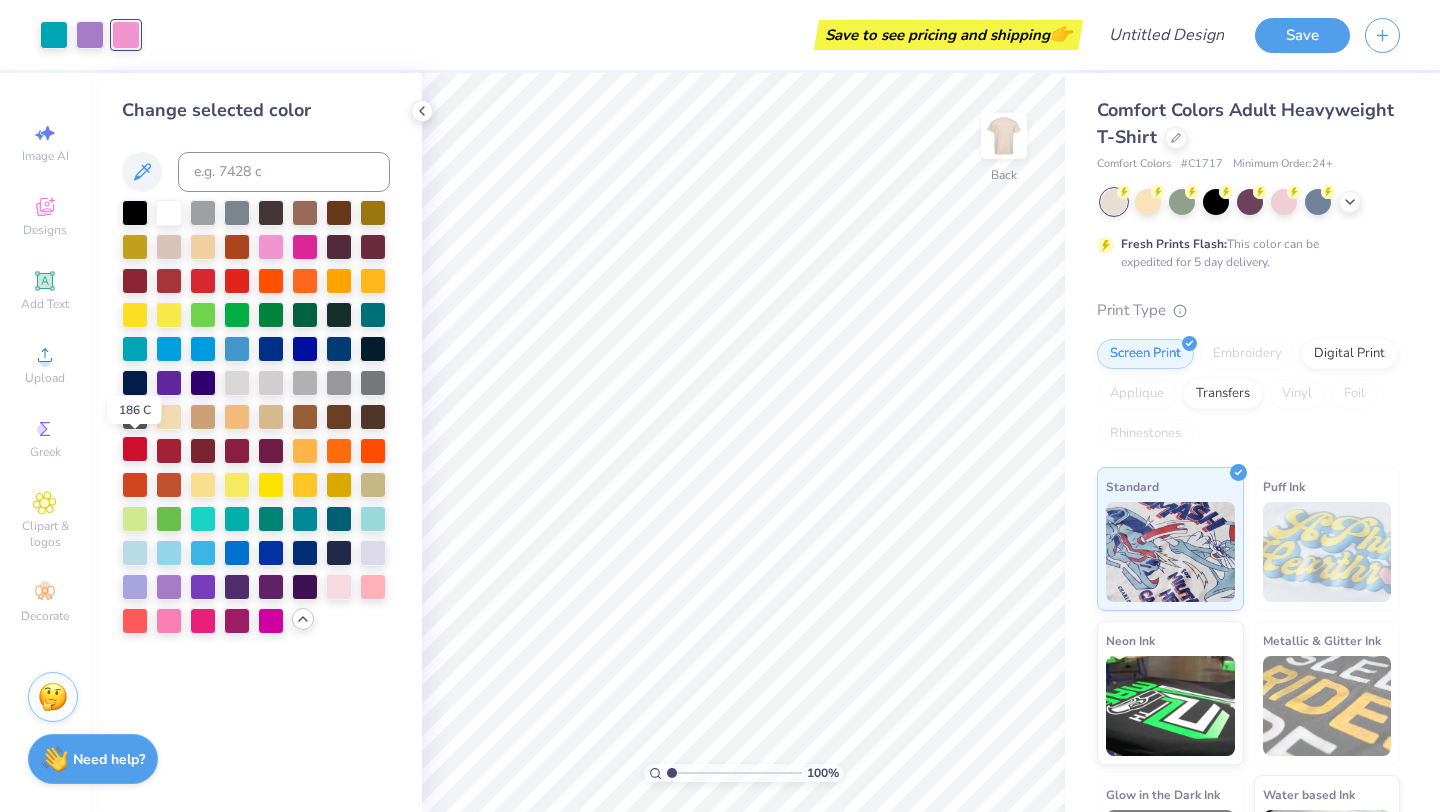 click at bounding box center [135, 449] 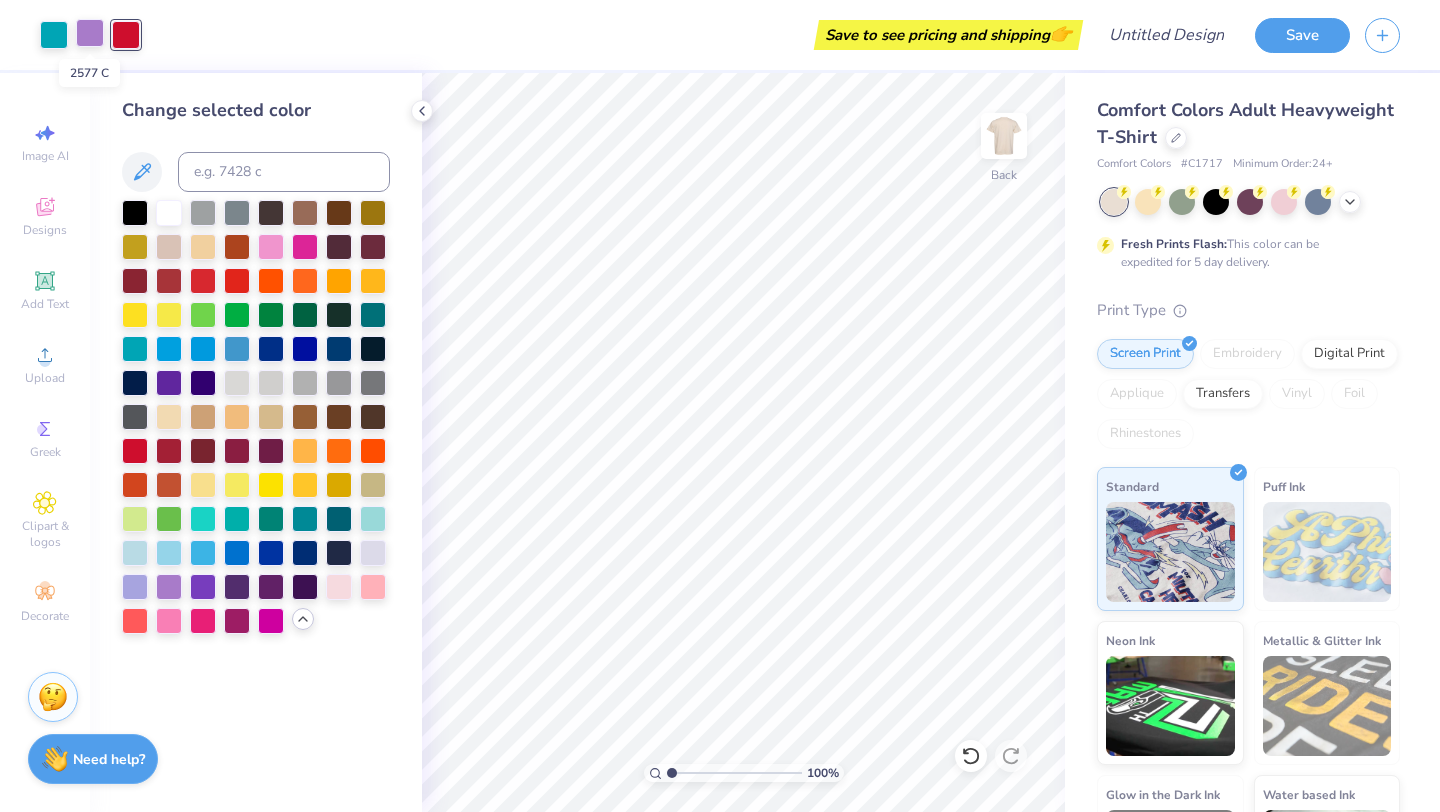 click at bounding box center (90, 33) 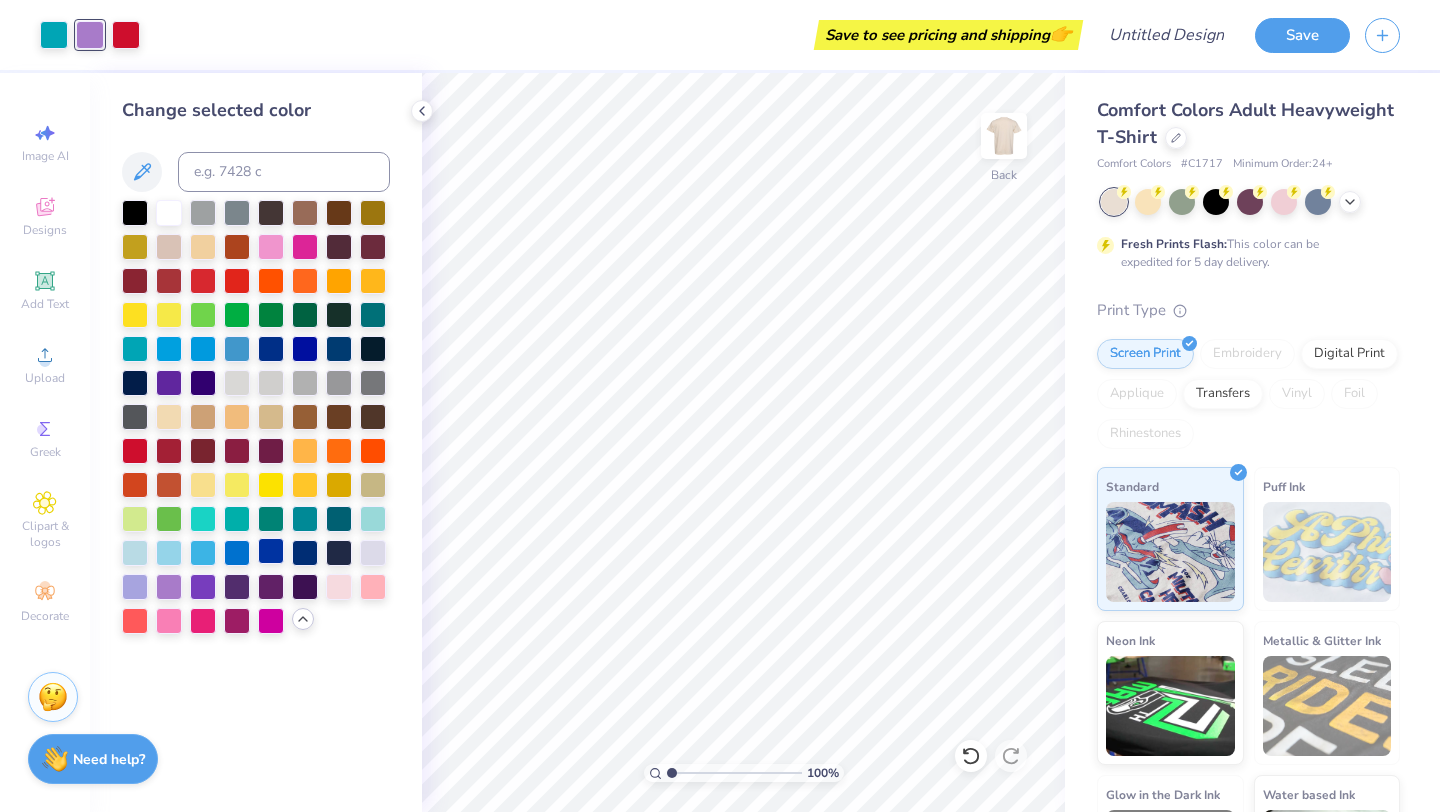 click at bounding box center (271, 551) 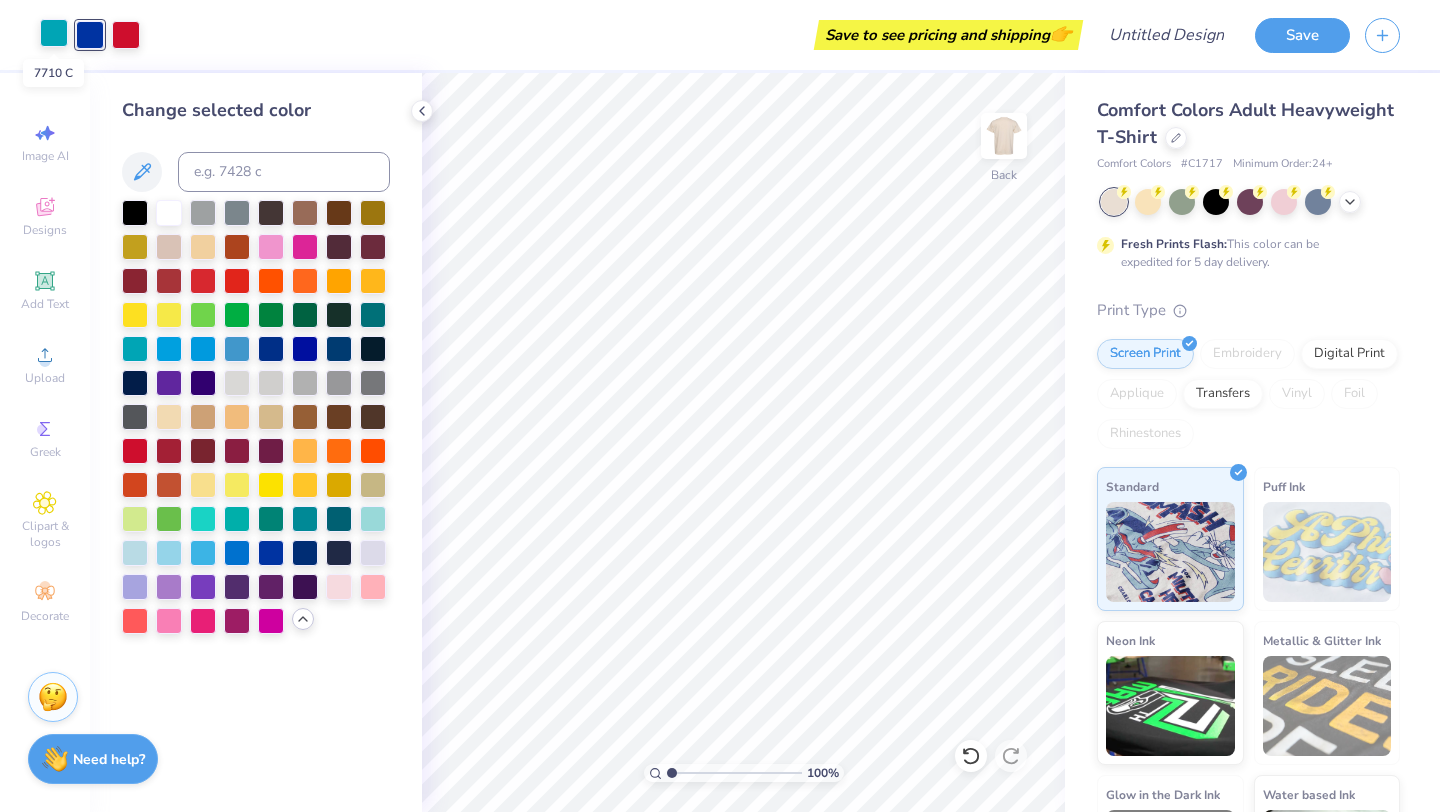 click at bounding box center [54, 33] 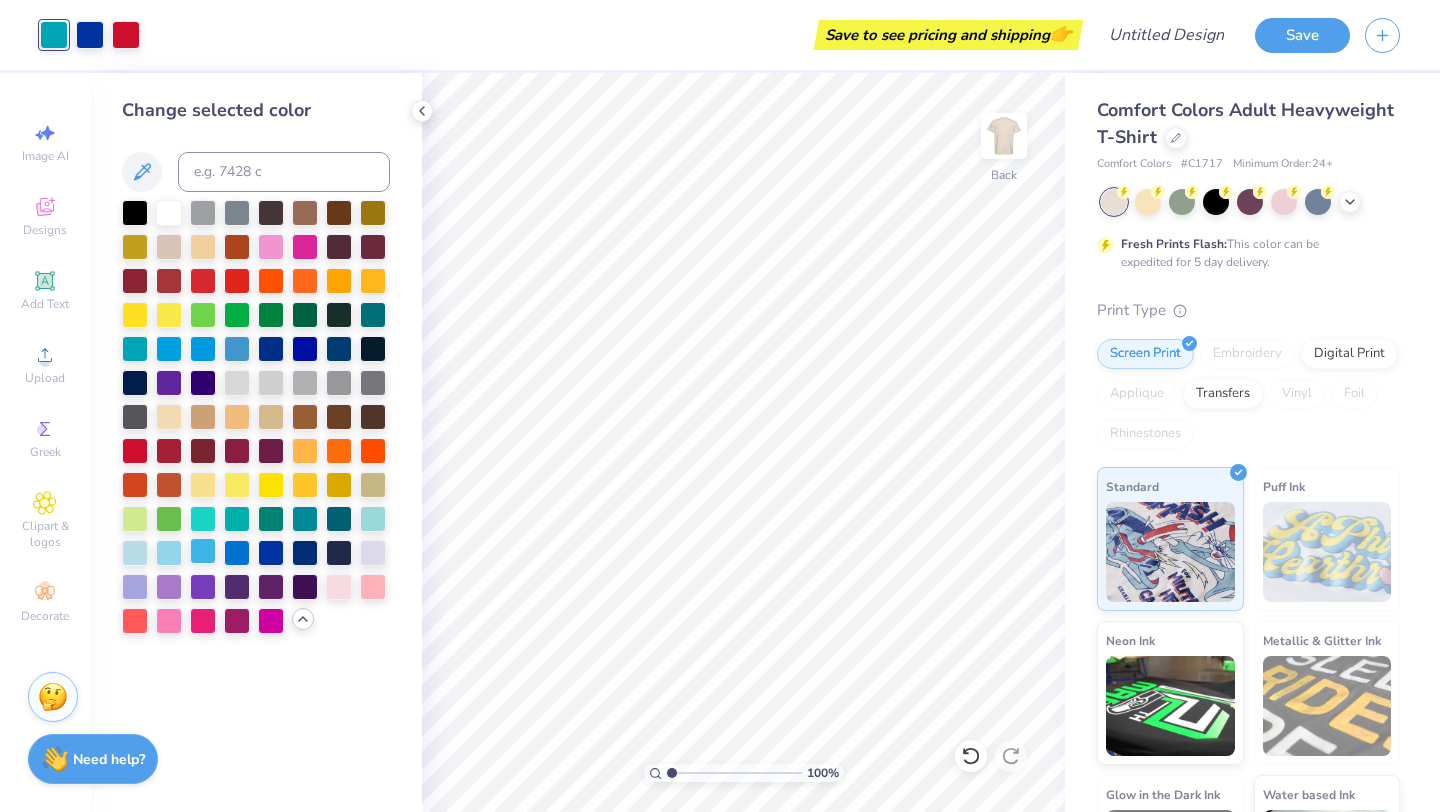 click at bounding box center [203, 551] 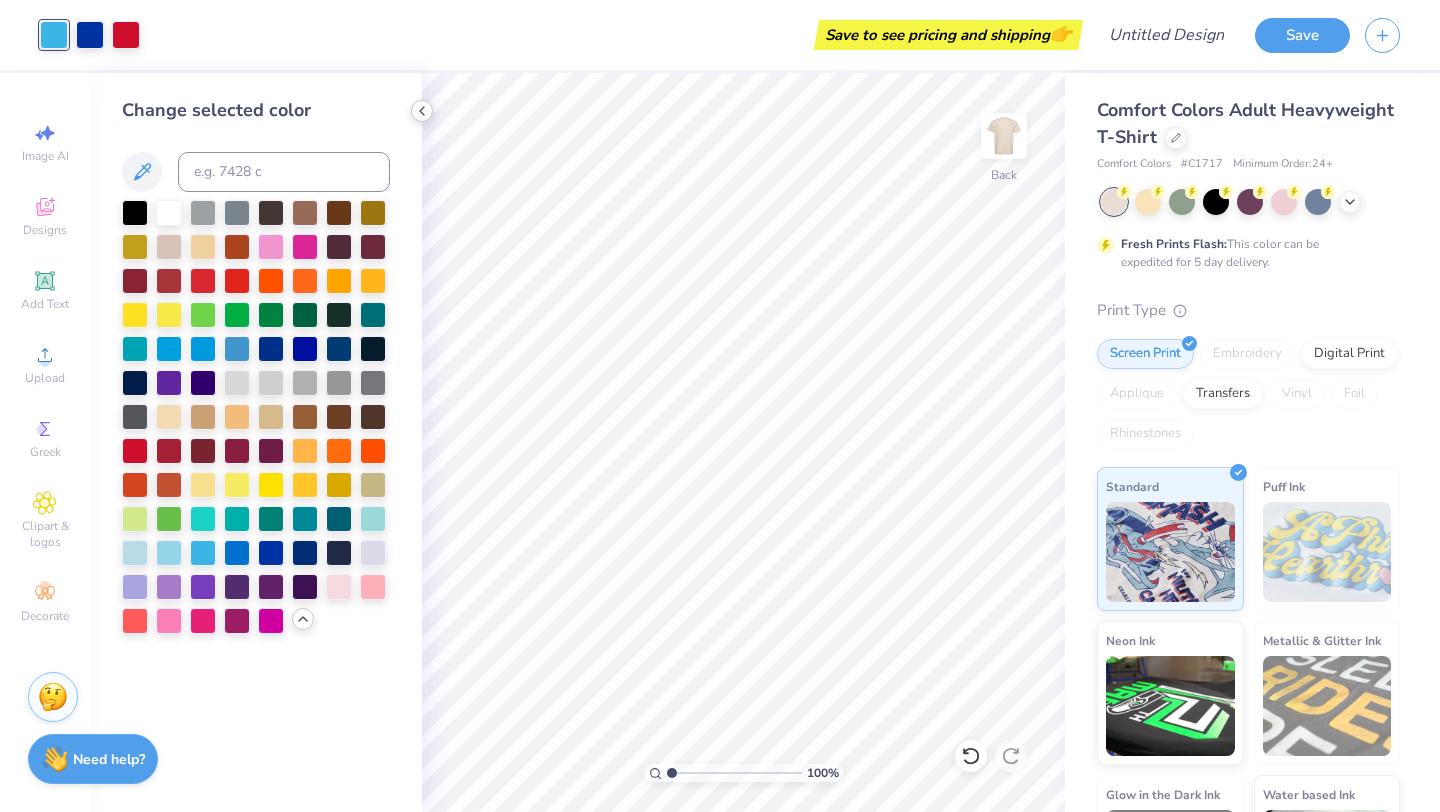 click 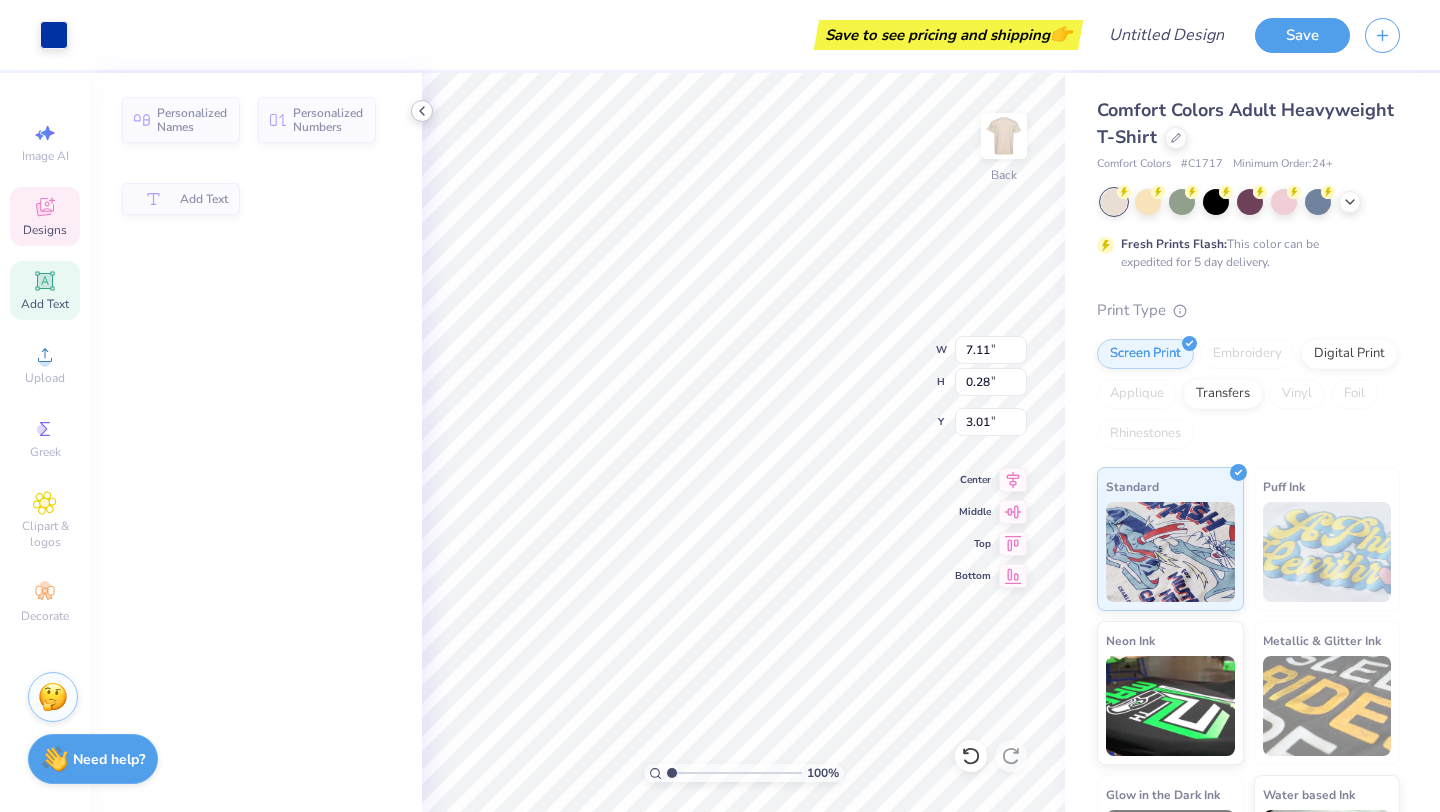 type on "7.11" 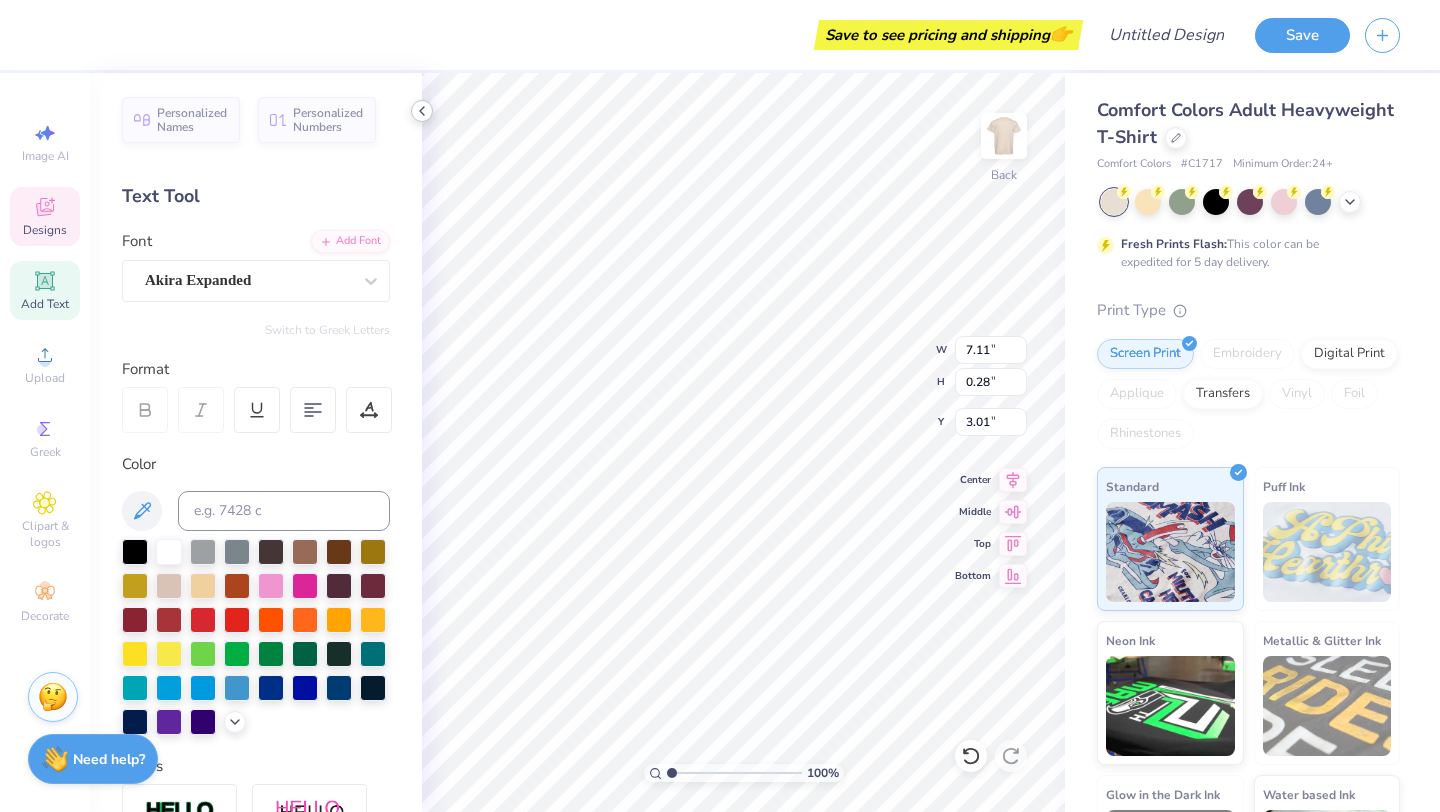scroll, scrollTop: 16, scrollLeft: 6, axis: both 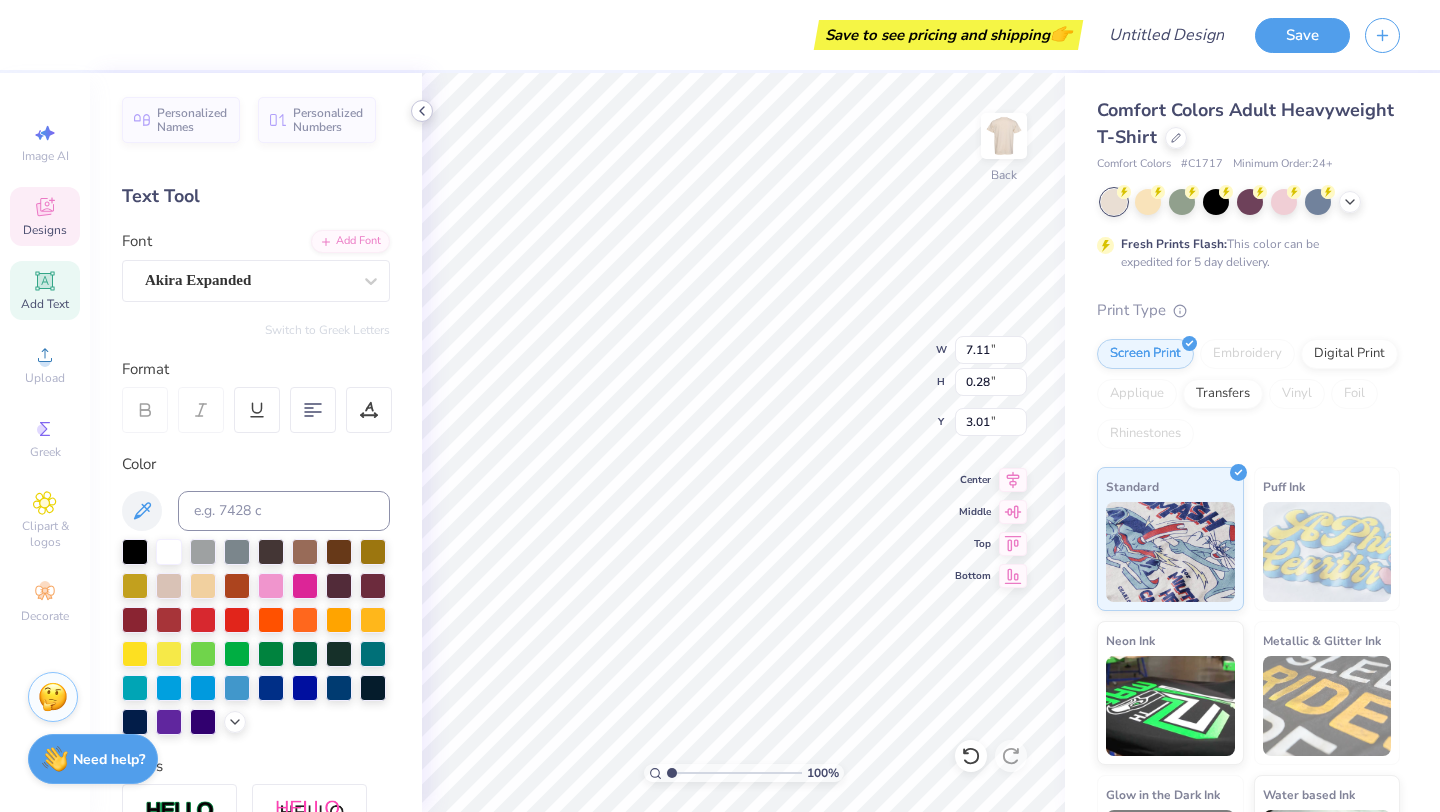 type on "VETERAN'S DAY 5K" 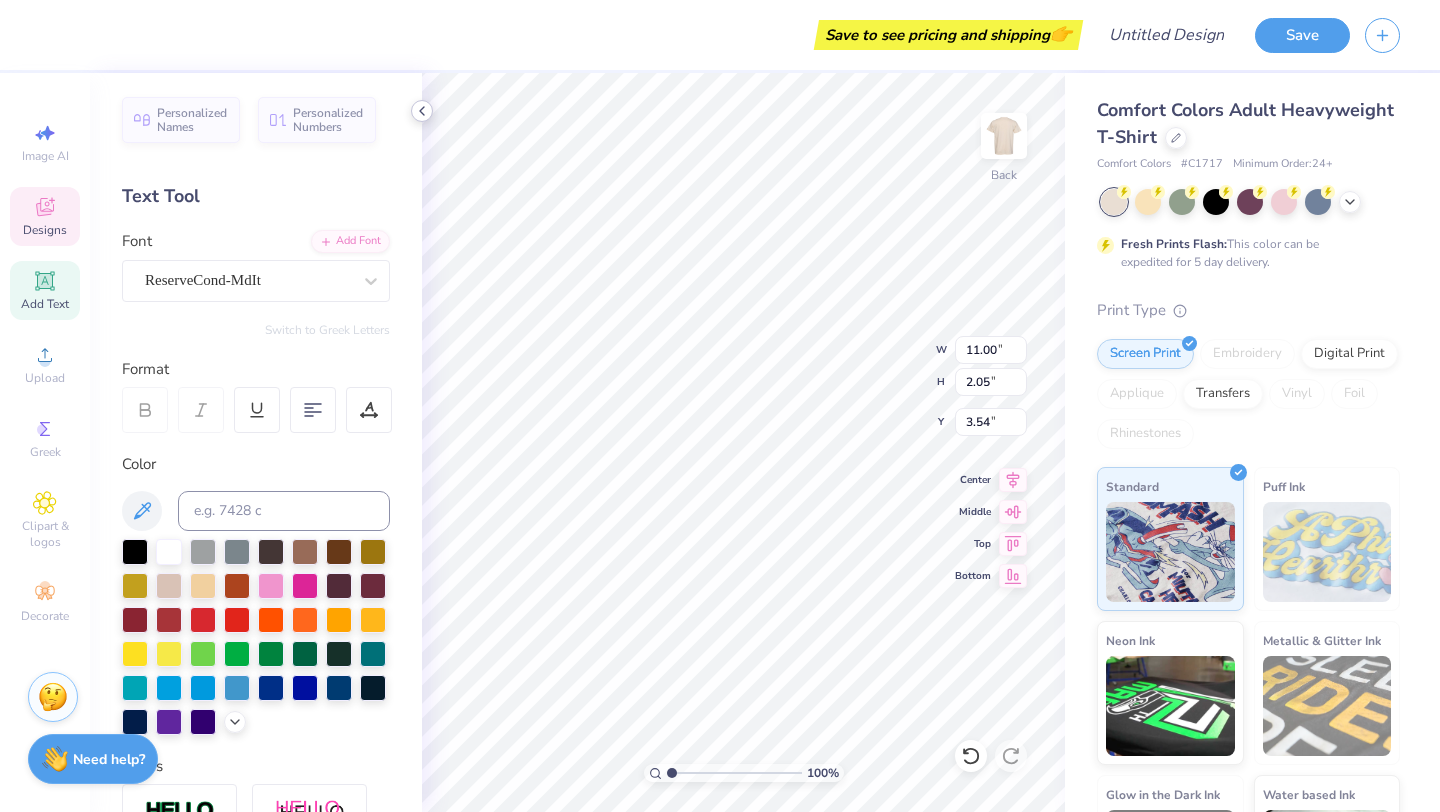type on "11.00" 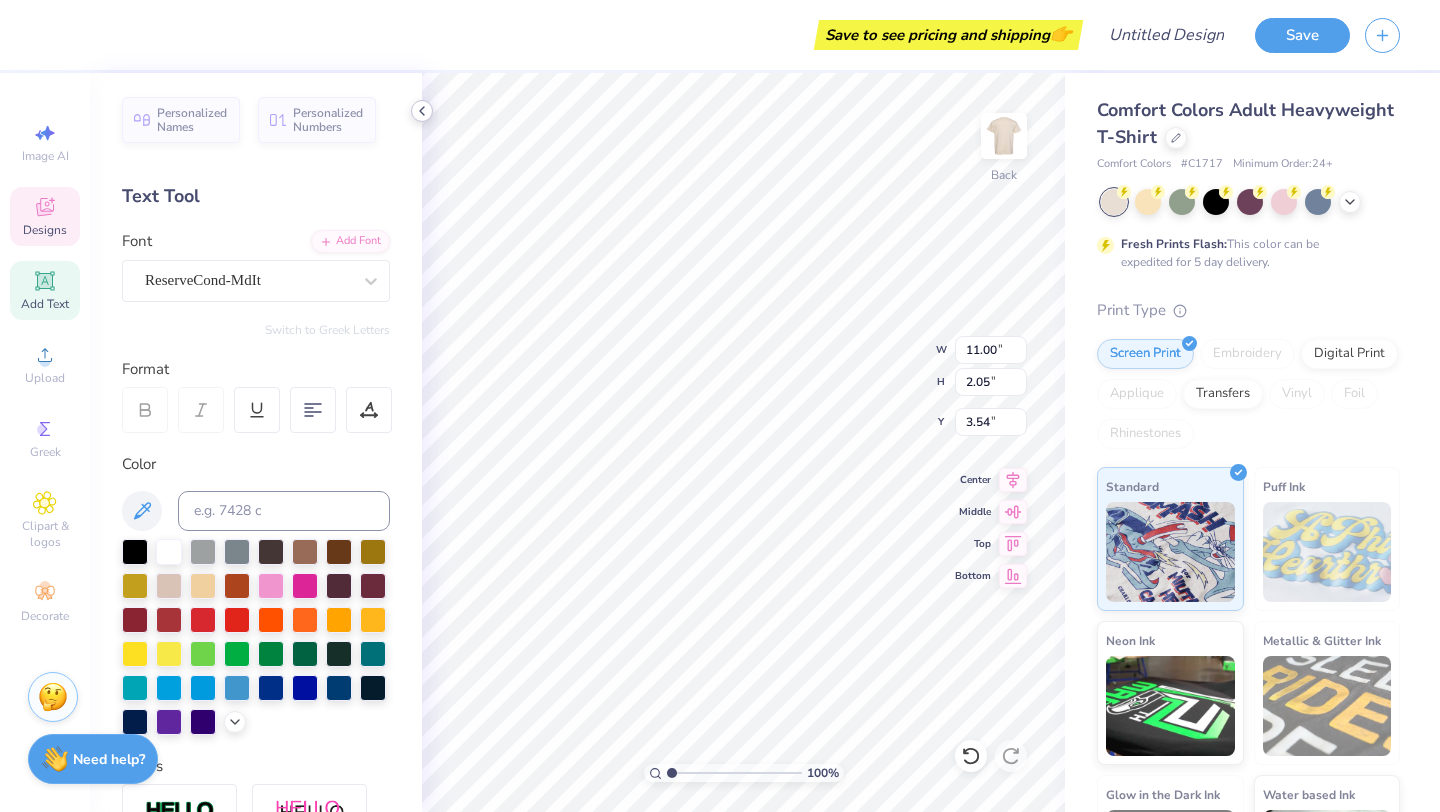 type on "RED, WHITE, &" 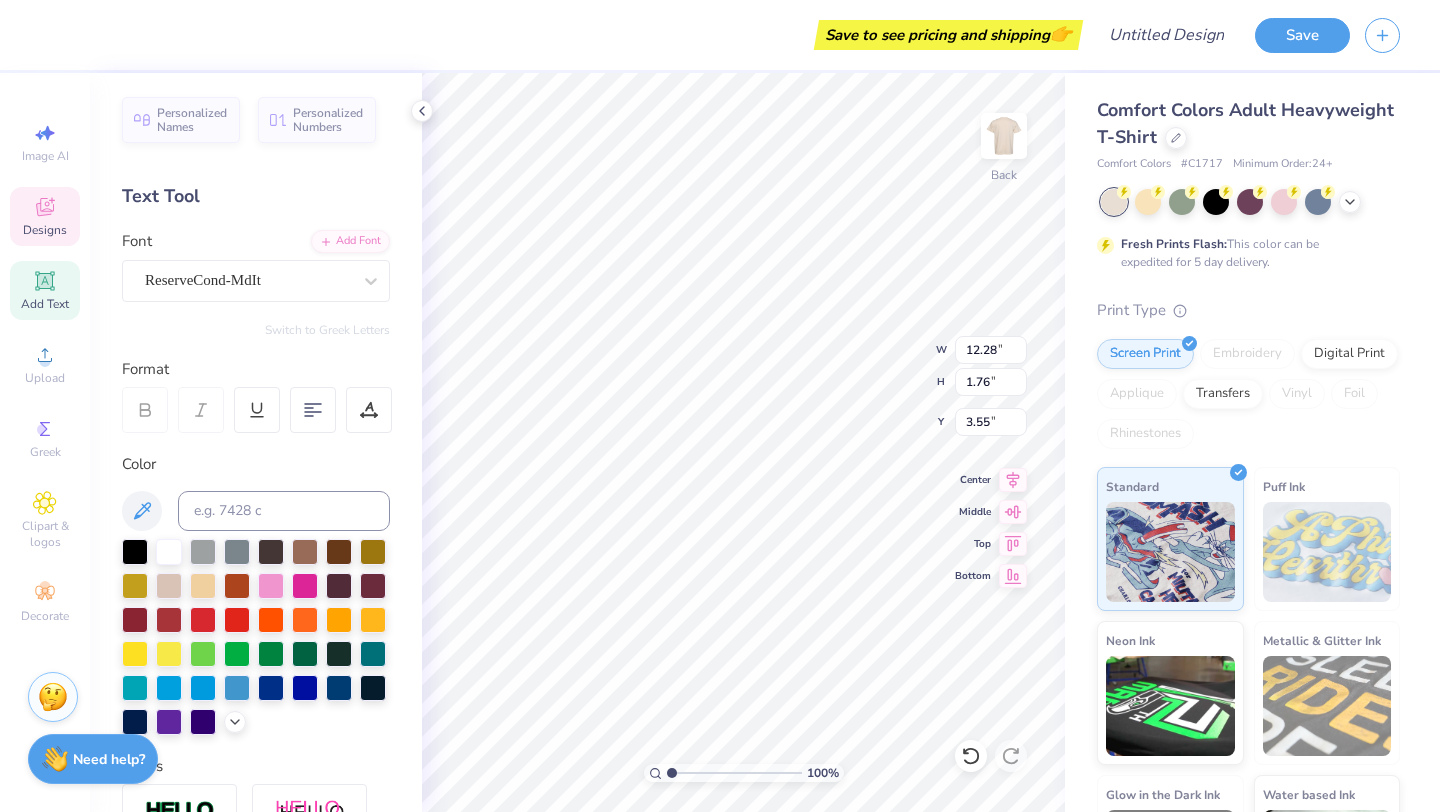 type on "12.28" 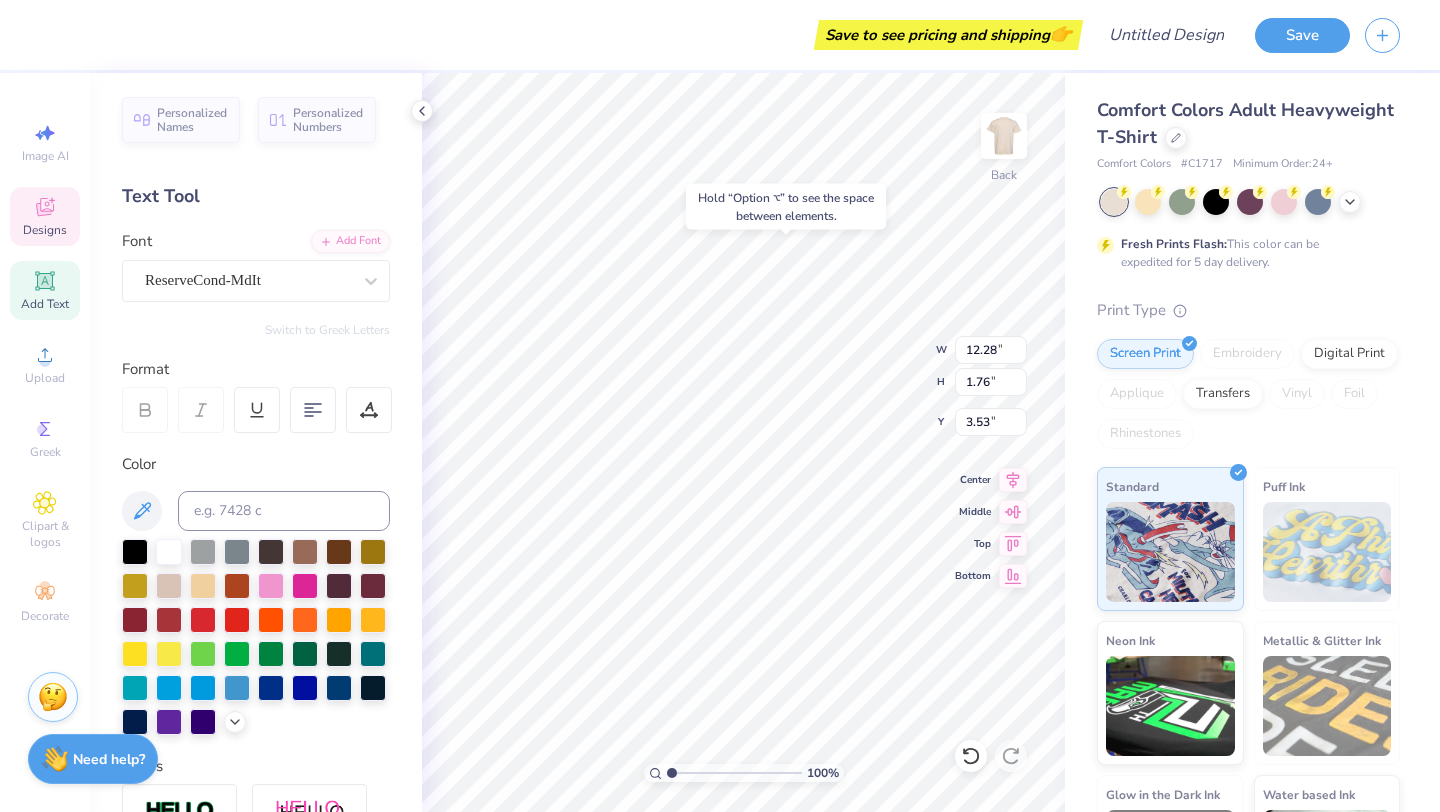 type on "3.53" 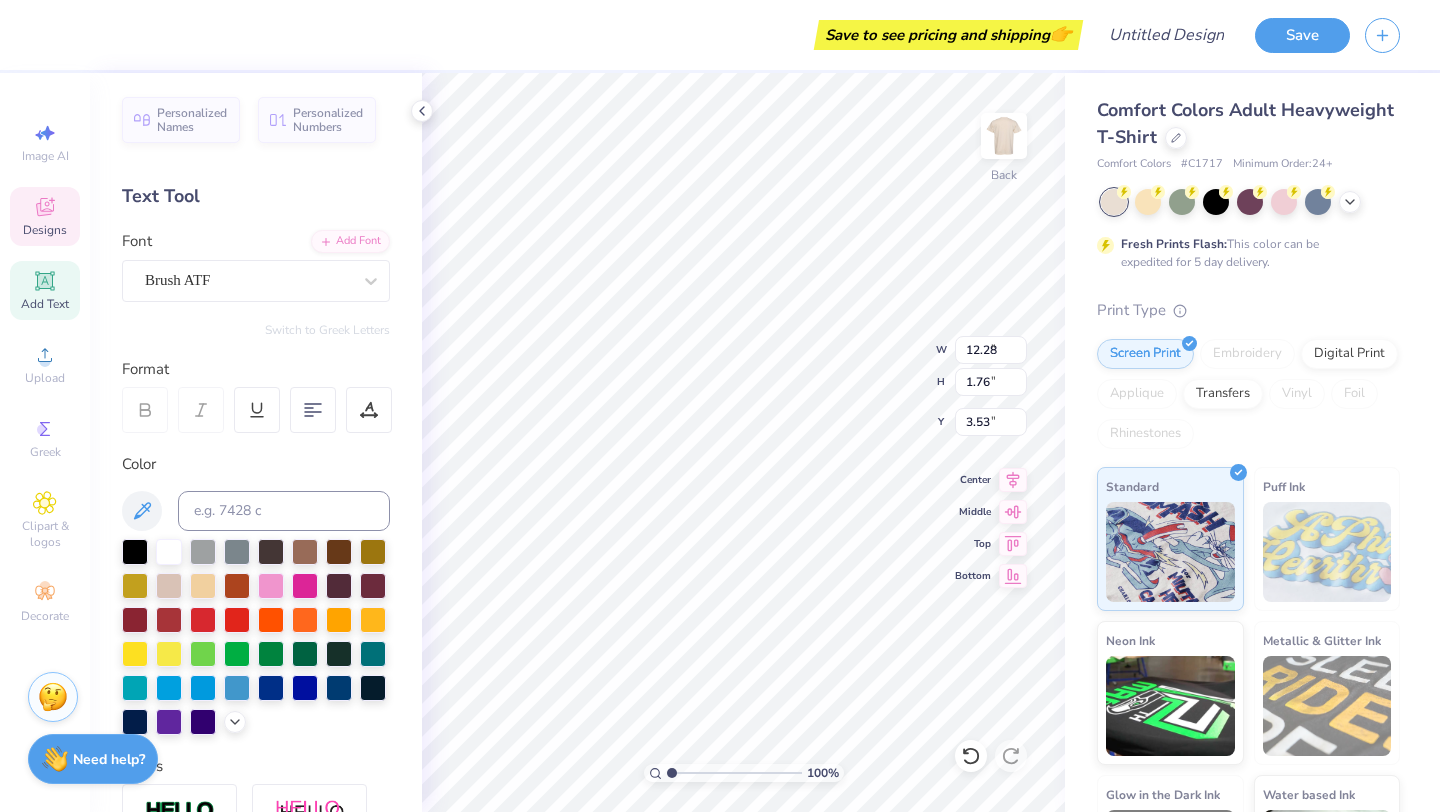 type on "3.86" 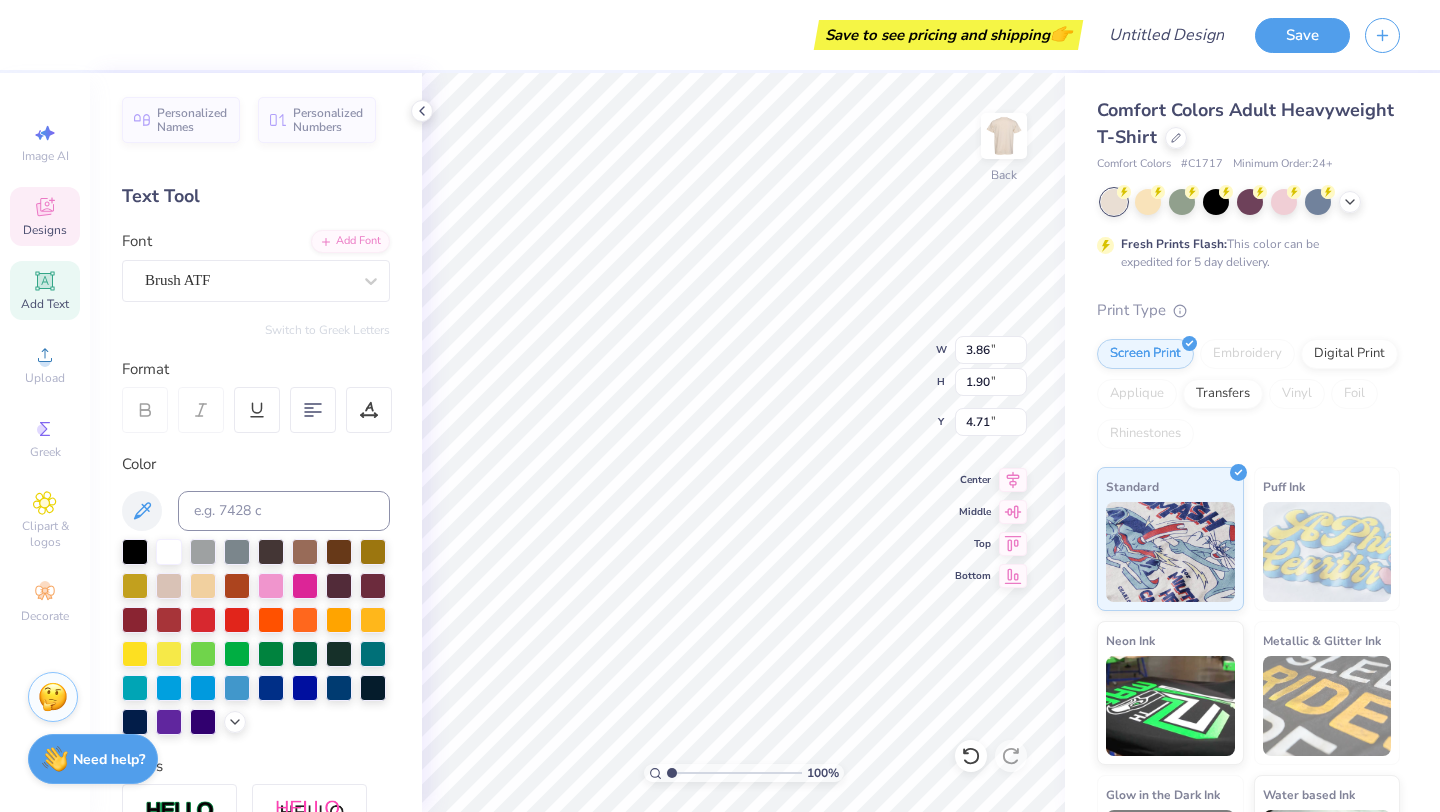 scroll, scrollTop: 16, scrollLeft: 2, axis: both 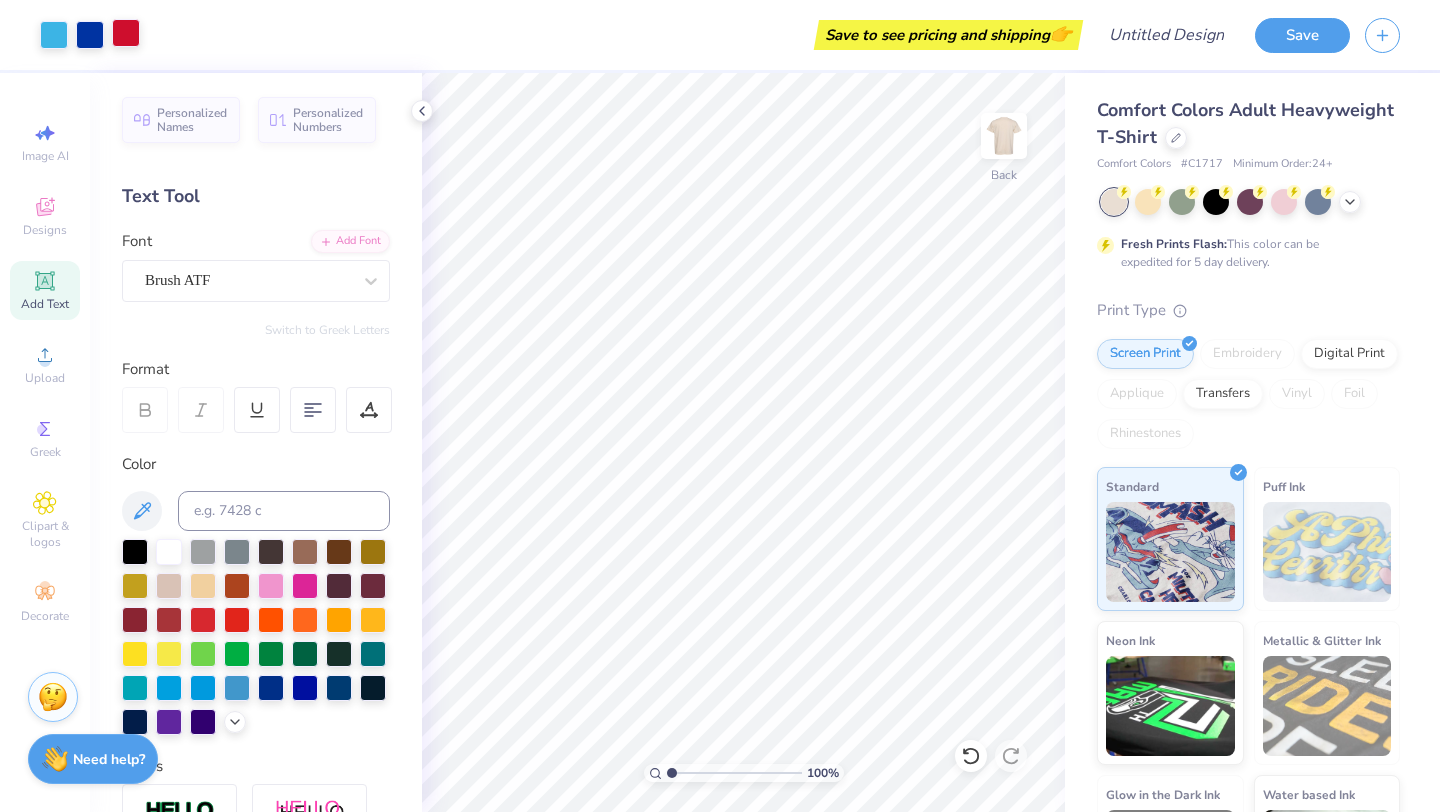 click at bounding box center [126, 33] 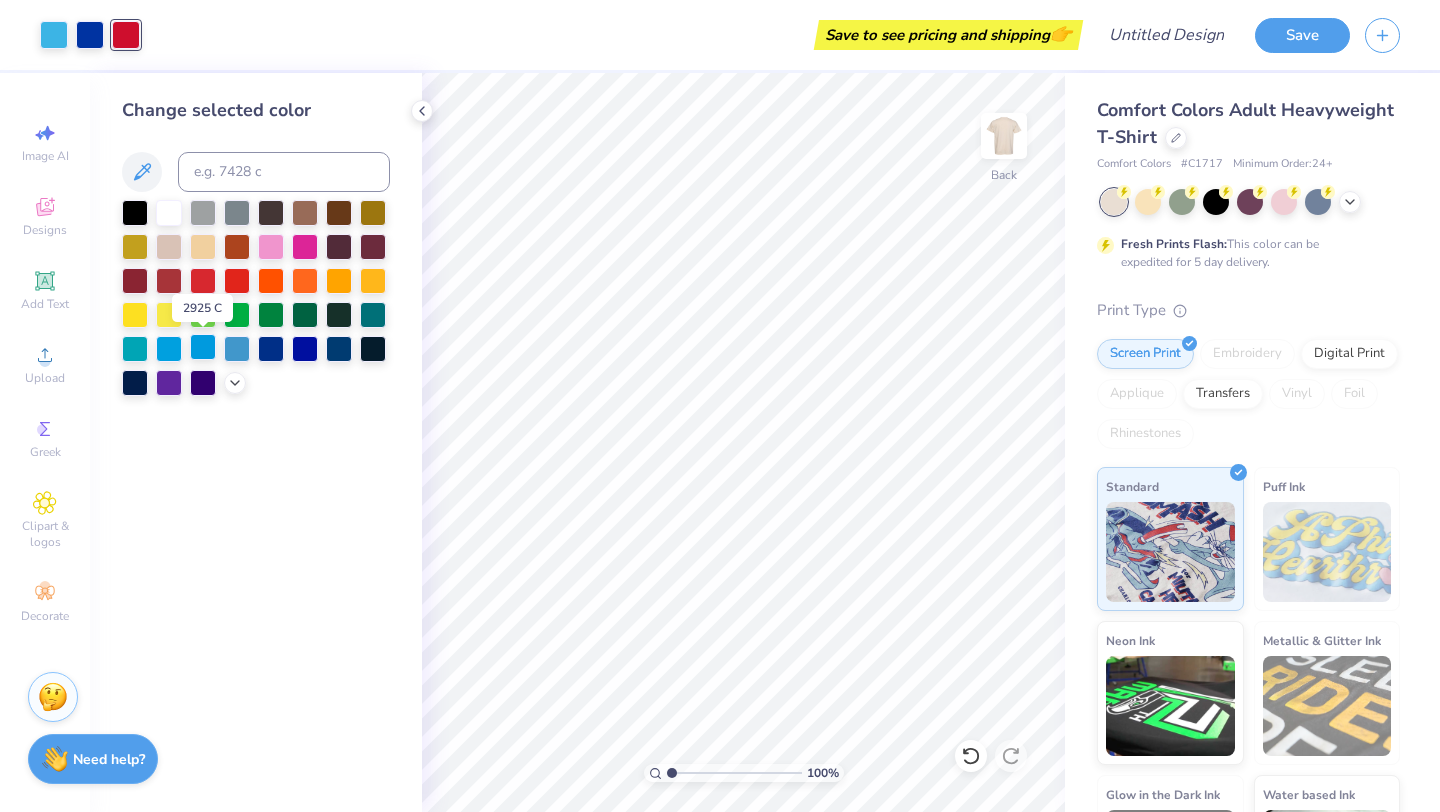 click at bounding box center [203, 347] 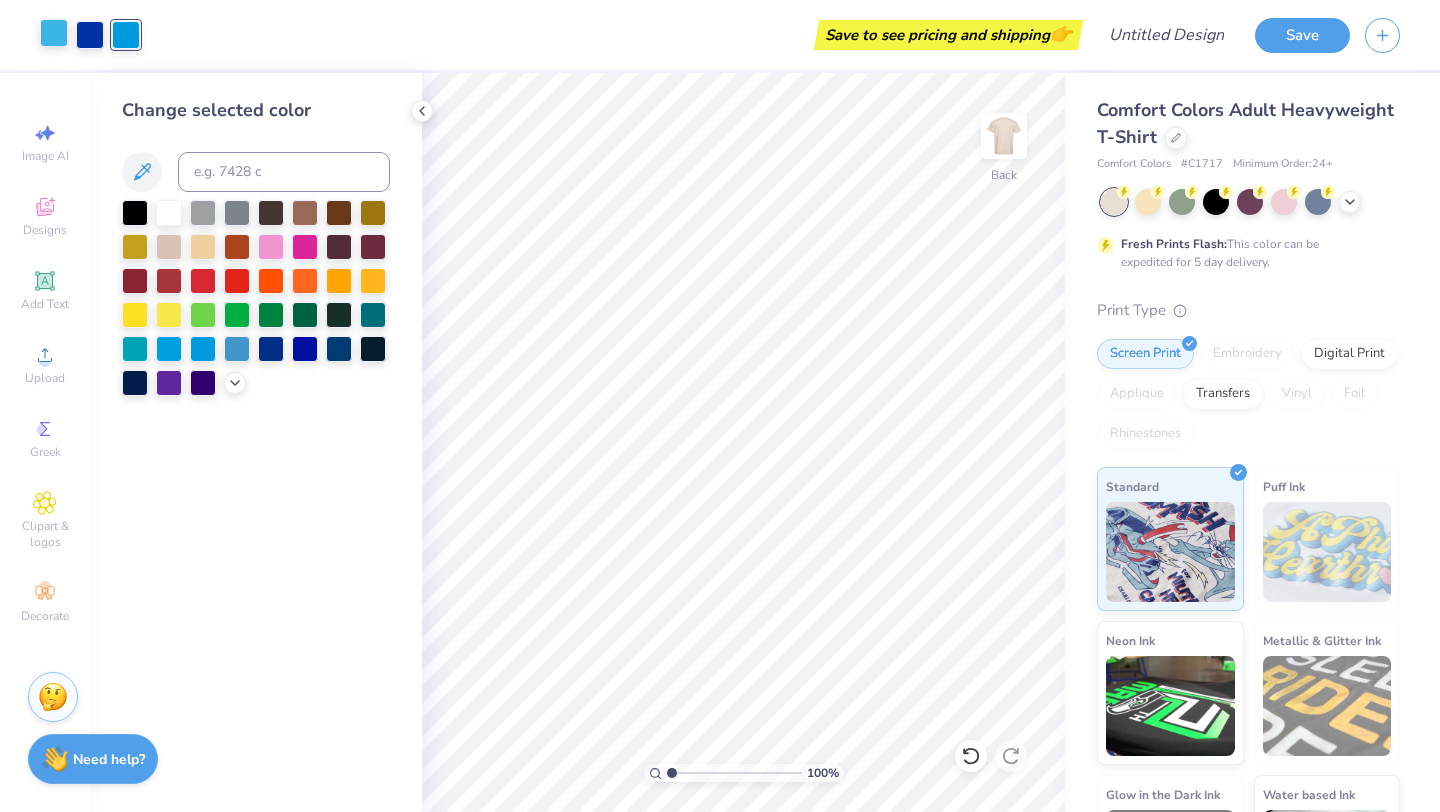 click at bounding box center (54, 33) 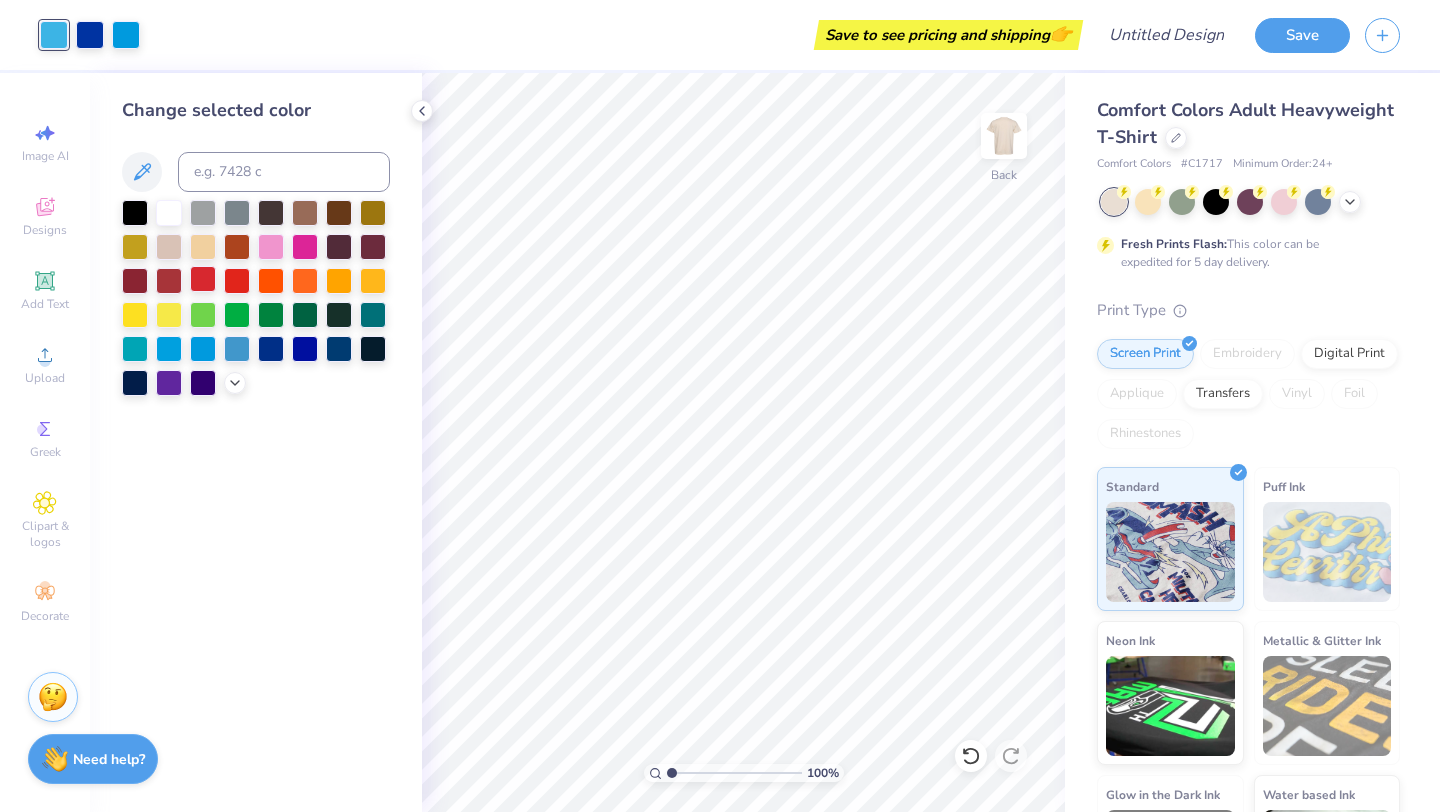 click at bounding box center [203, 279] 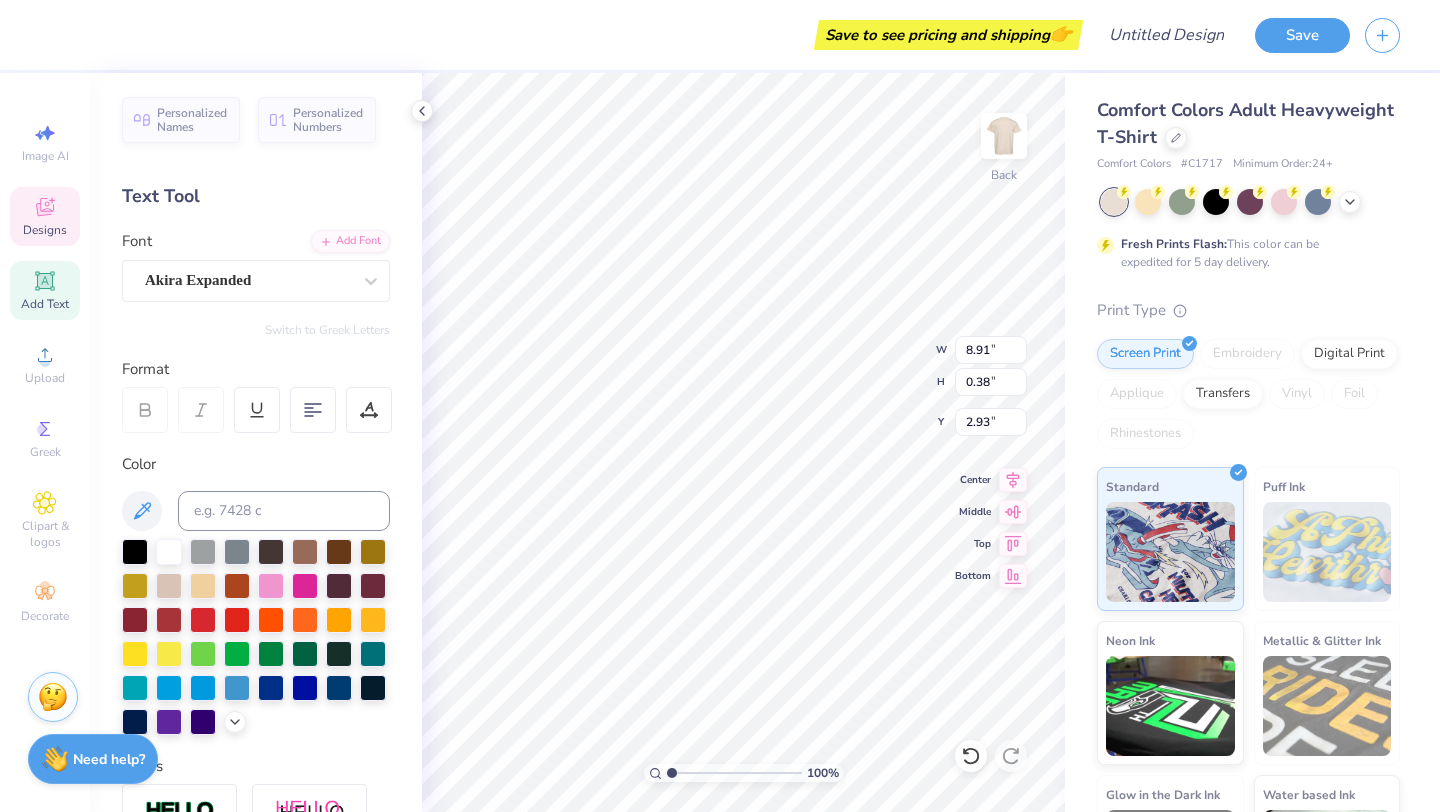 type on "8.91" 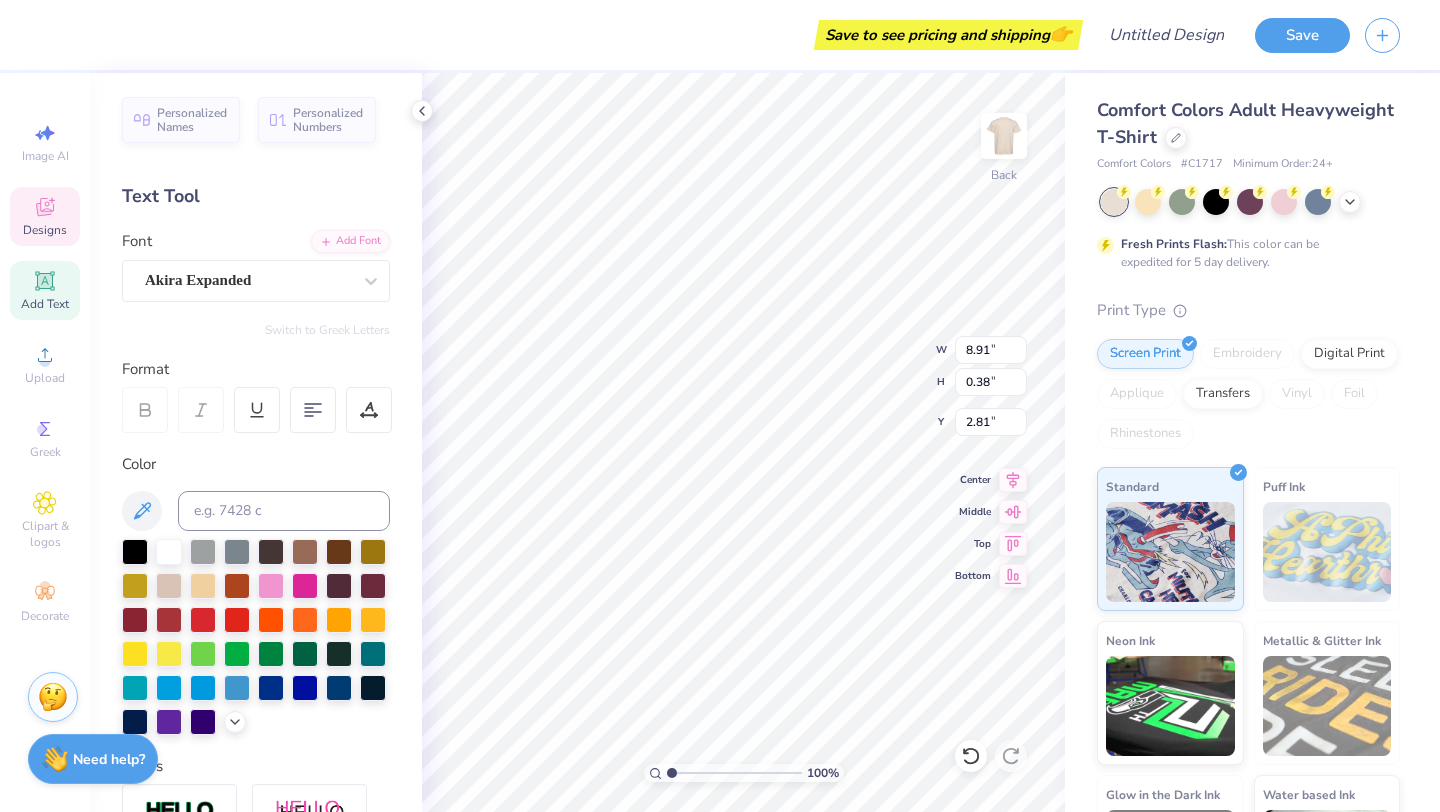 type on "2.81" 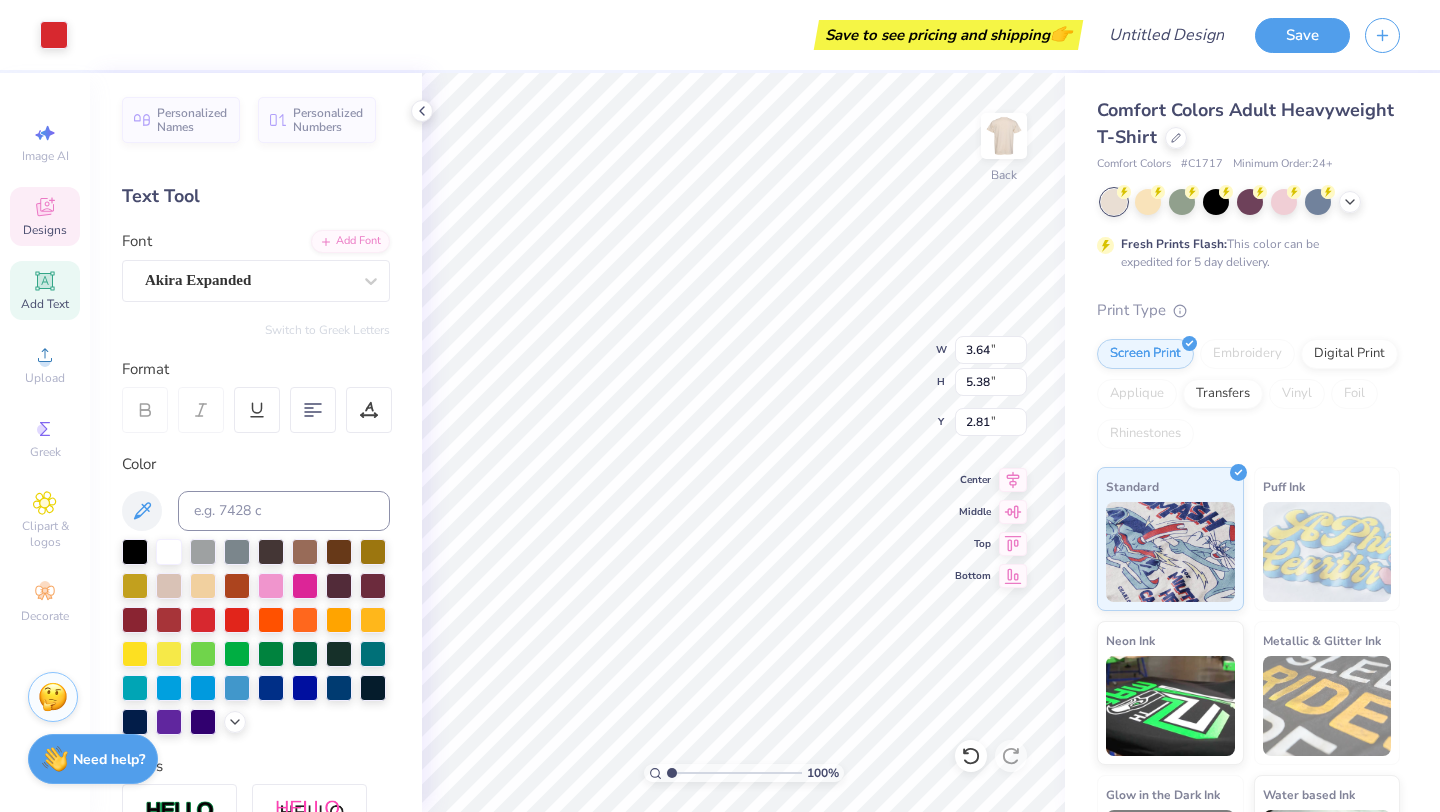 type on "3.64" 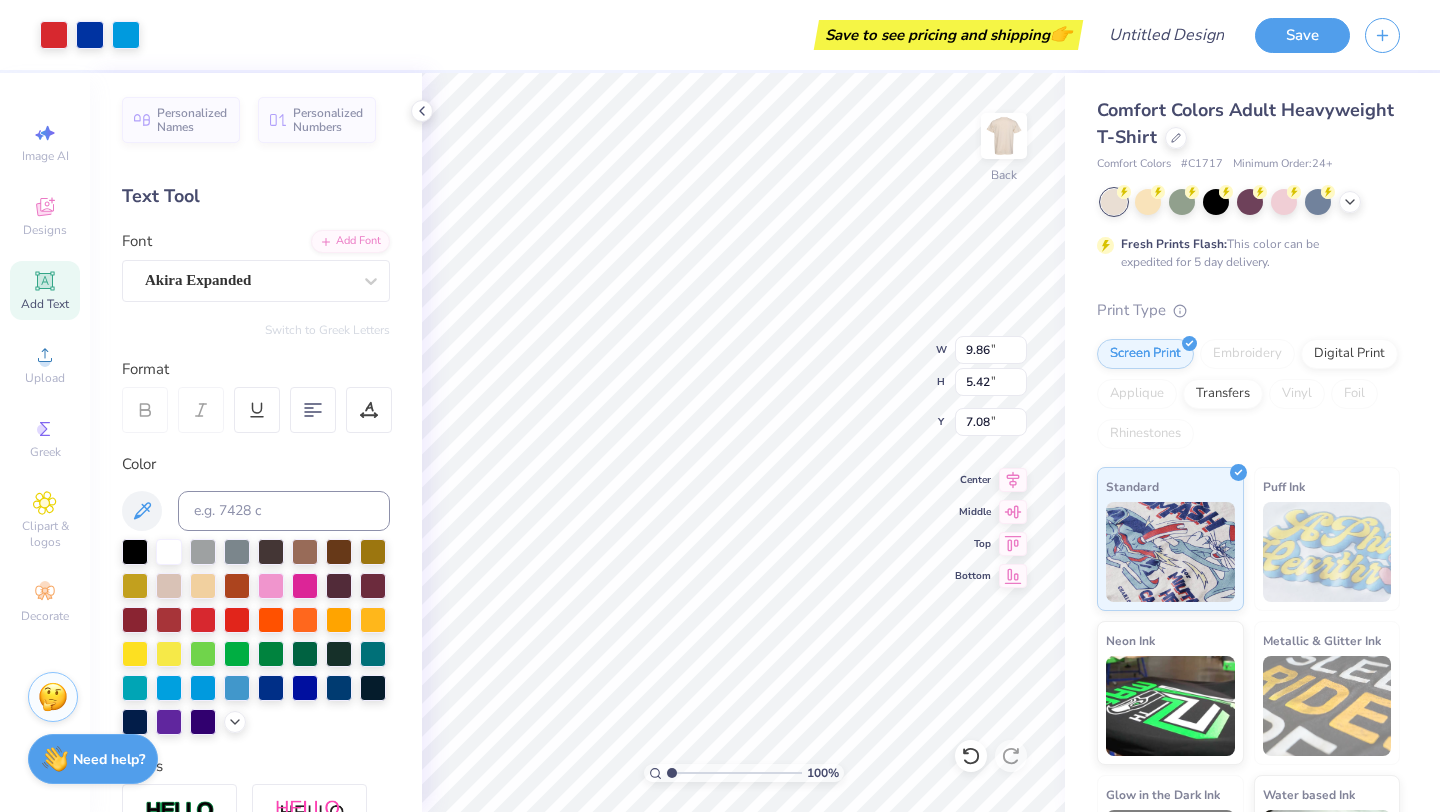 type on "7.08" 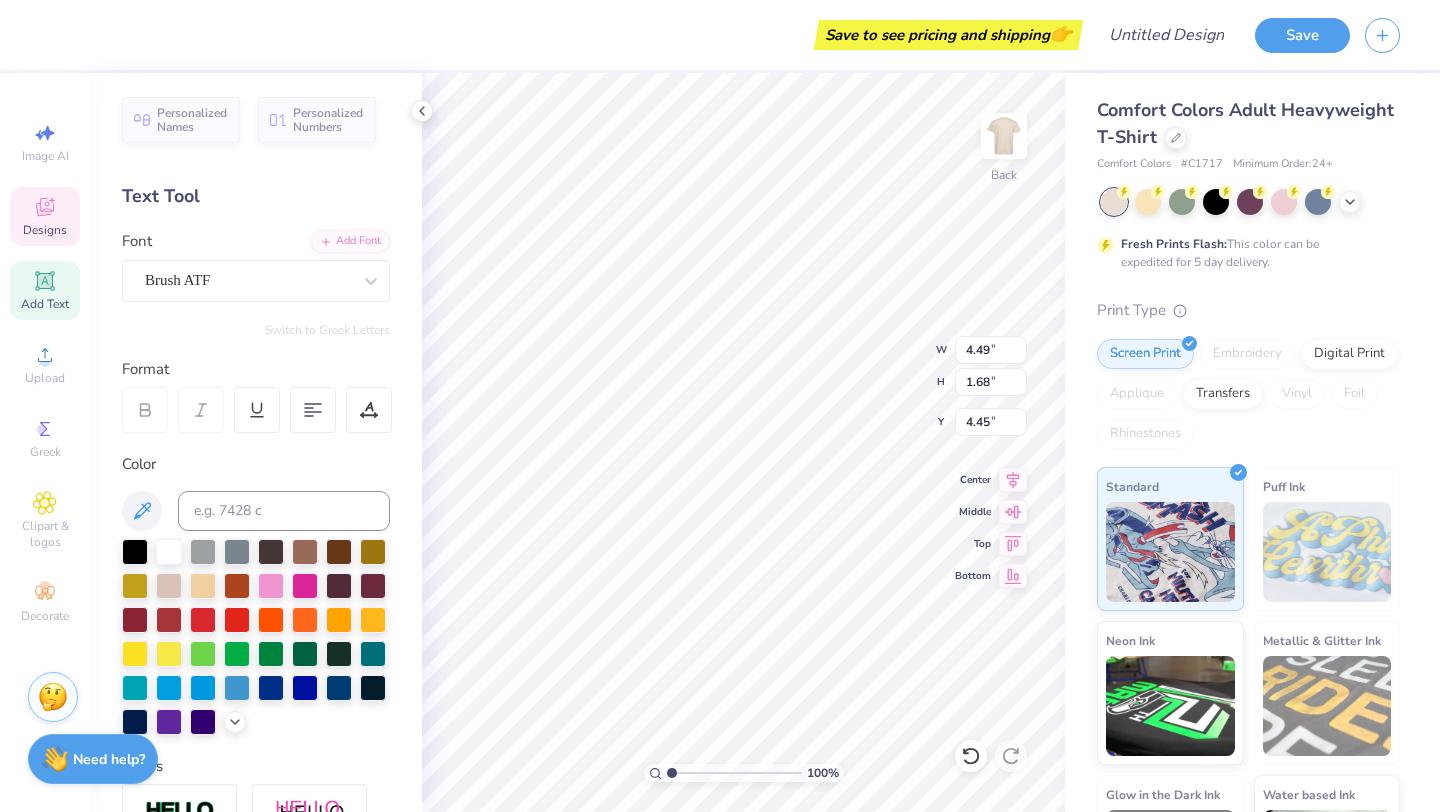 type on "4.45" 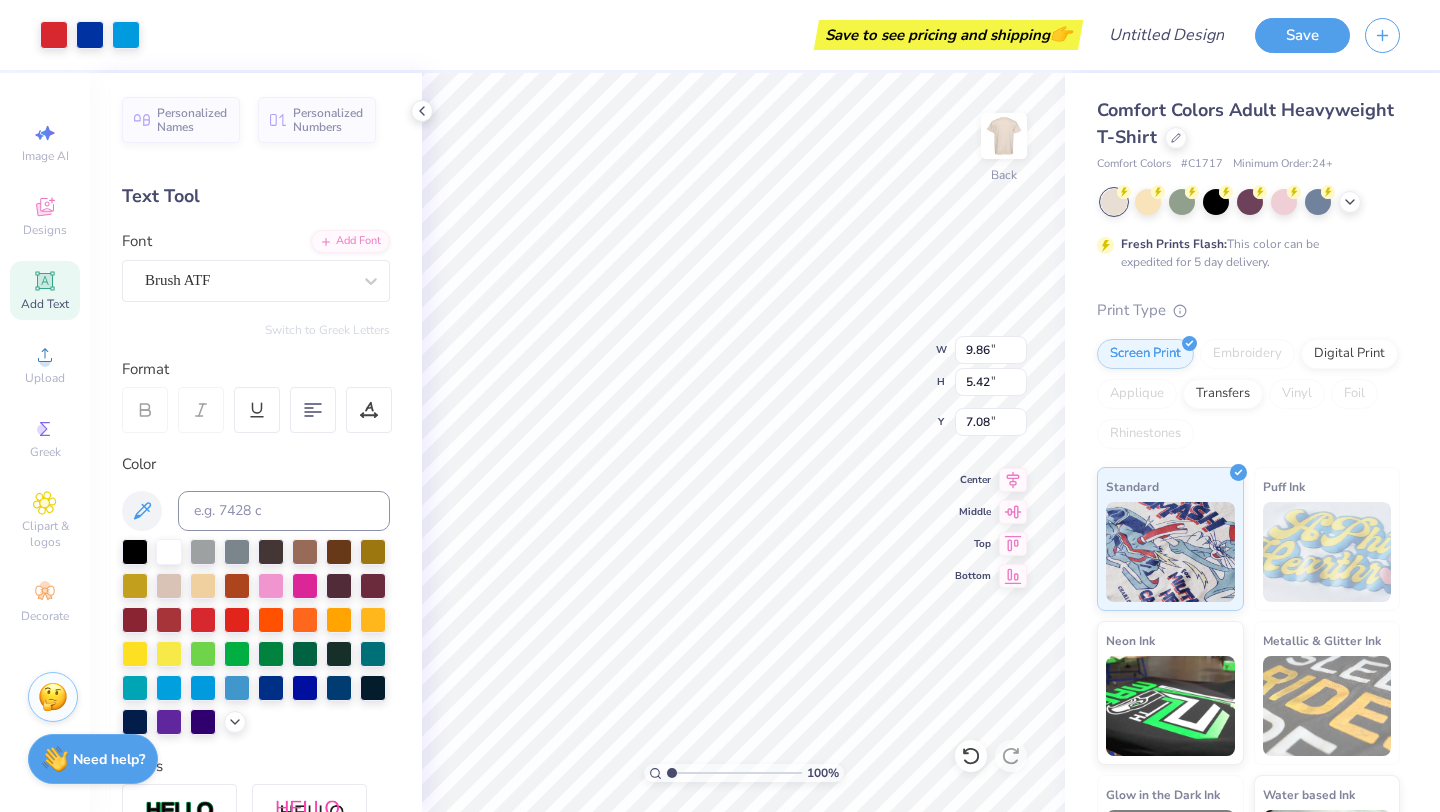 type on "6.60" 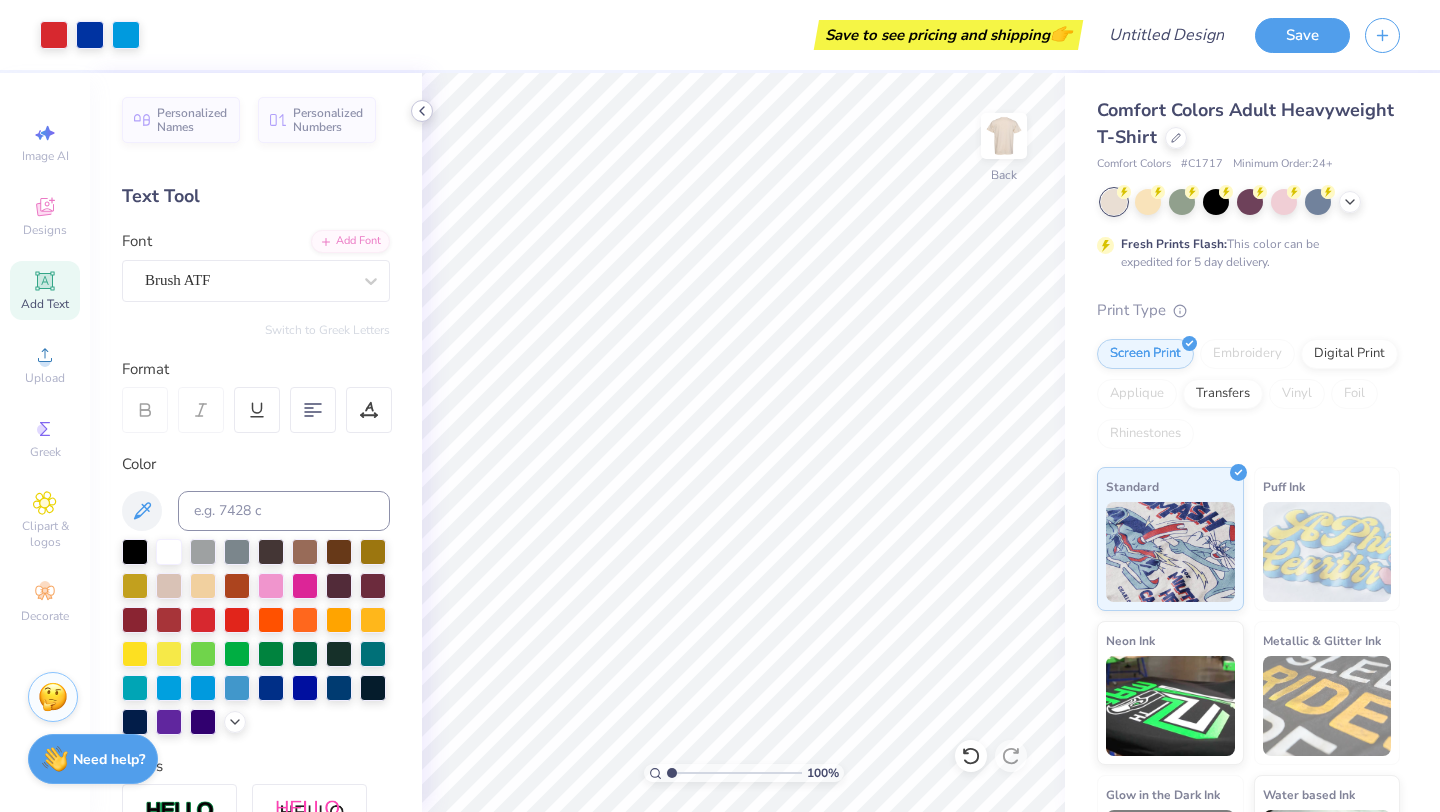 click 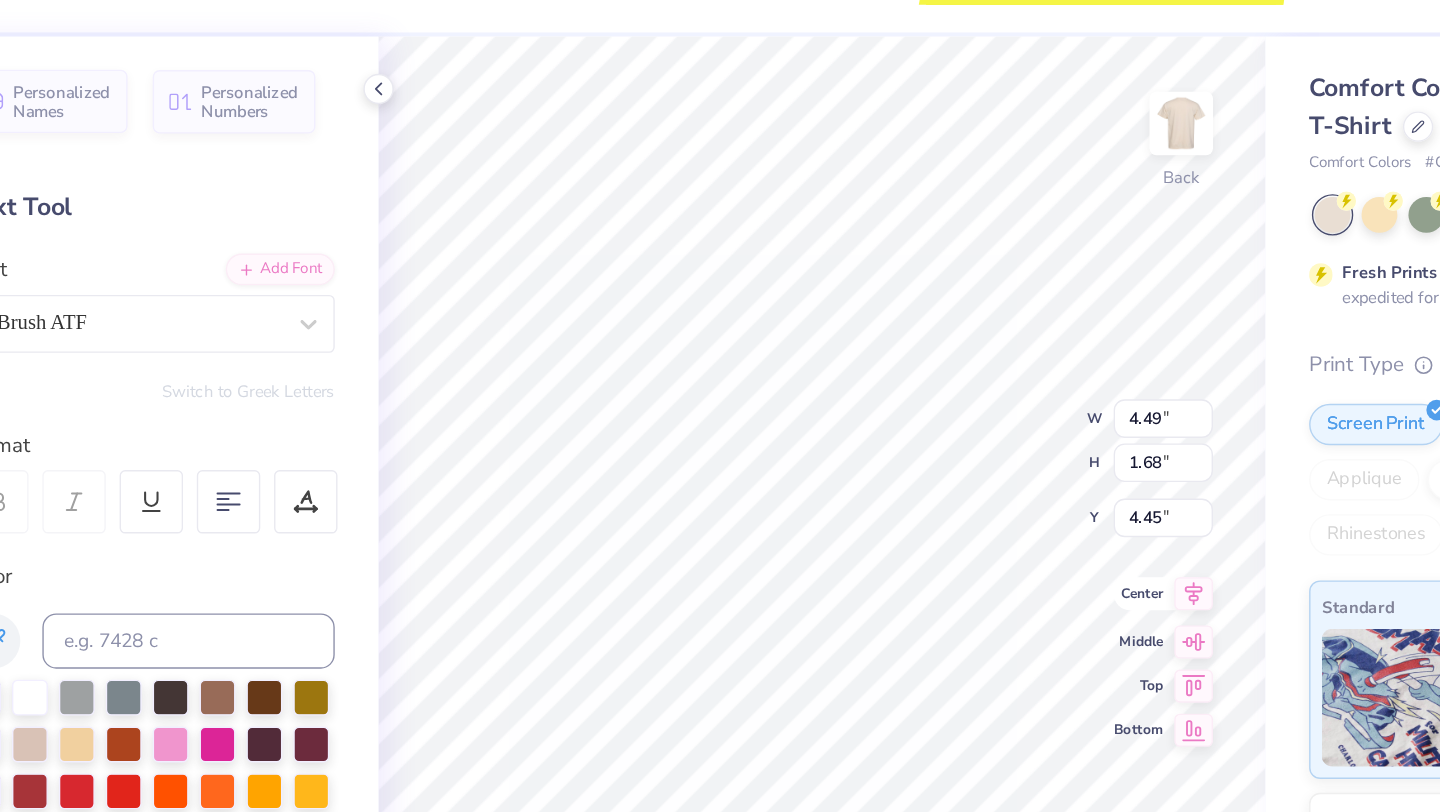 type on "4.49" 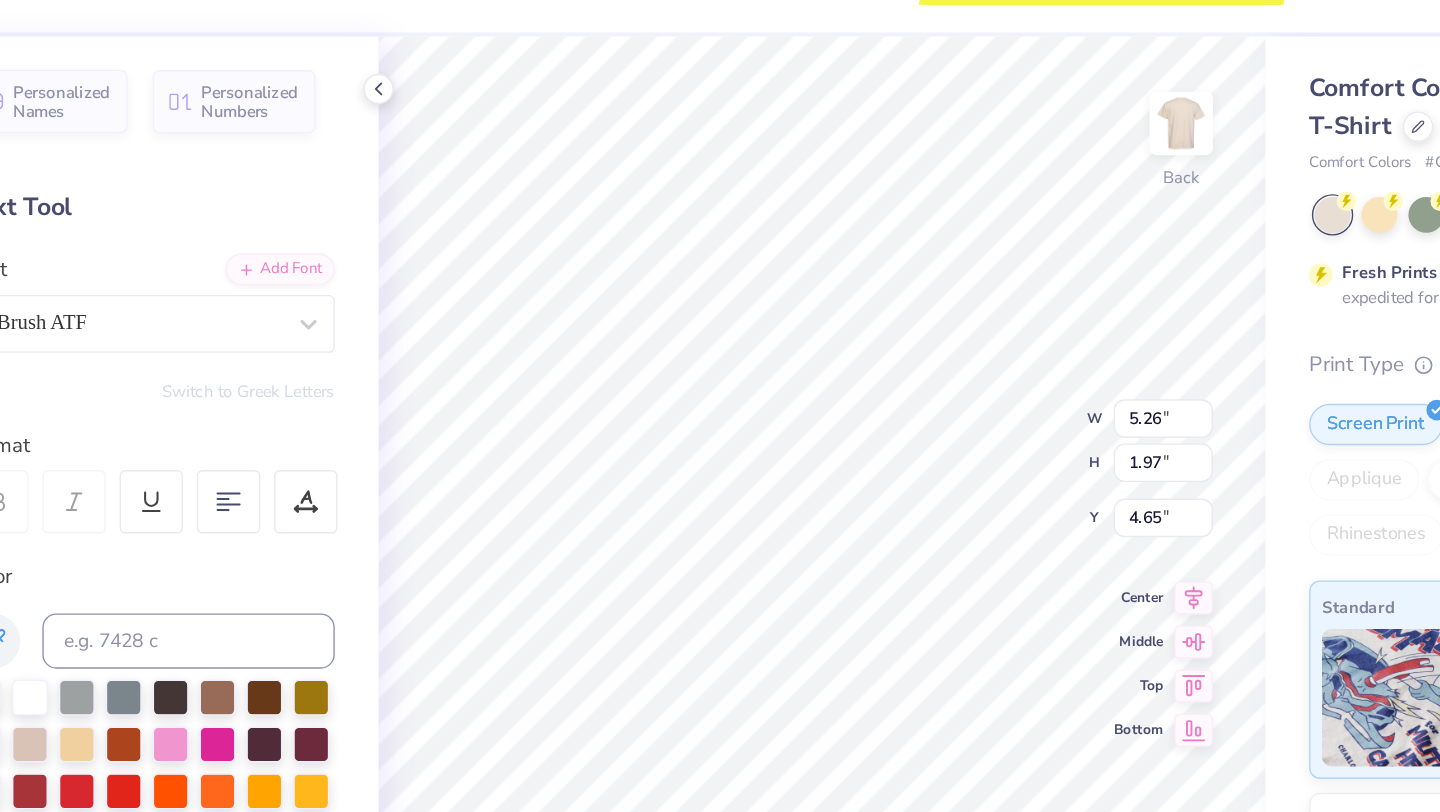 type on "4.65" 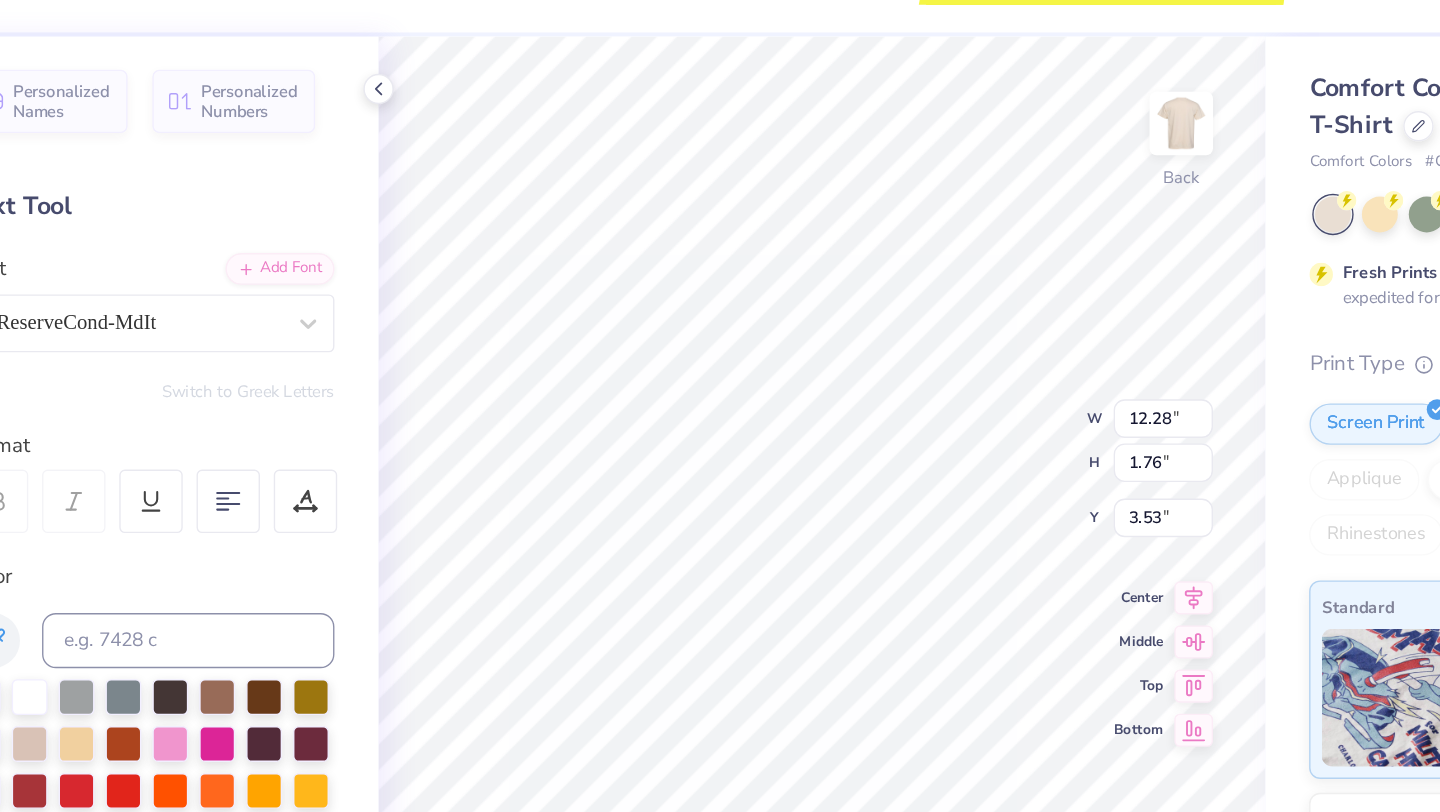 scroll, scrollTop: 16, scrollLeft: 8, axis: both 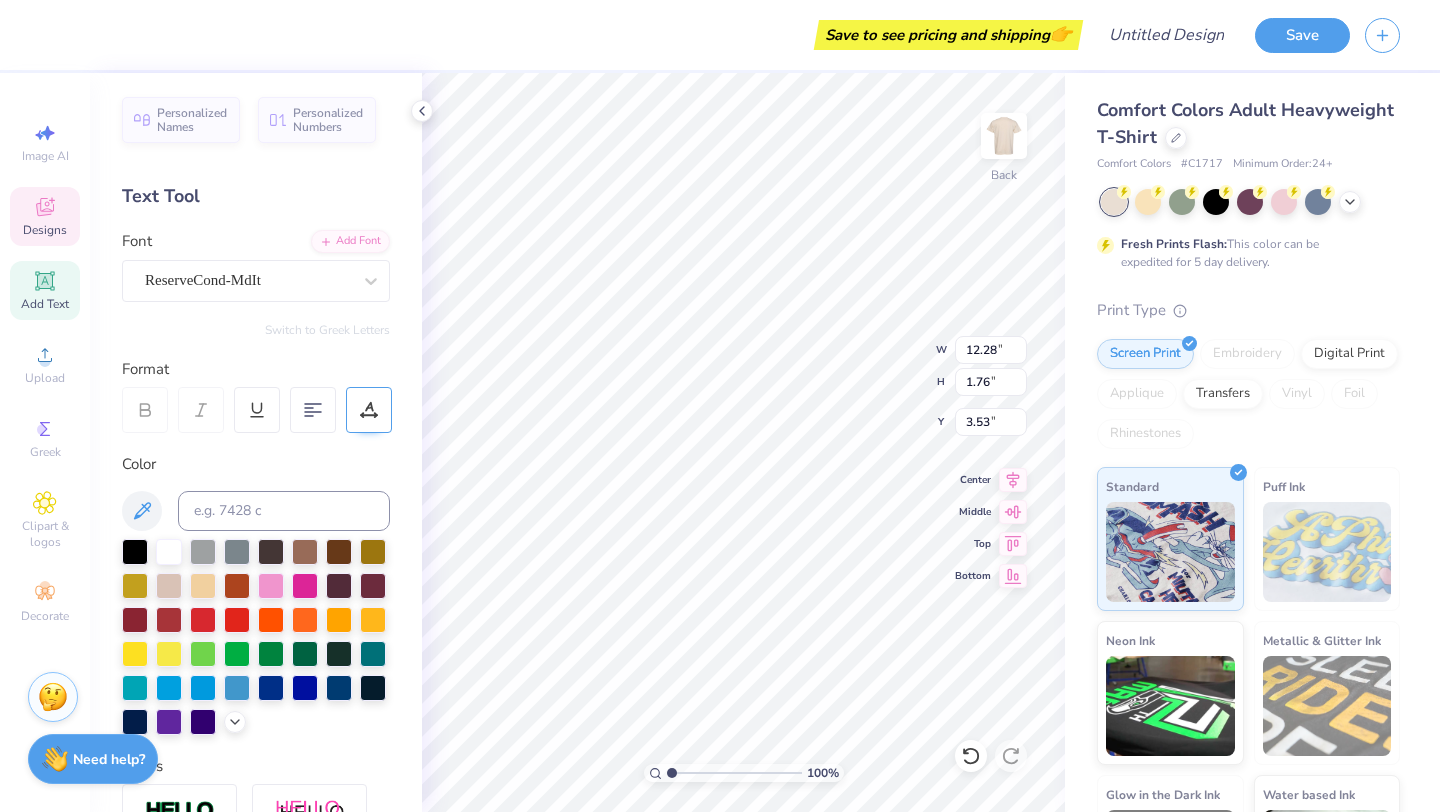 click at bounding box center [369, 410] 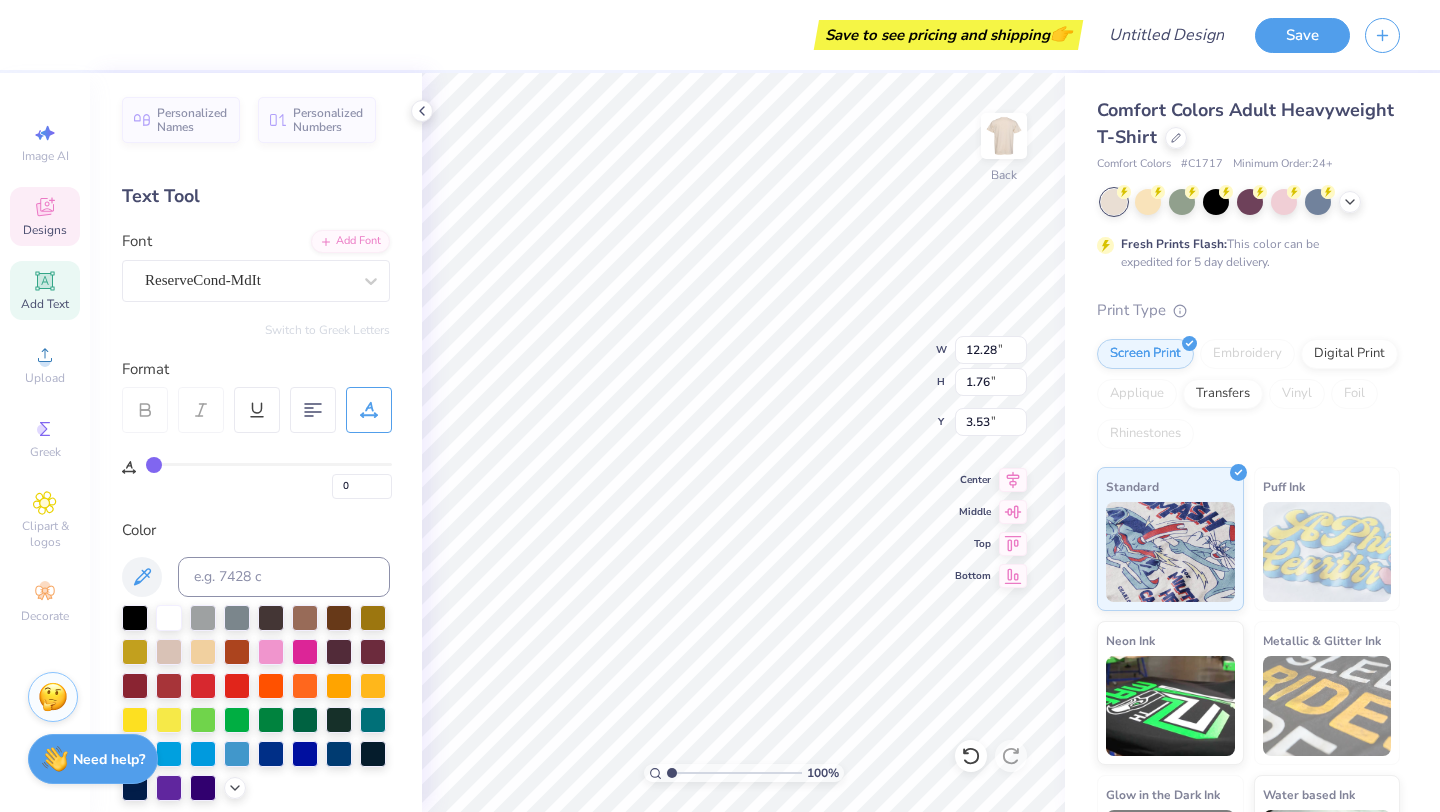 type on "2" 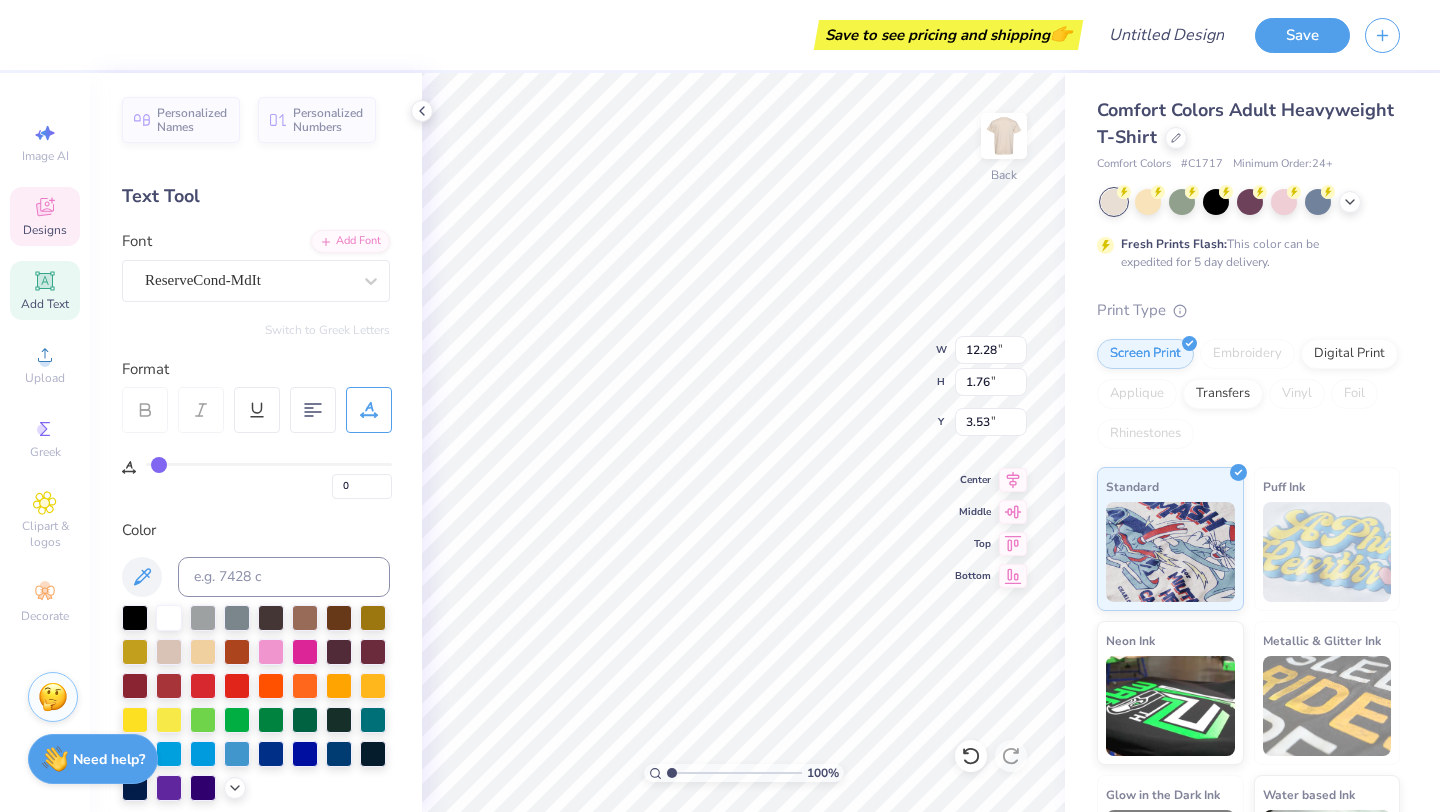 type on "2" 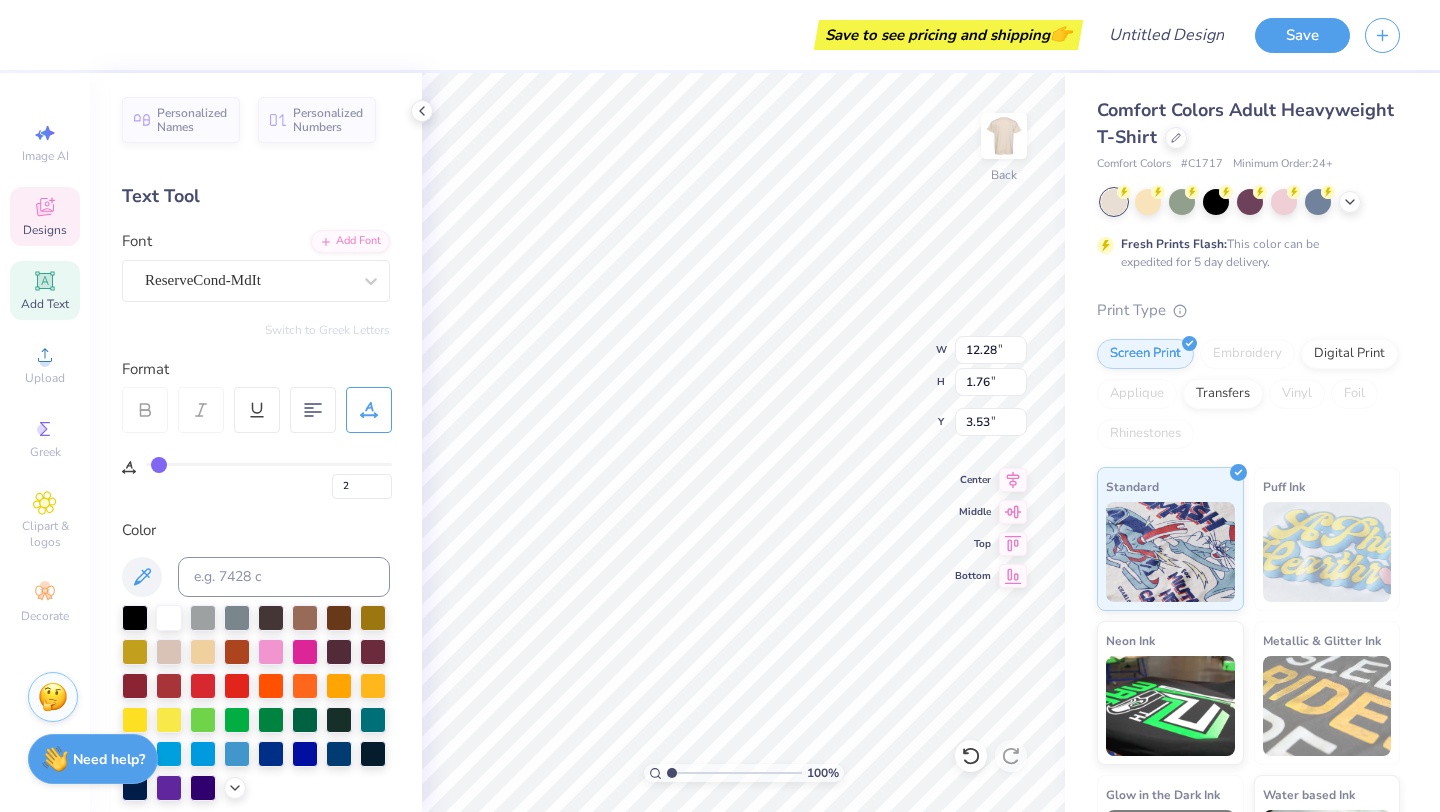 type on "3" 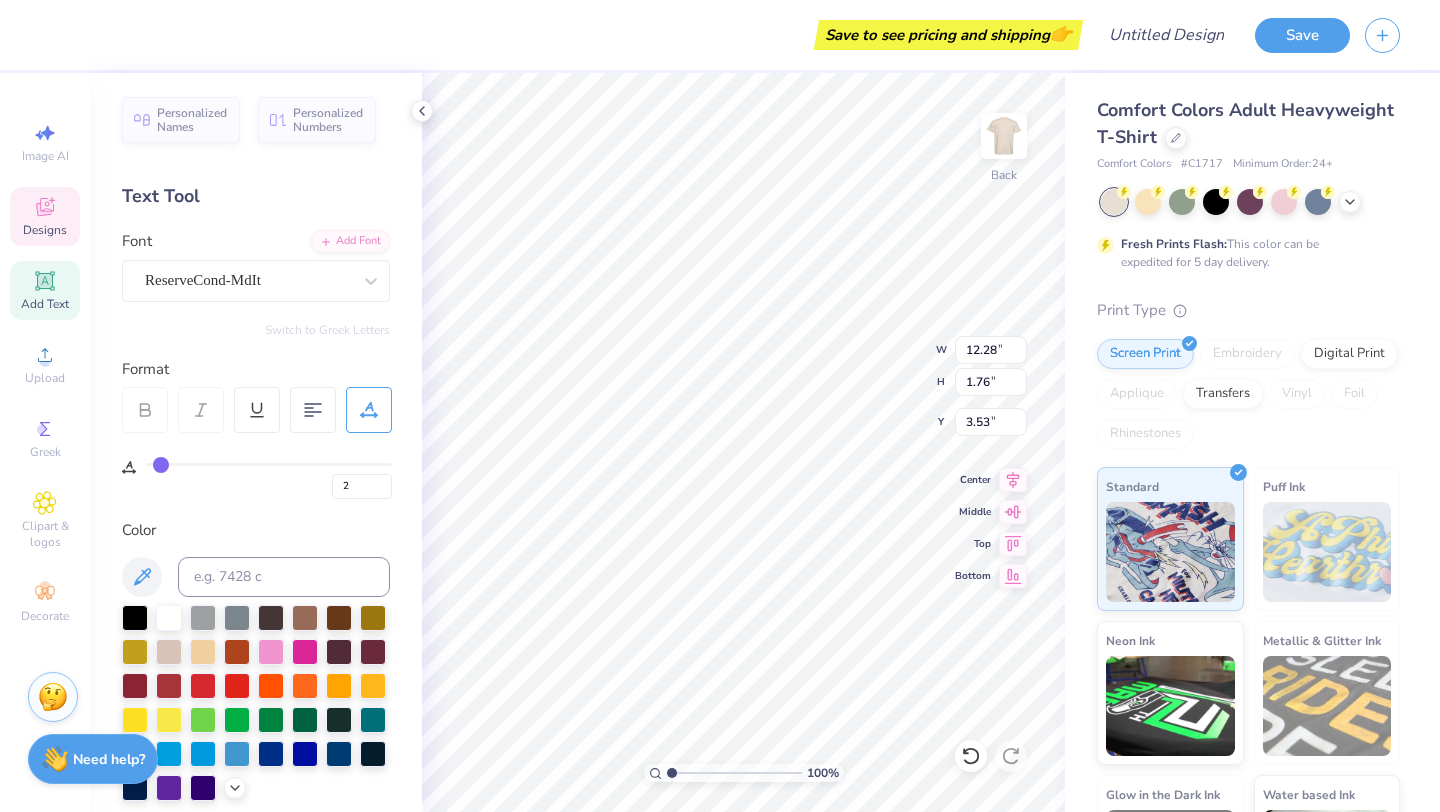 type on "3" 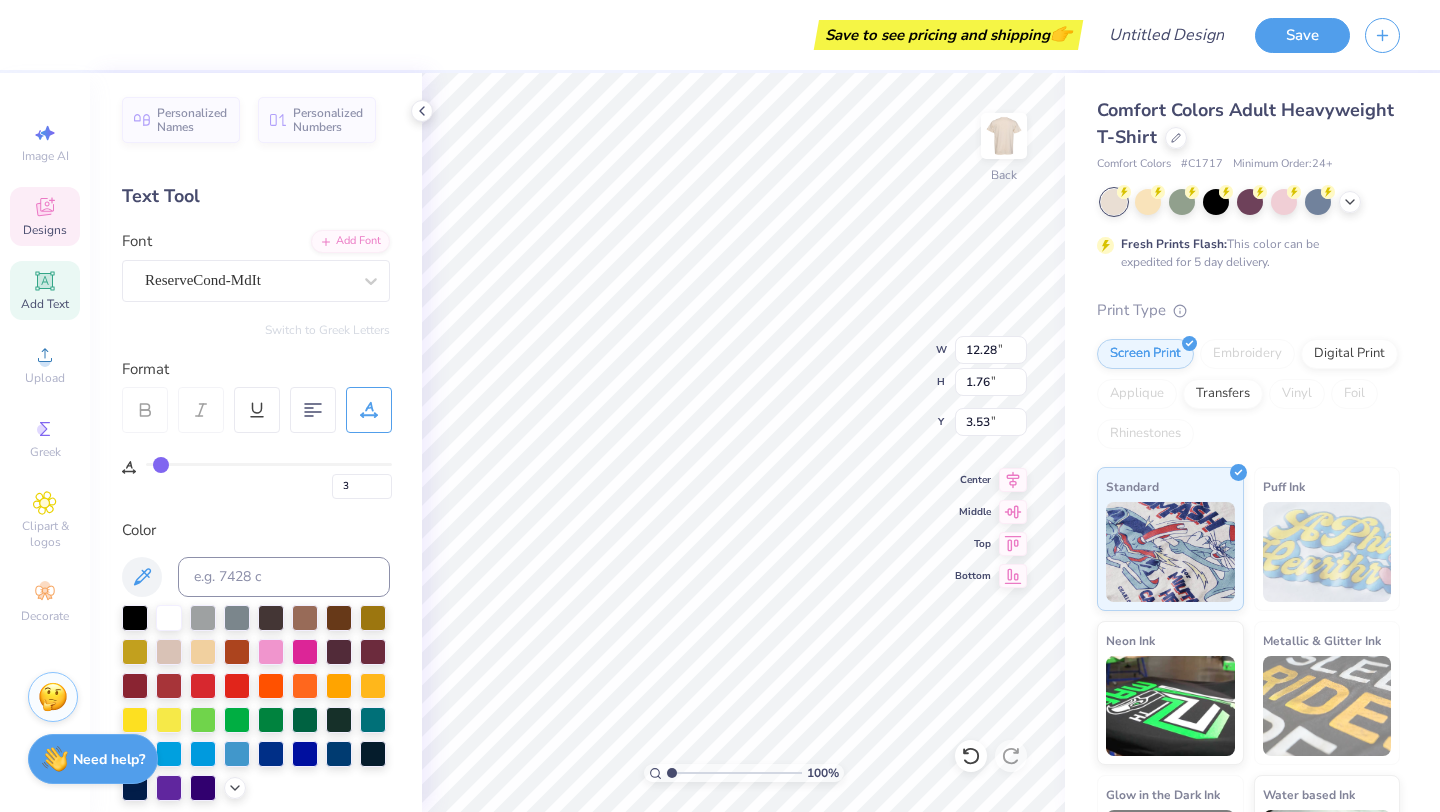 type on "4" 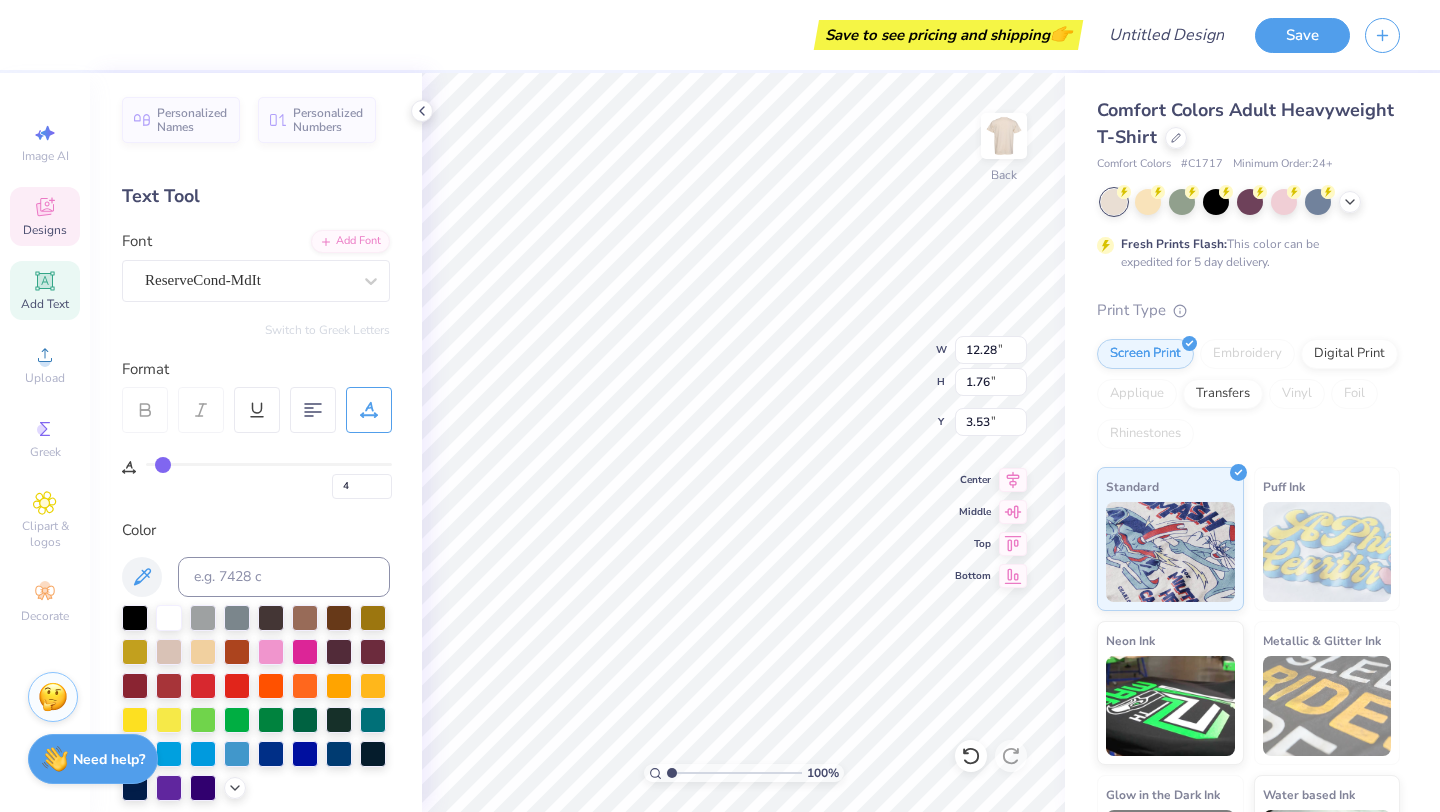 type on "5" 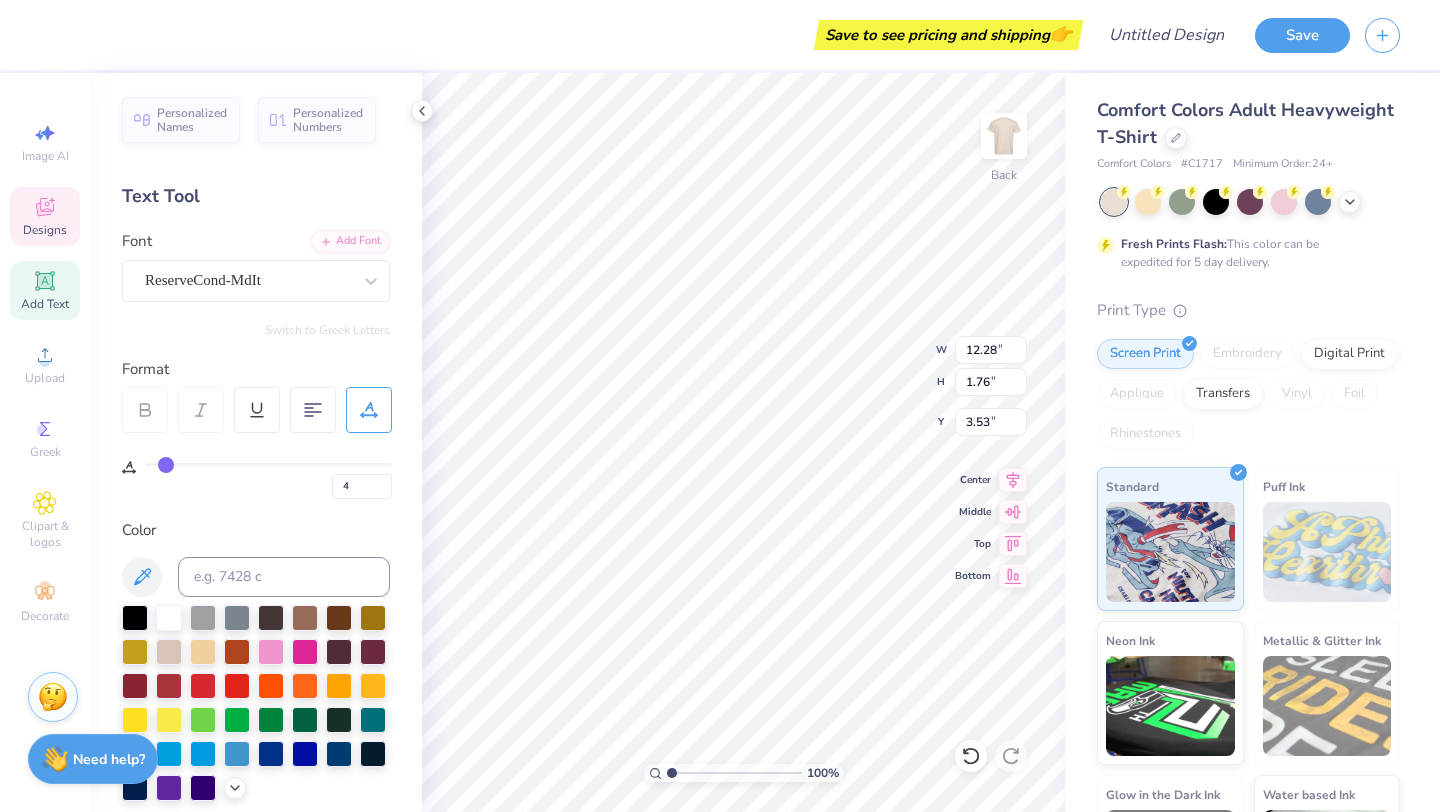 type on "5" 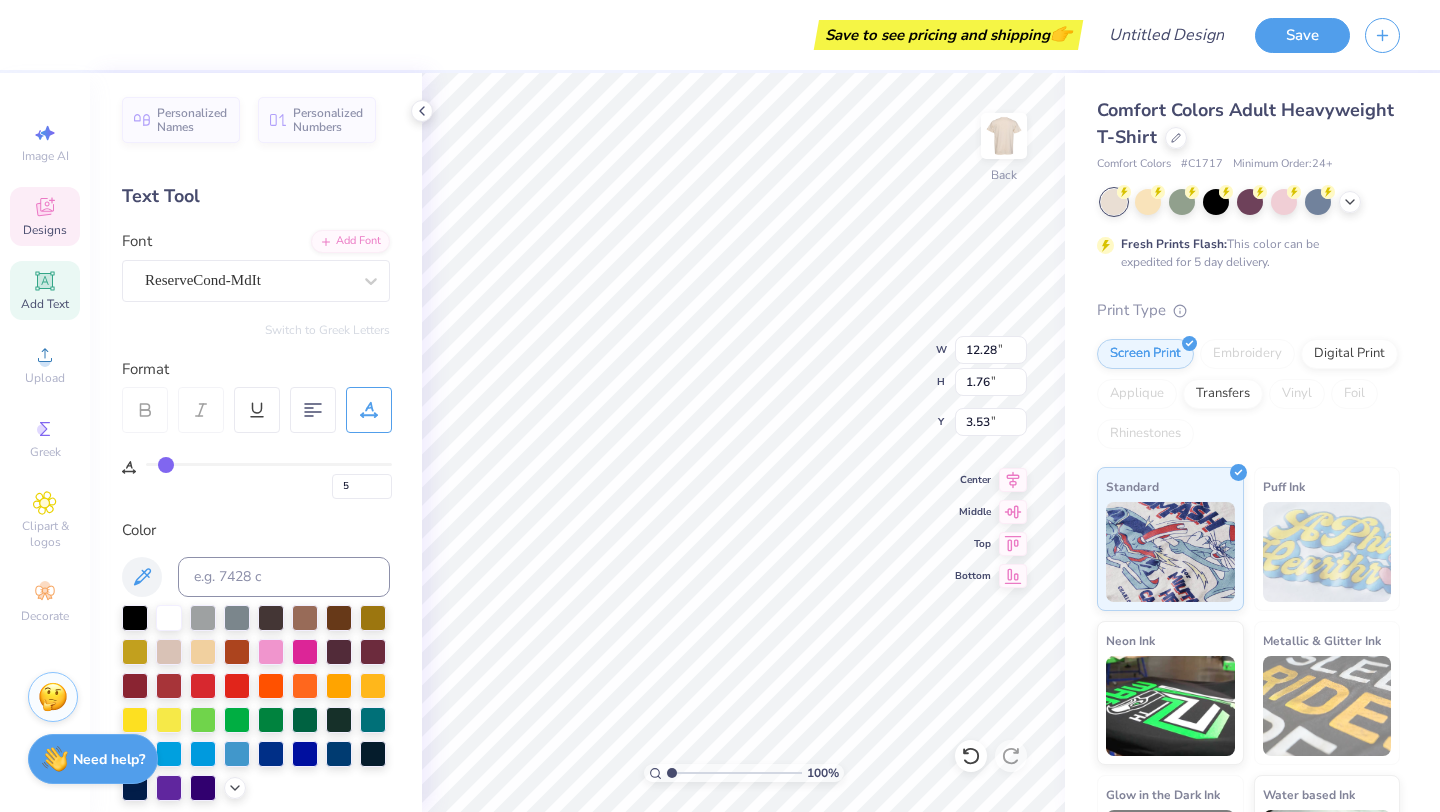 type on "7" 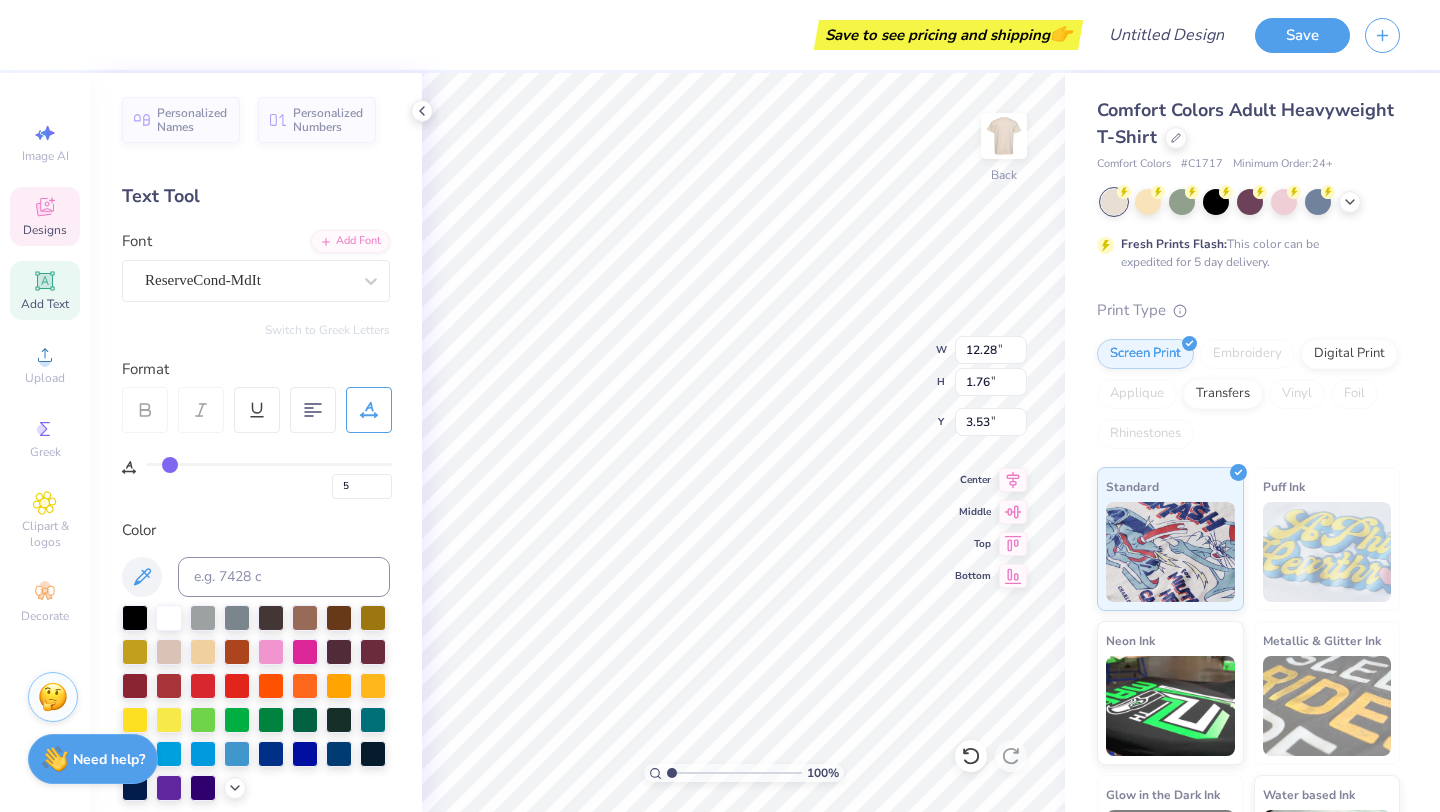 type on "7" 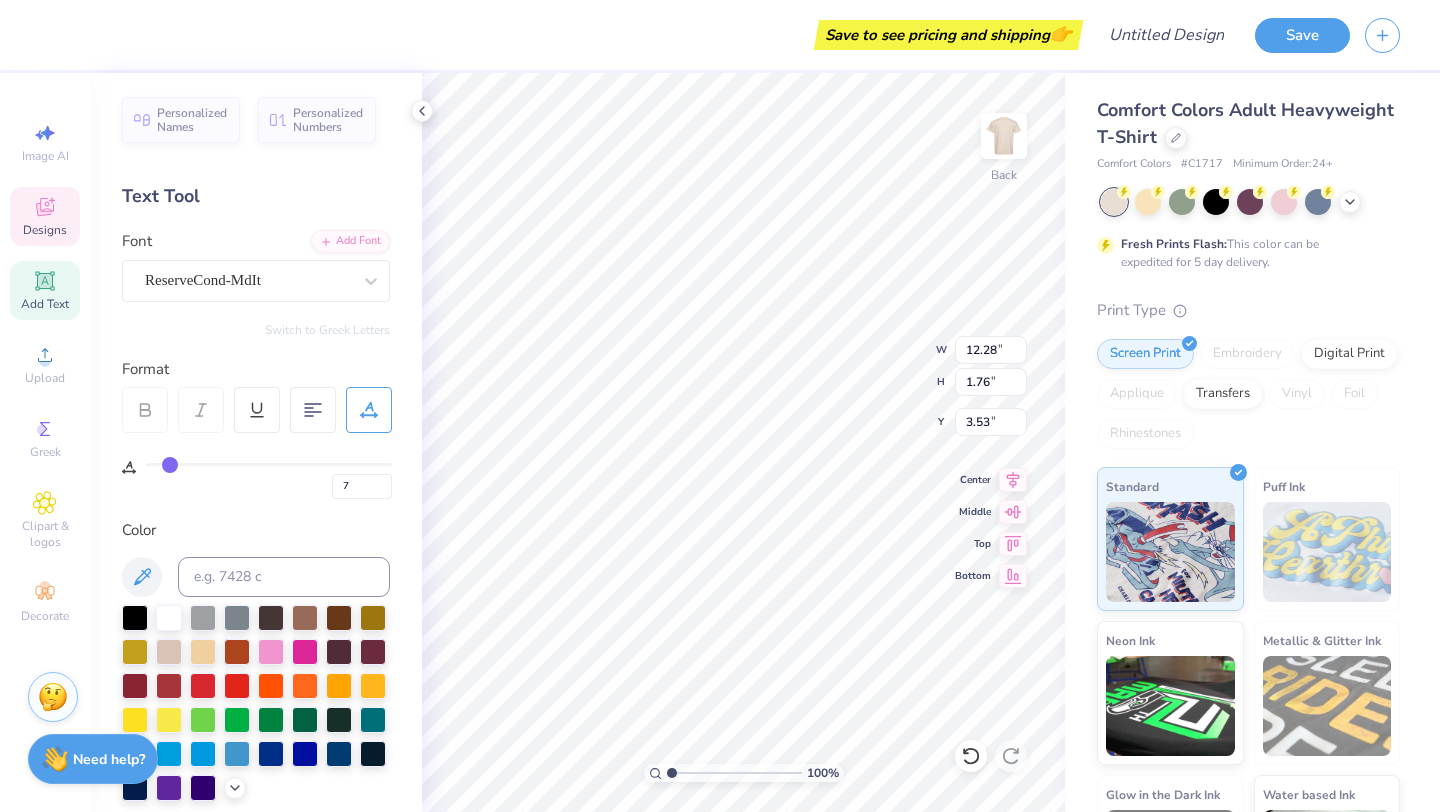 type on "8" 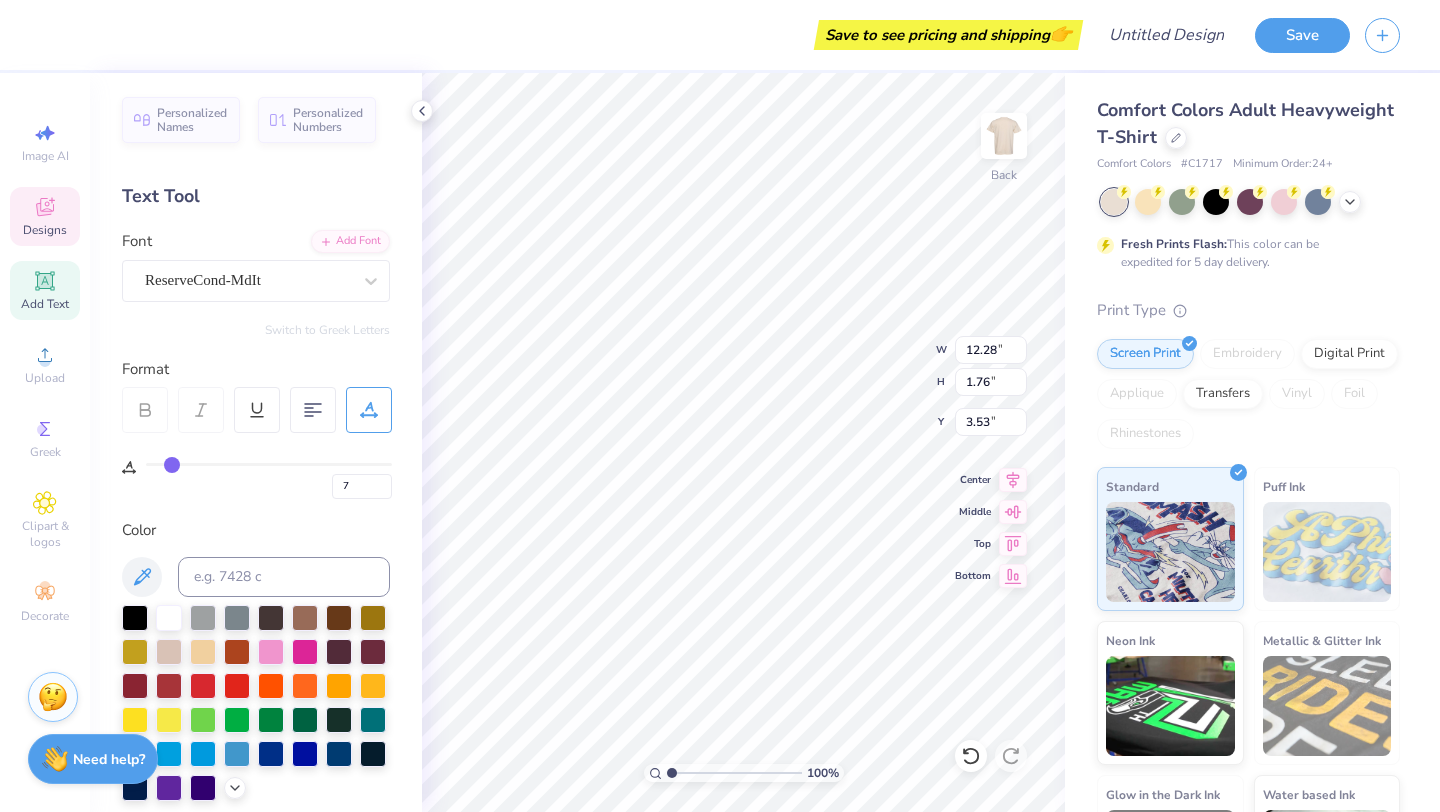 type on "8" 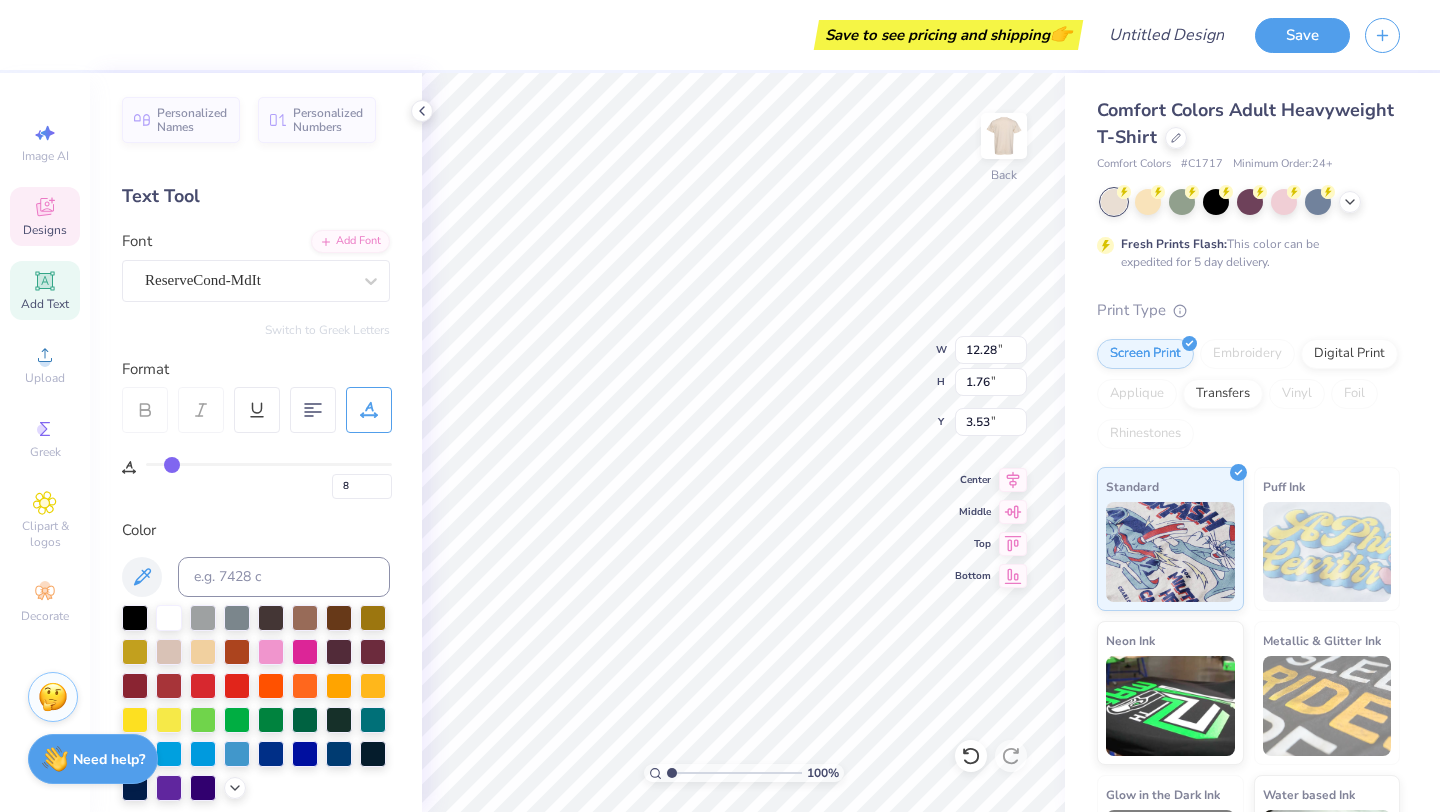 type on "9" 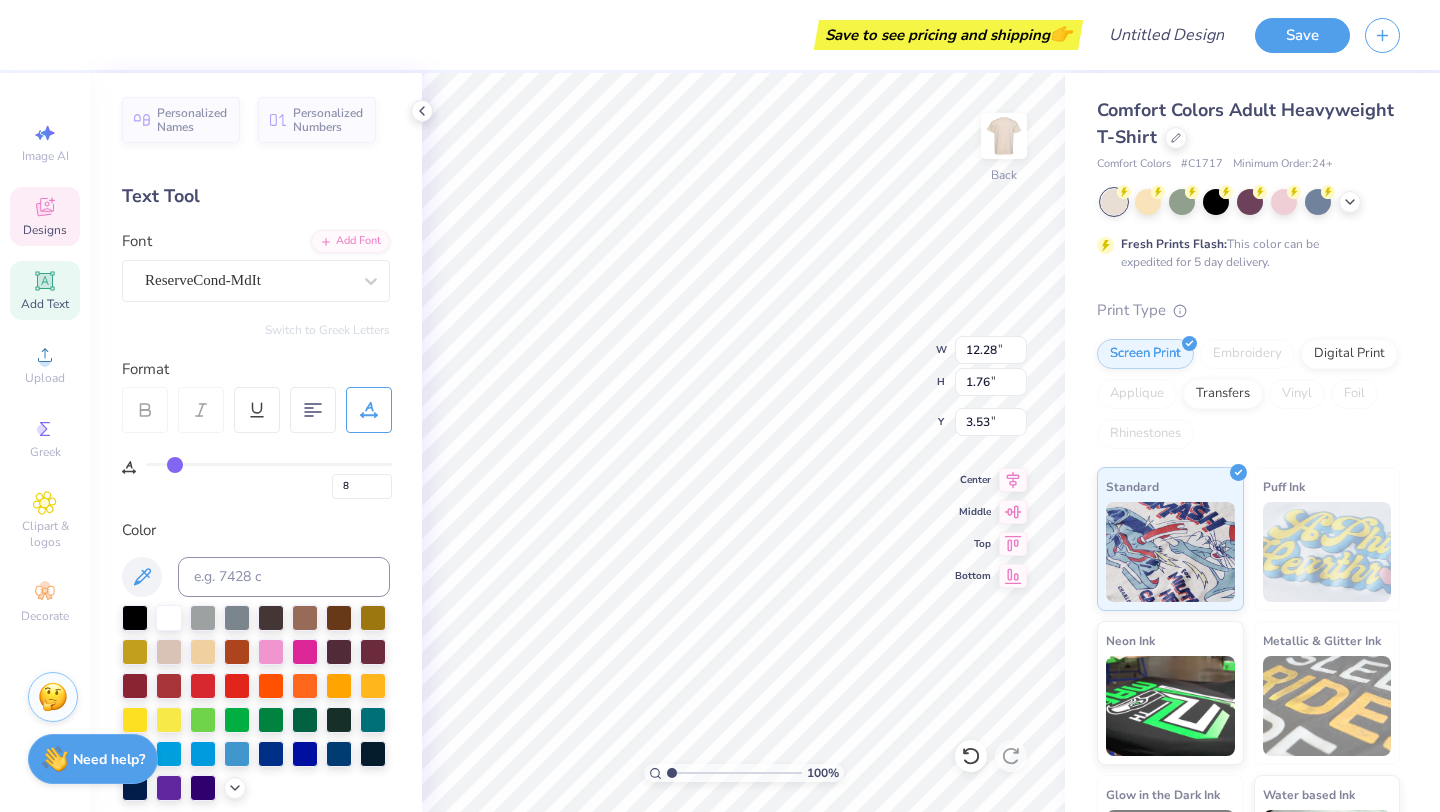 type on "9" 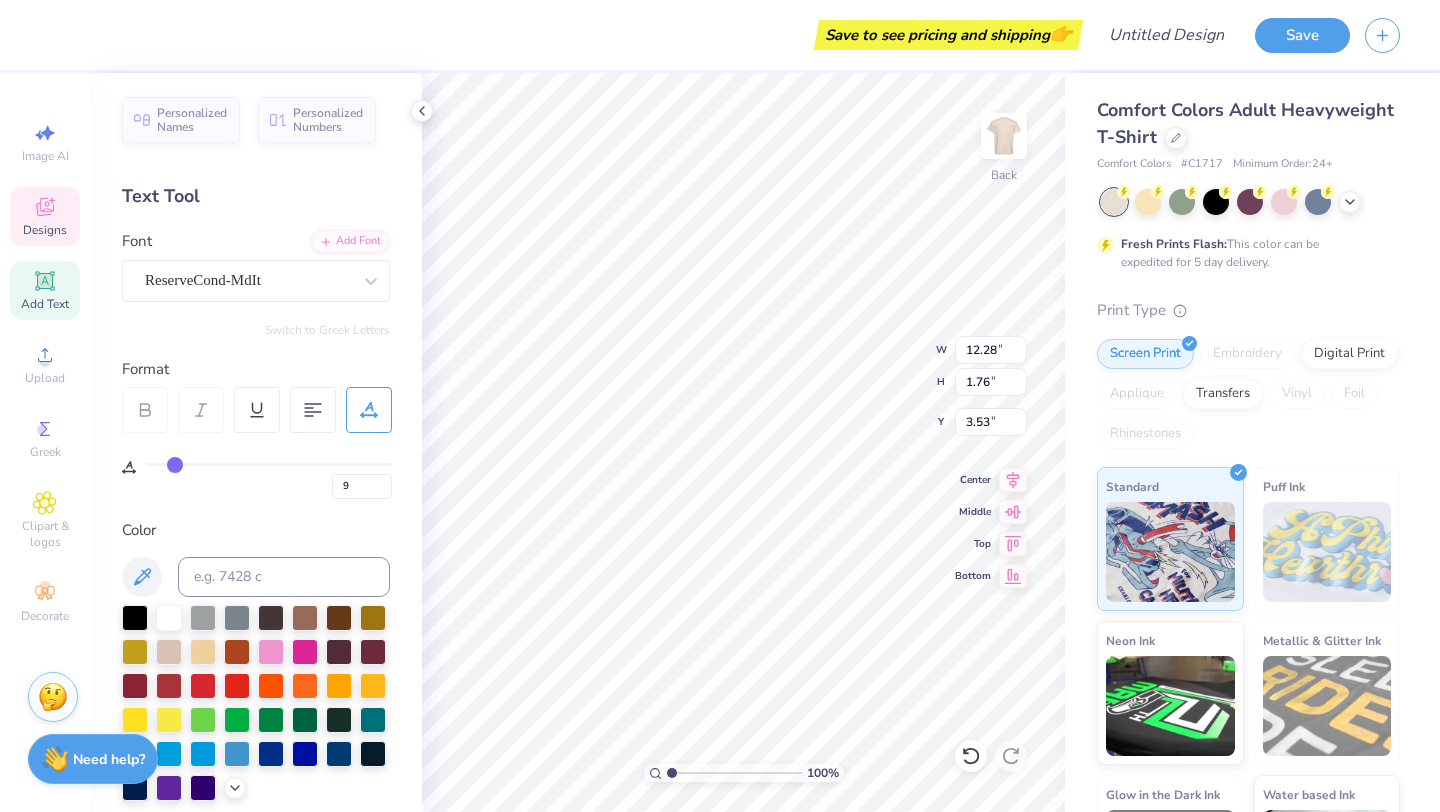 type on "10" 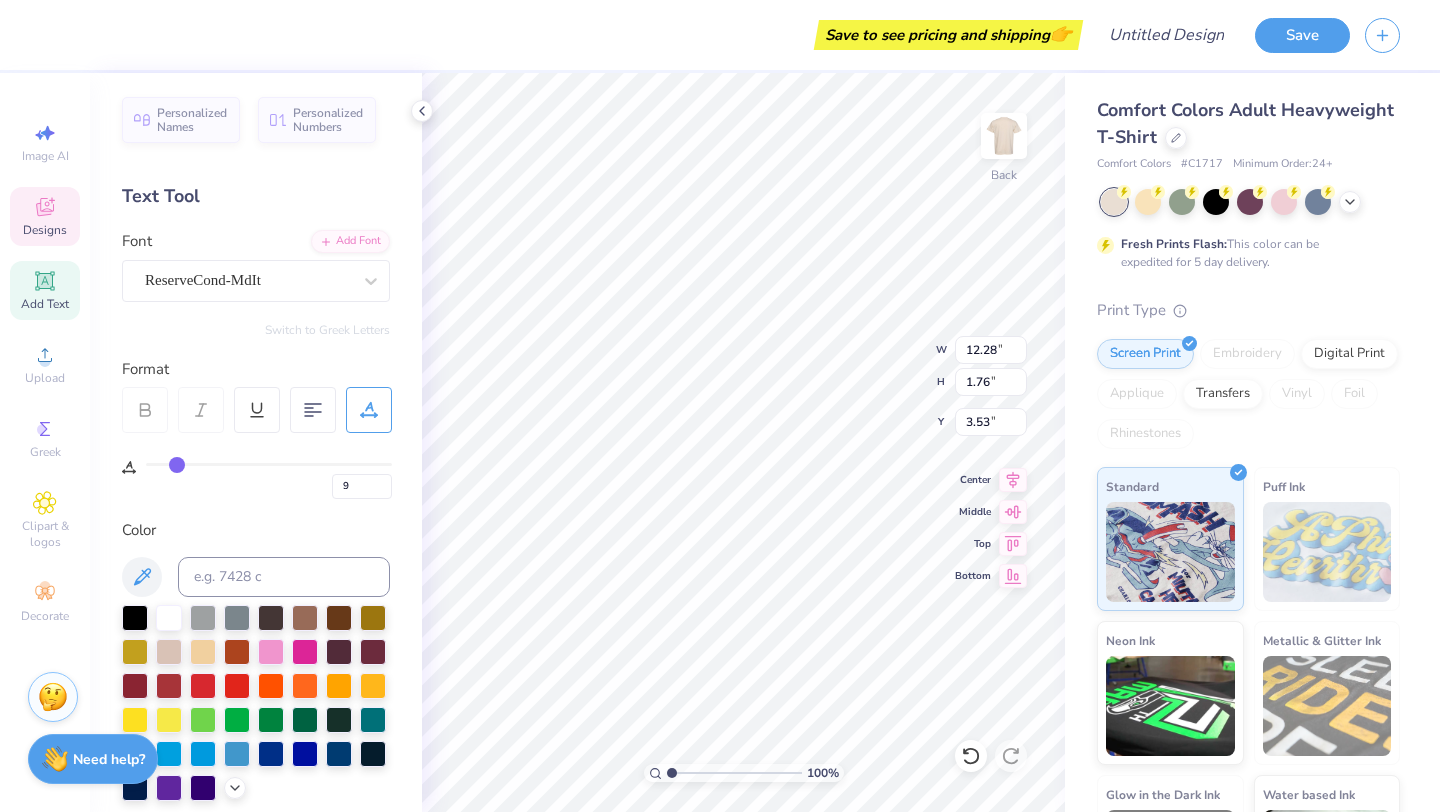type on "10" 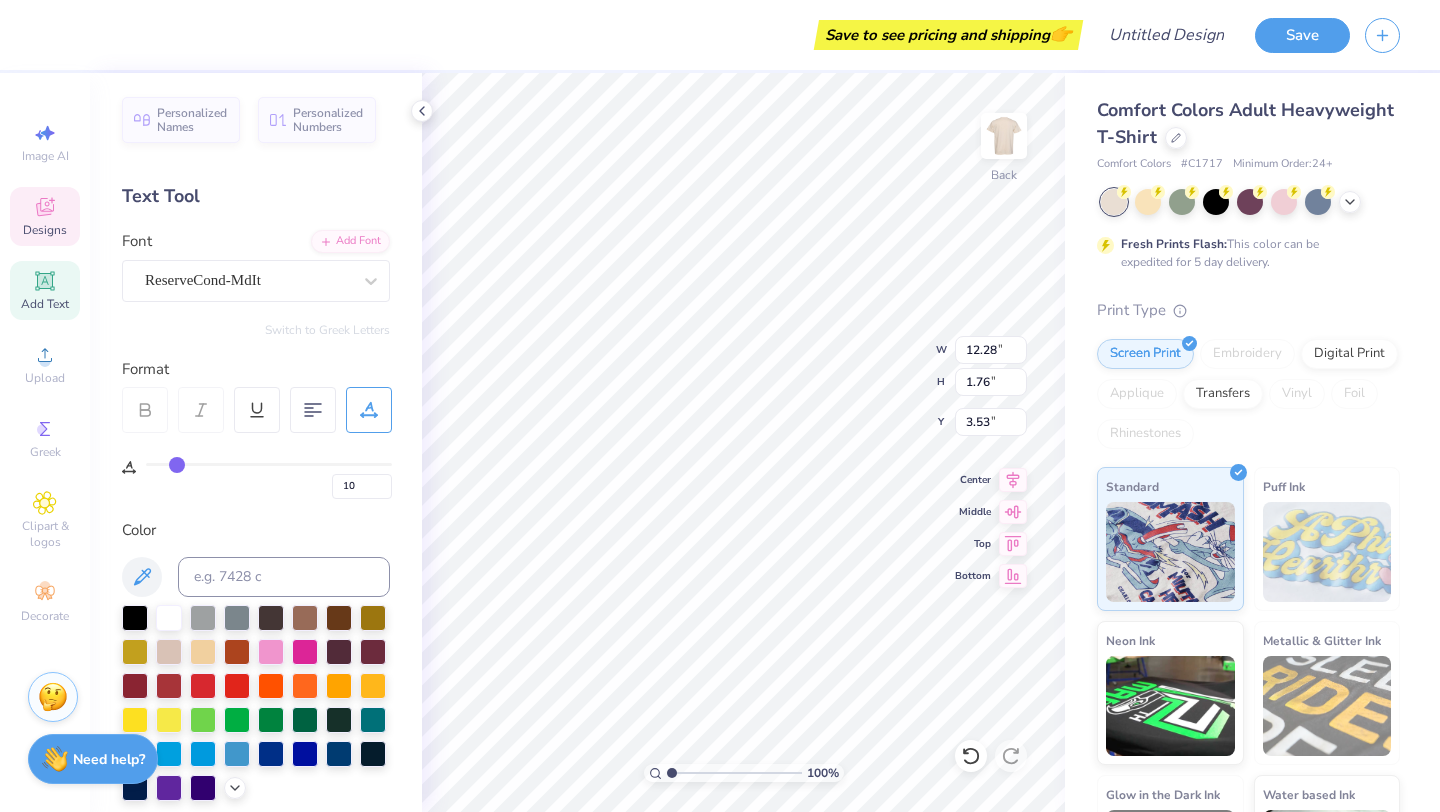 type on "11" 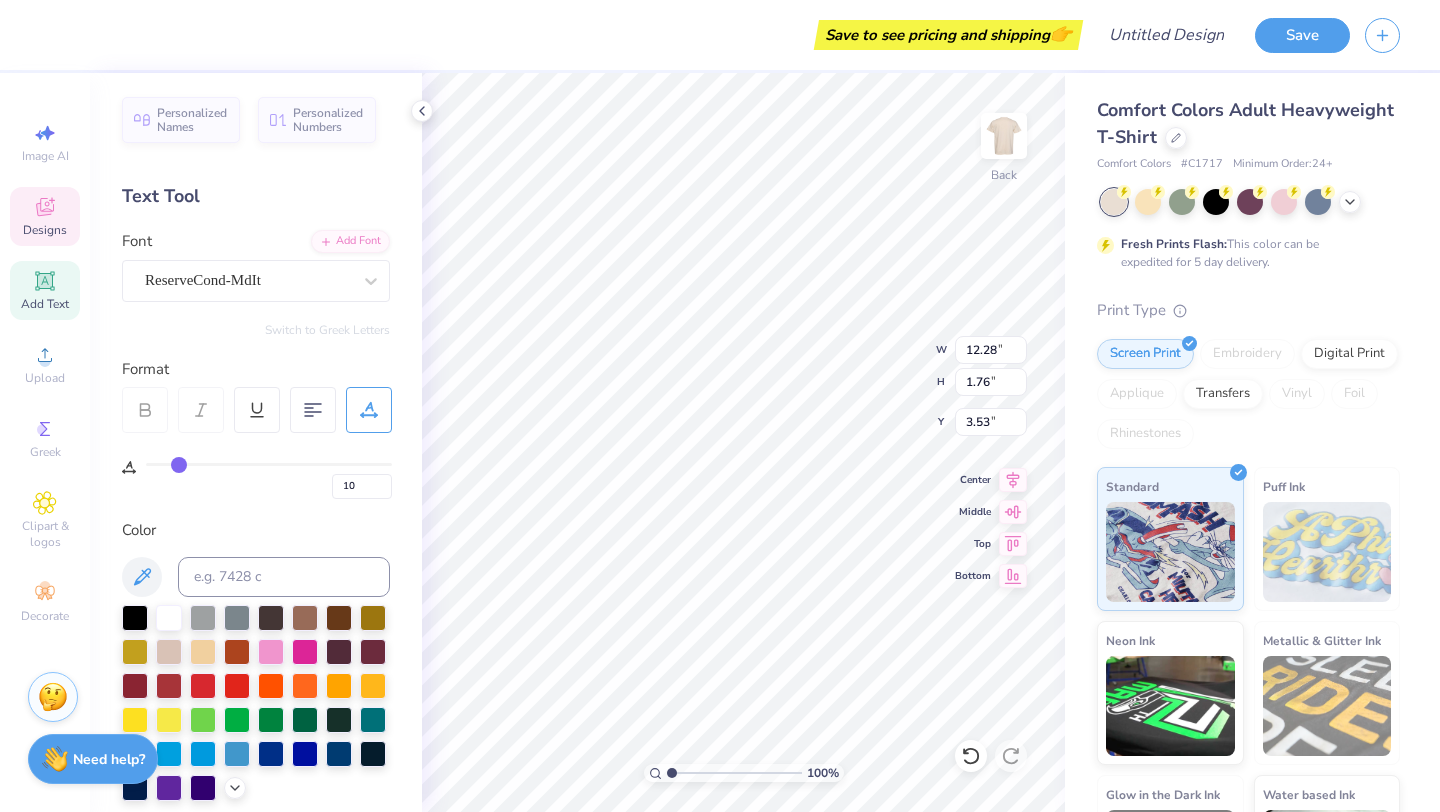 type on "11" 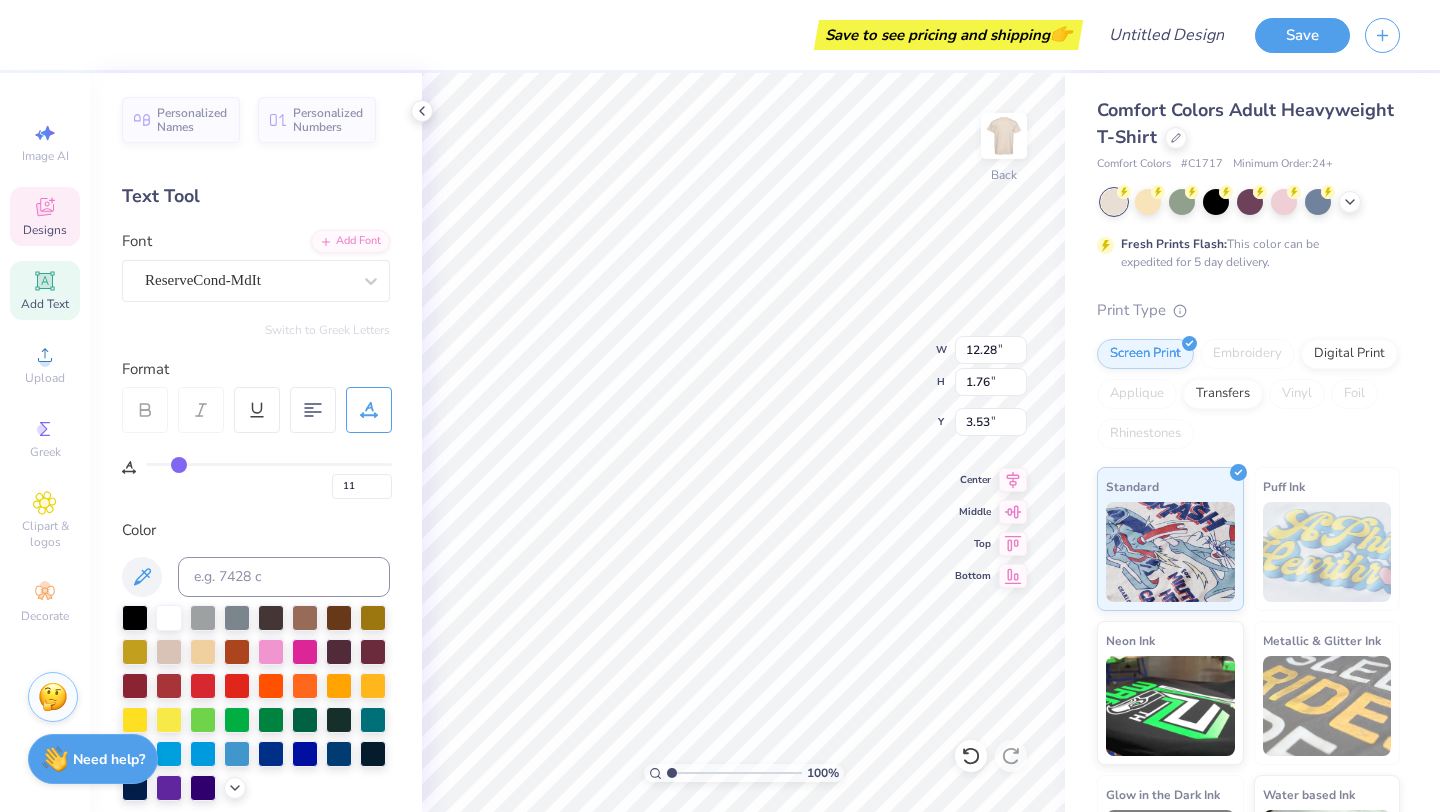 type on "12" 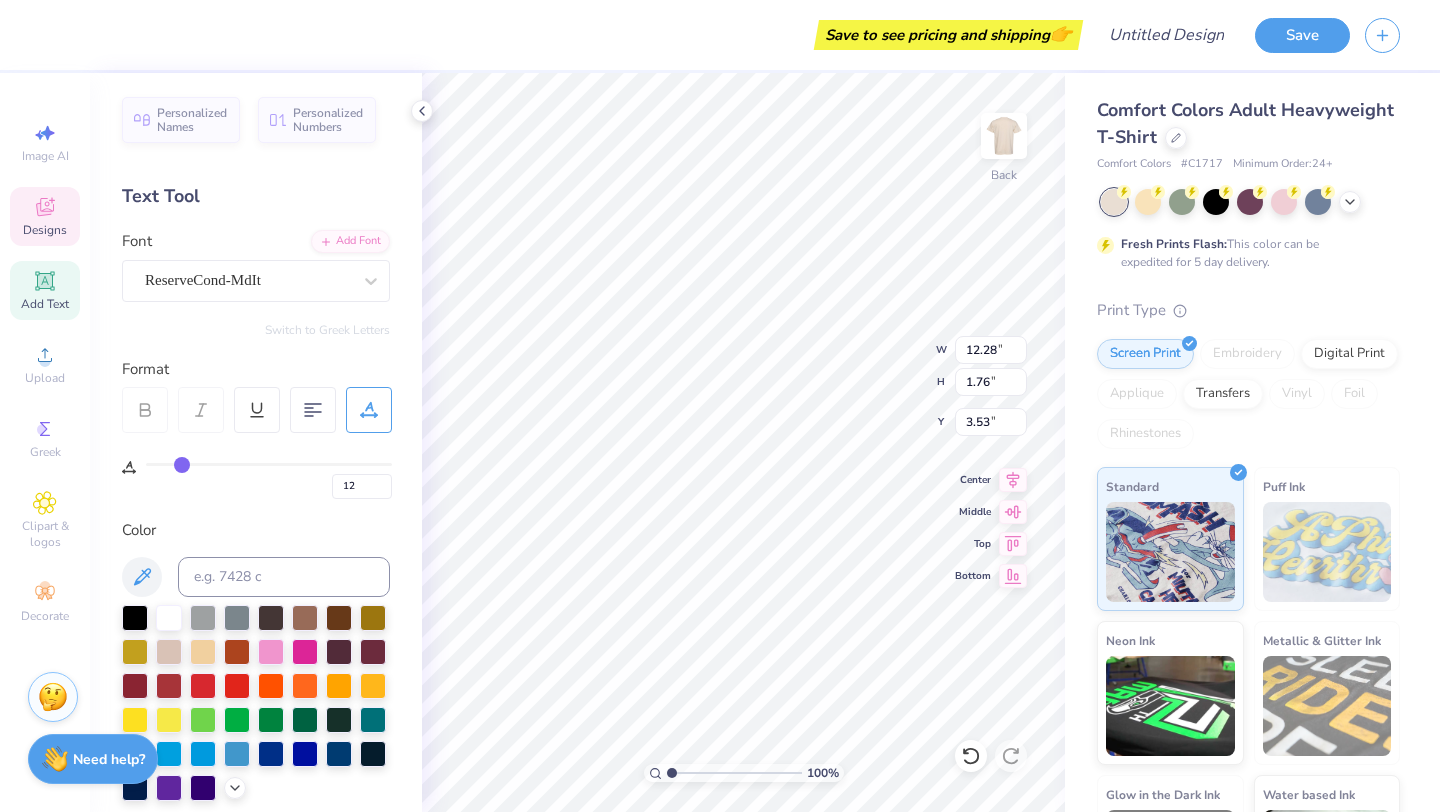 type on "13" 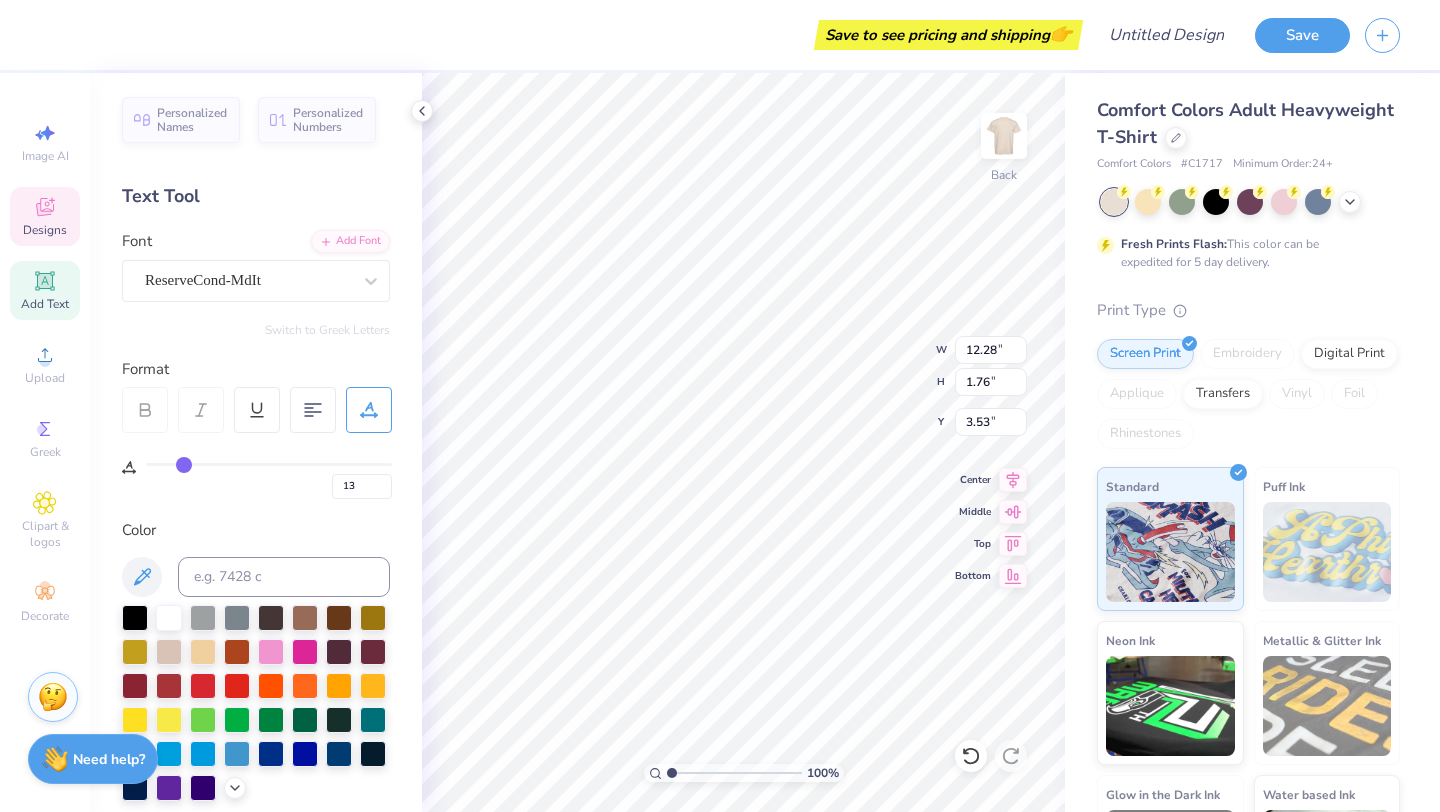 type on "15" 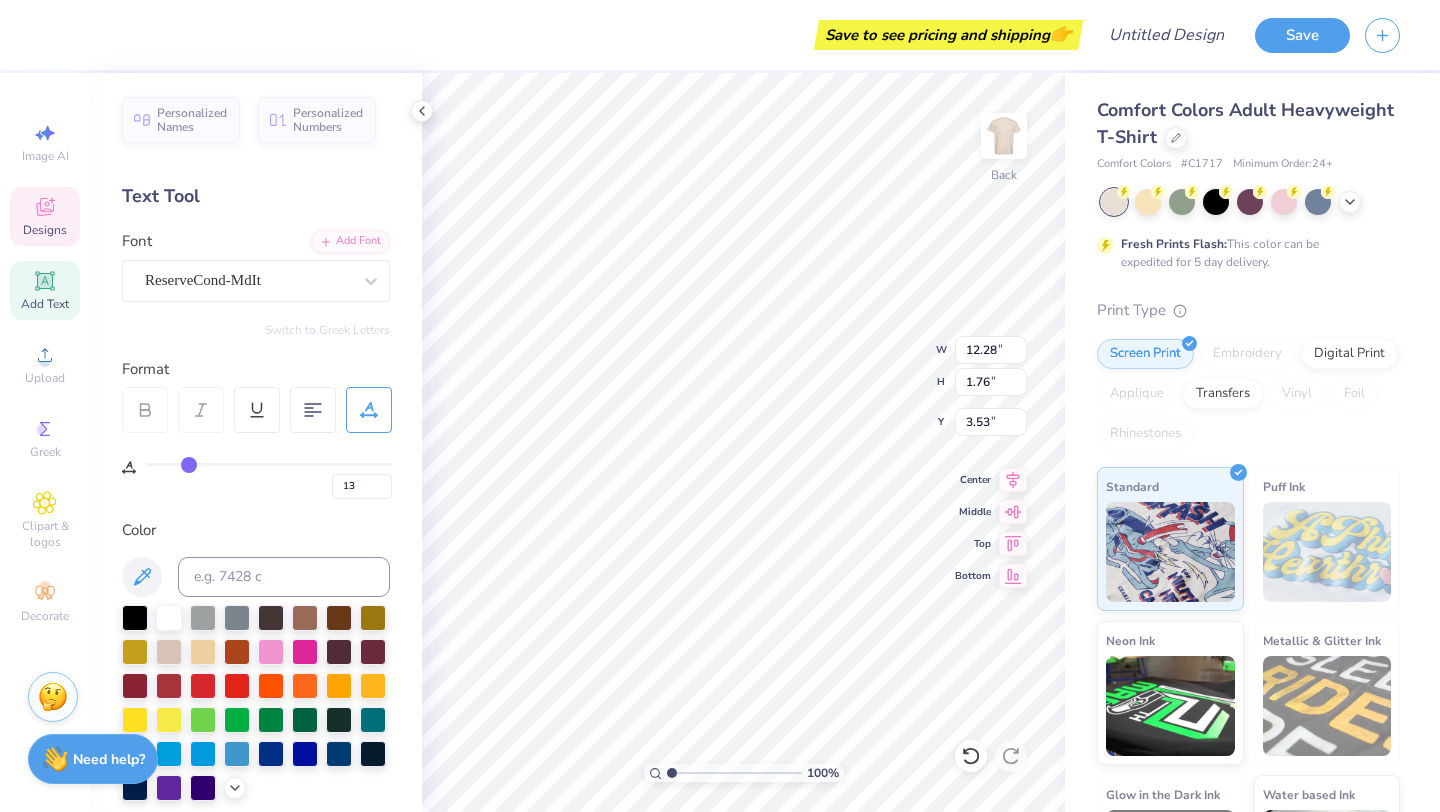 type on "15" 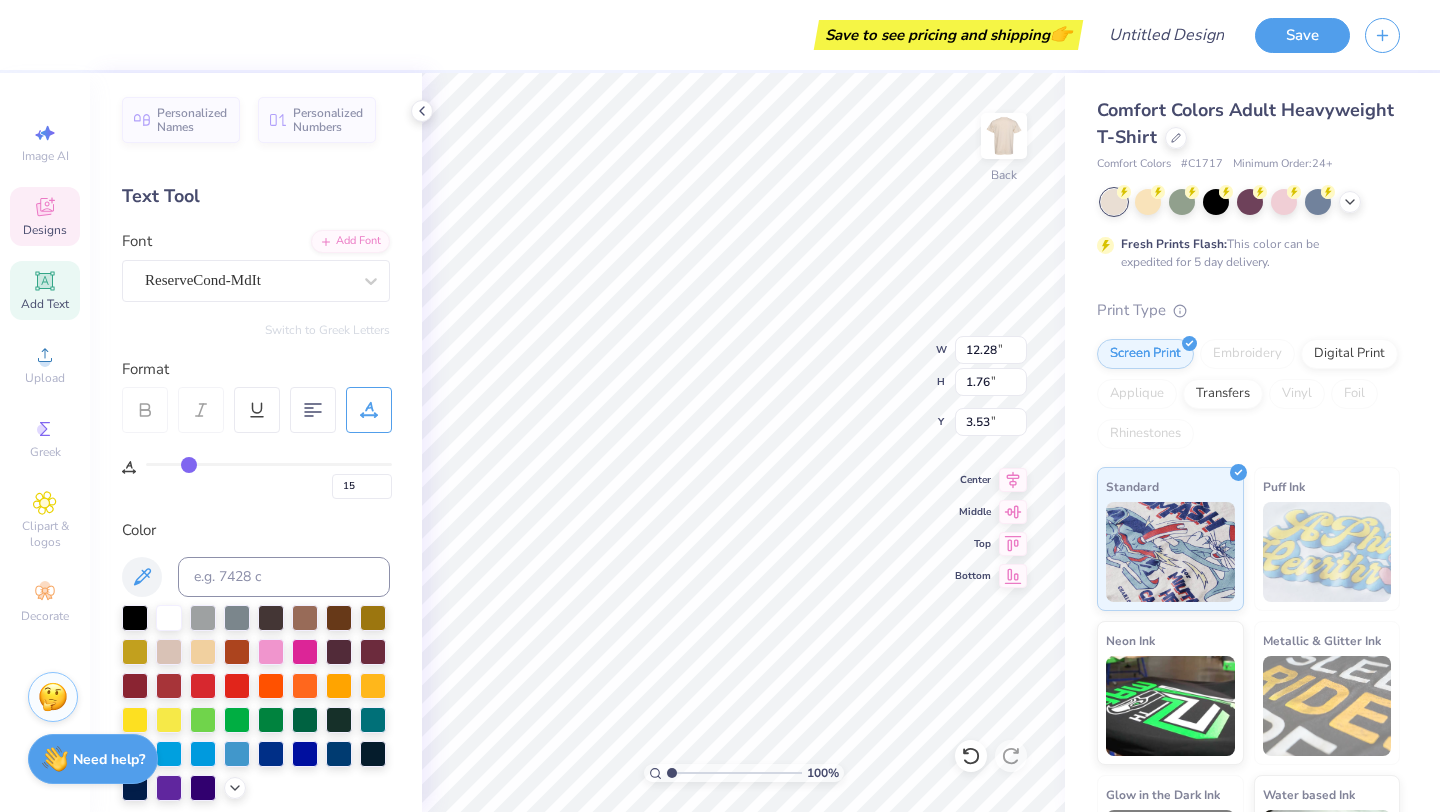 type on "16" 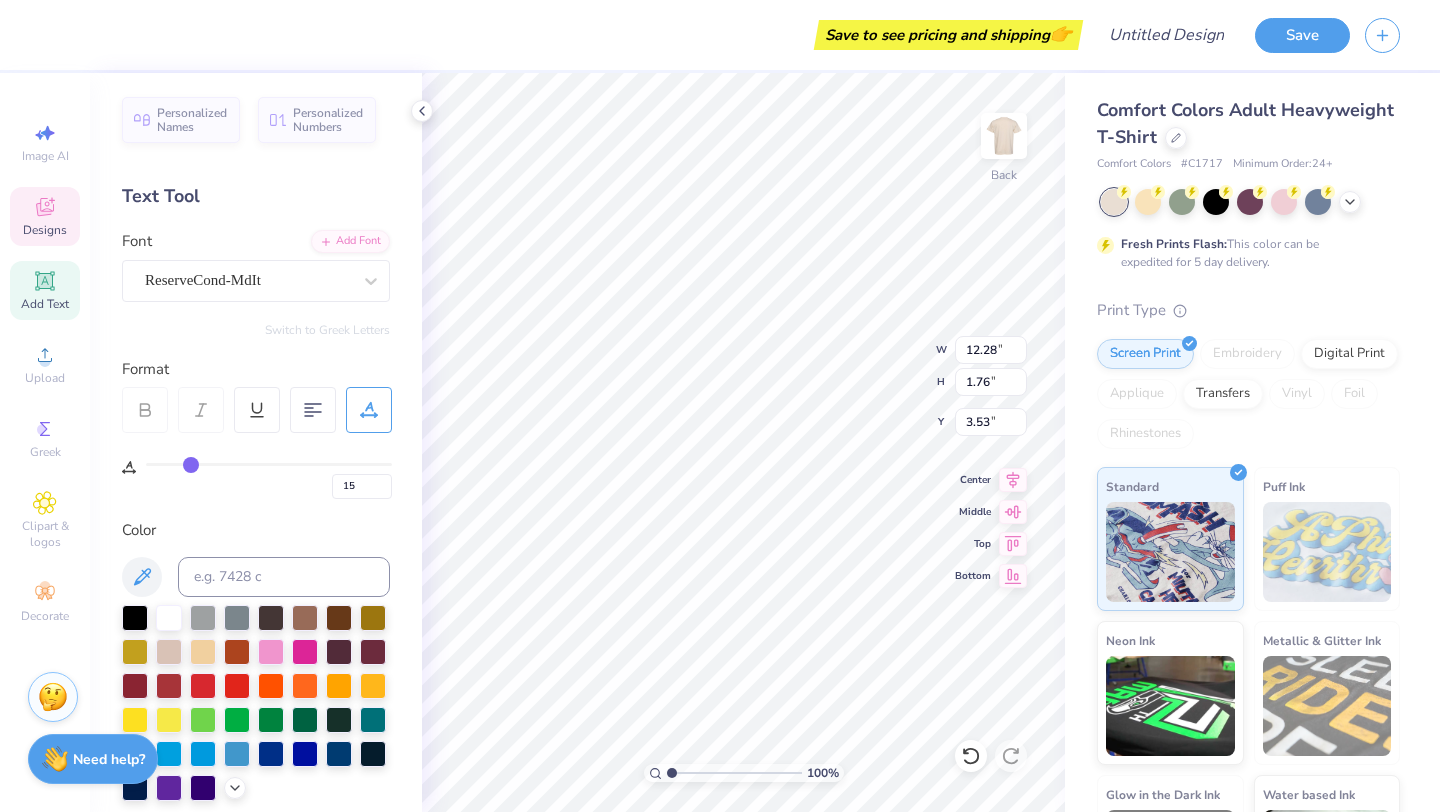 type on "16" 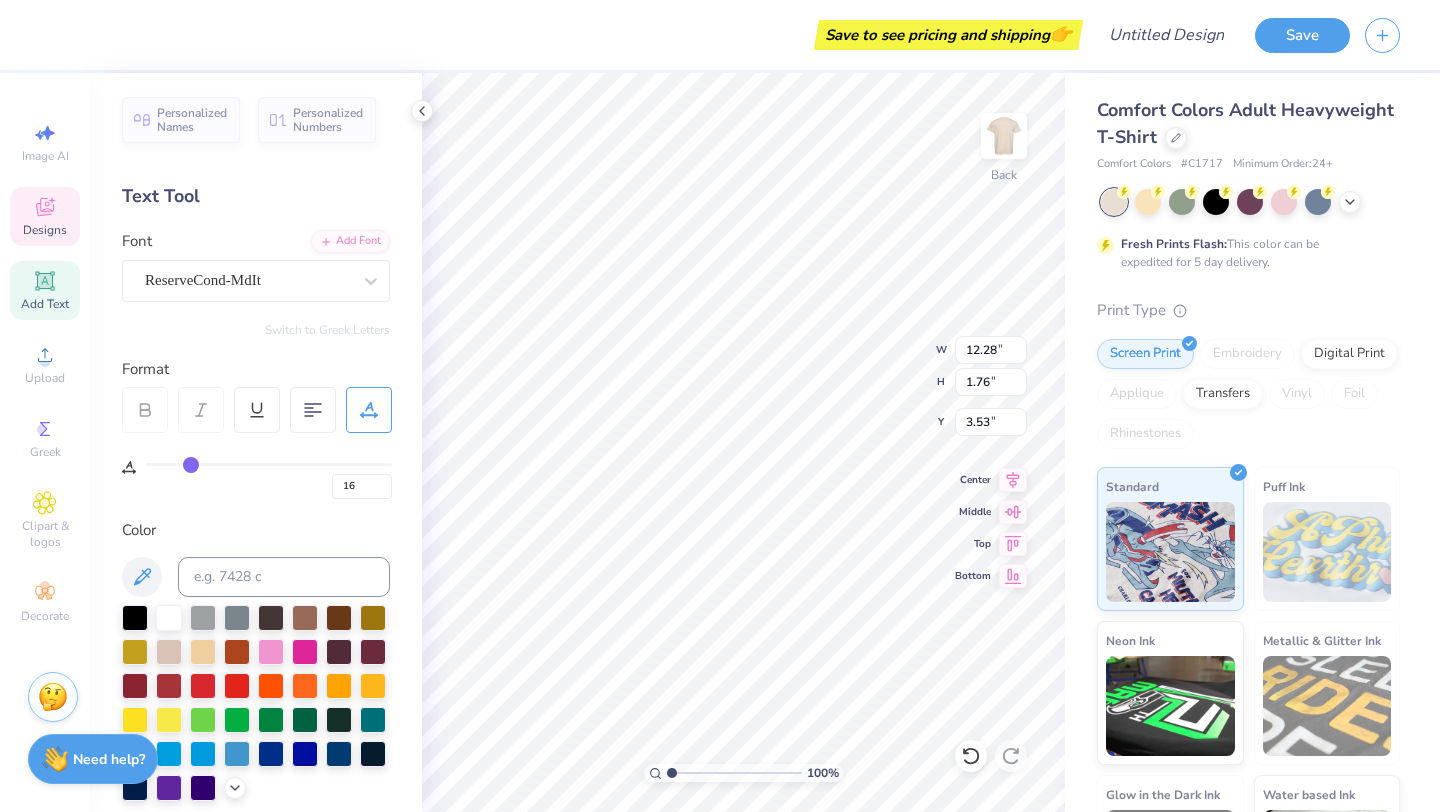 type on "17" 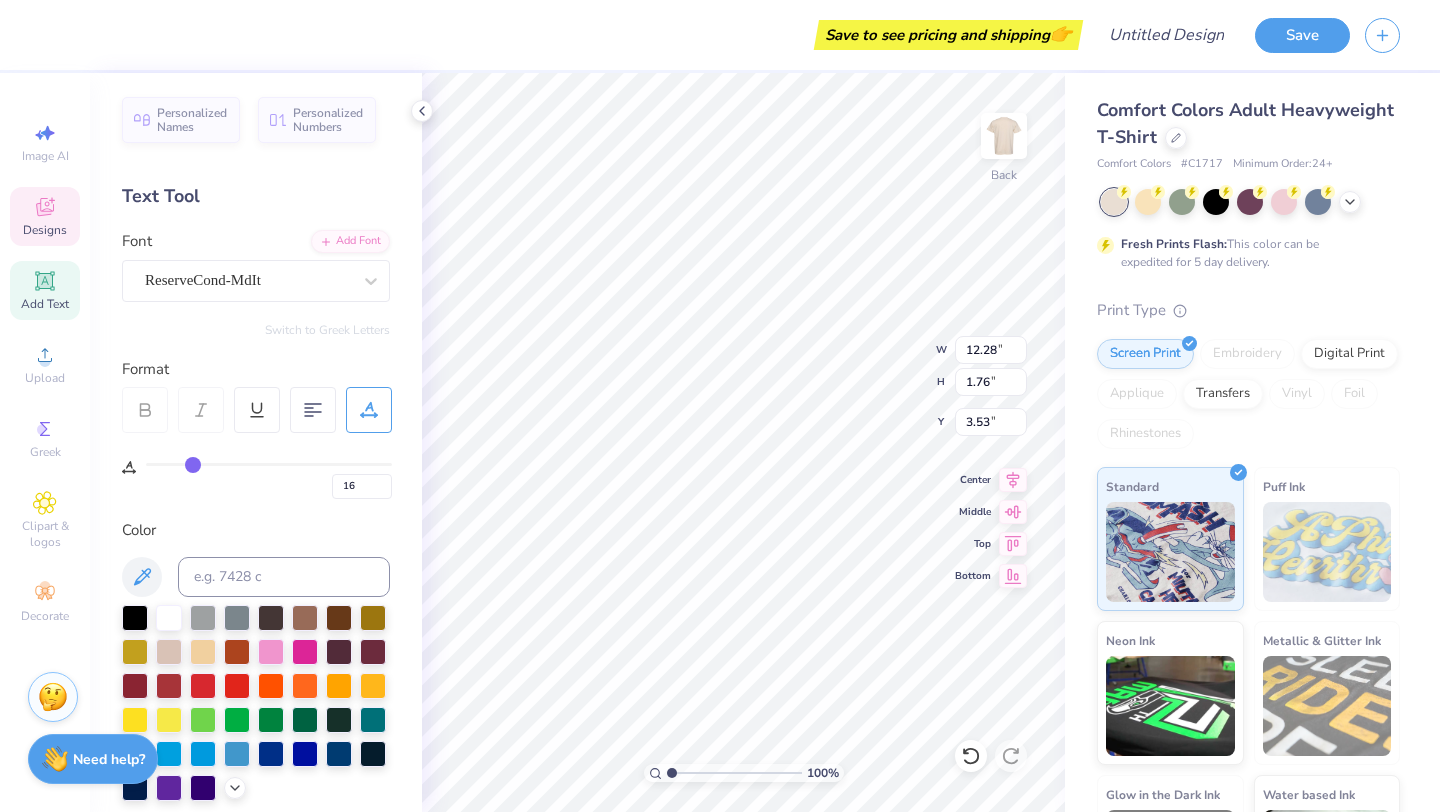 type on "17" 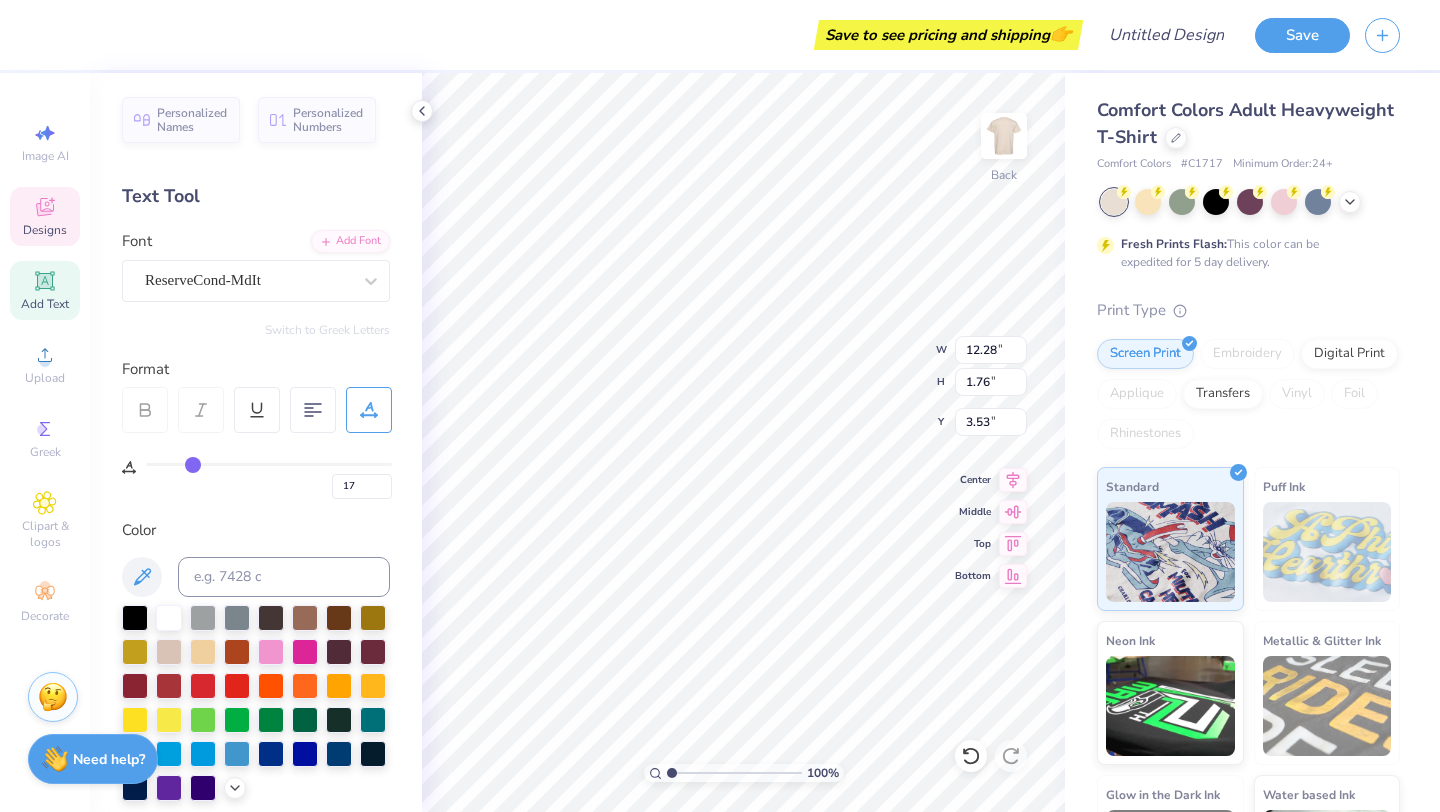 type on "18" 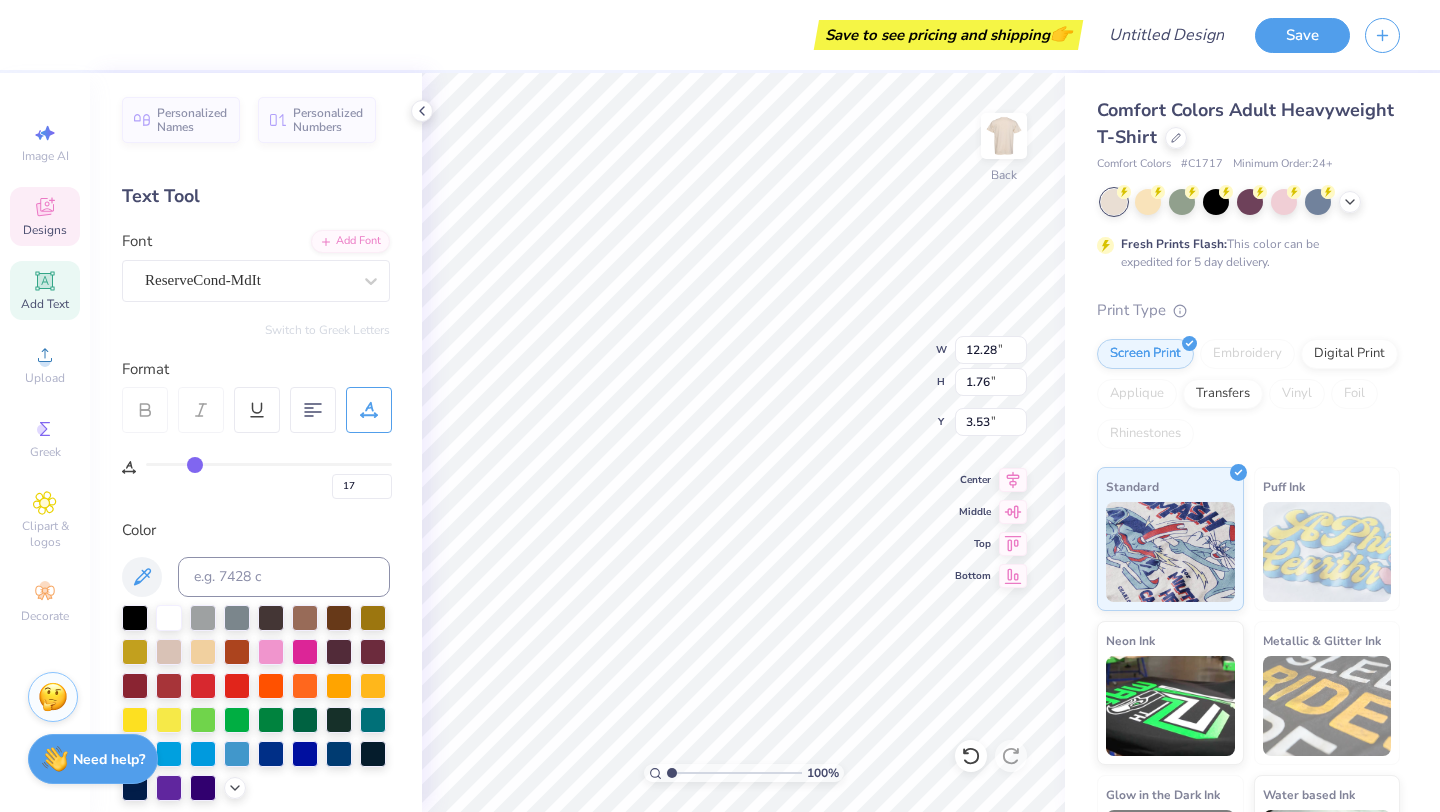 type on "18" 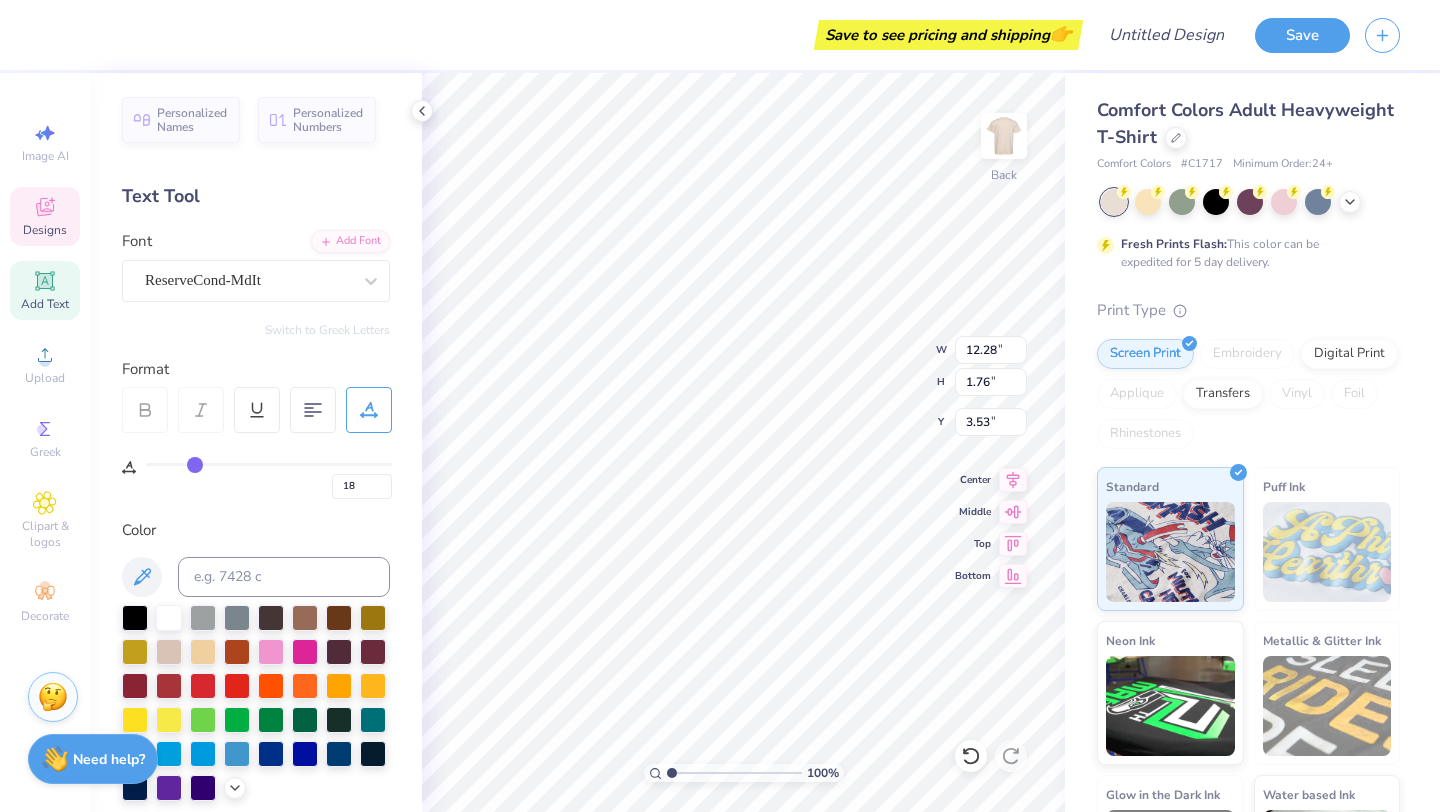 type on "19" 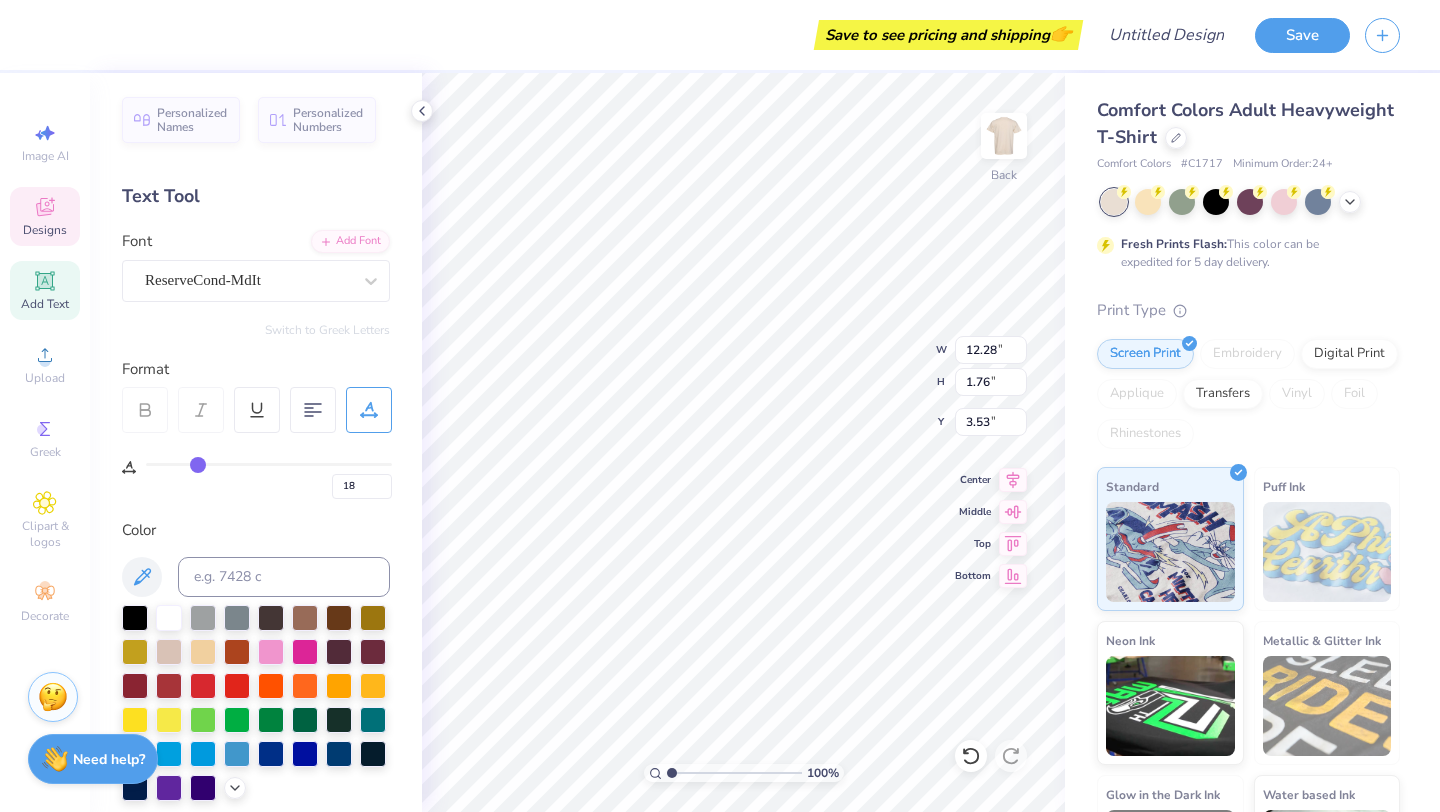 type on "19" 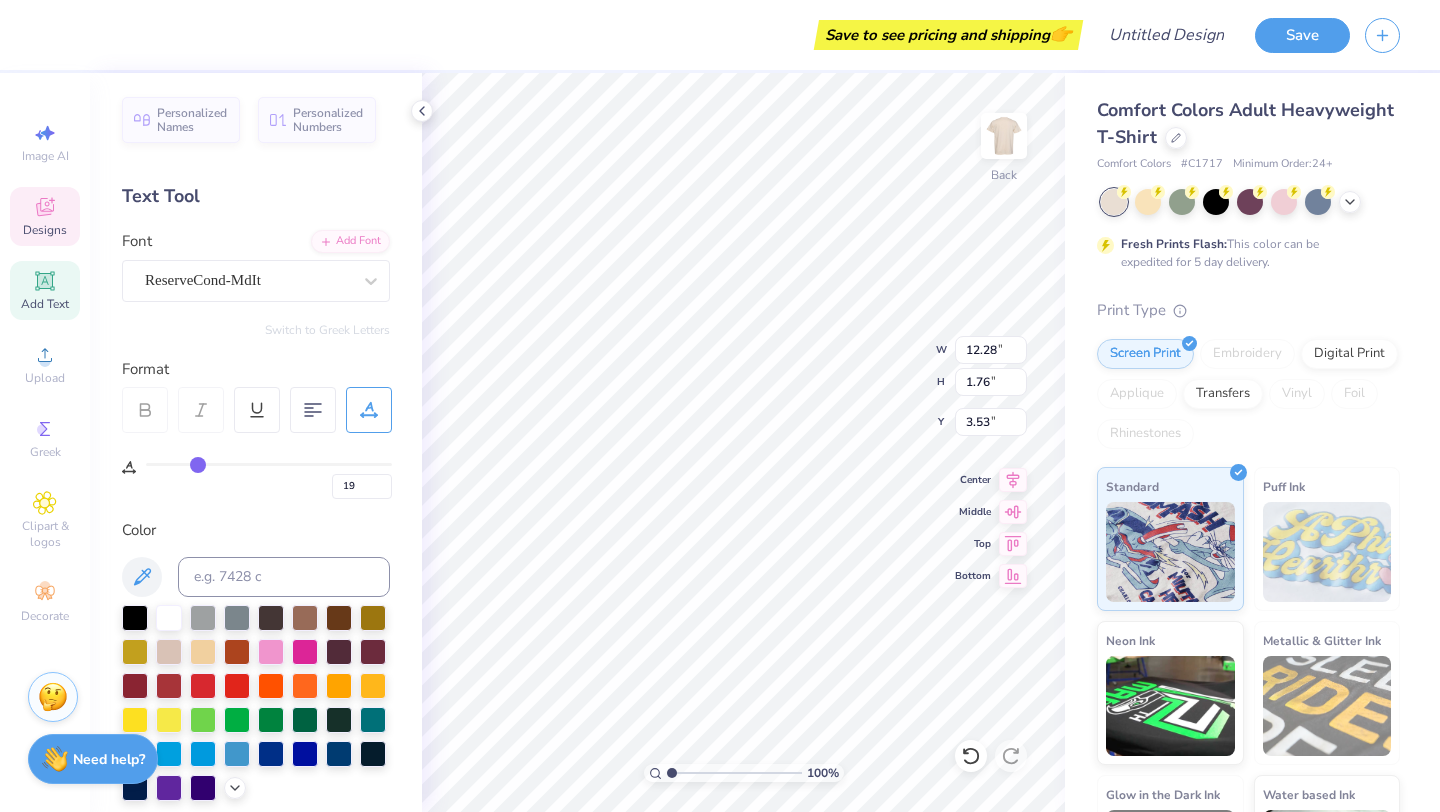 type on "20" 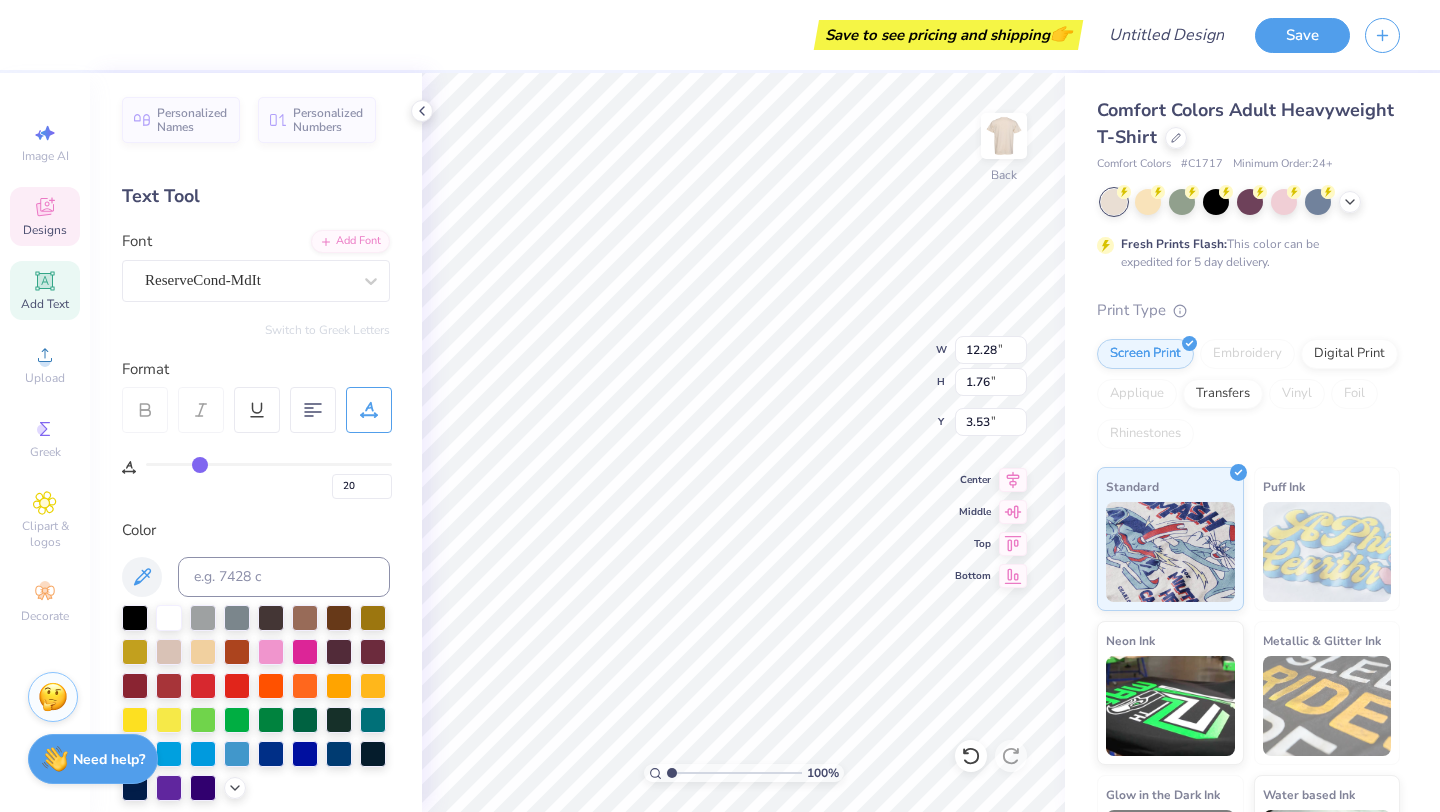 type on "21" 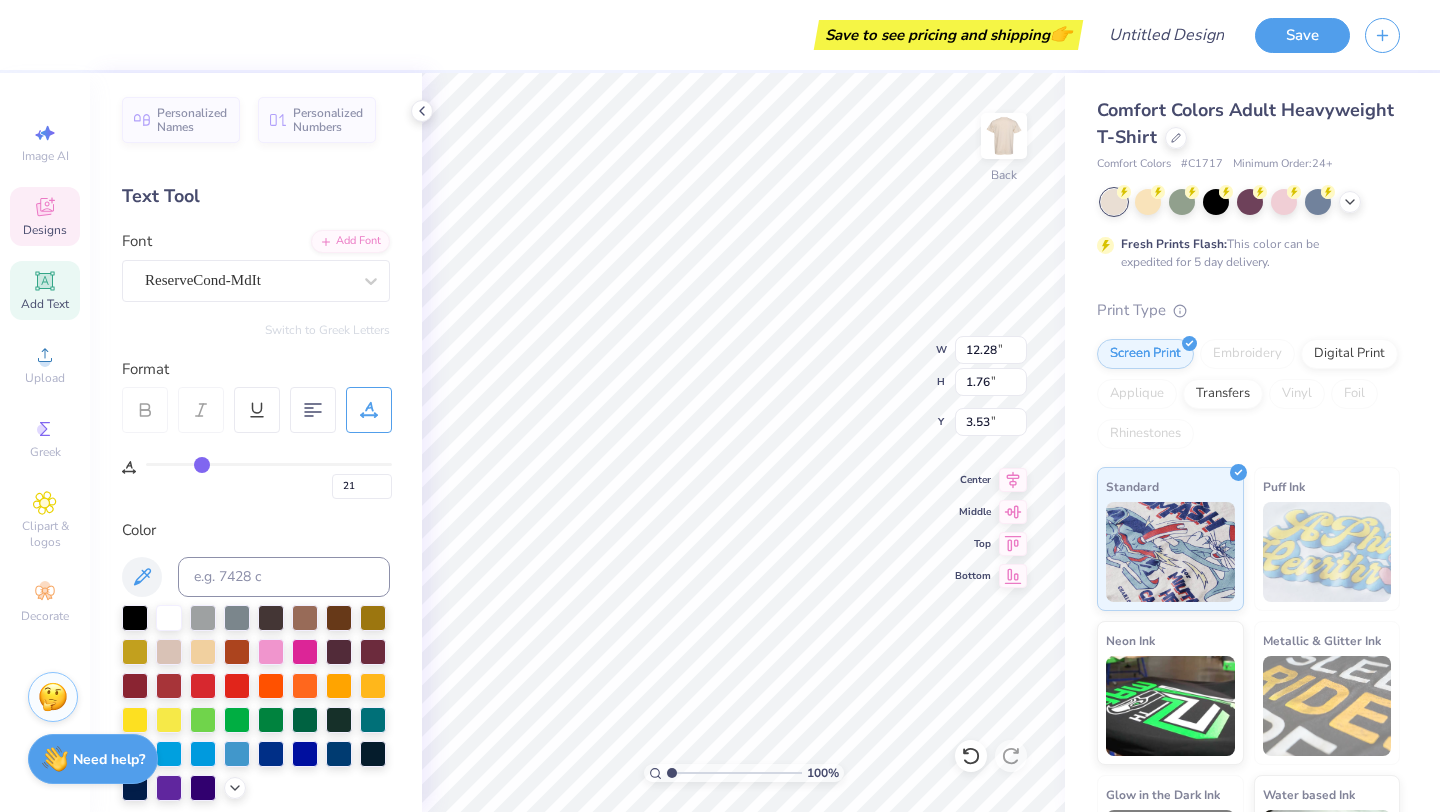 type on "22" 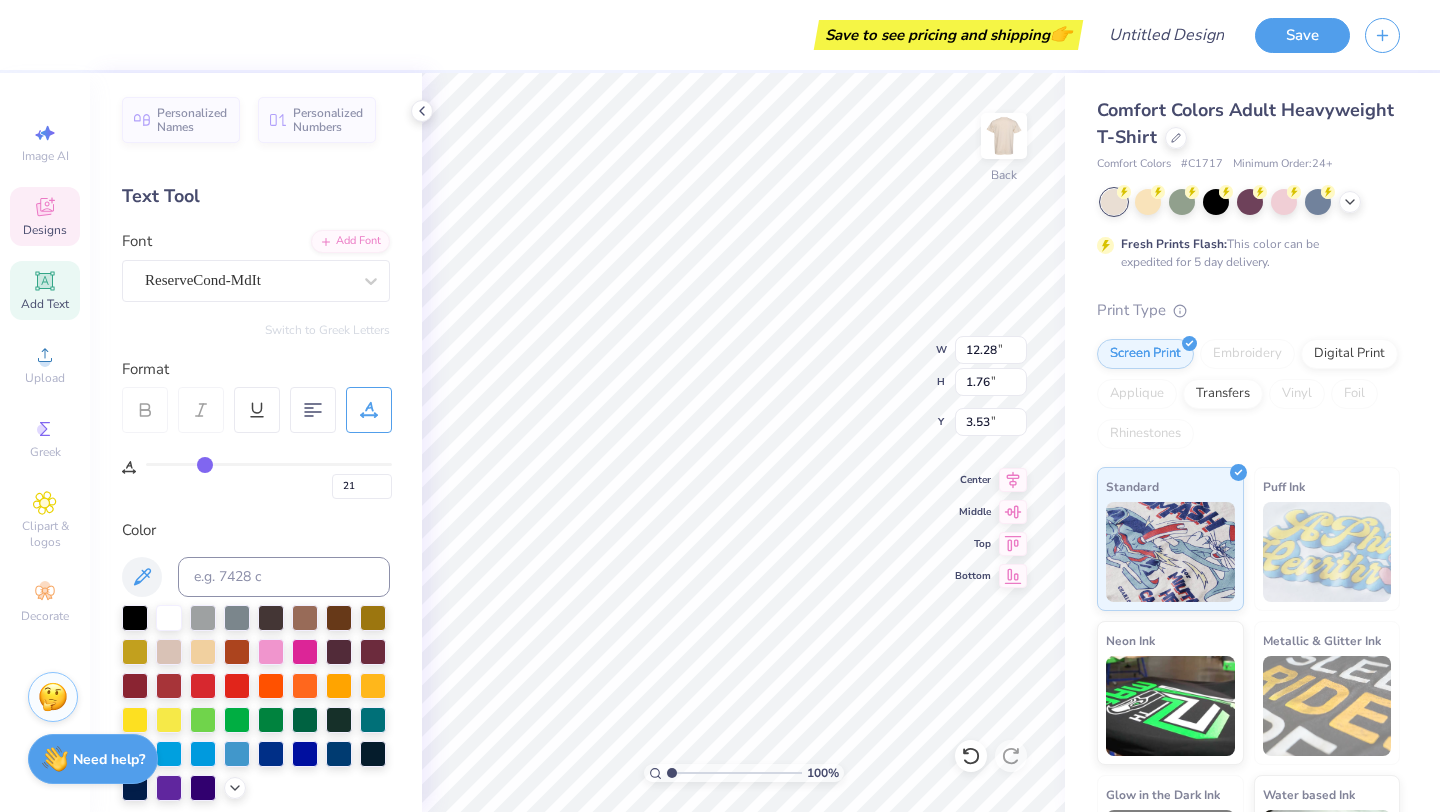 type on "22" 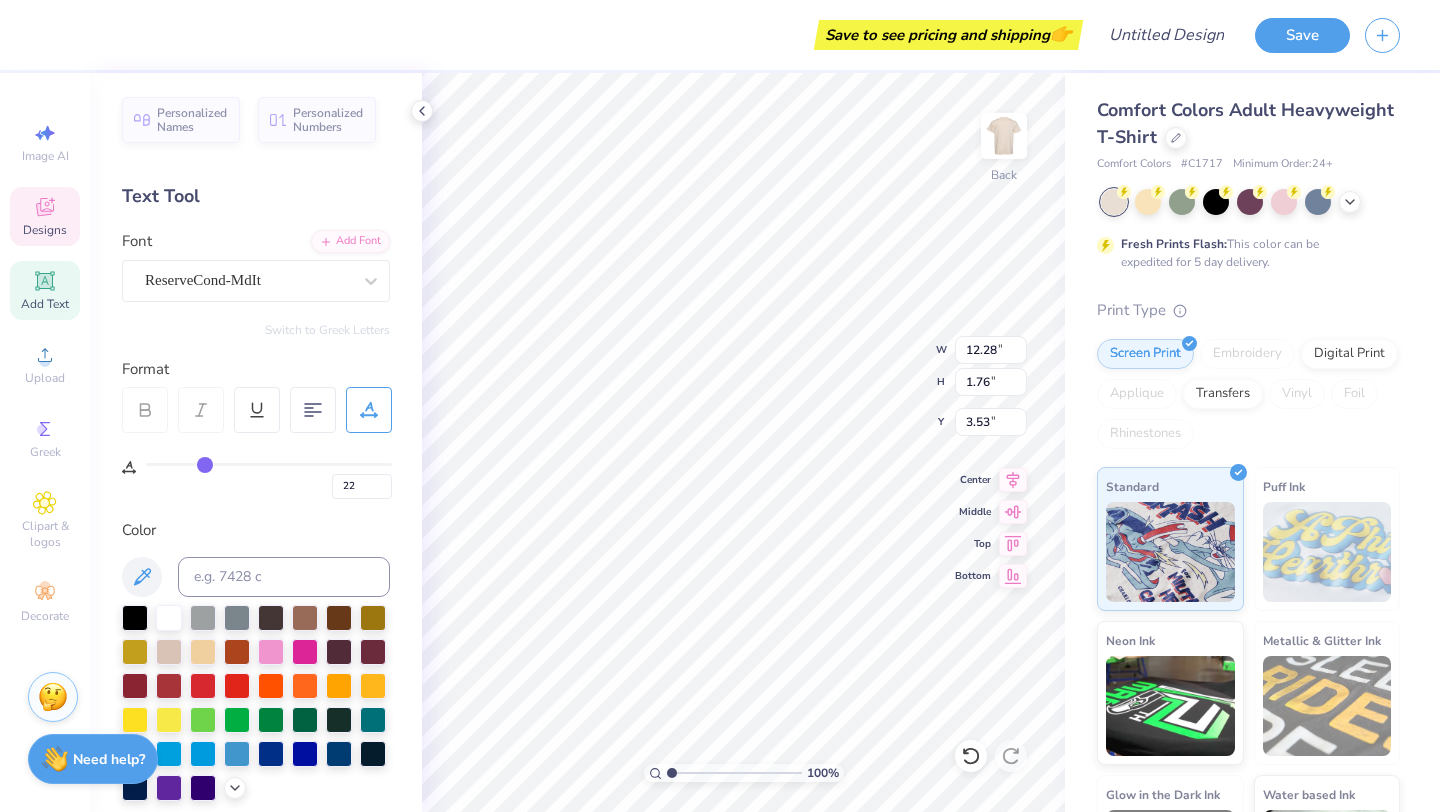 type on "14.17" 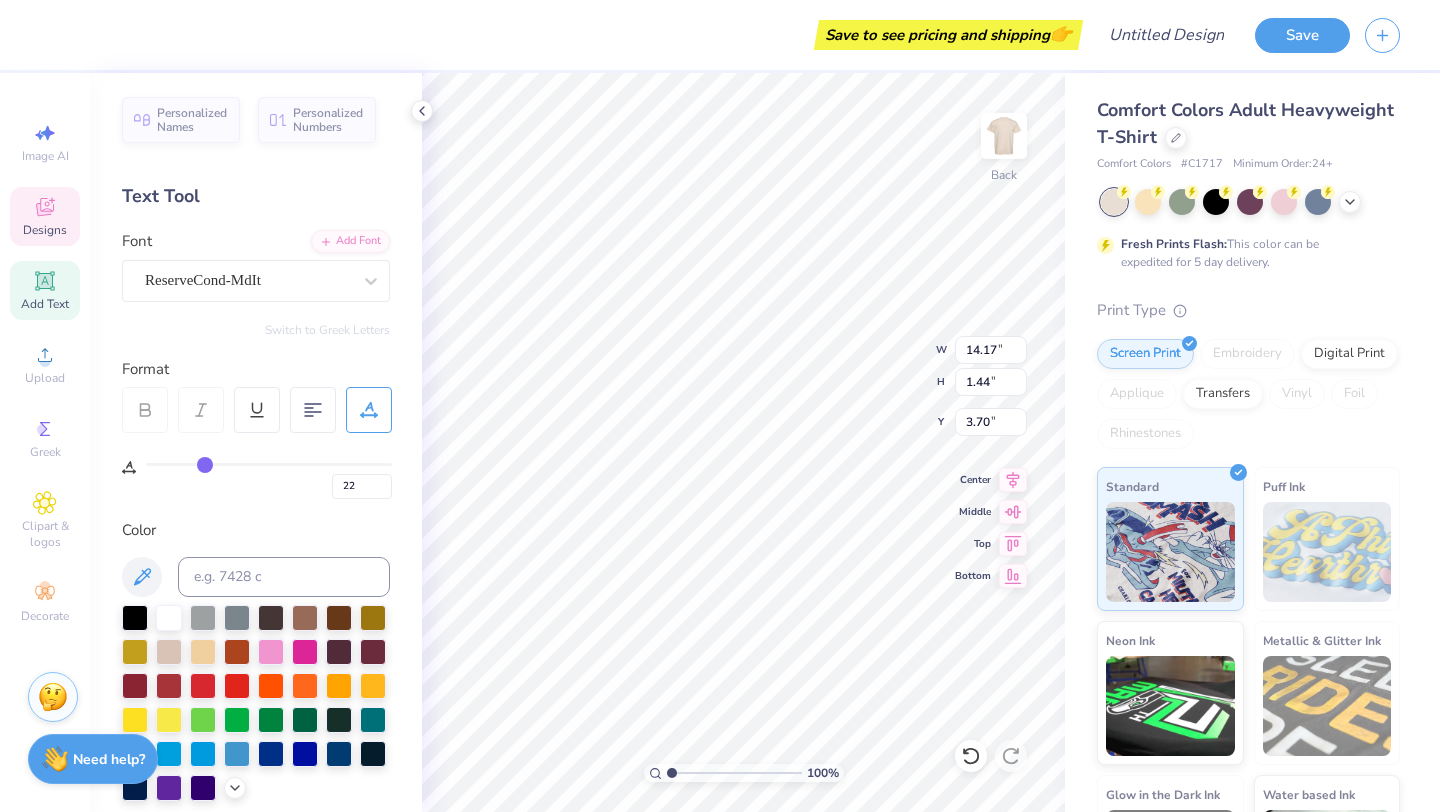 type on "21" 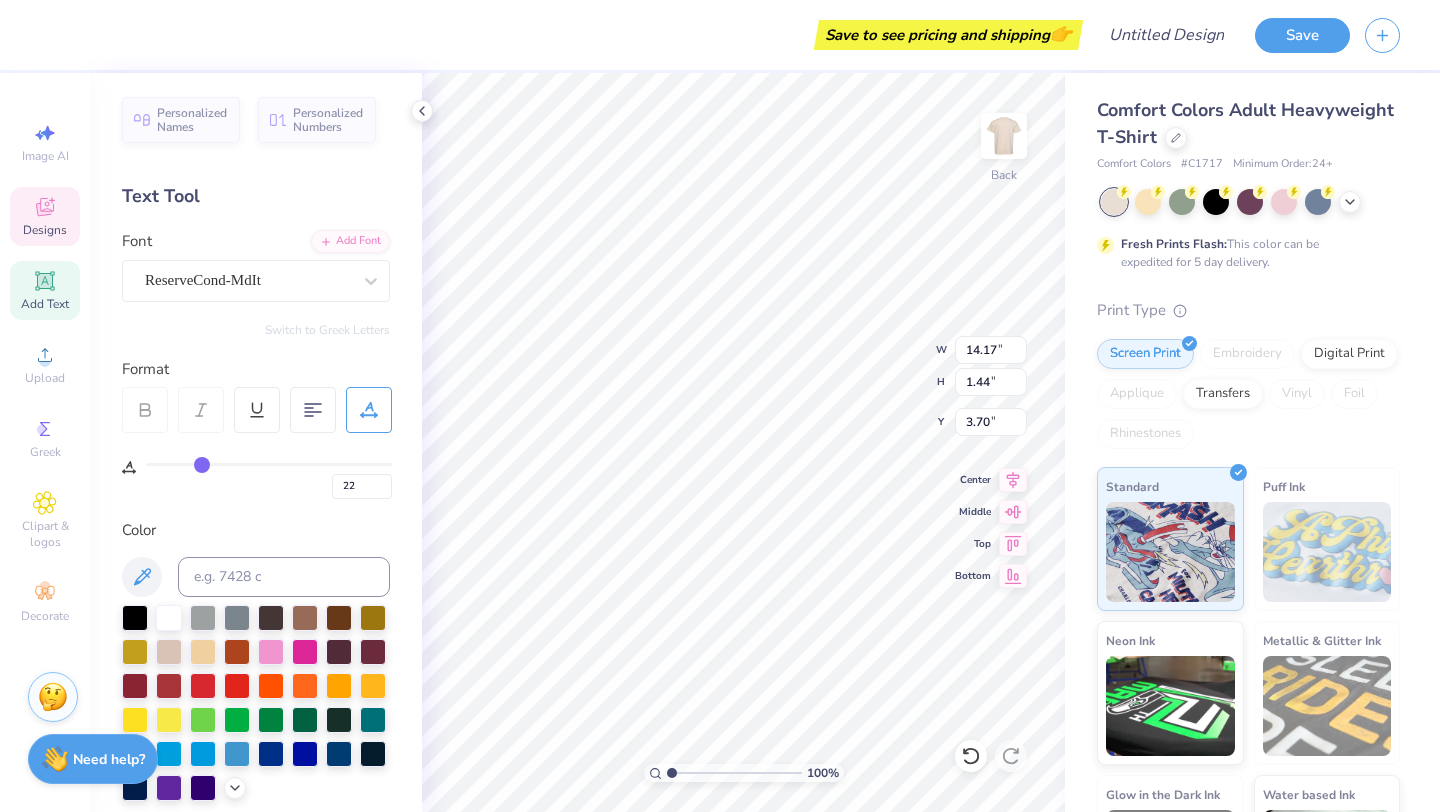 type on "21" 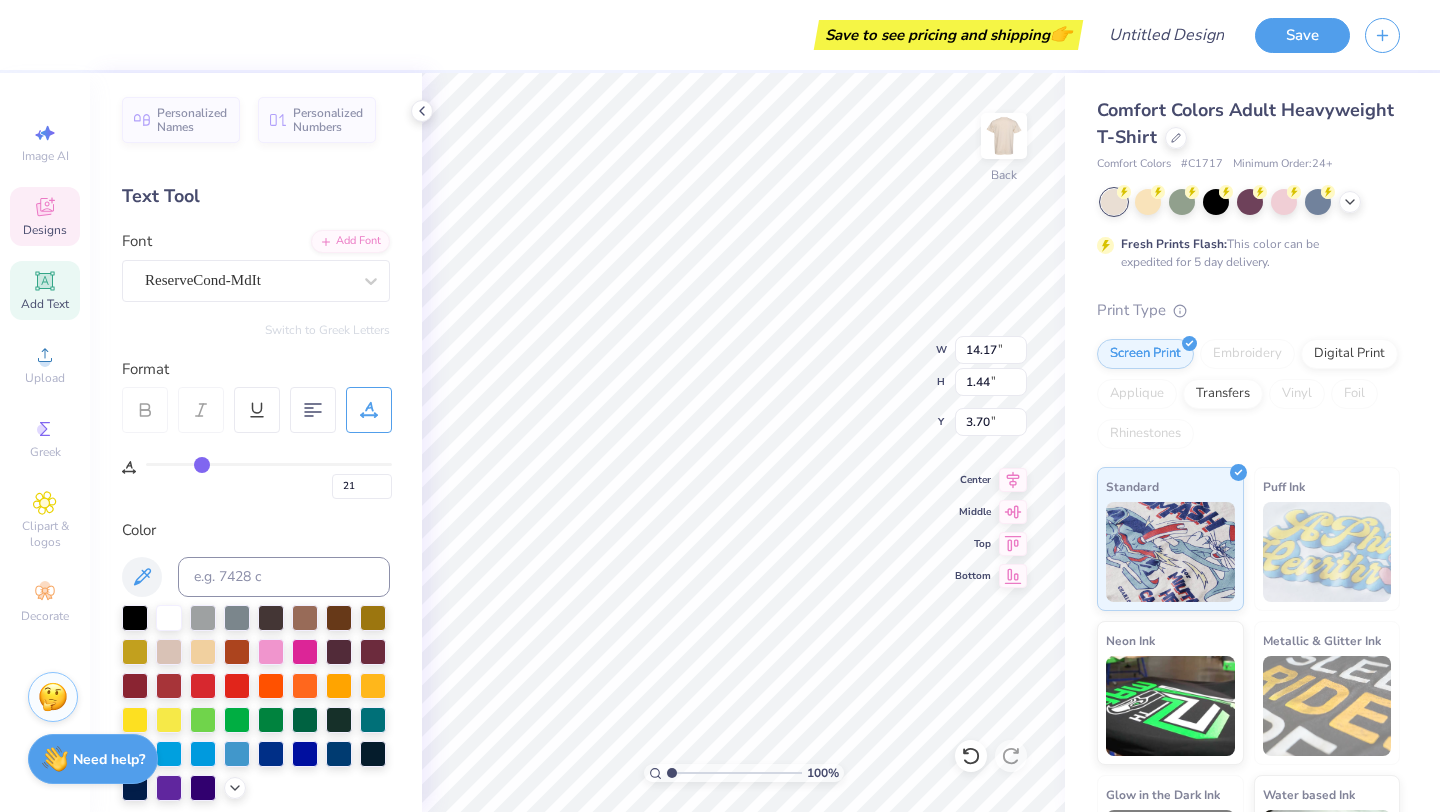 type on "20" 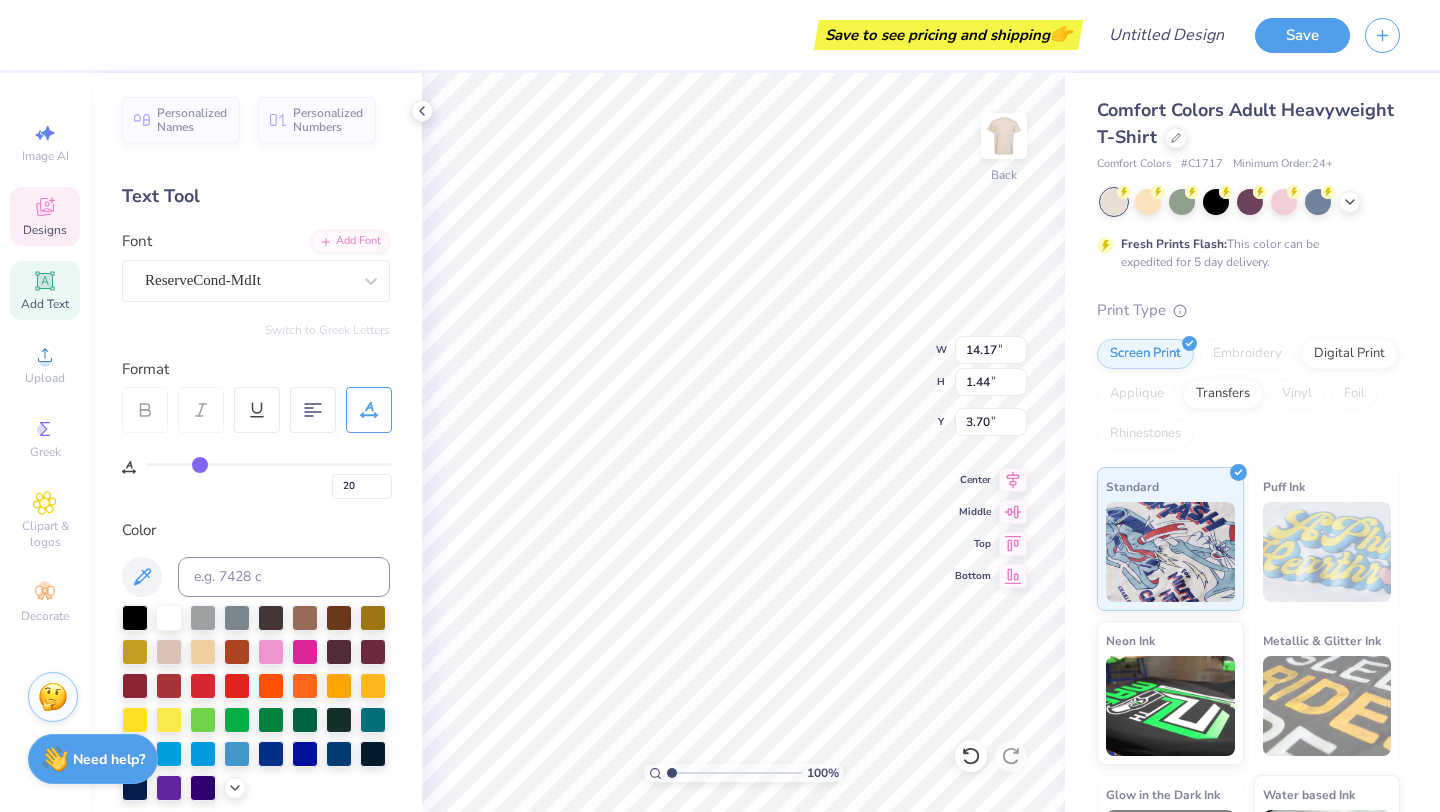 type on "18" 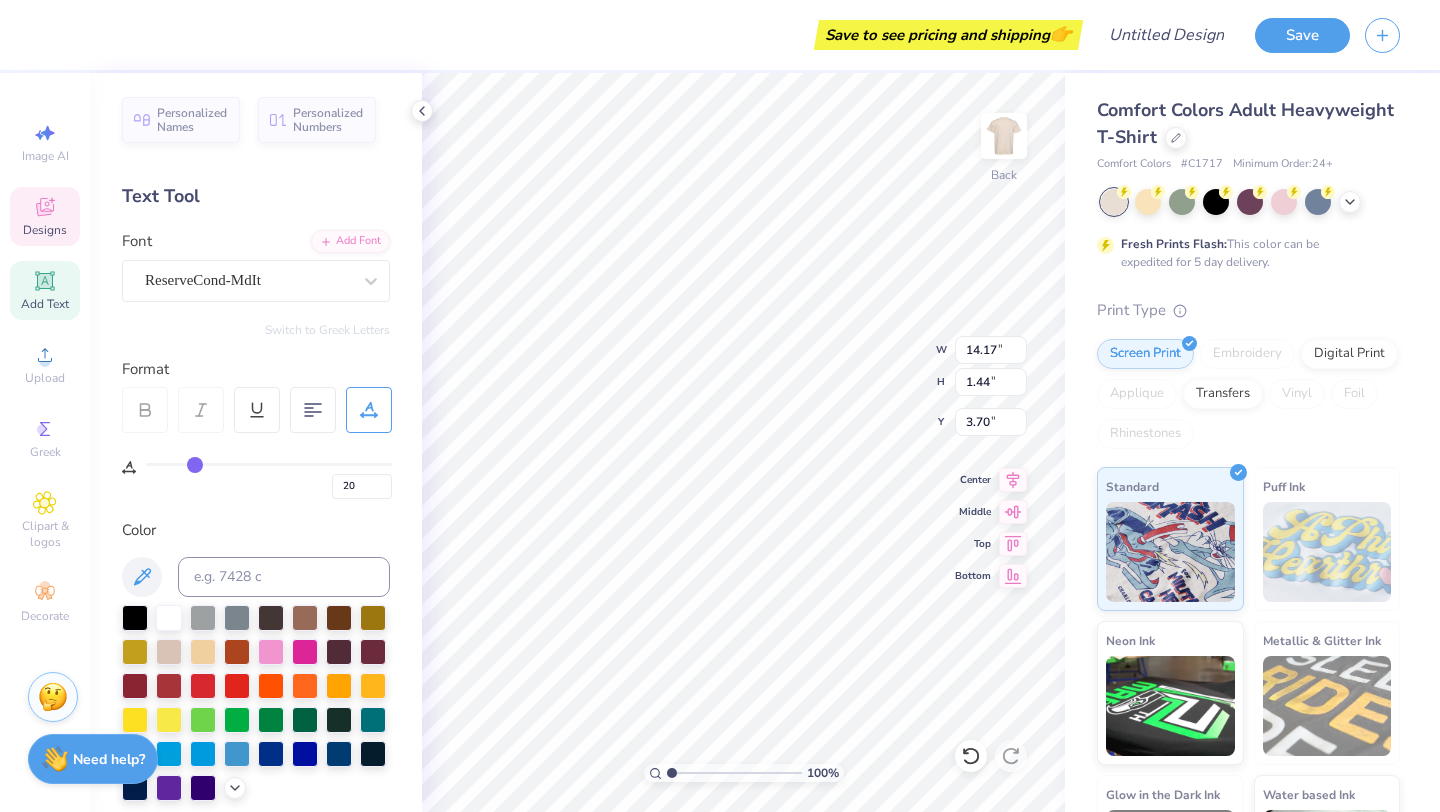 type on "18" 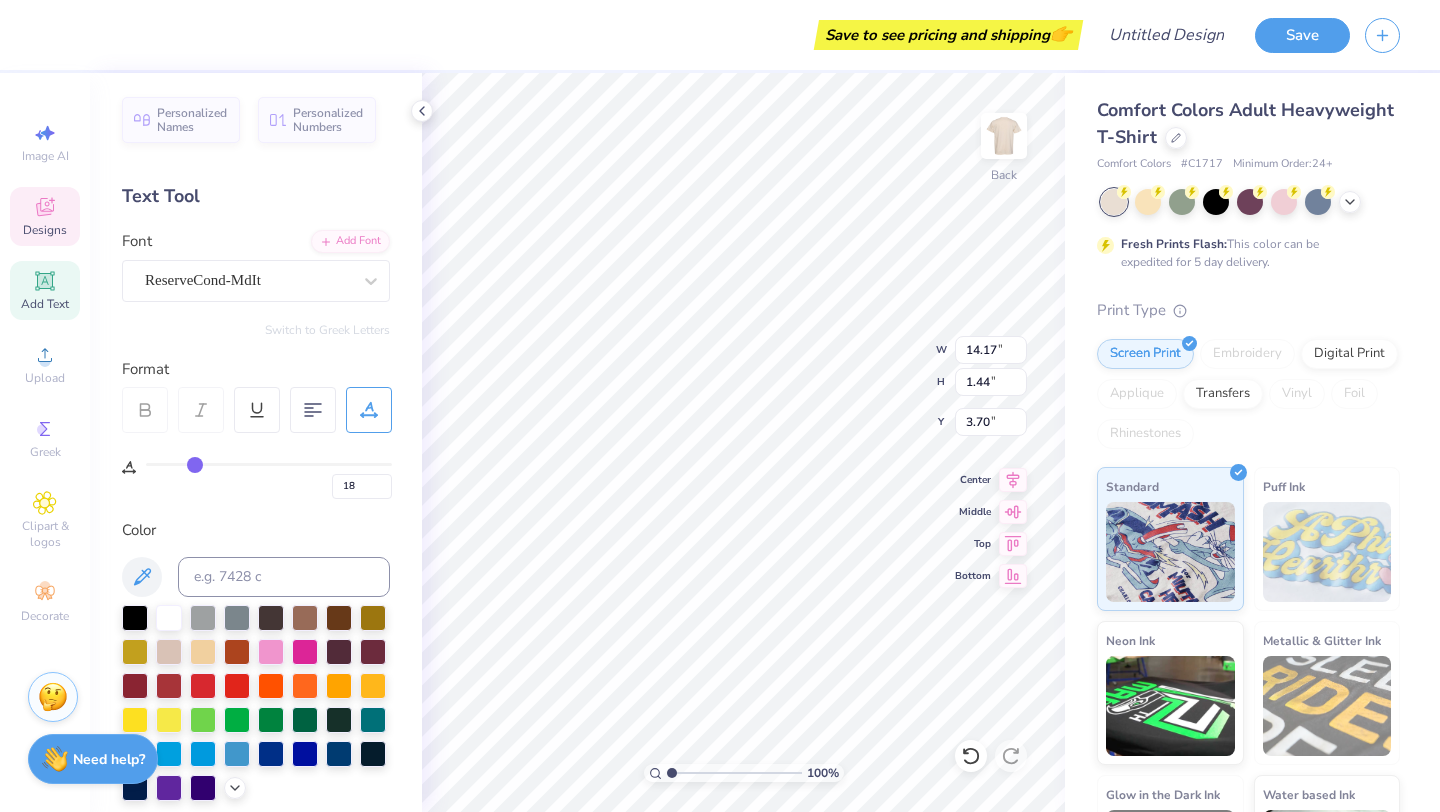 type on "17" 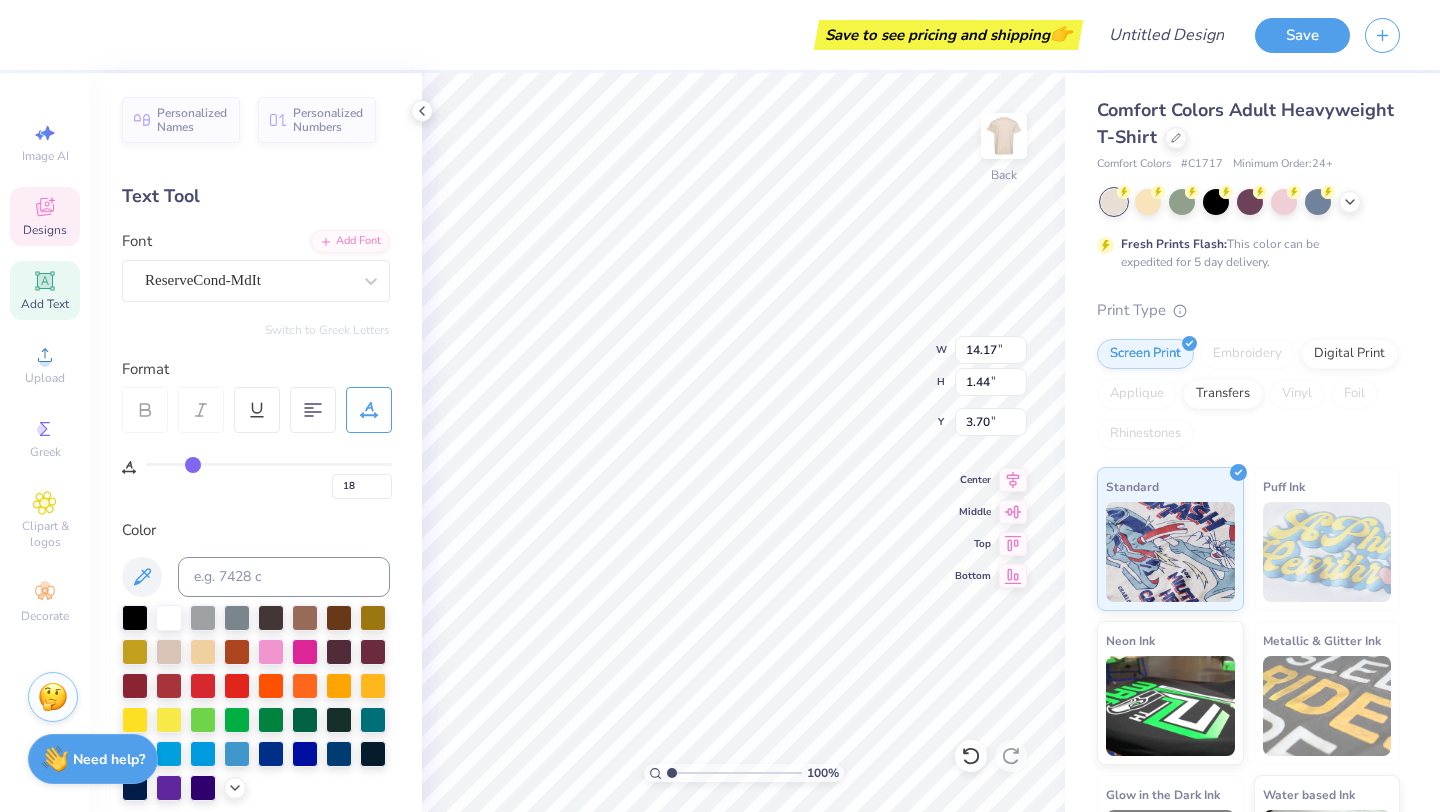 type on "17" 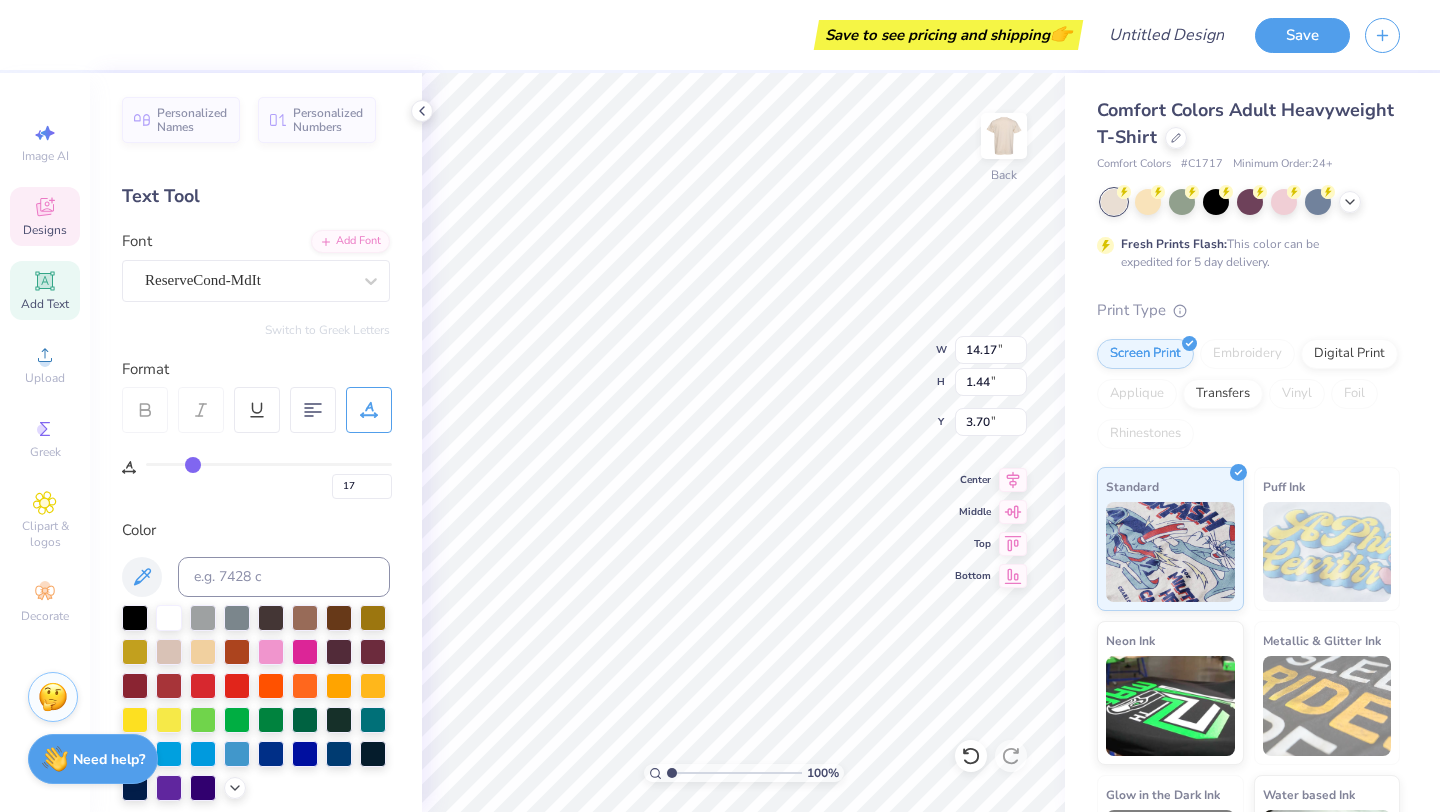 type on "15" 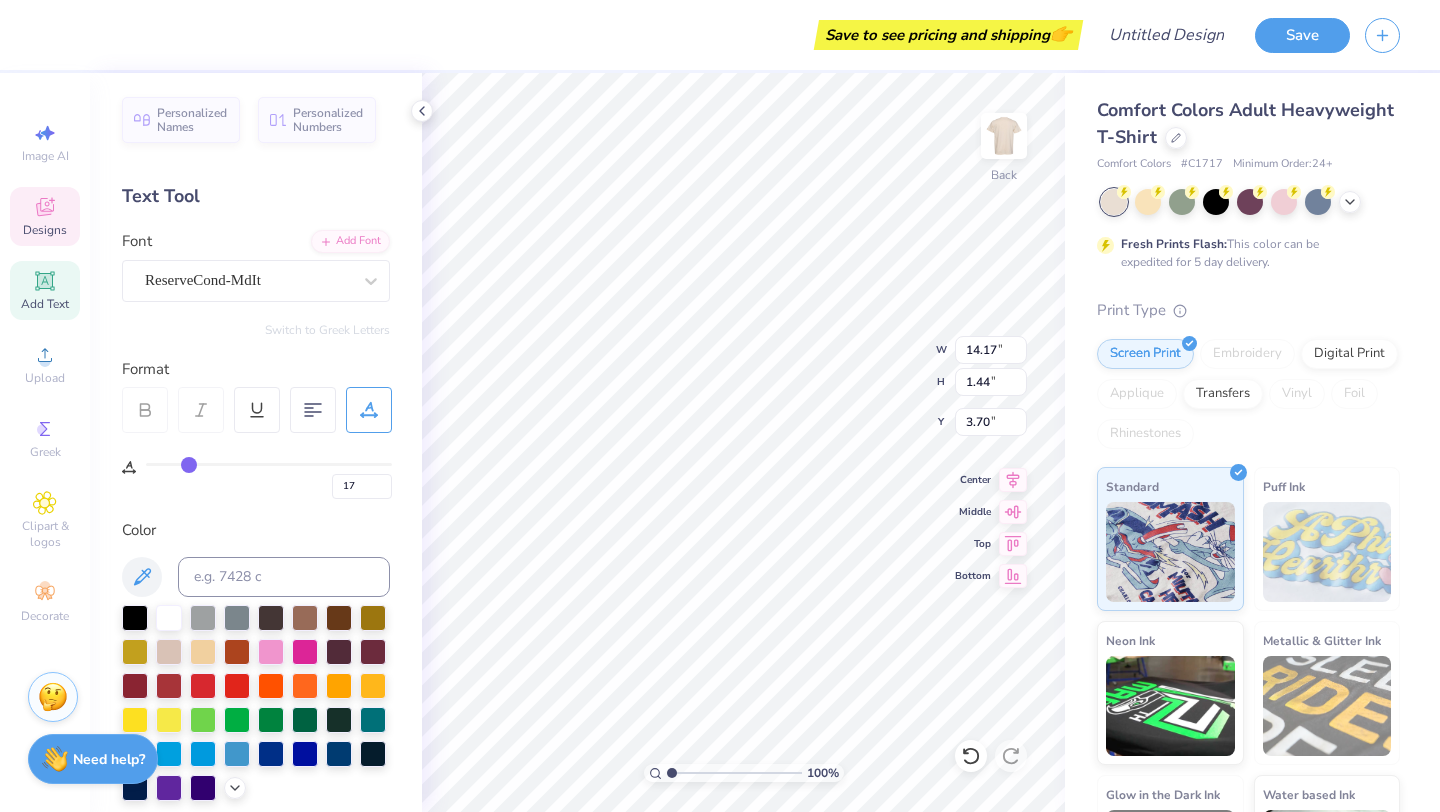 type on "15" 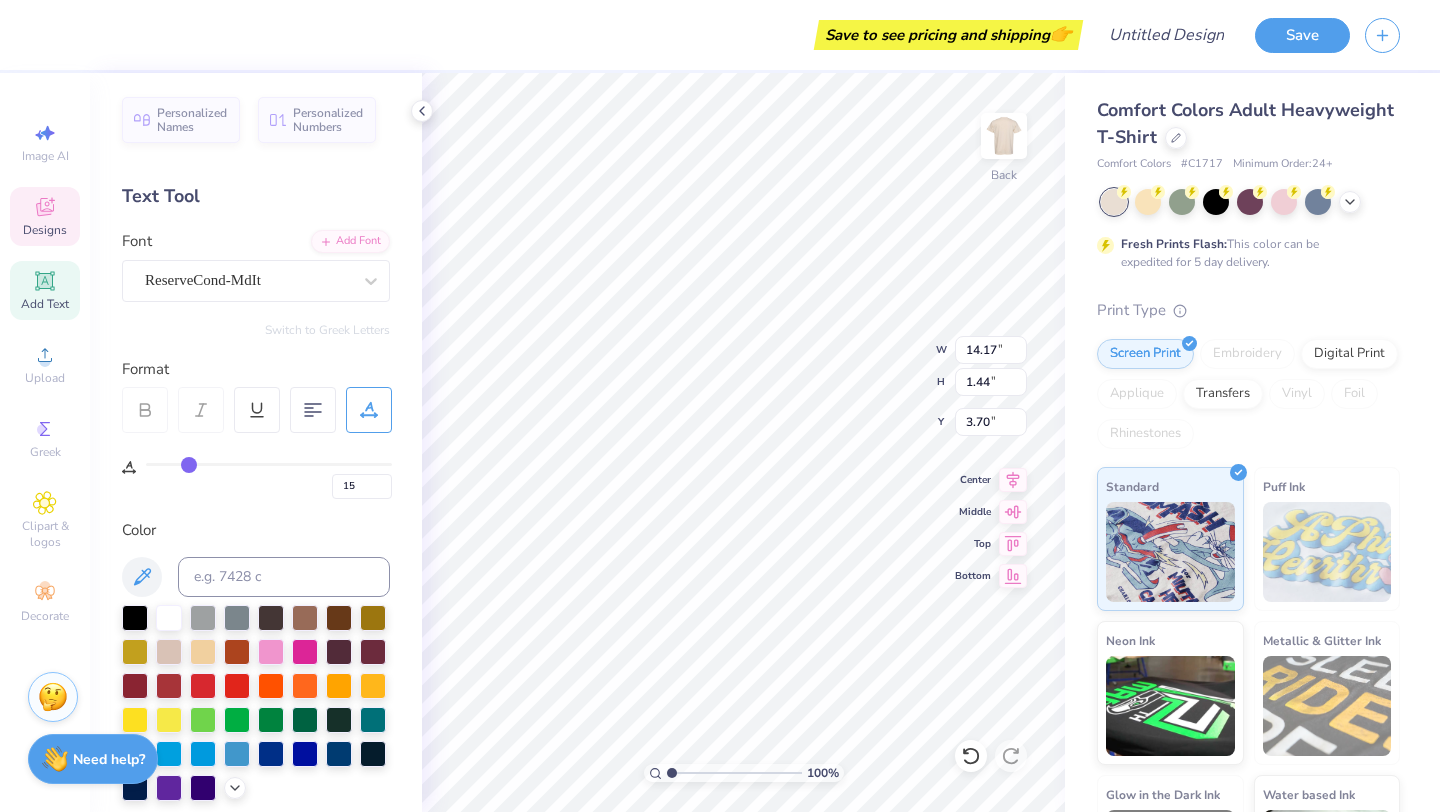type on "12" 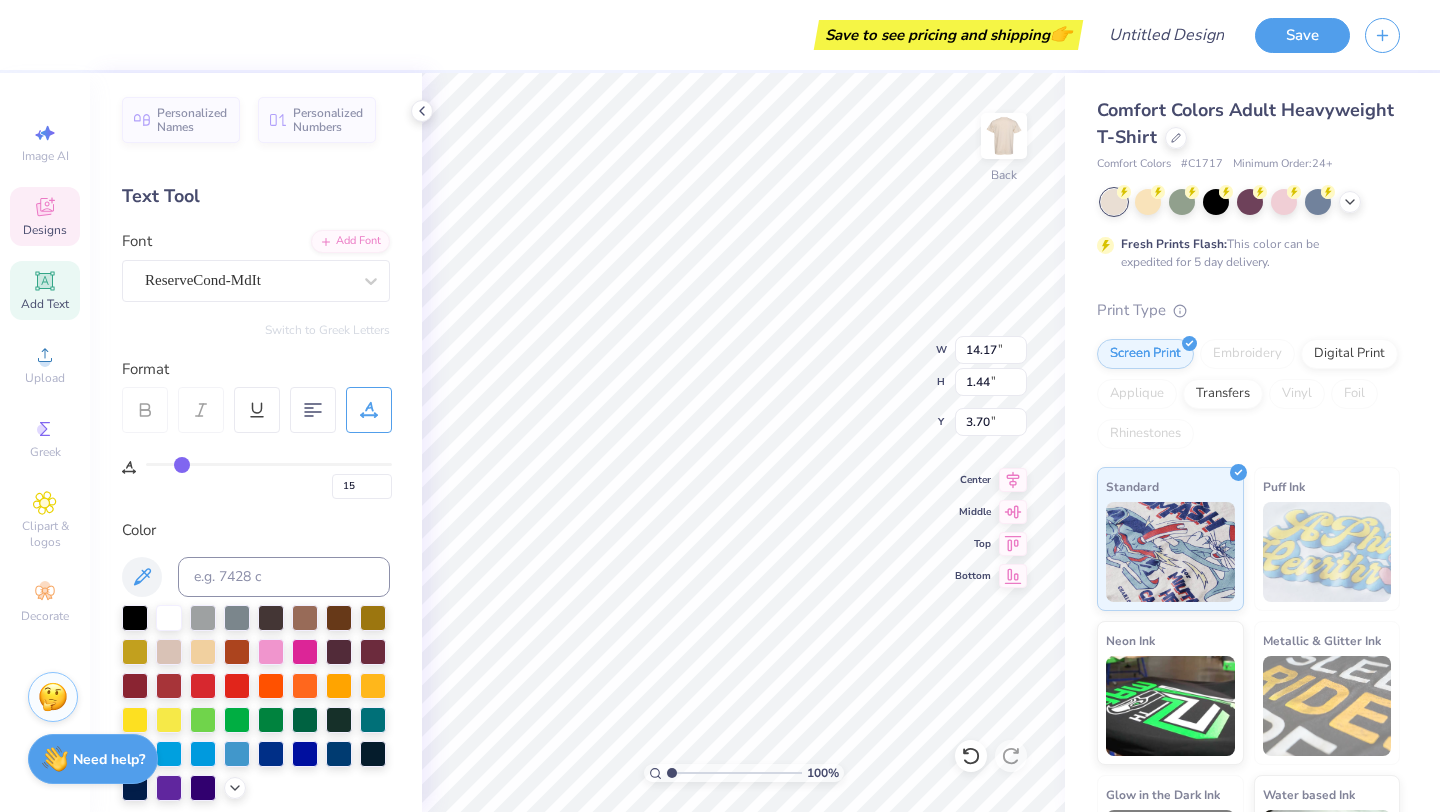 type on "12" 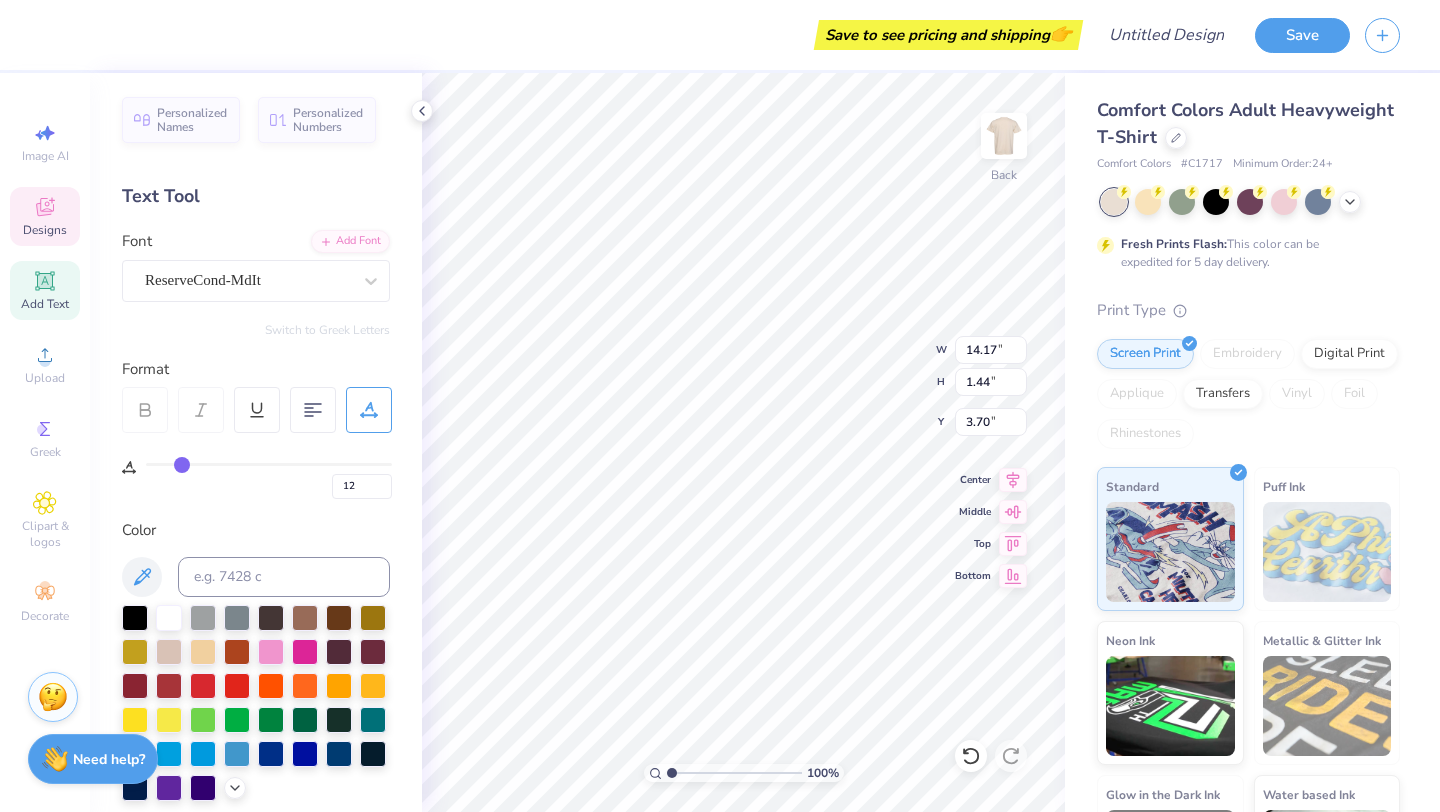 type on "8" 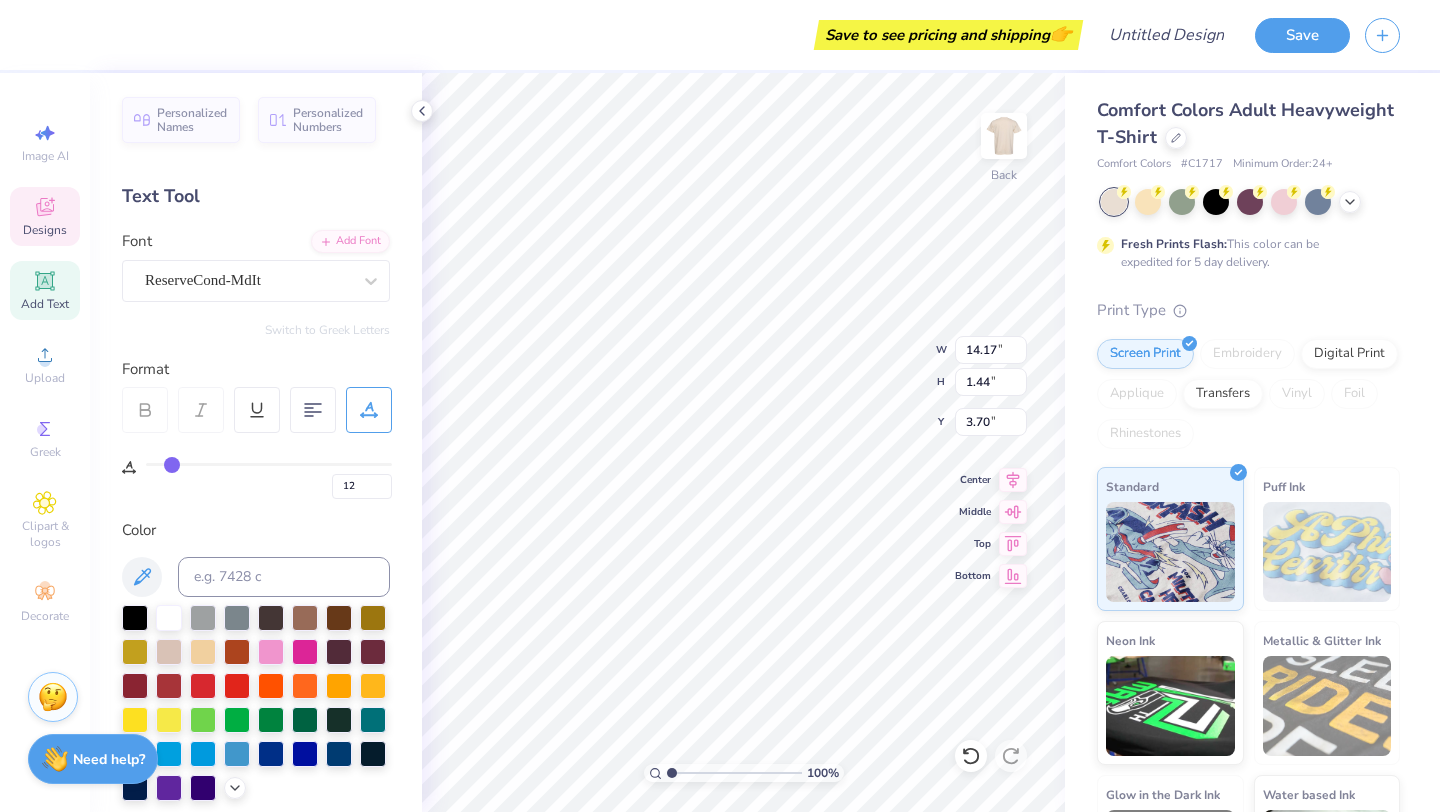 type on "8" 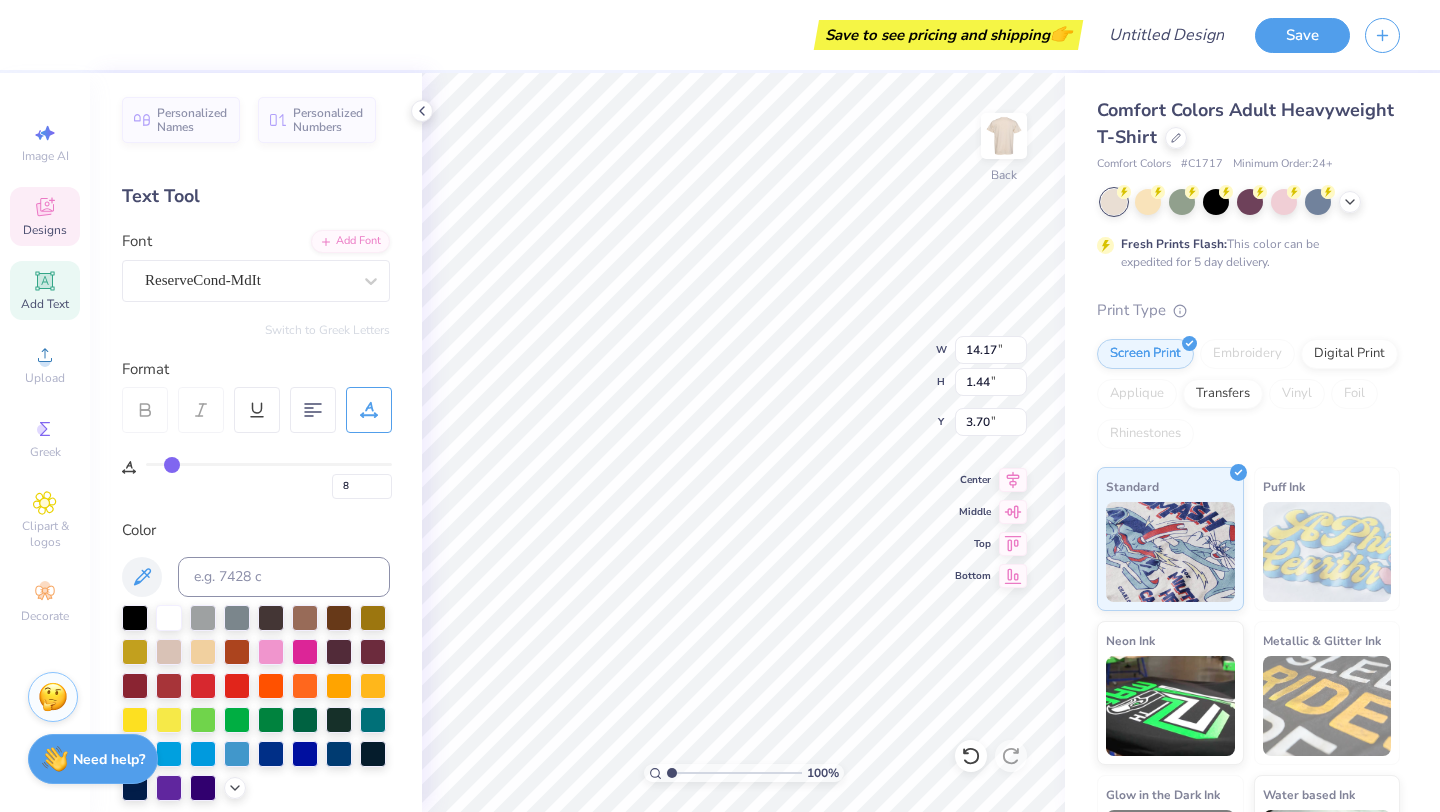 type on "4" 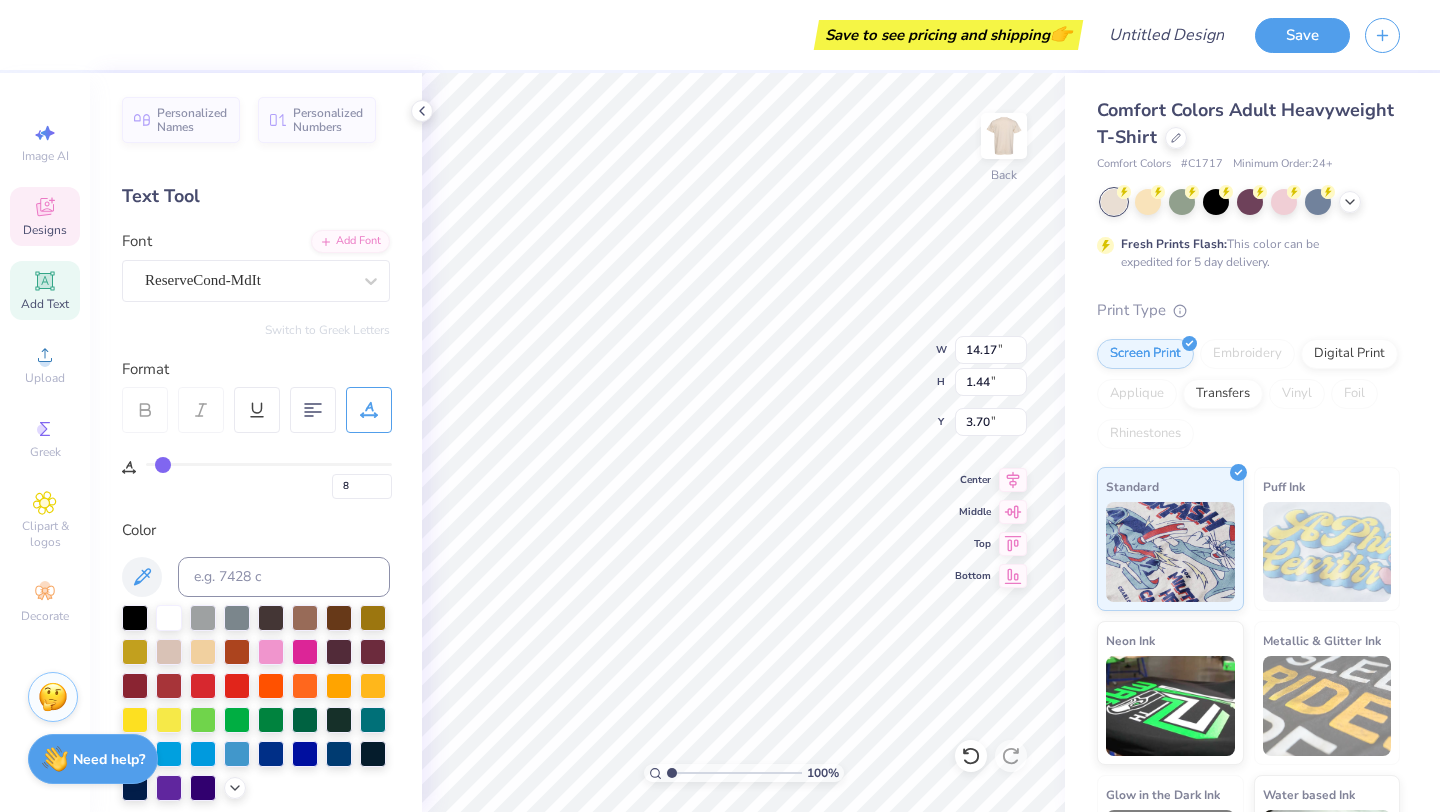 type on "4" 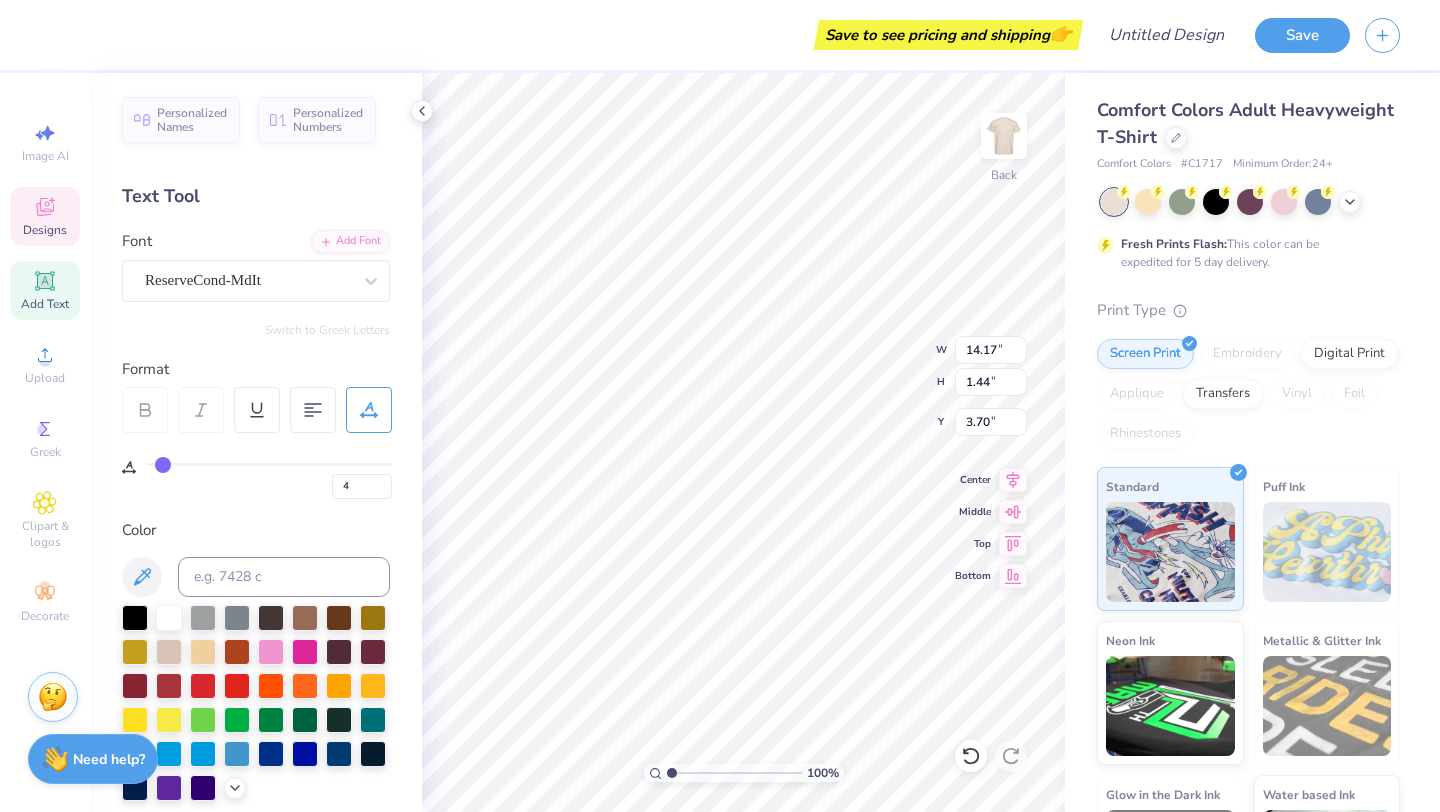 type on "0" 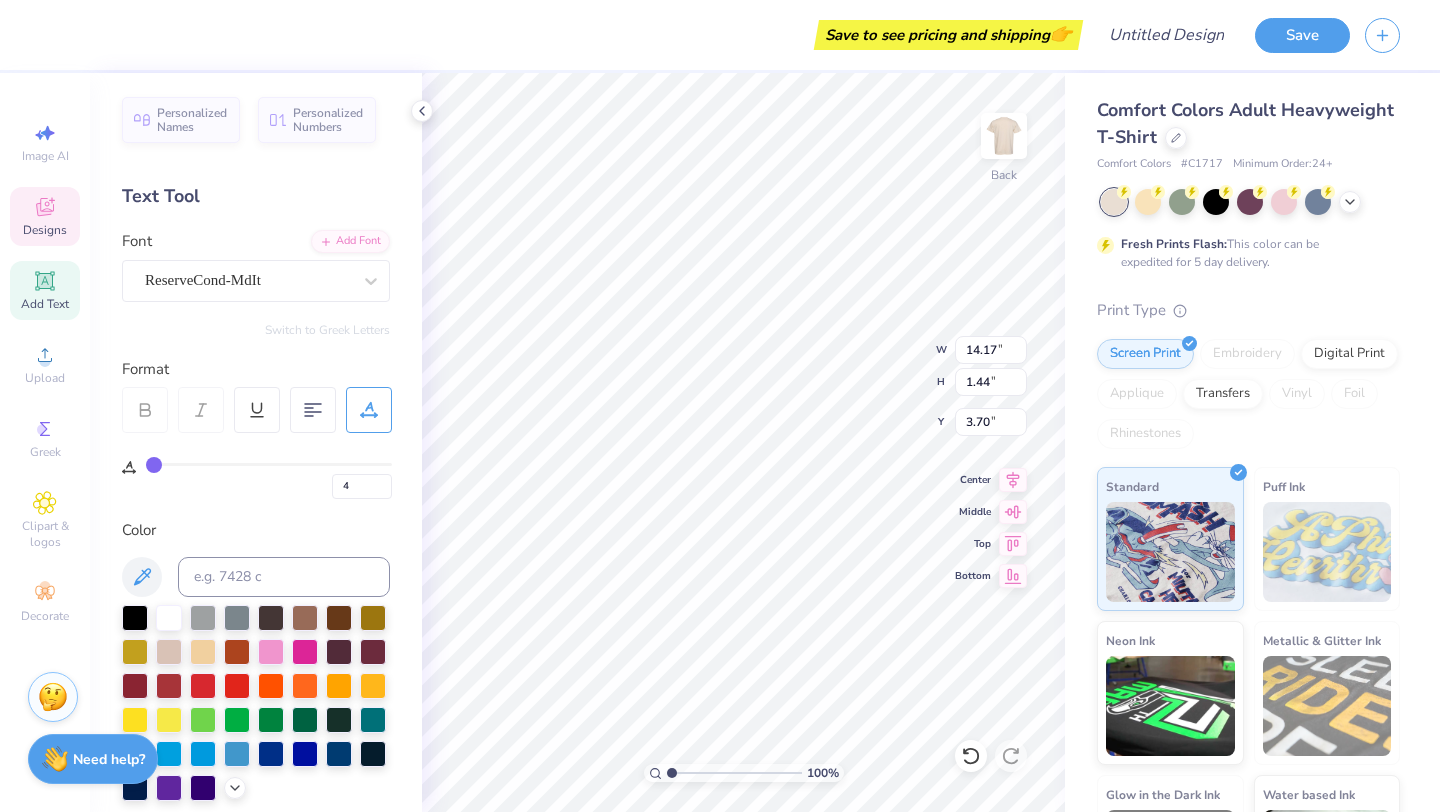 type on "0" 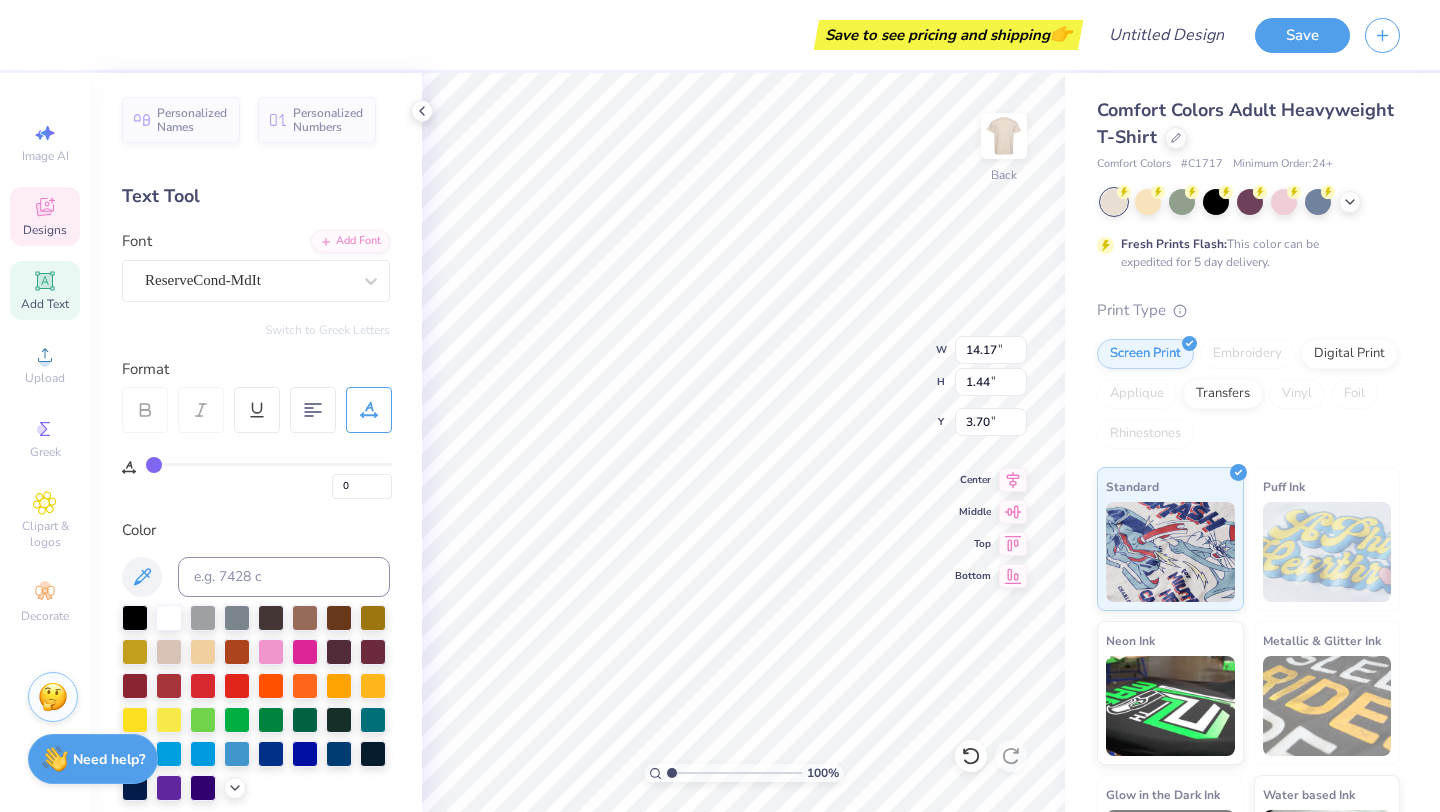 drag, startPoint x: 151, startPoint y: 464, endPoint x: 69, endPoint y: 461, distance: 82.05486 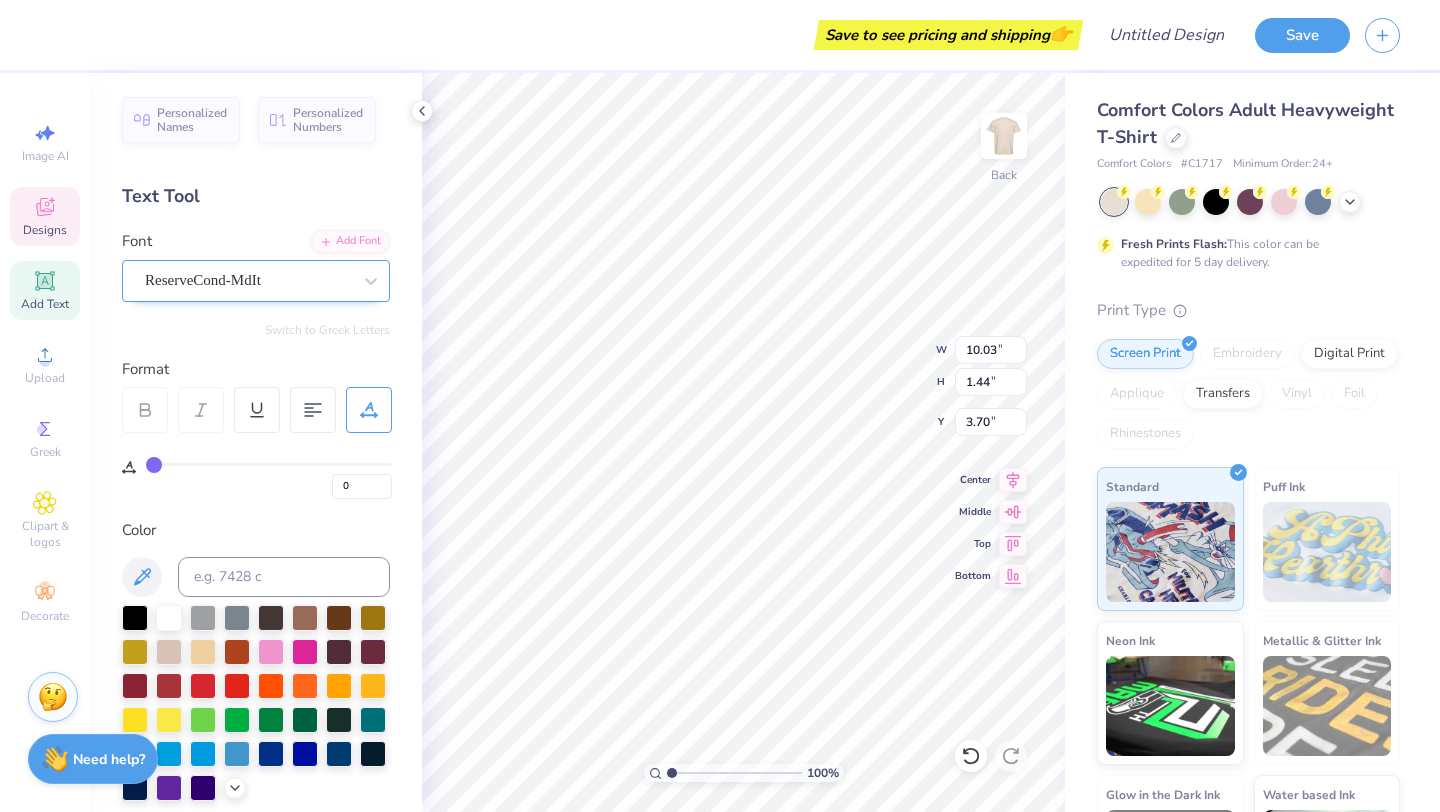 click on "ReserveCond-MdIt" at bounding box center [248, 280] 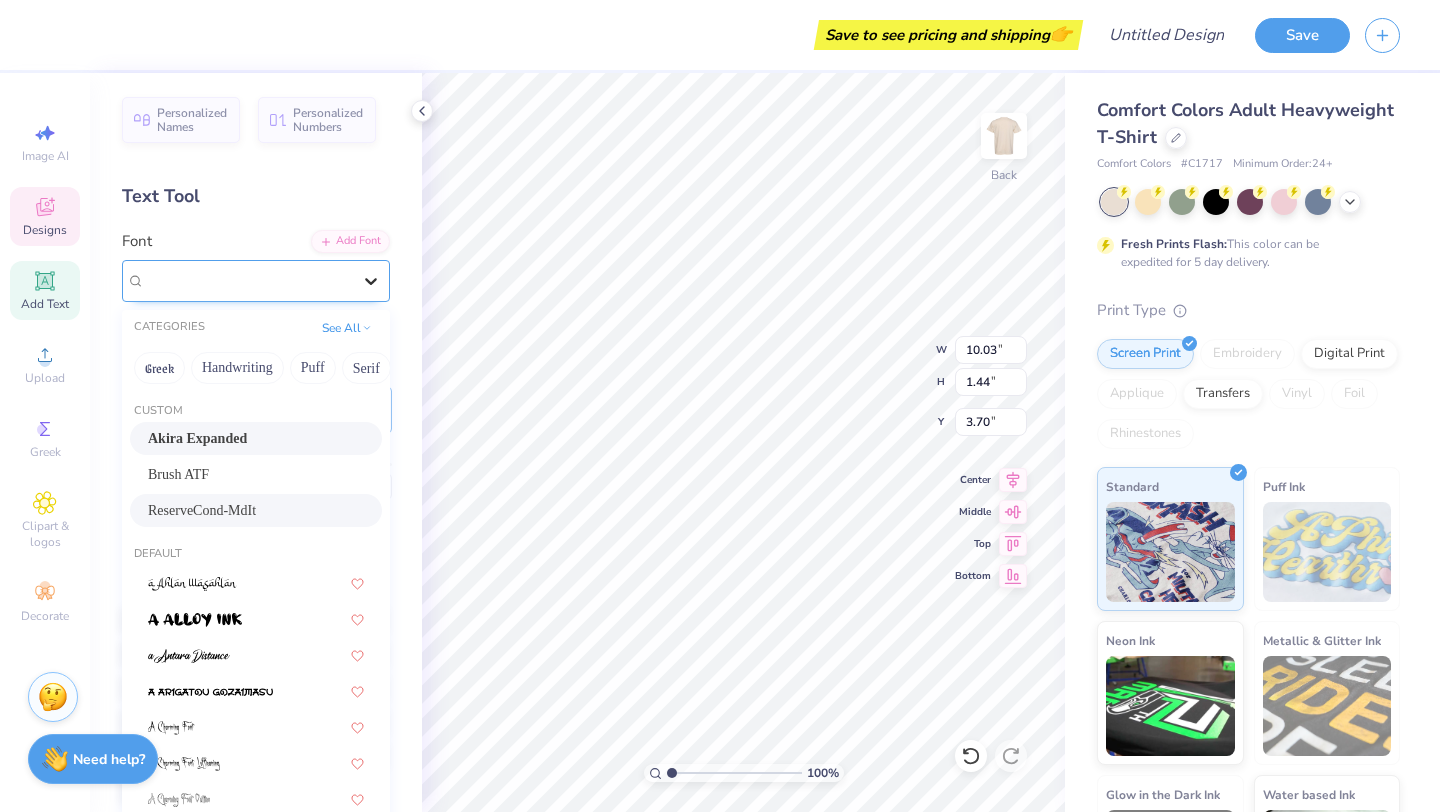 click 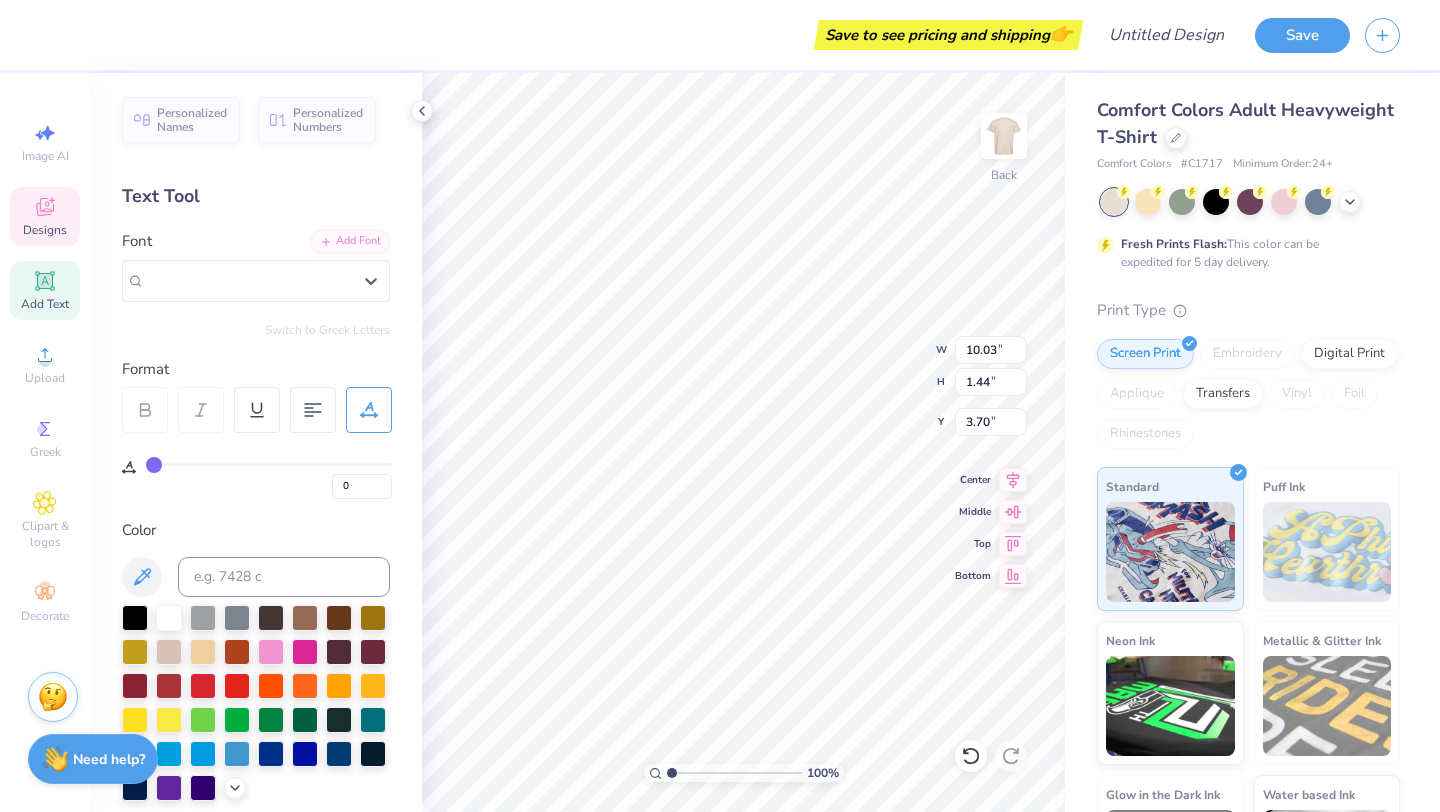 click 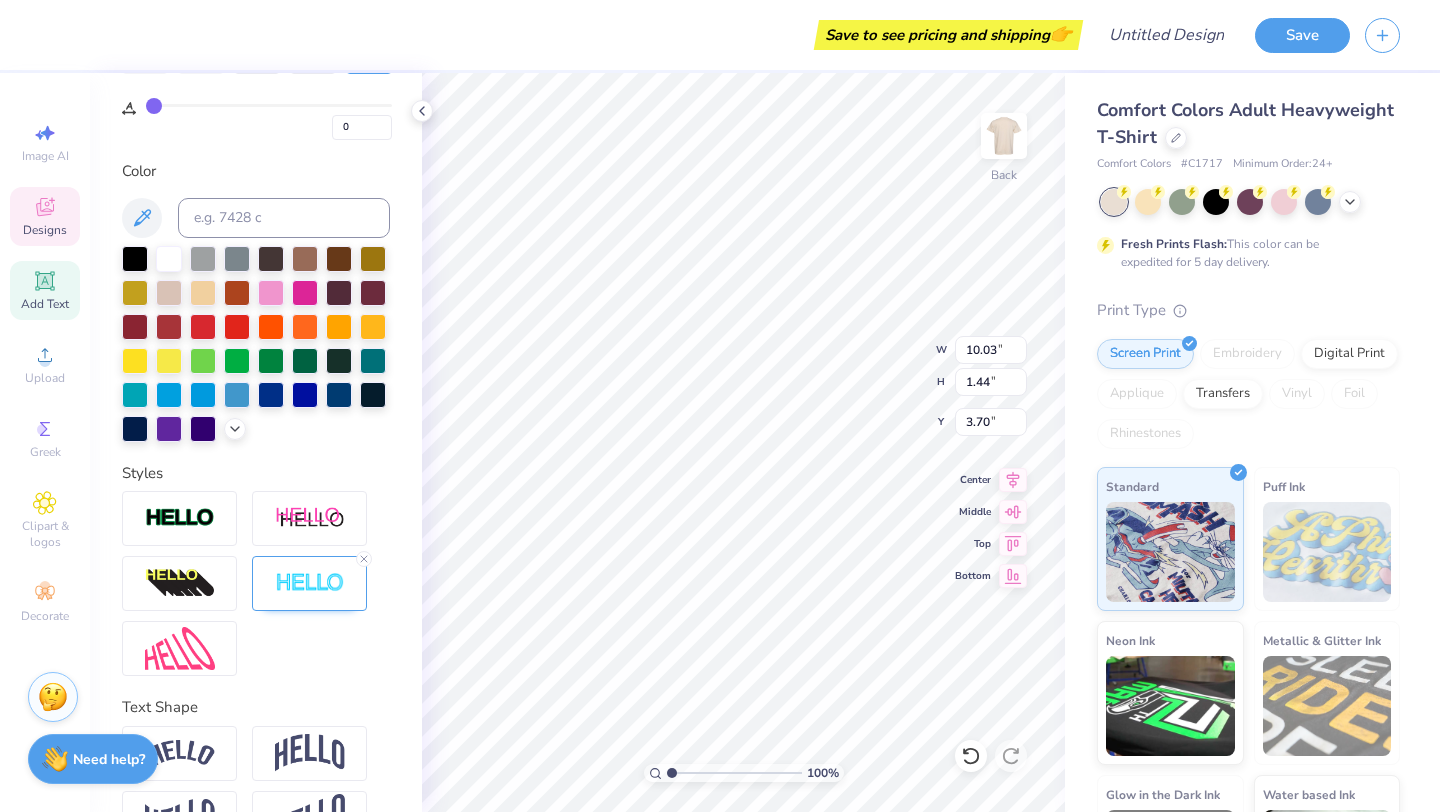 scroll, scrollTop: 450, scrollLeft: 0, axis: vertical 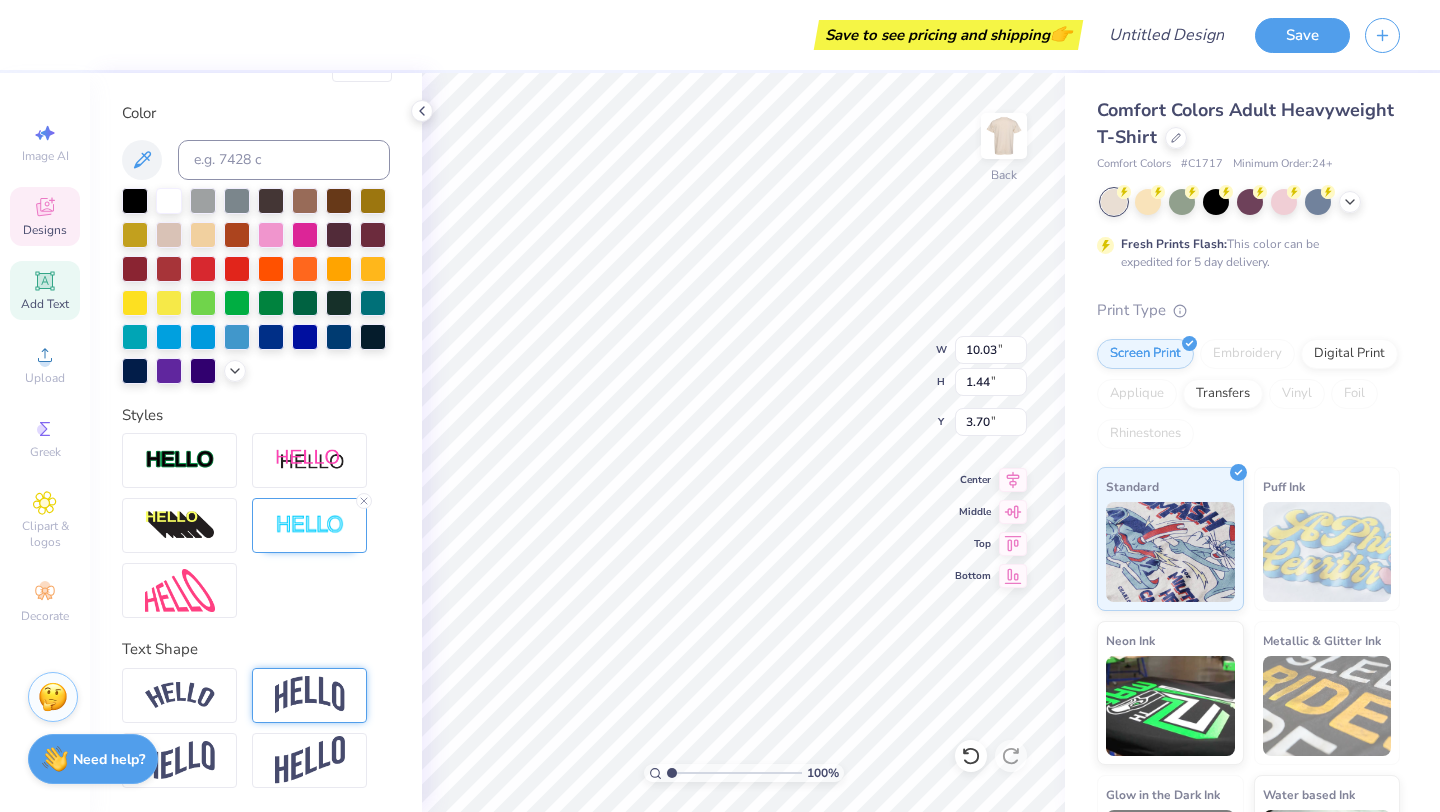 click at bounding box center (310, 695) 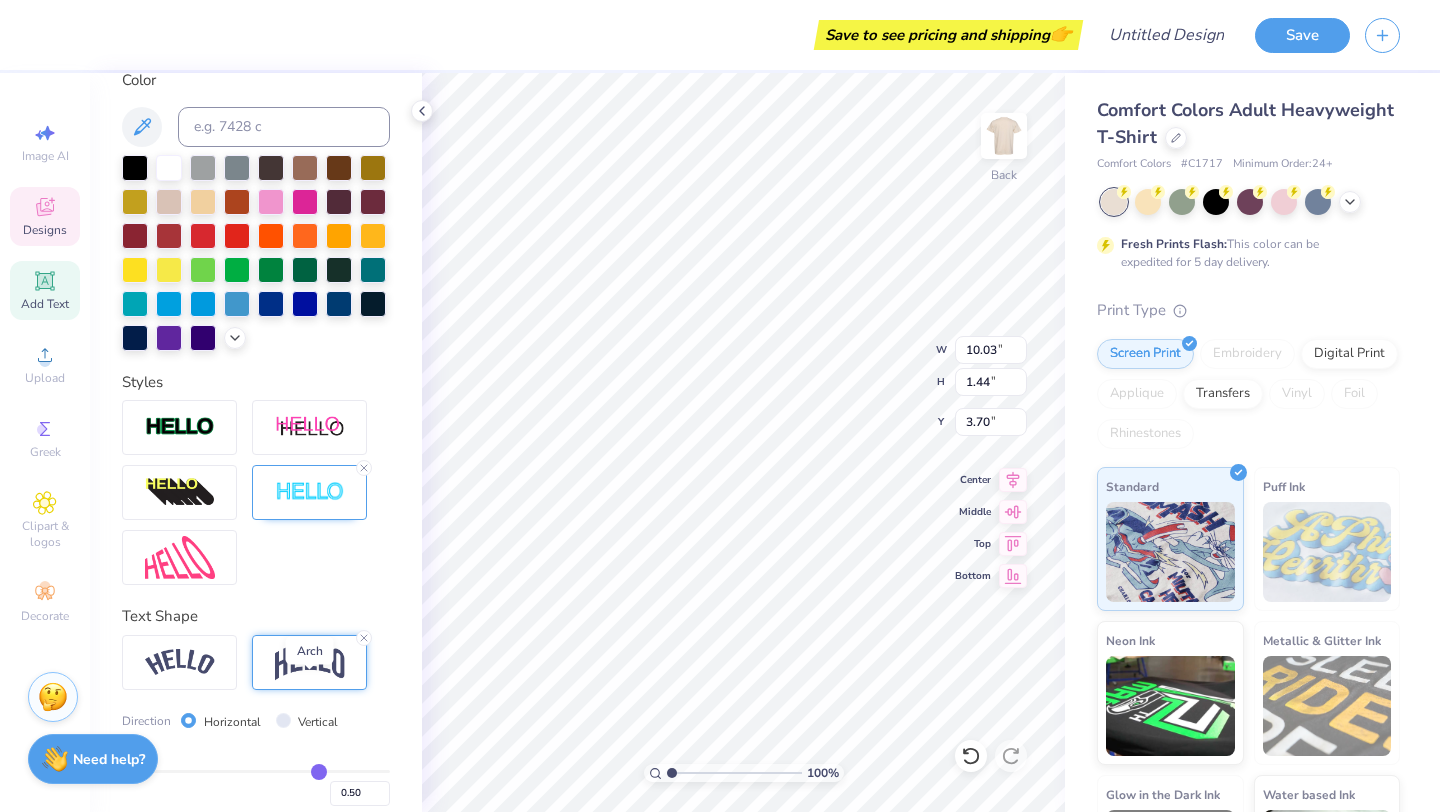type on "3.19" 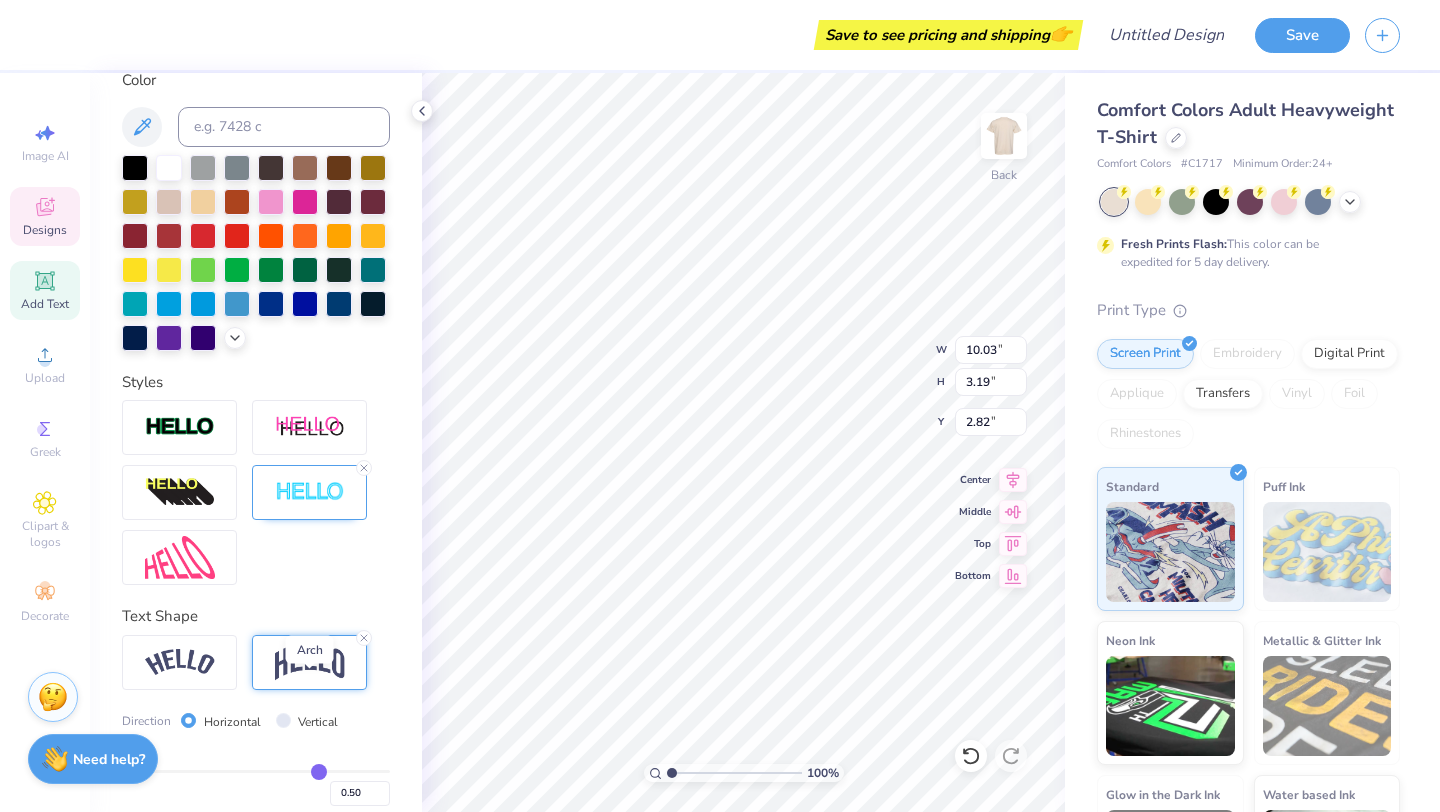 scroll, scrollTop: 567, scrollLeft: 0, axis: vertical 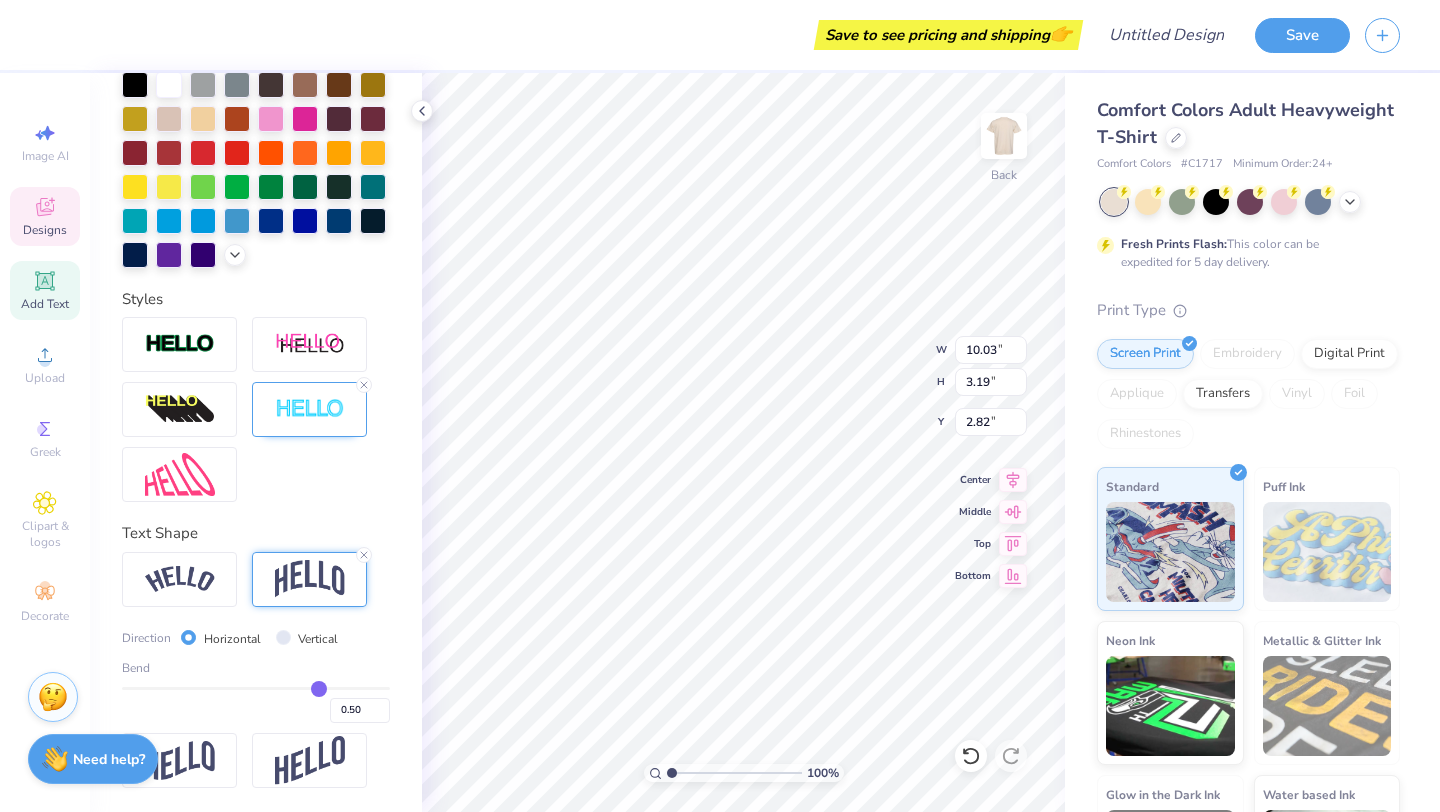 type on "0.53" 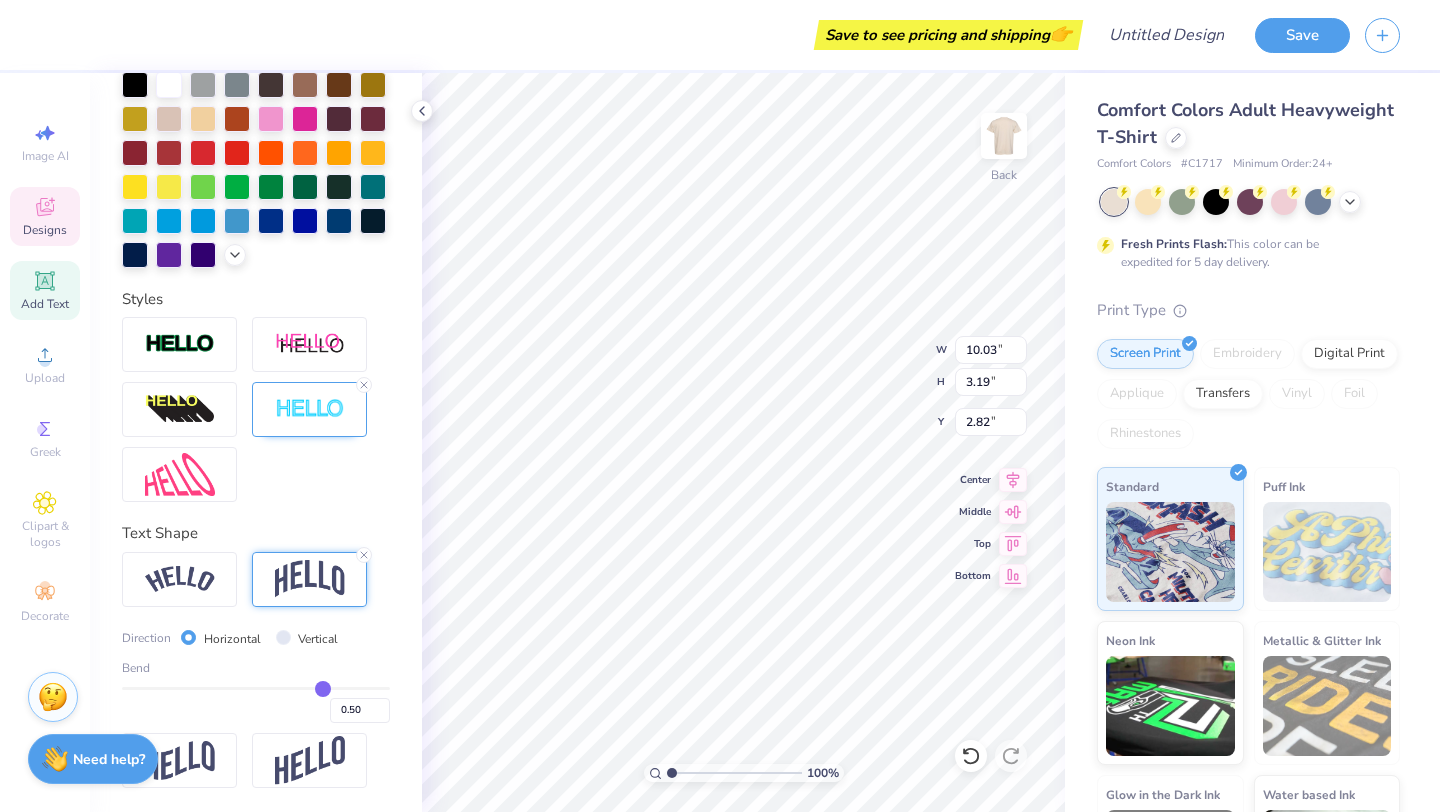 type on "0.53" 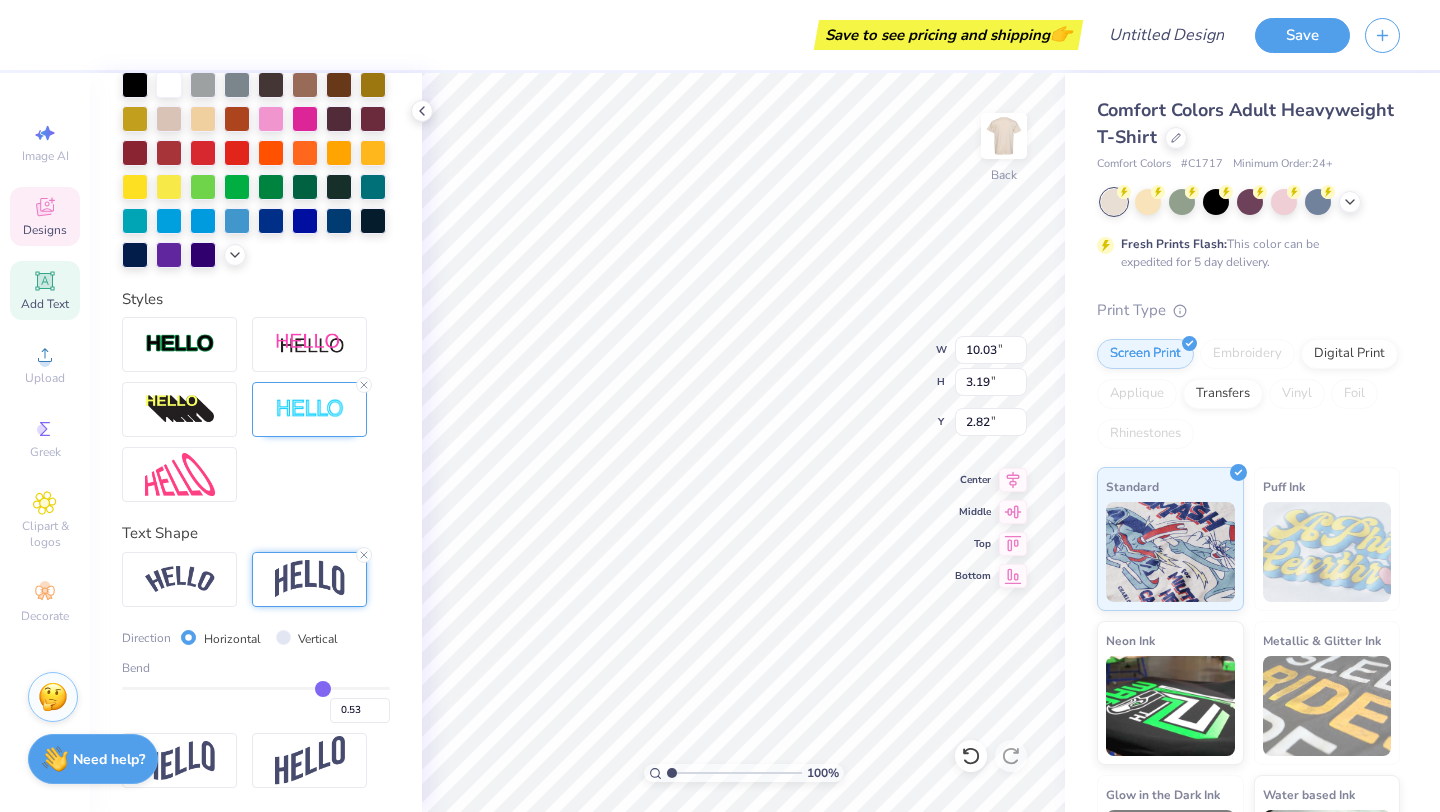 type on "0.51" 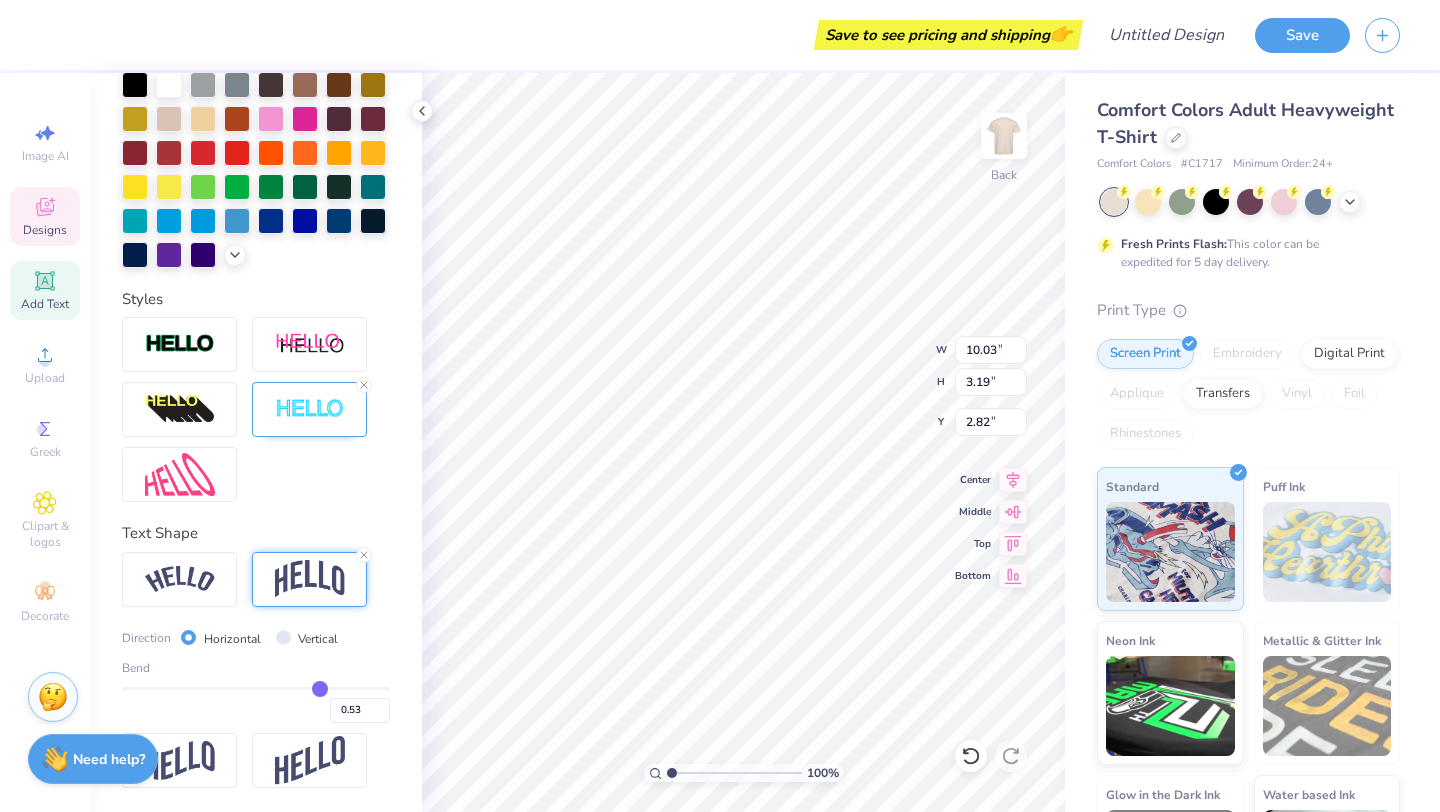 type on "0.51" 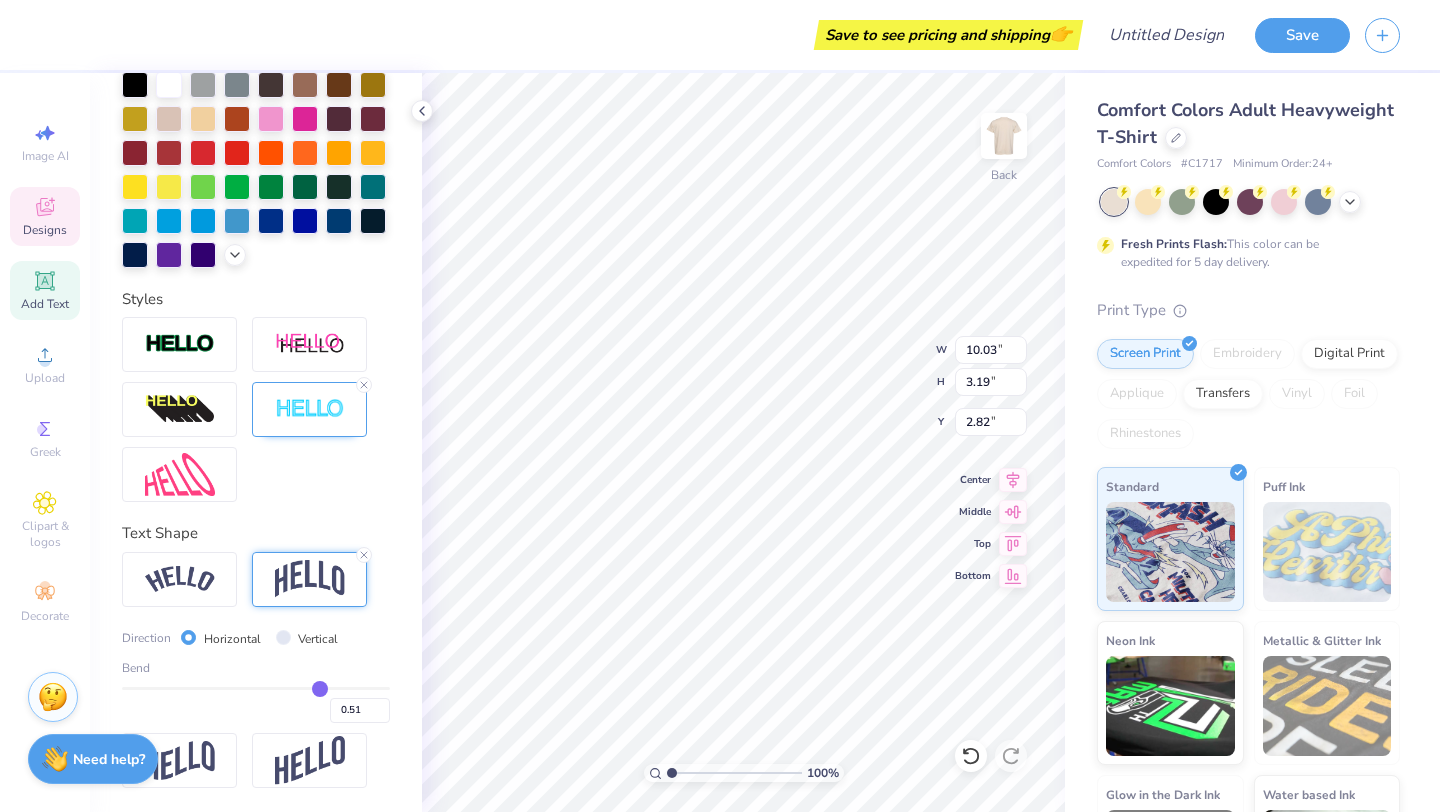 type on "0.47" 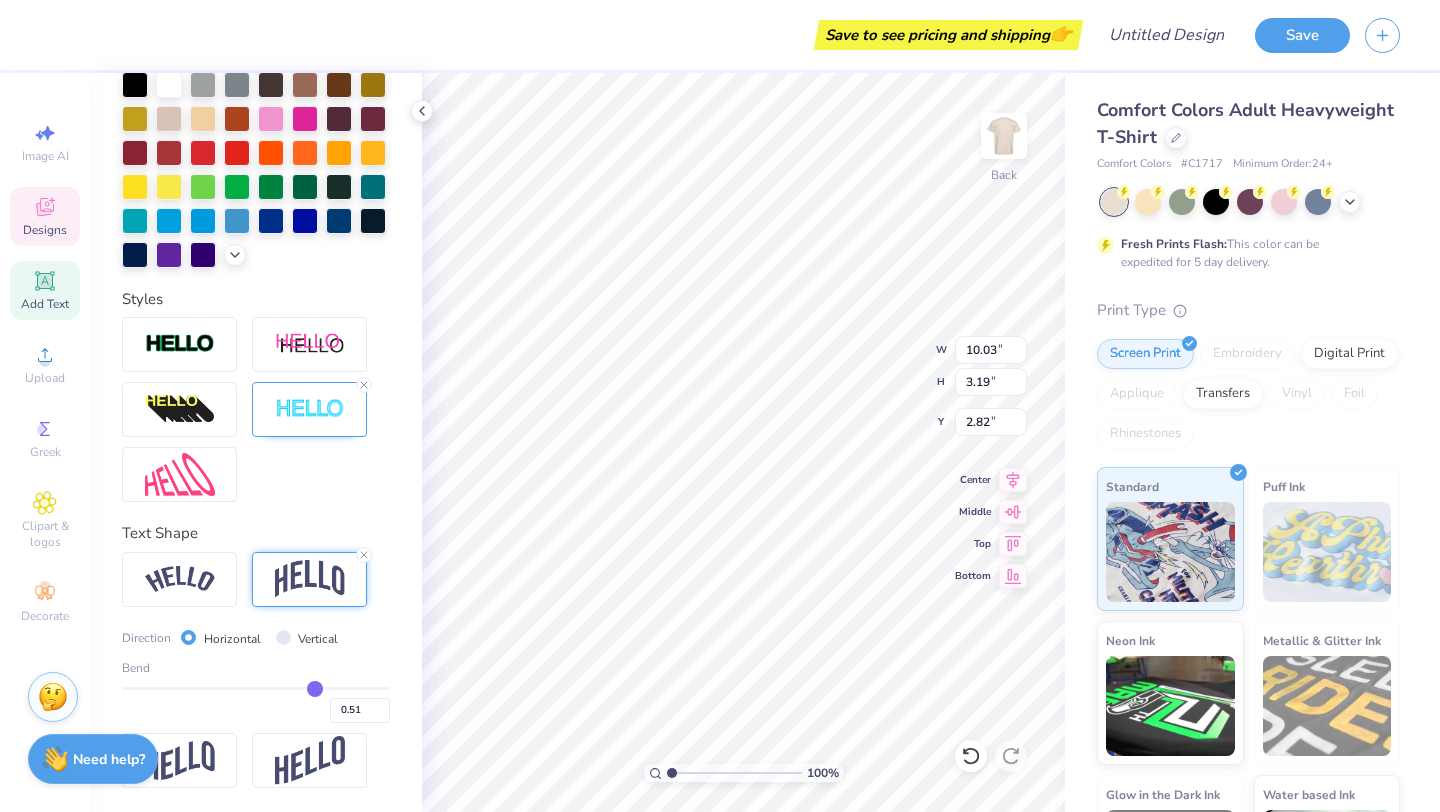 type on "0.47" 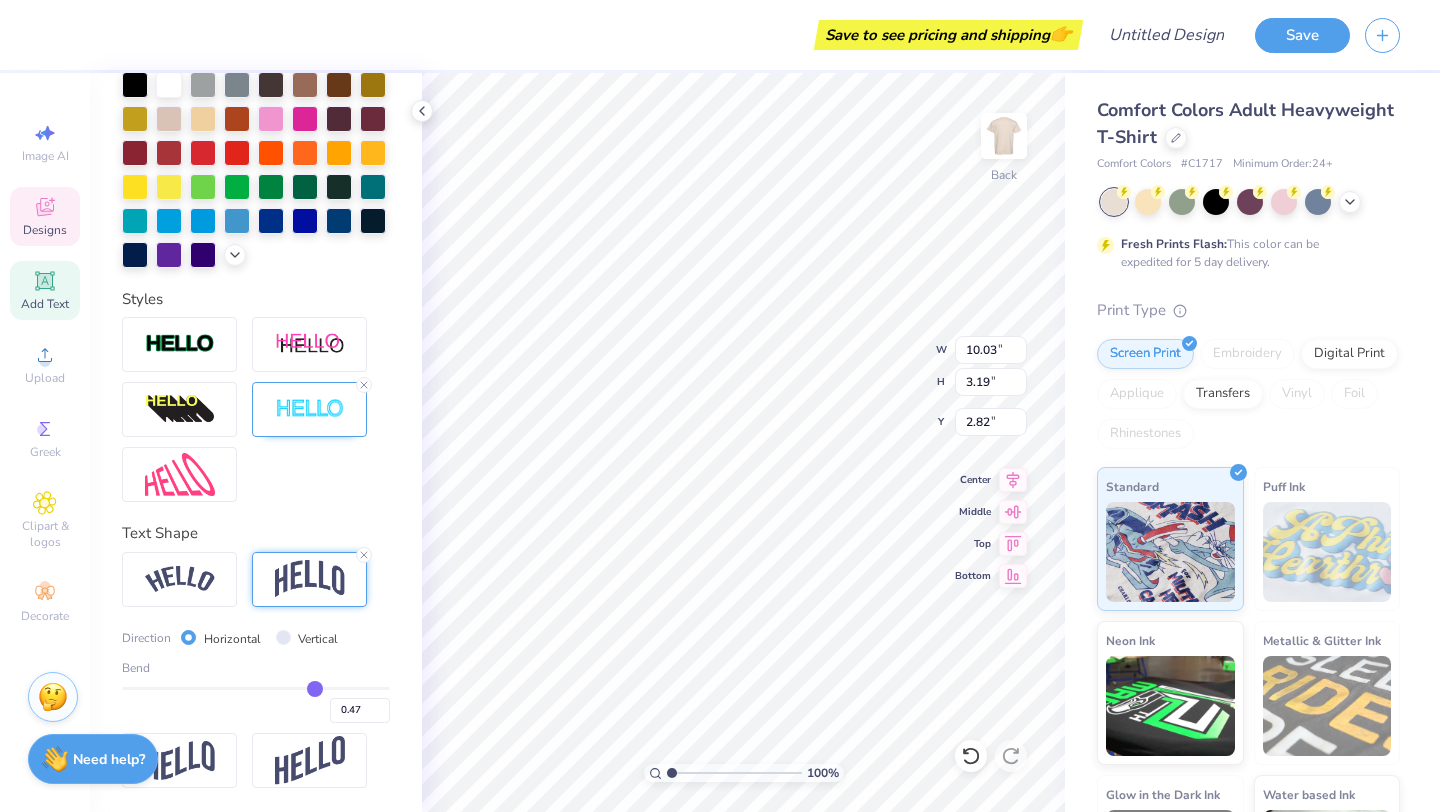 type on "0.34" 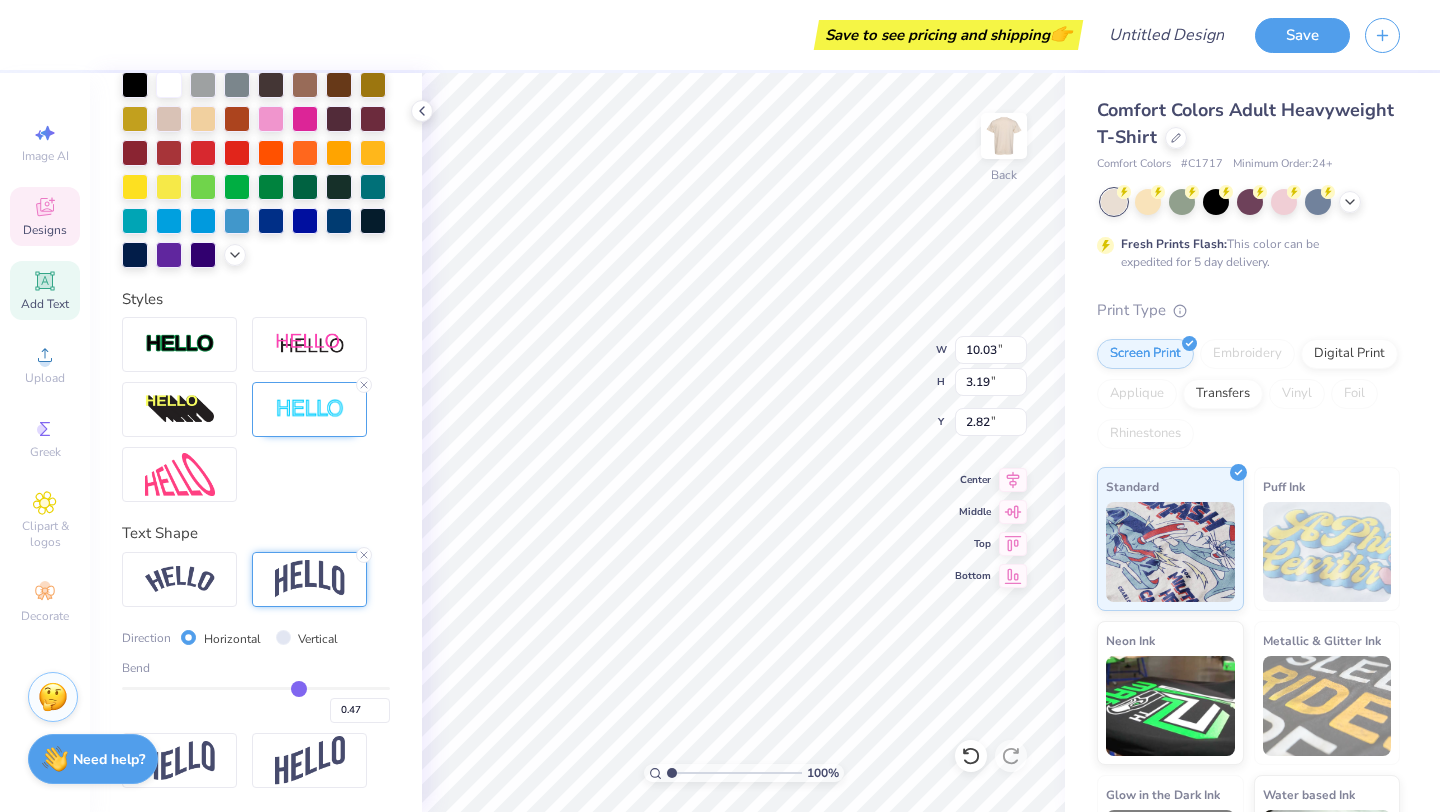 type on "0.34" 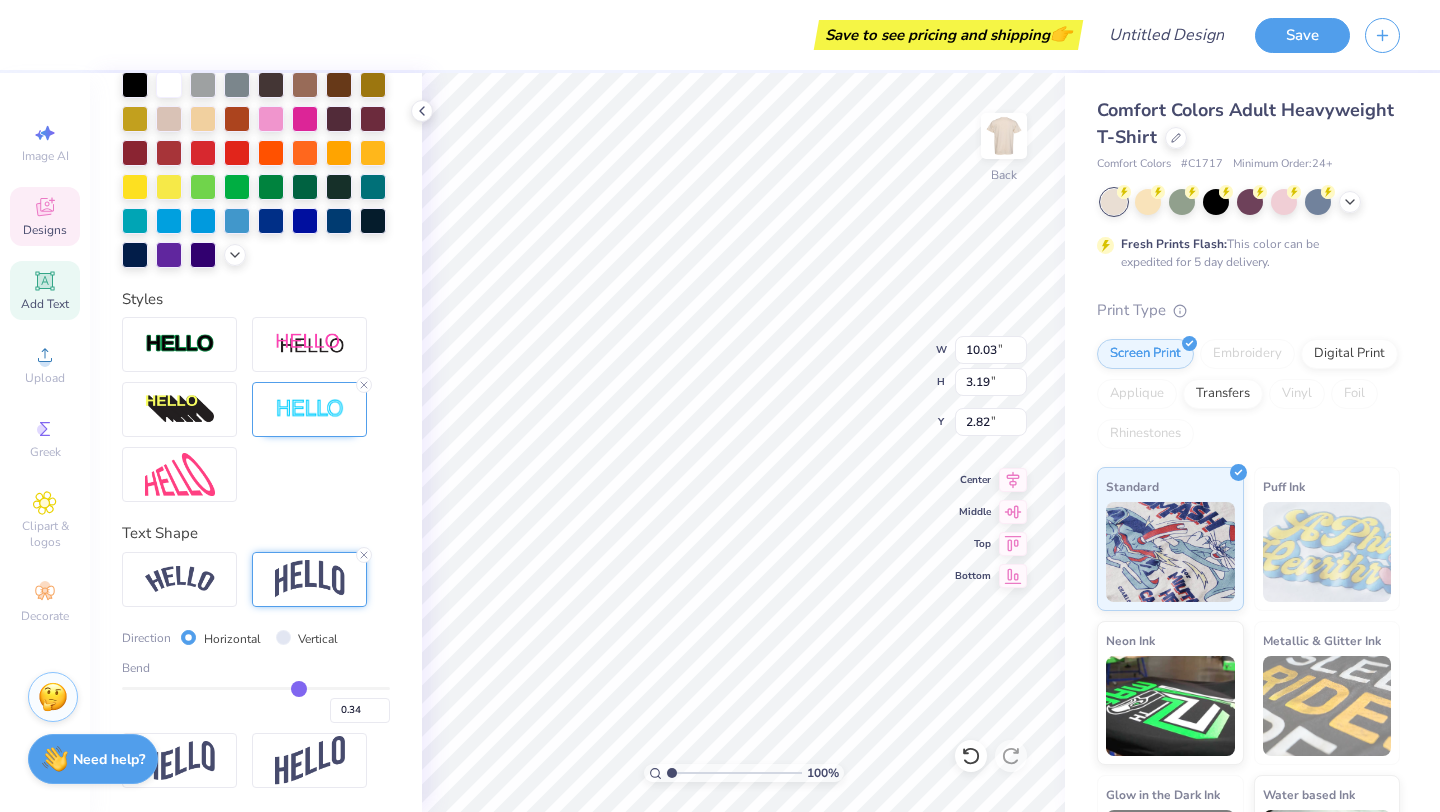 type on "0.29" 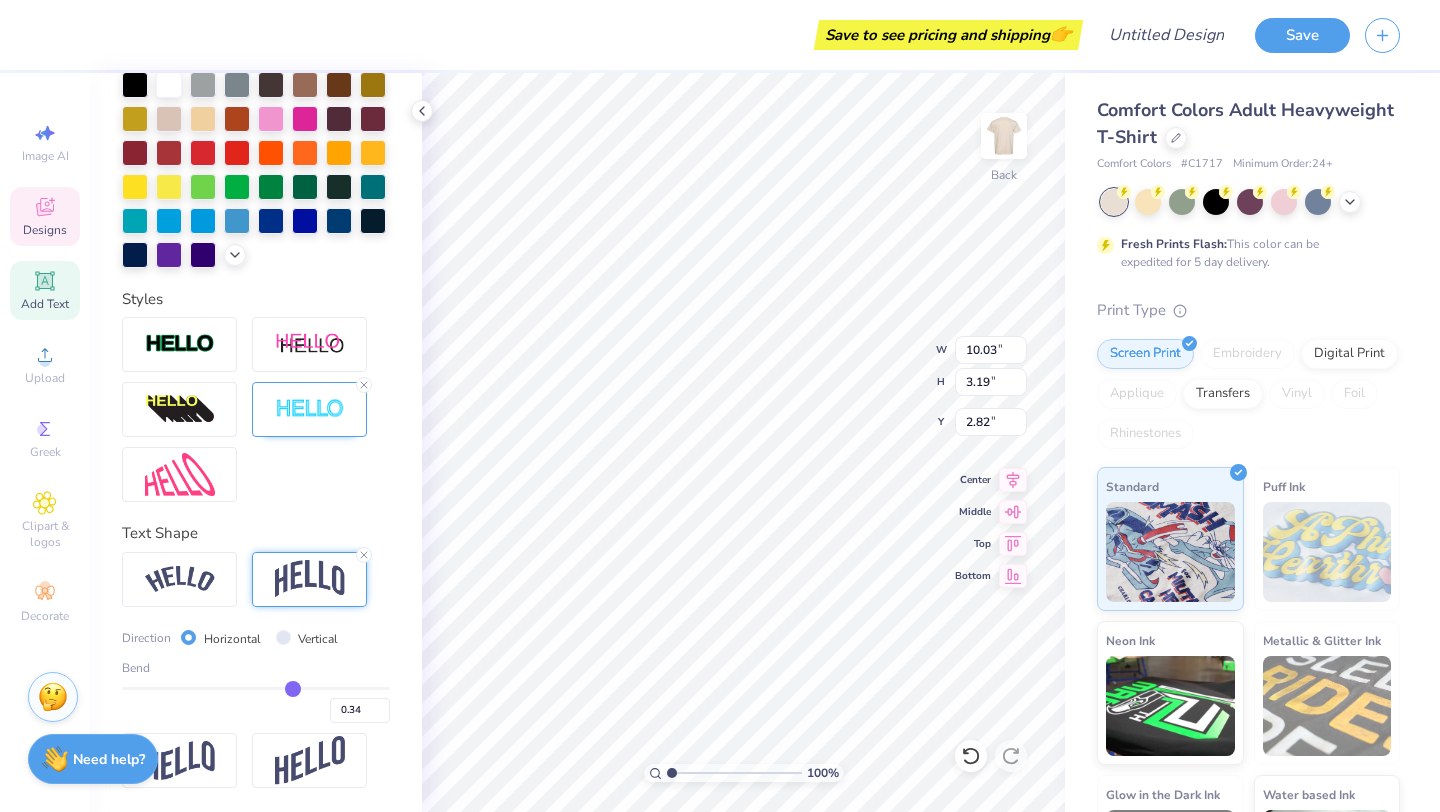 type on "0.29" 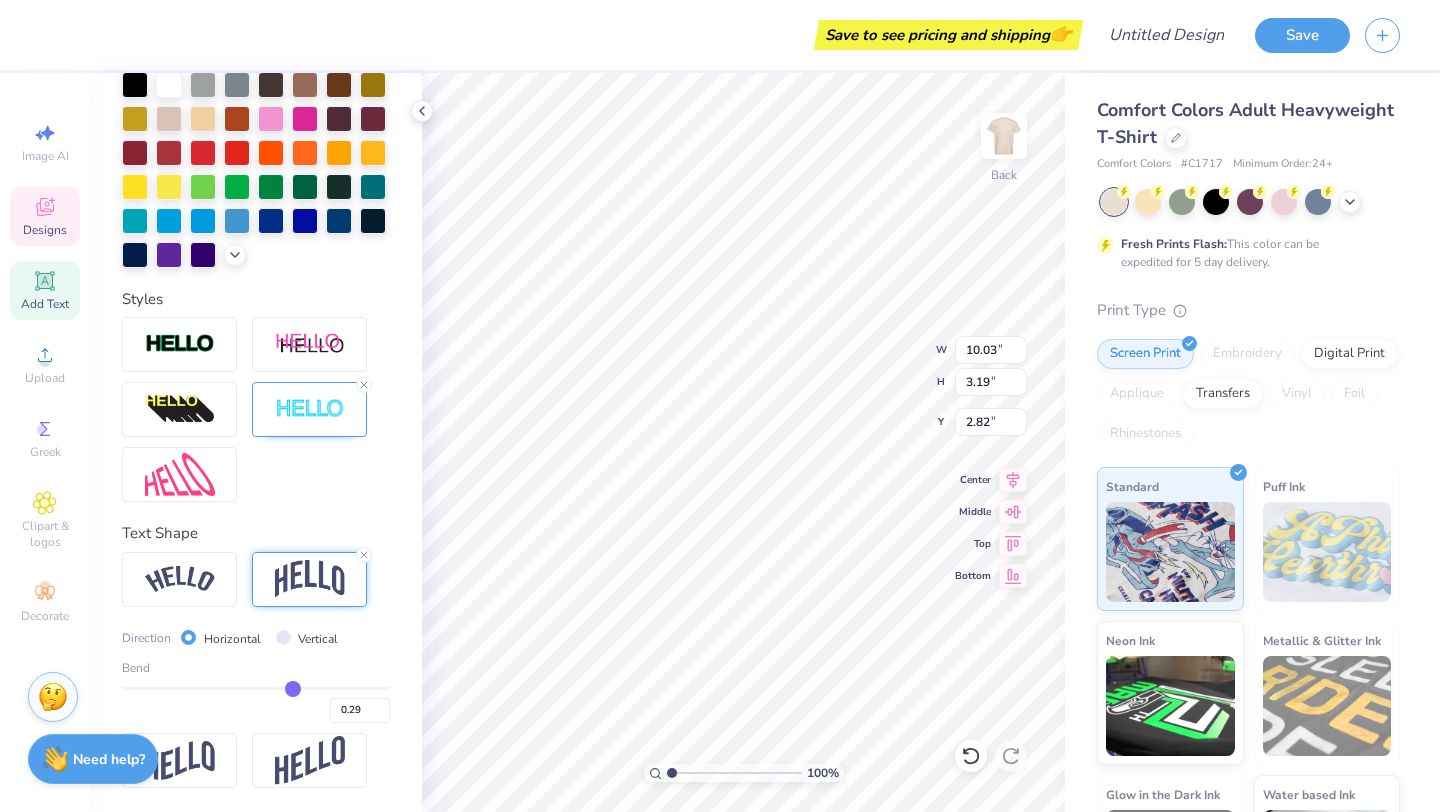 type on "0.21" 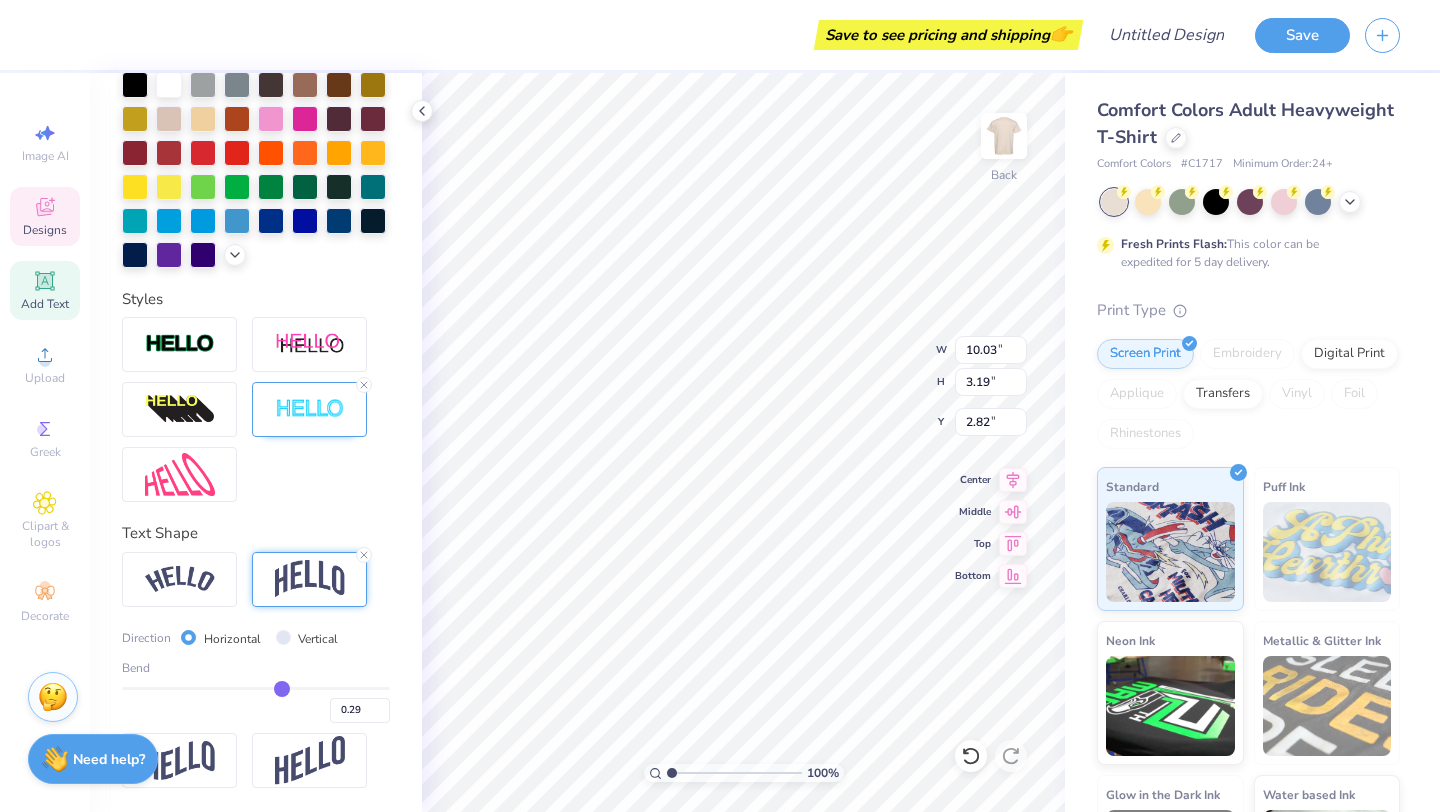 type on "0.21" 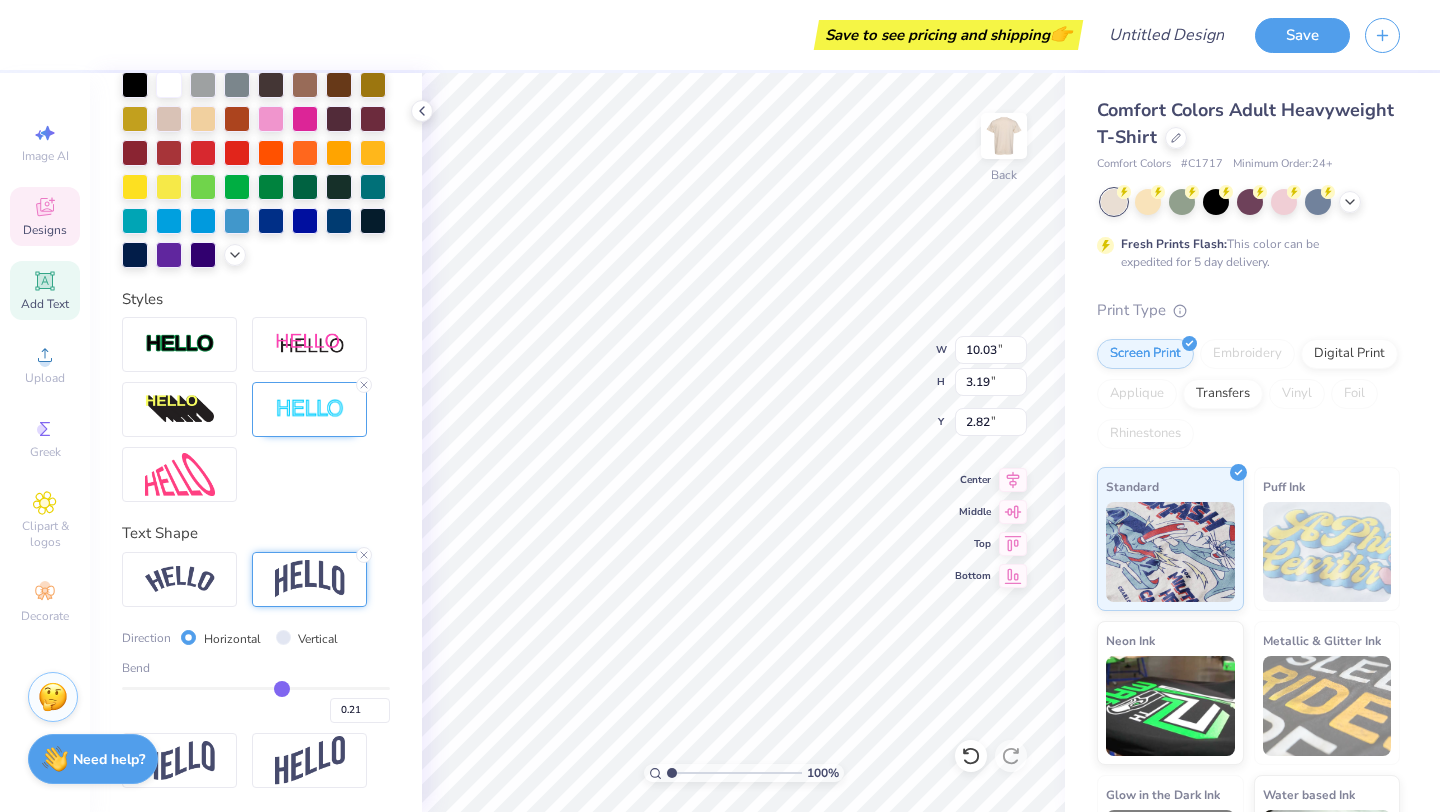 type on "0.14" 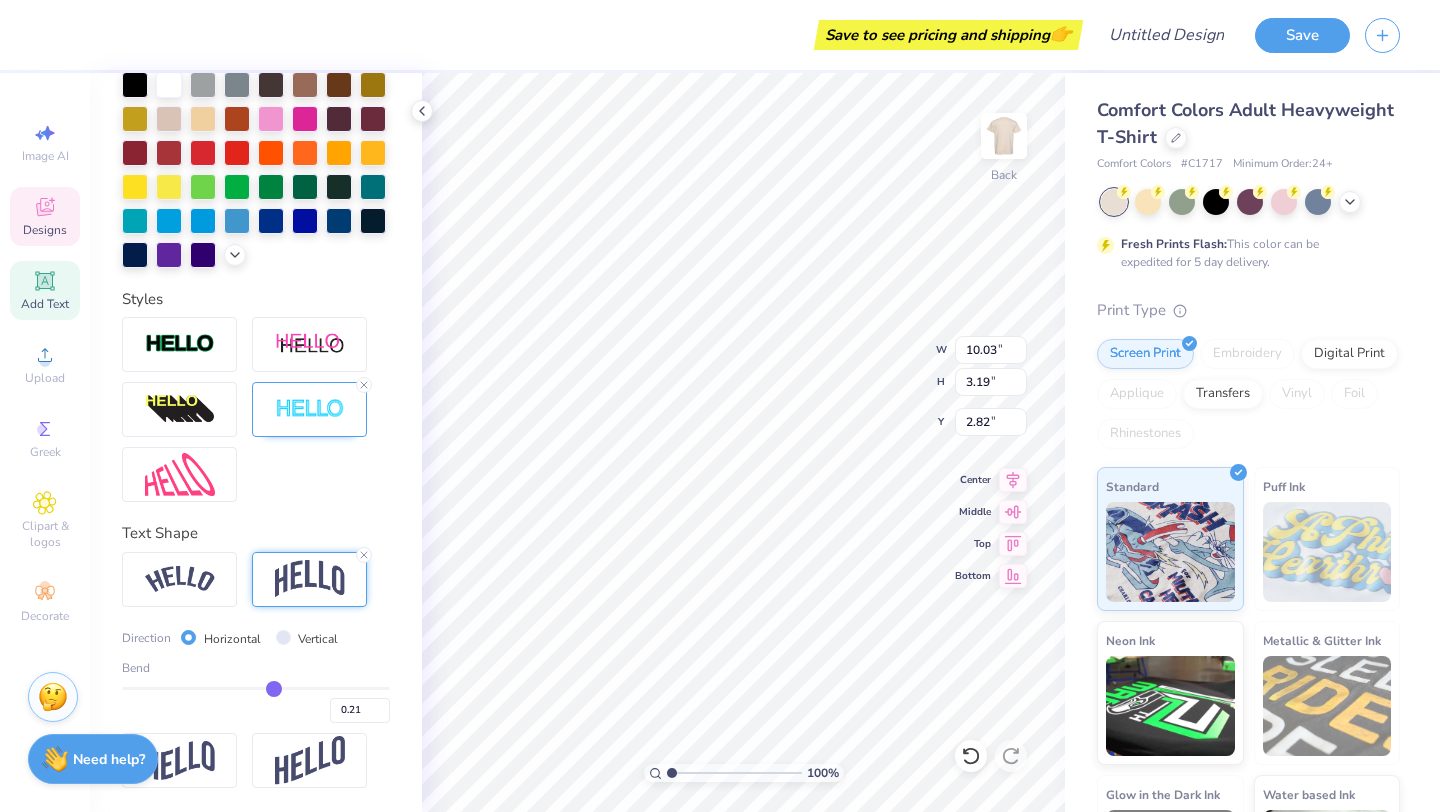 type on "0.14" 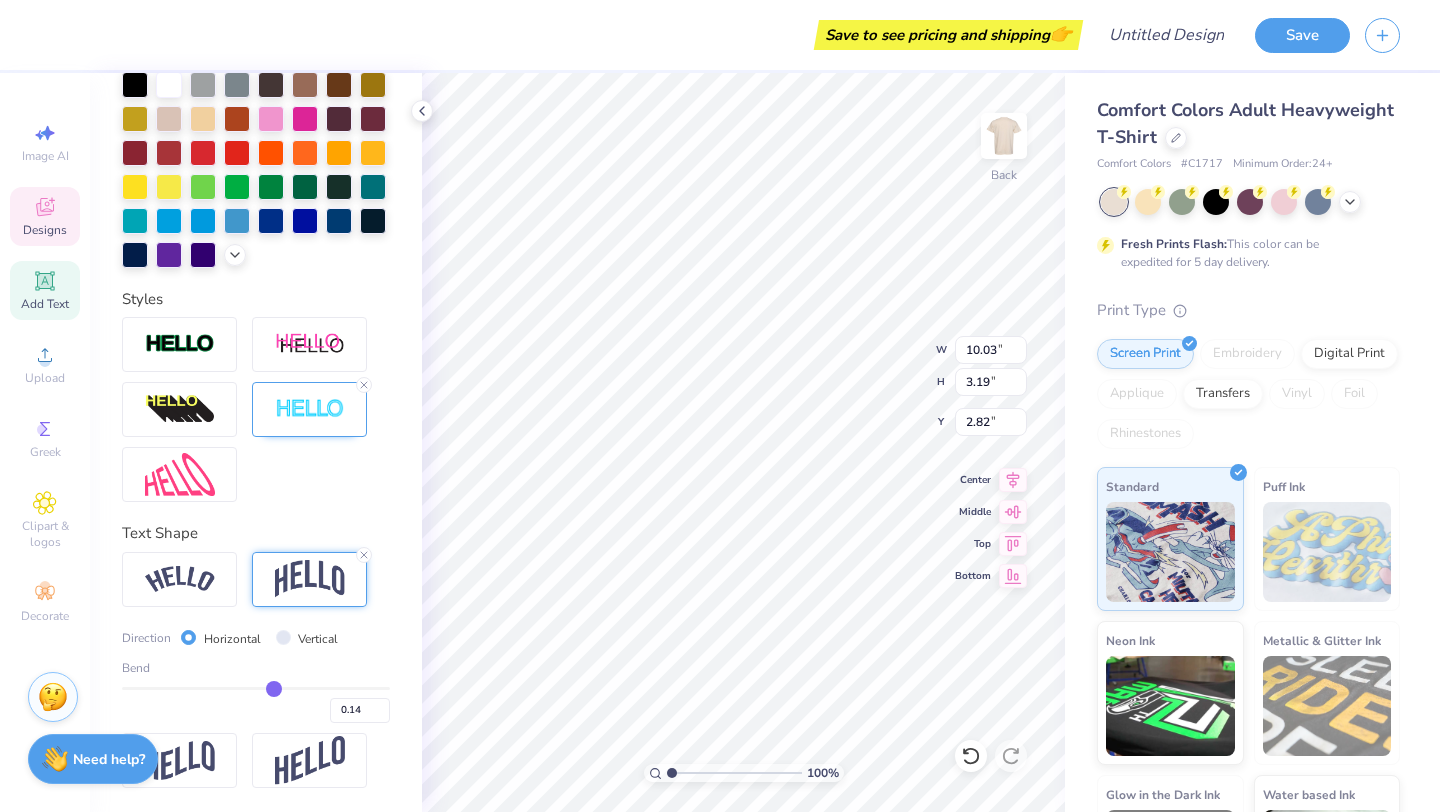 type on "0.09" 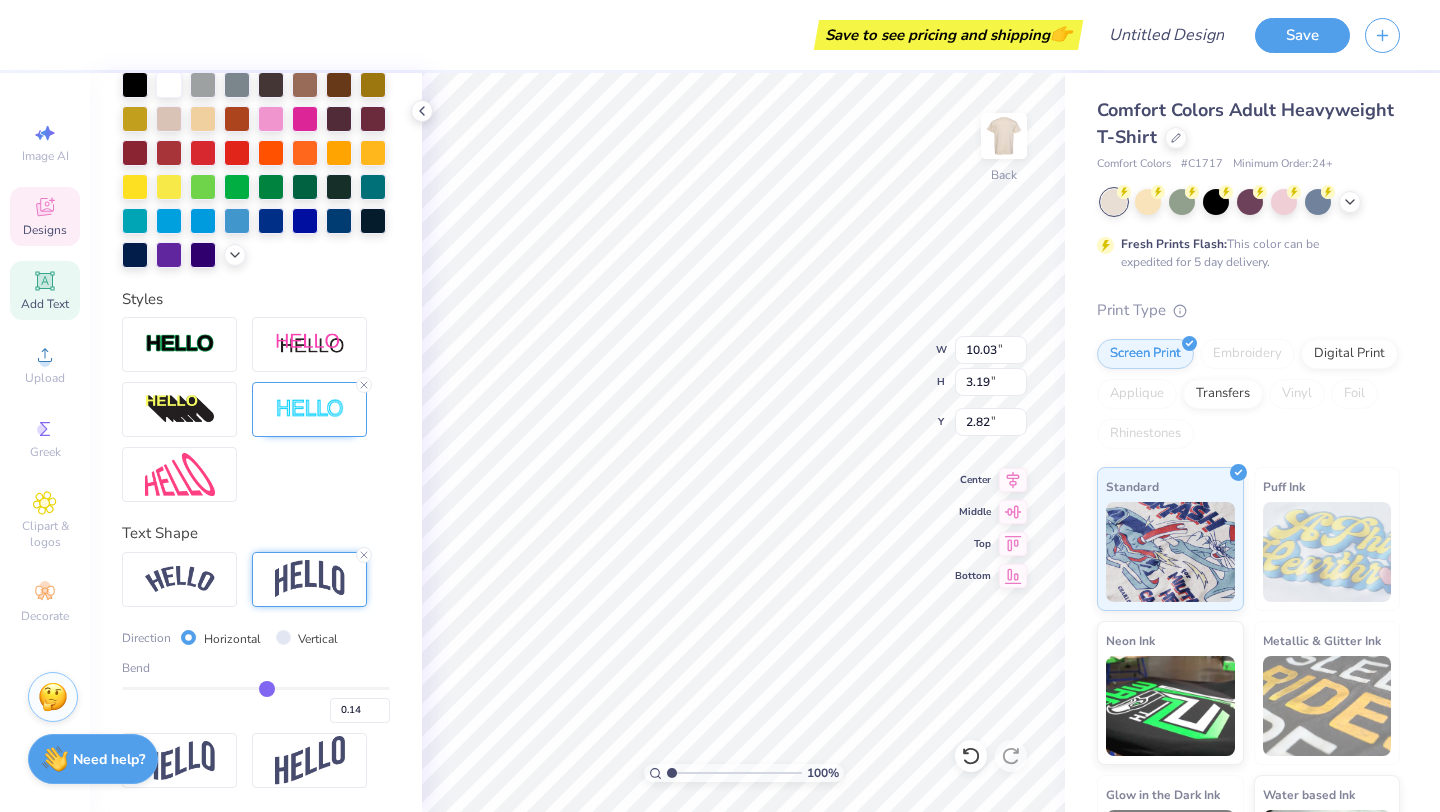 type on "0.09" 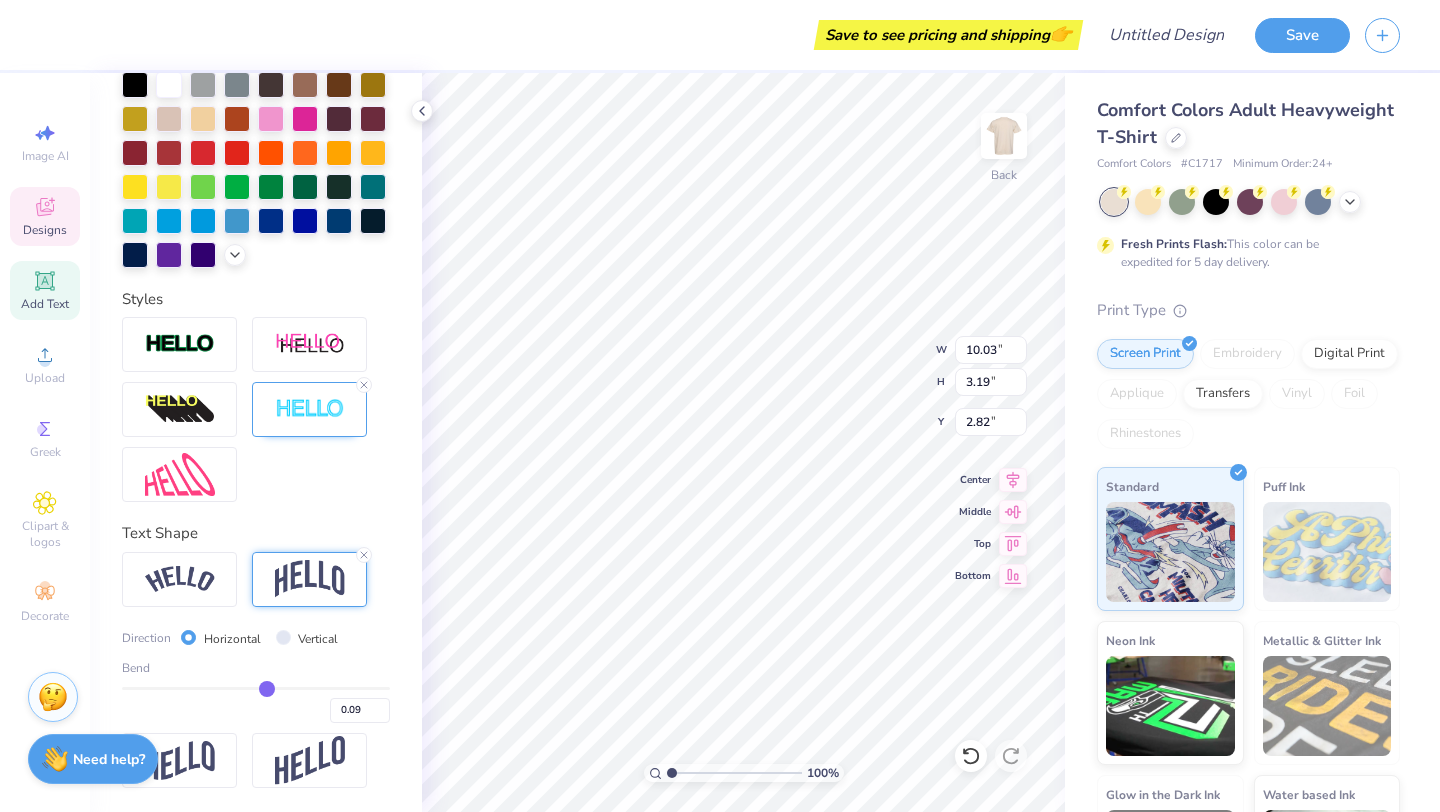 type on "0.05" 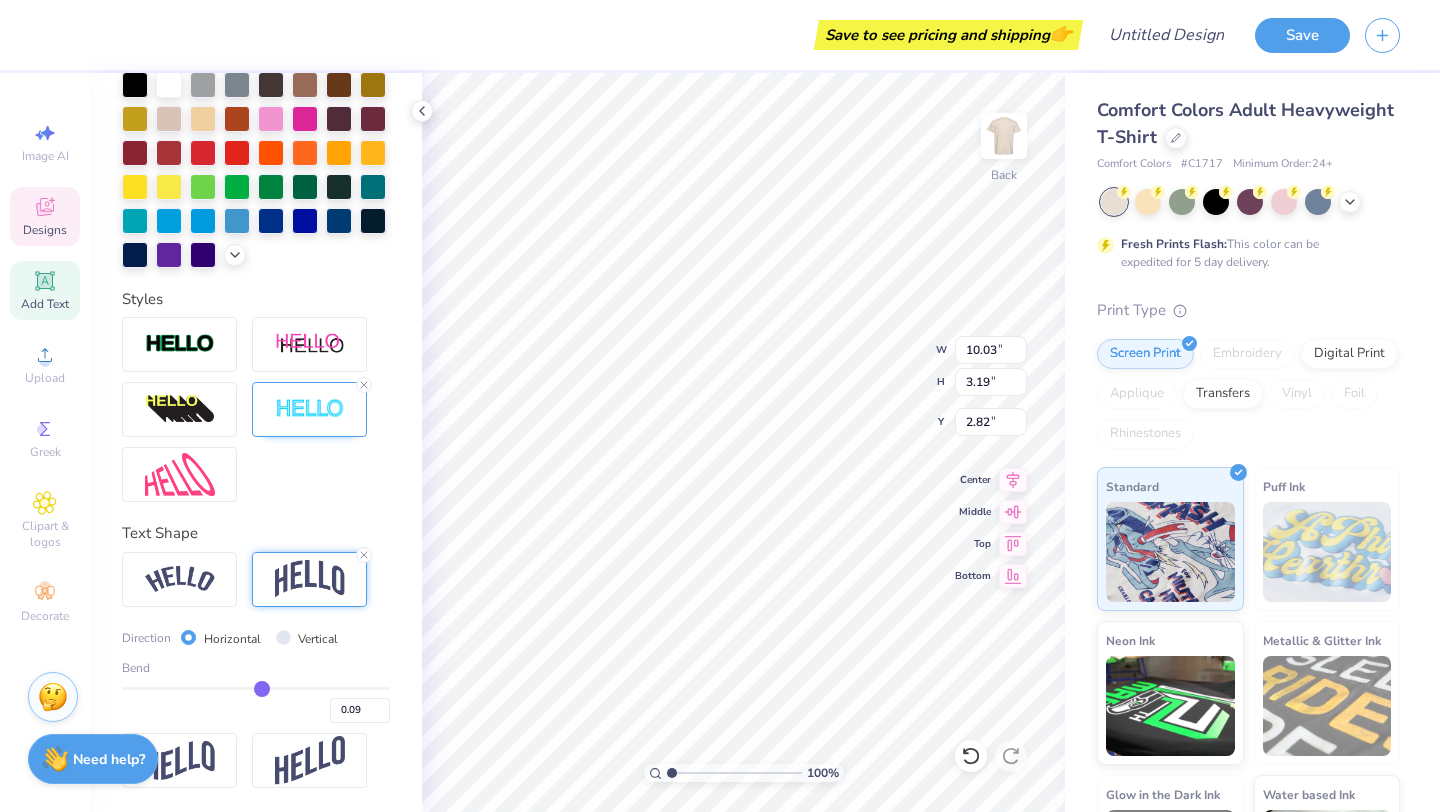 type on "0.05" 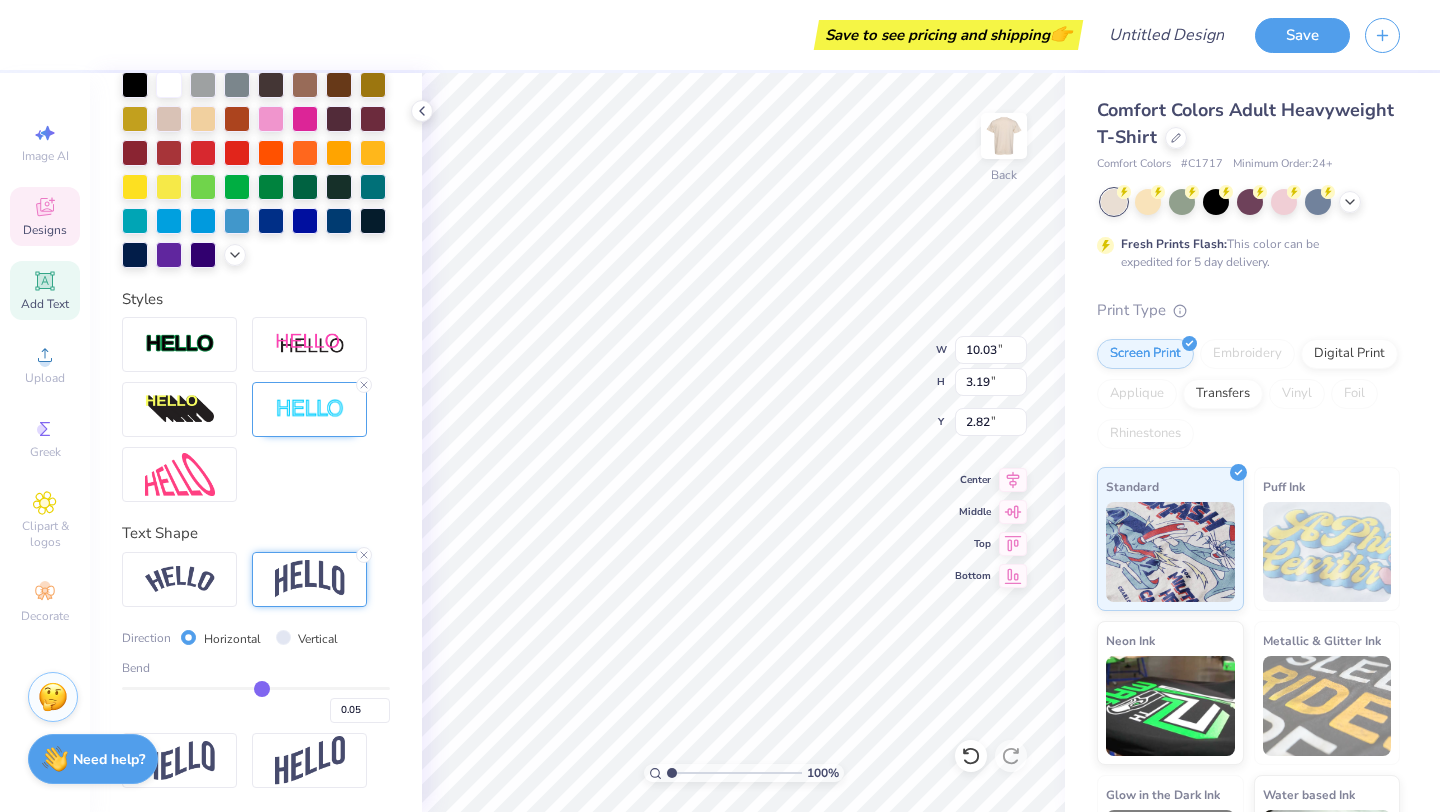 type on "0.01" 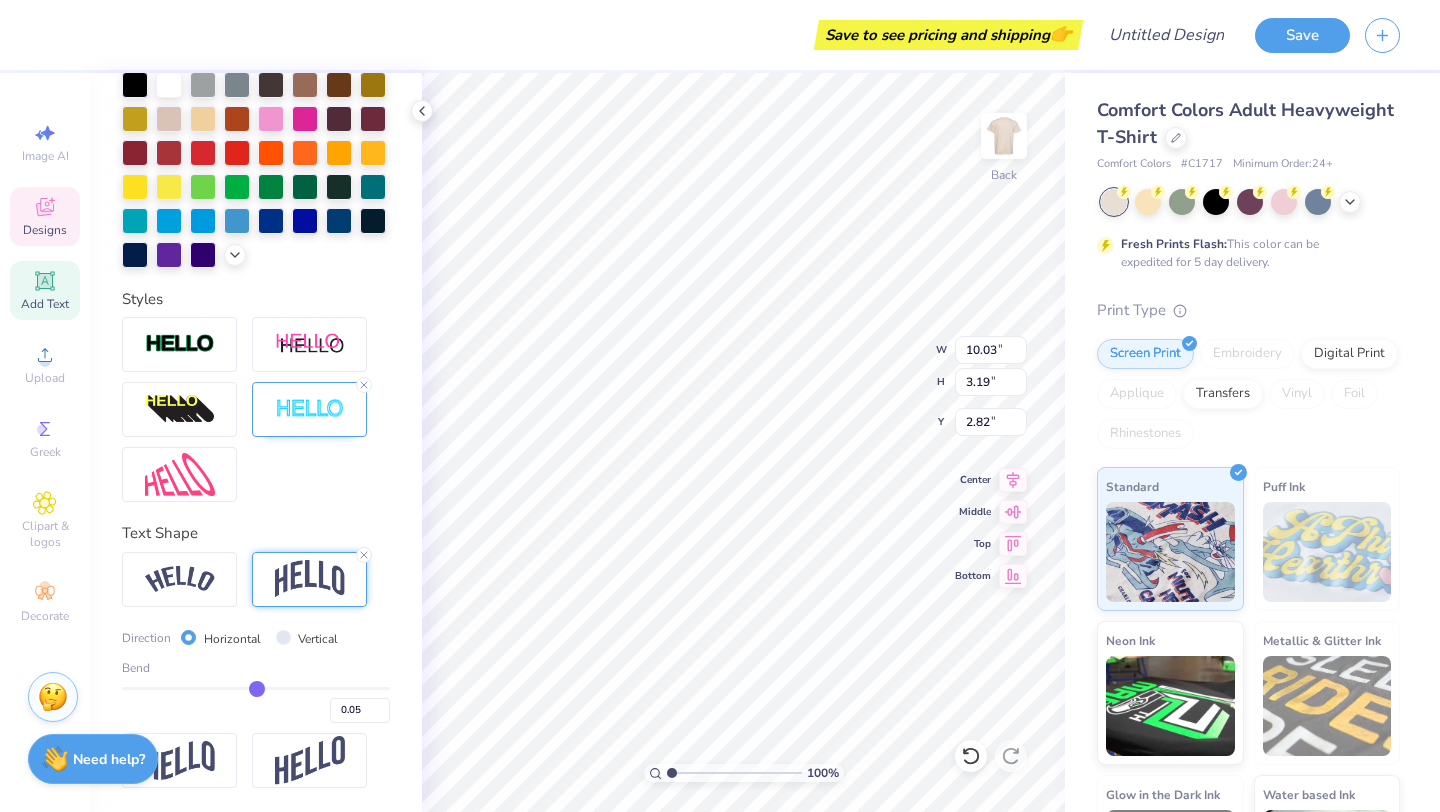 type on "0.01" 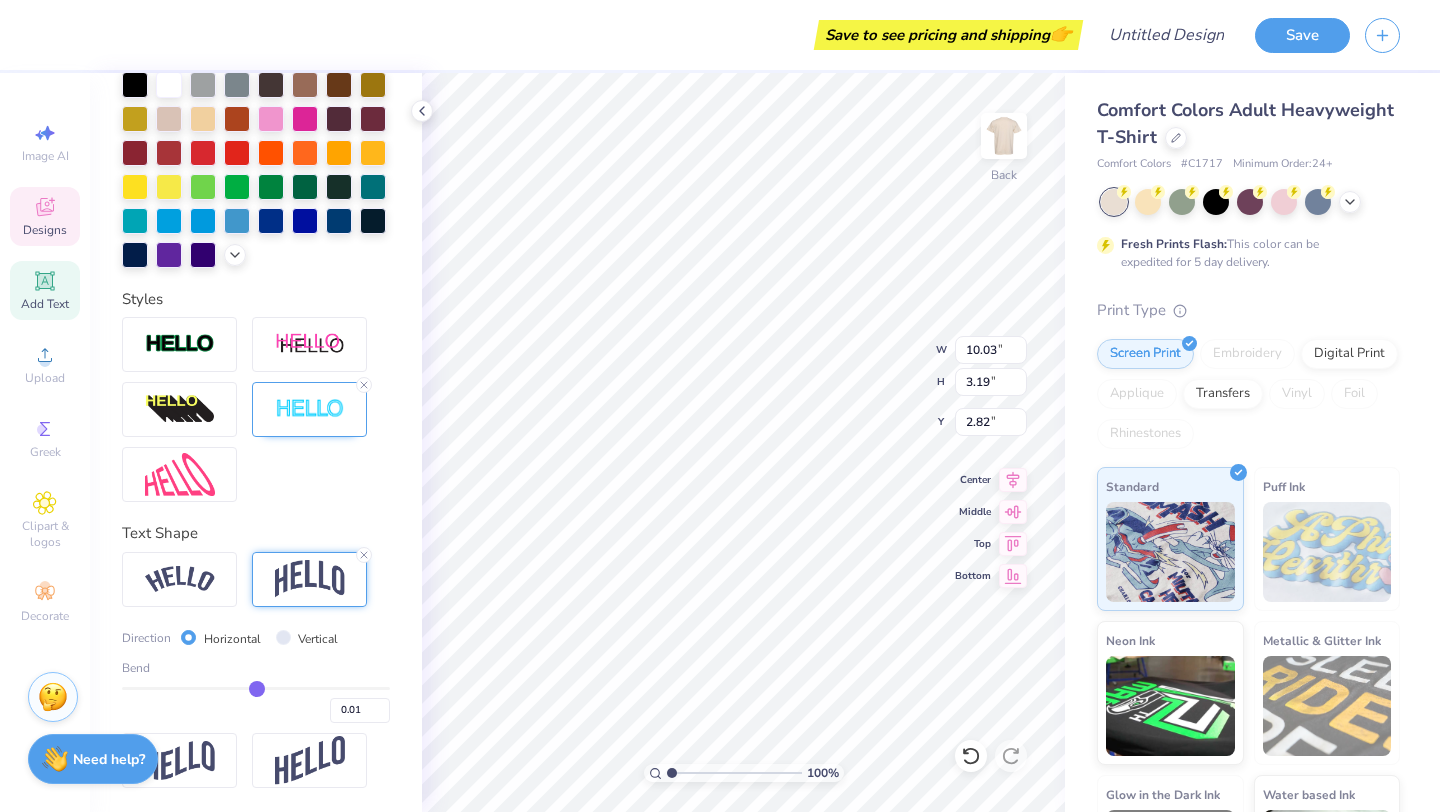 type on "-0.01" 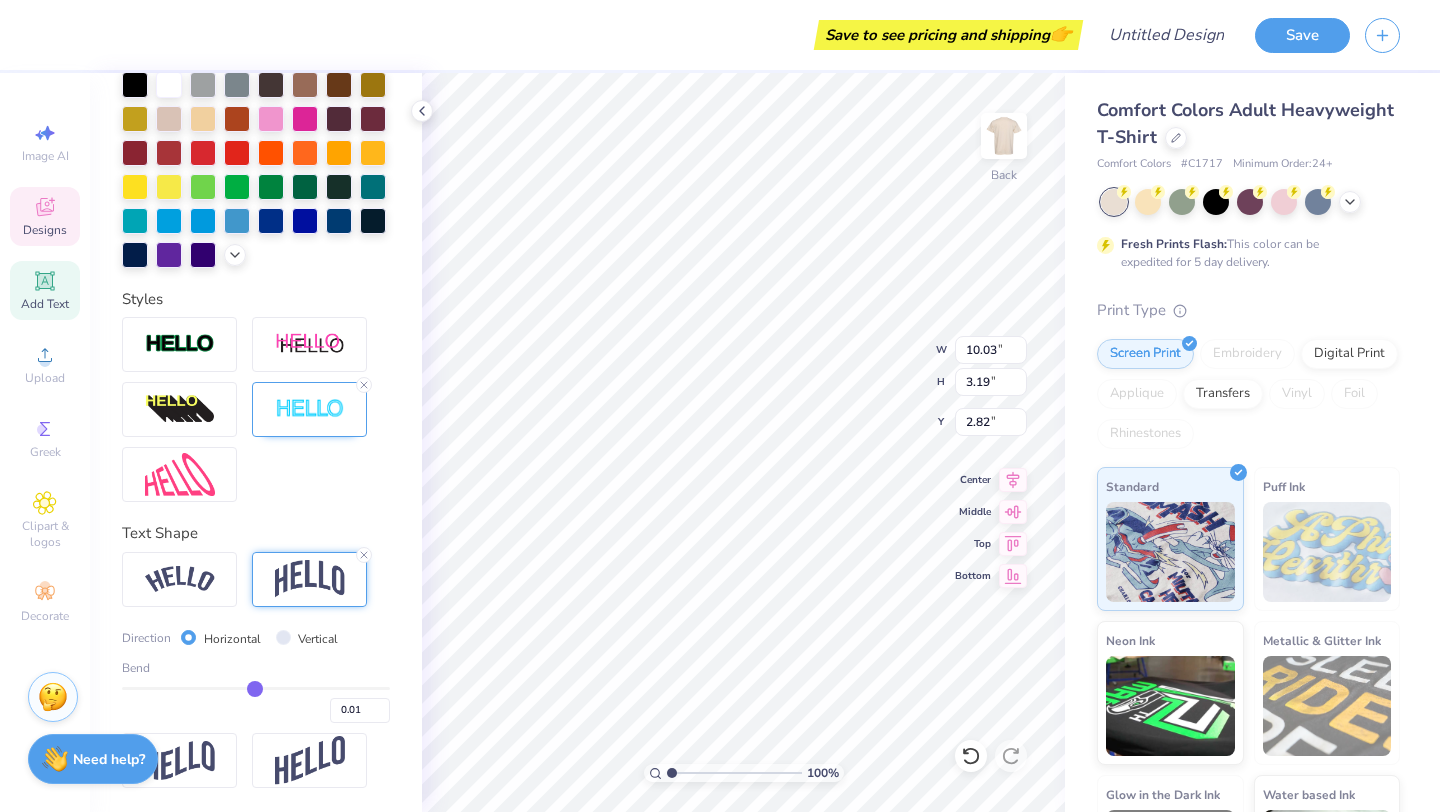 type on "-0.01" 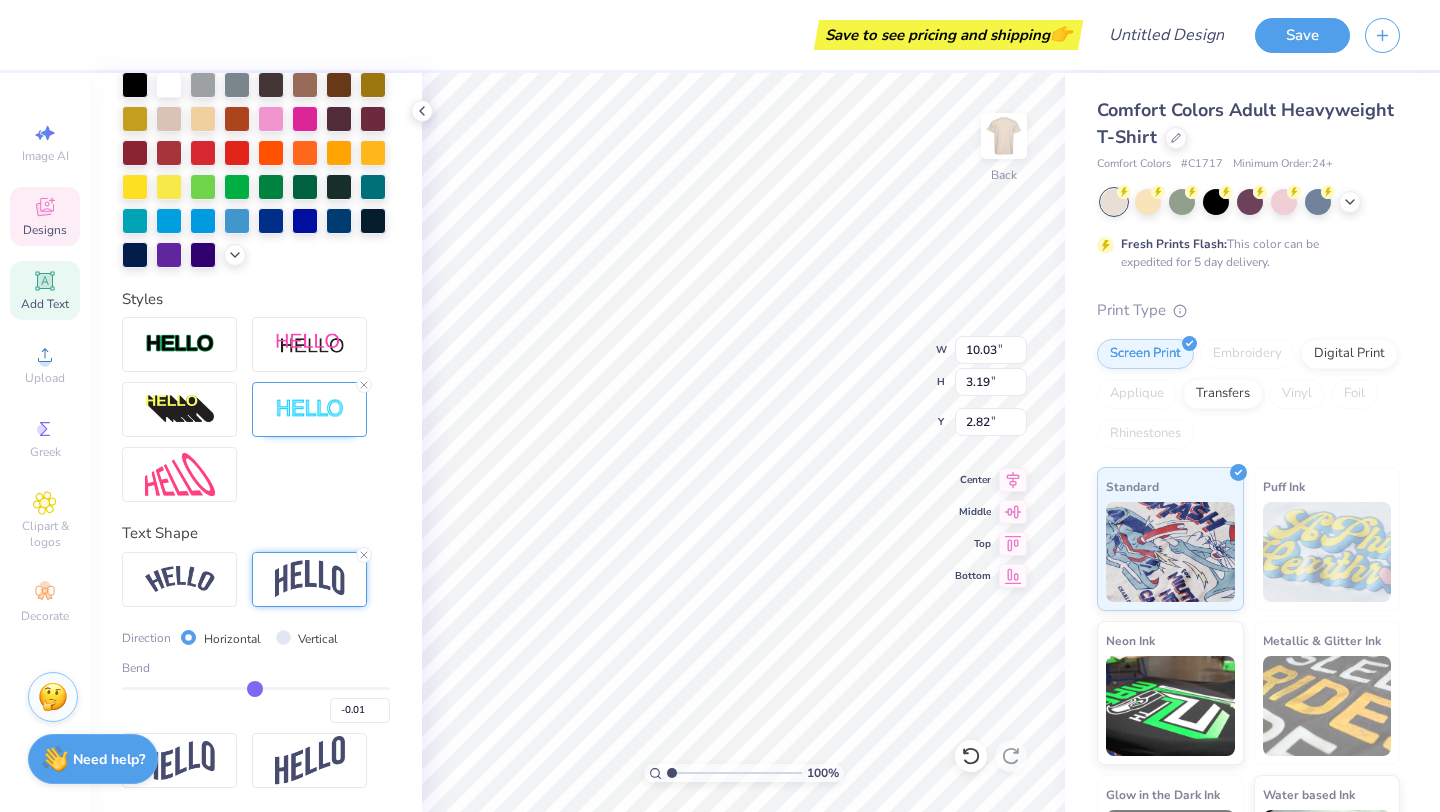 type on "-0.04" 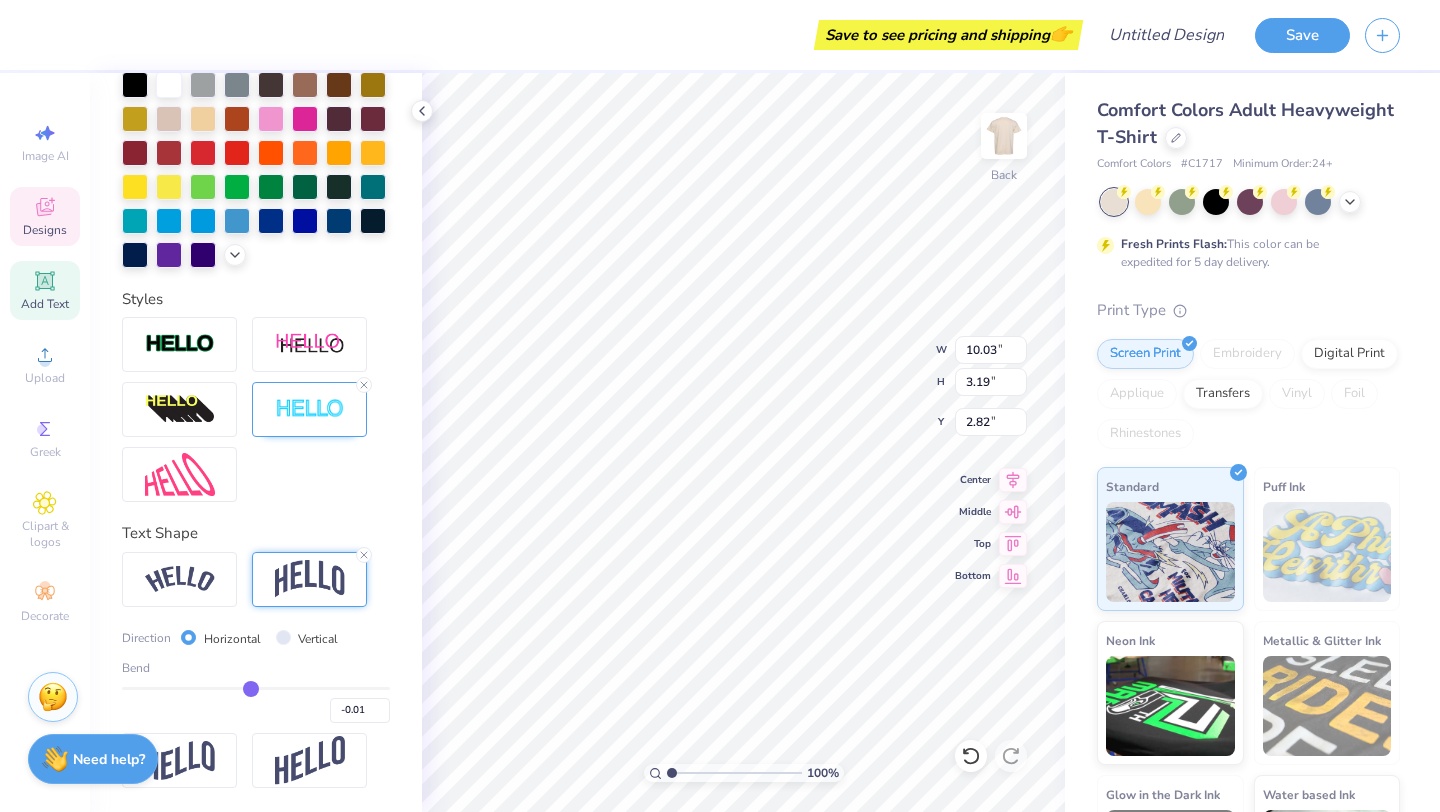 type on "-0.04" 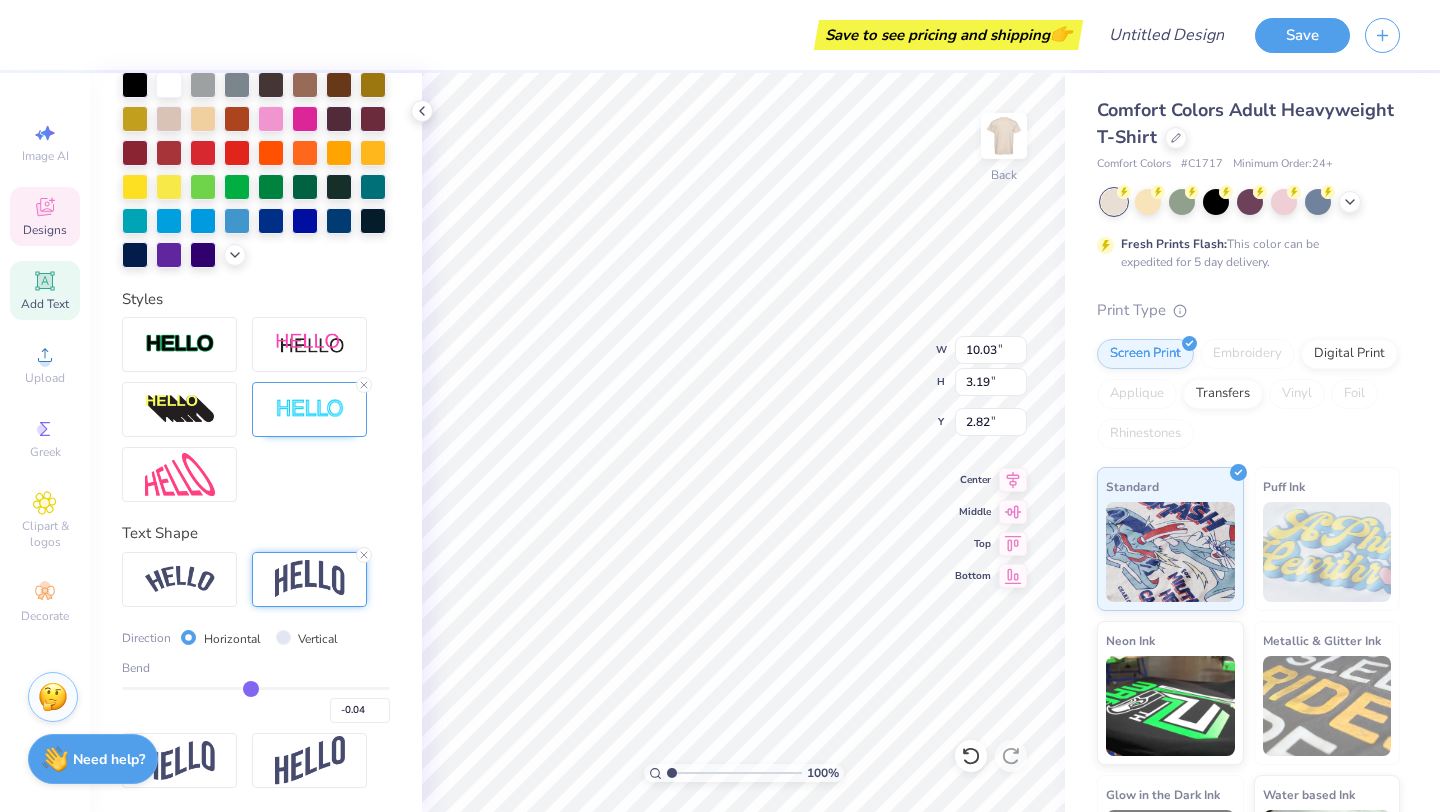 type on "-0.07" 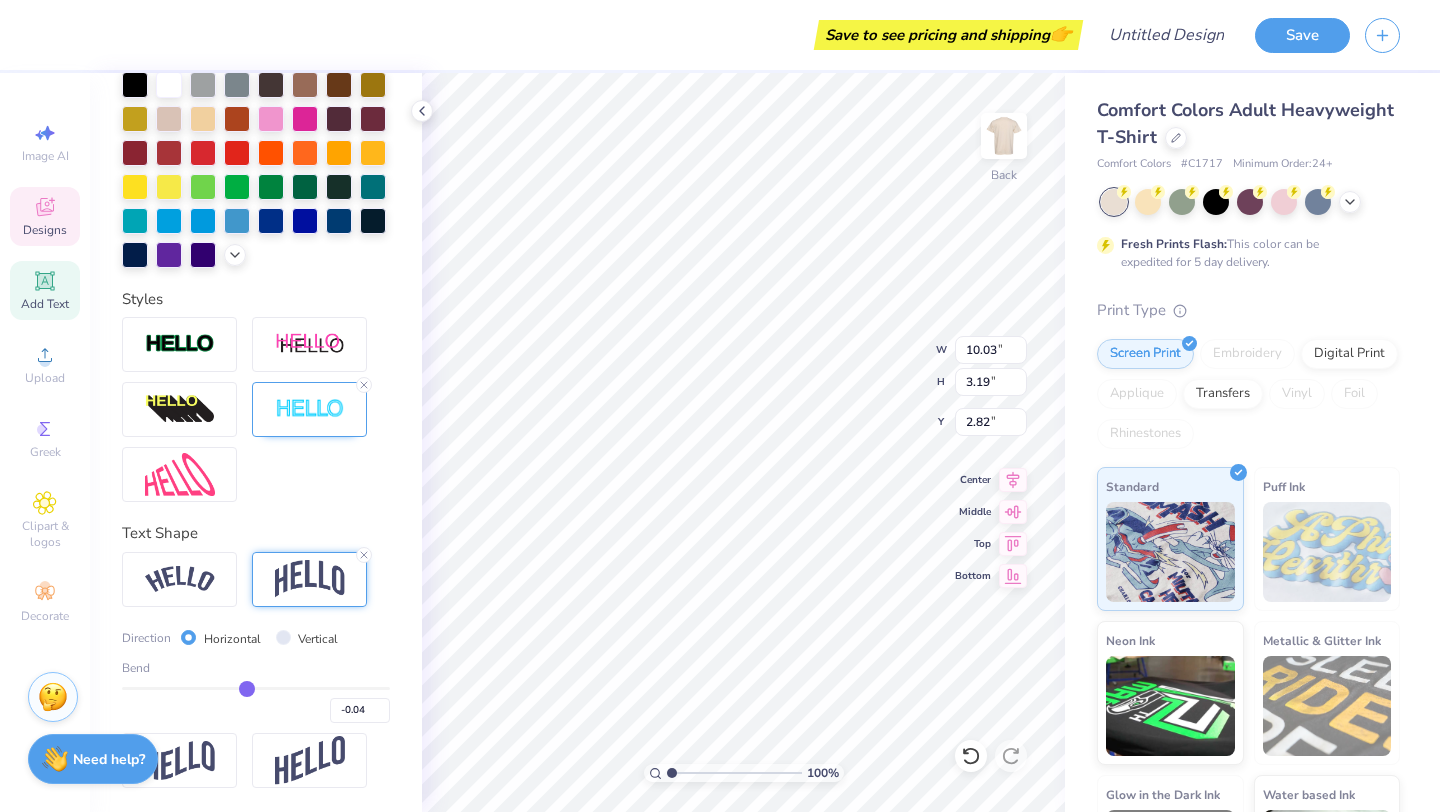 type on "-0.07" 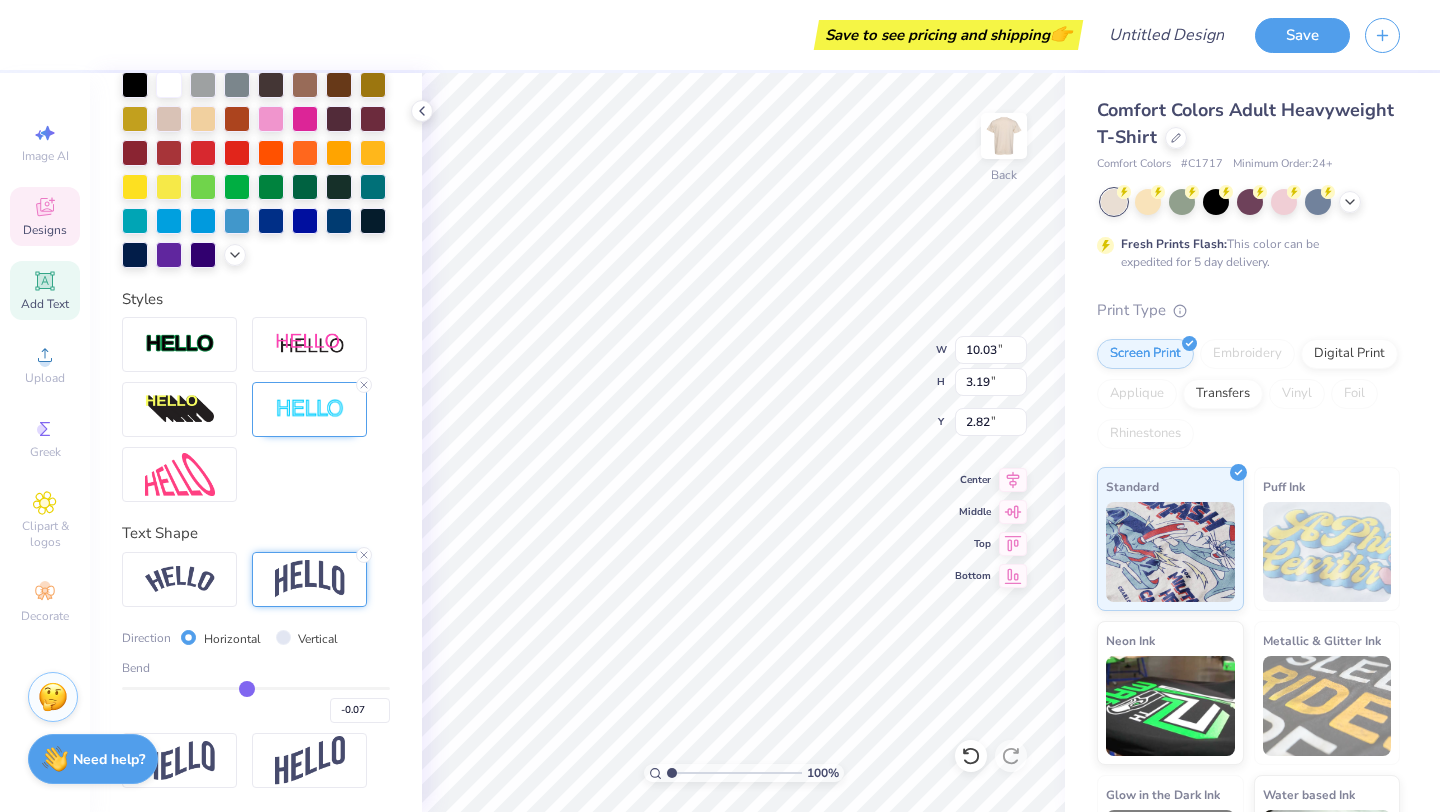 type on "-0.09" 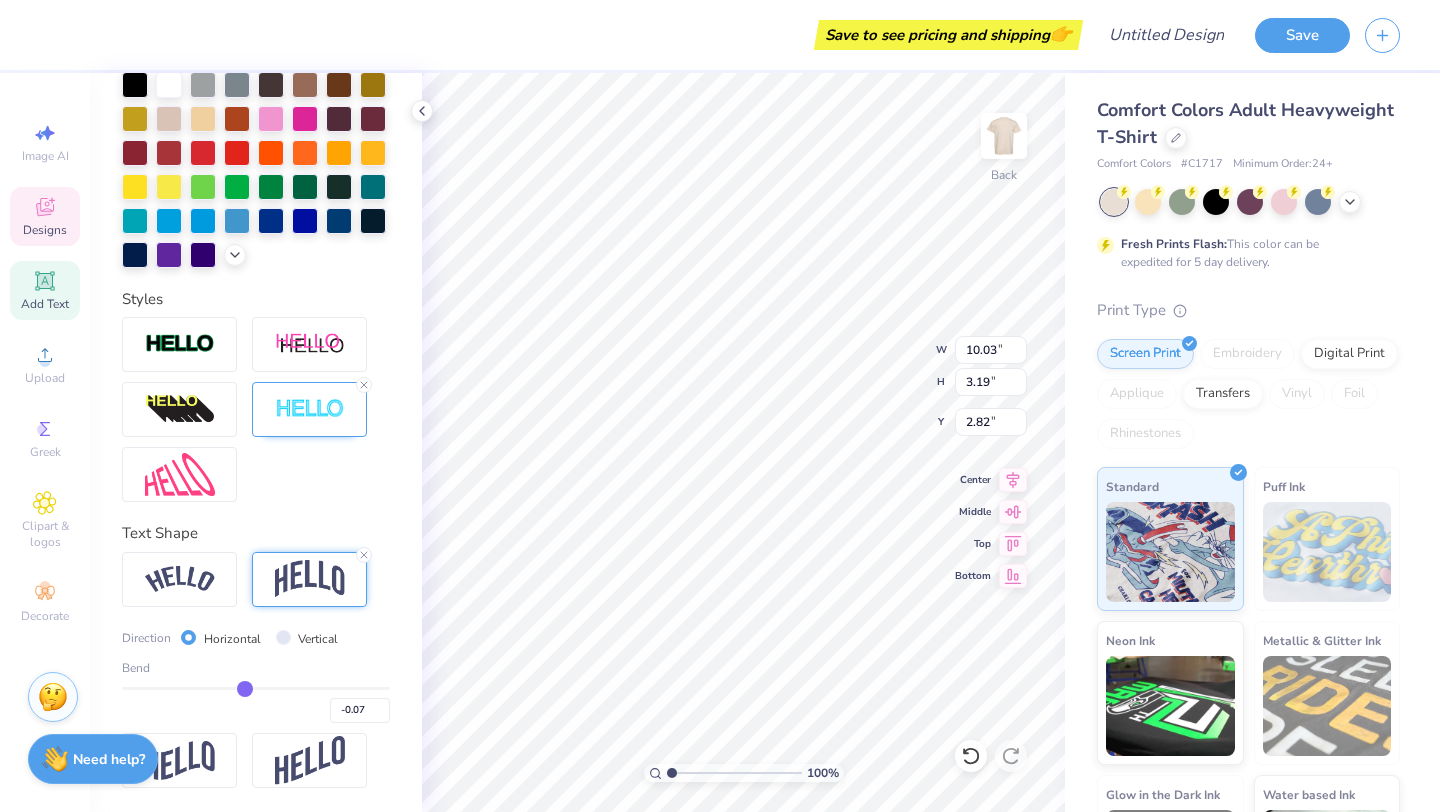 type on "-0.09" 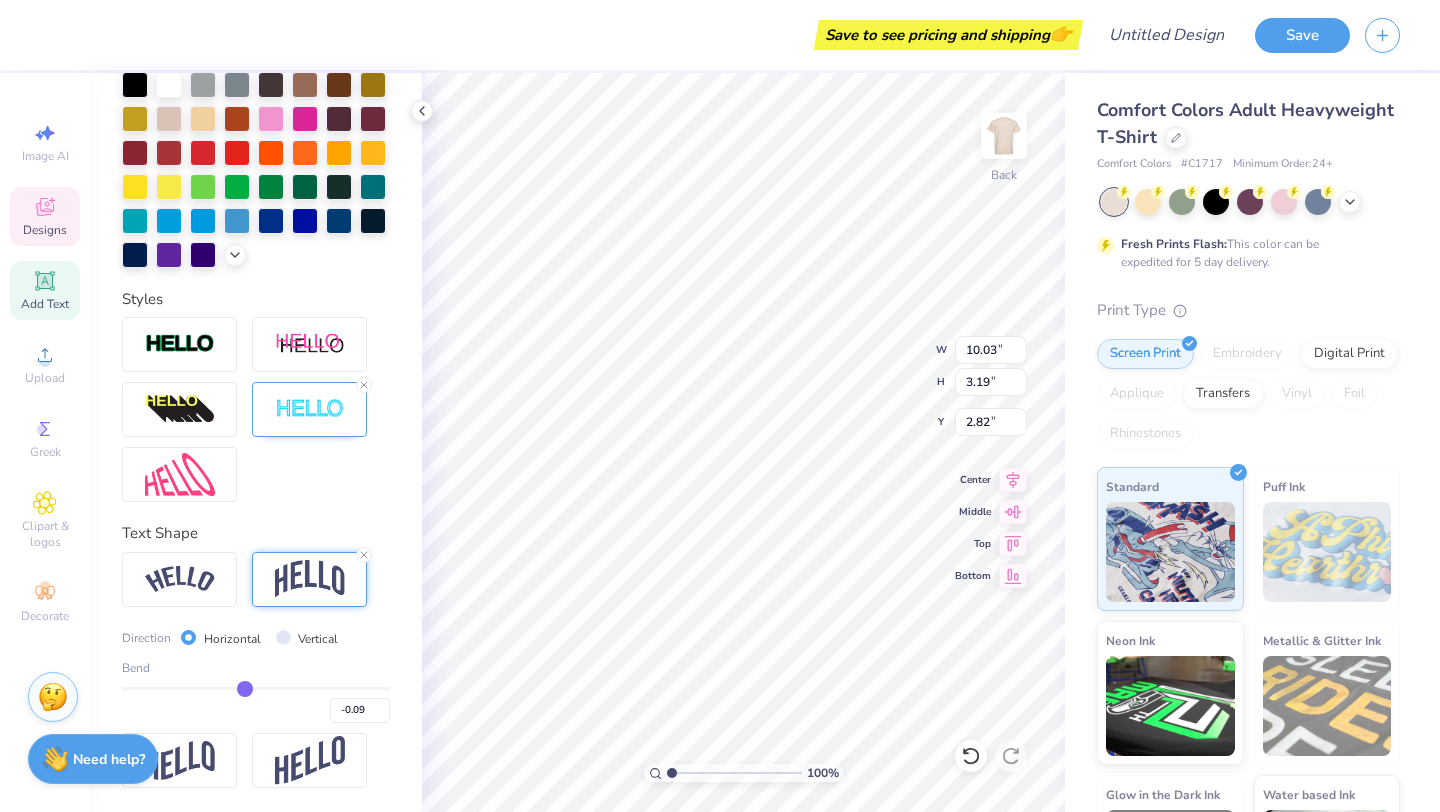 type on "-0.12" 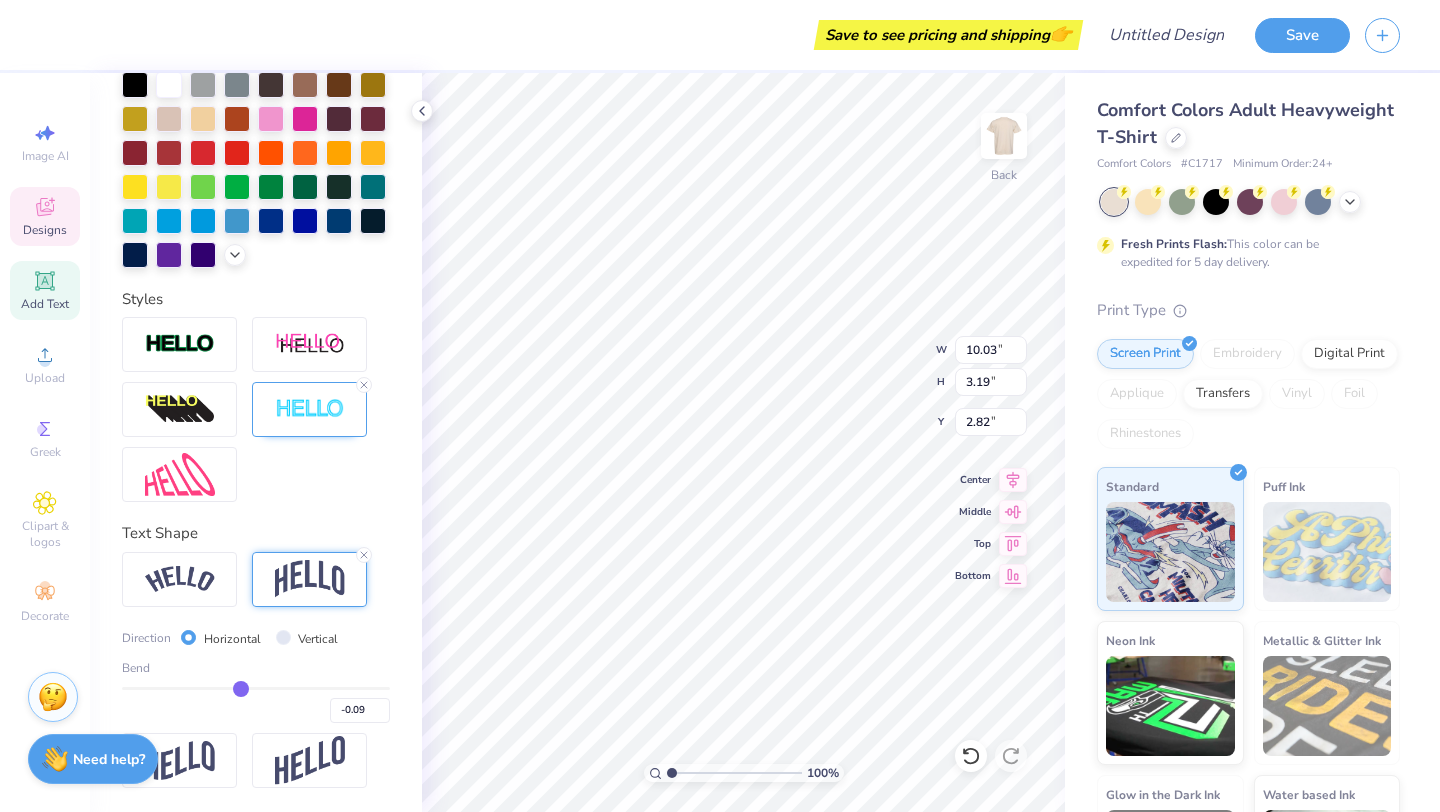 type on "-0.12" 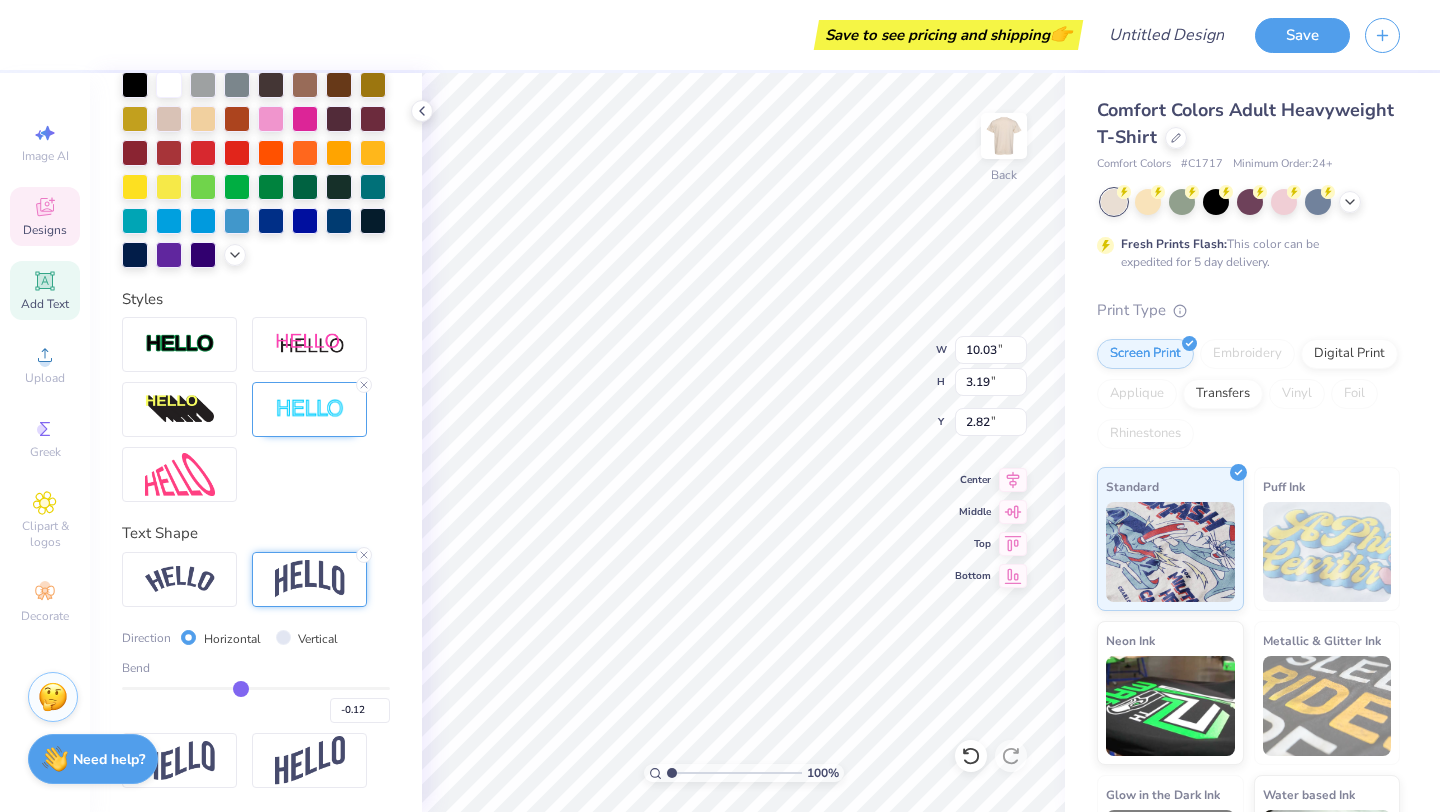 type on "-0.15" 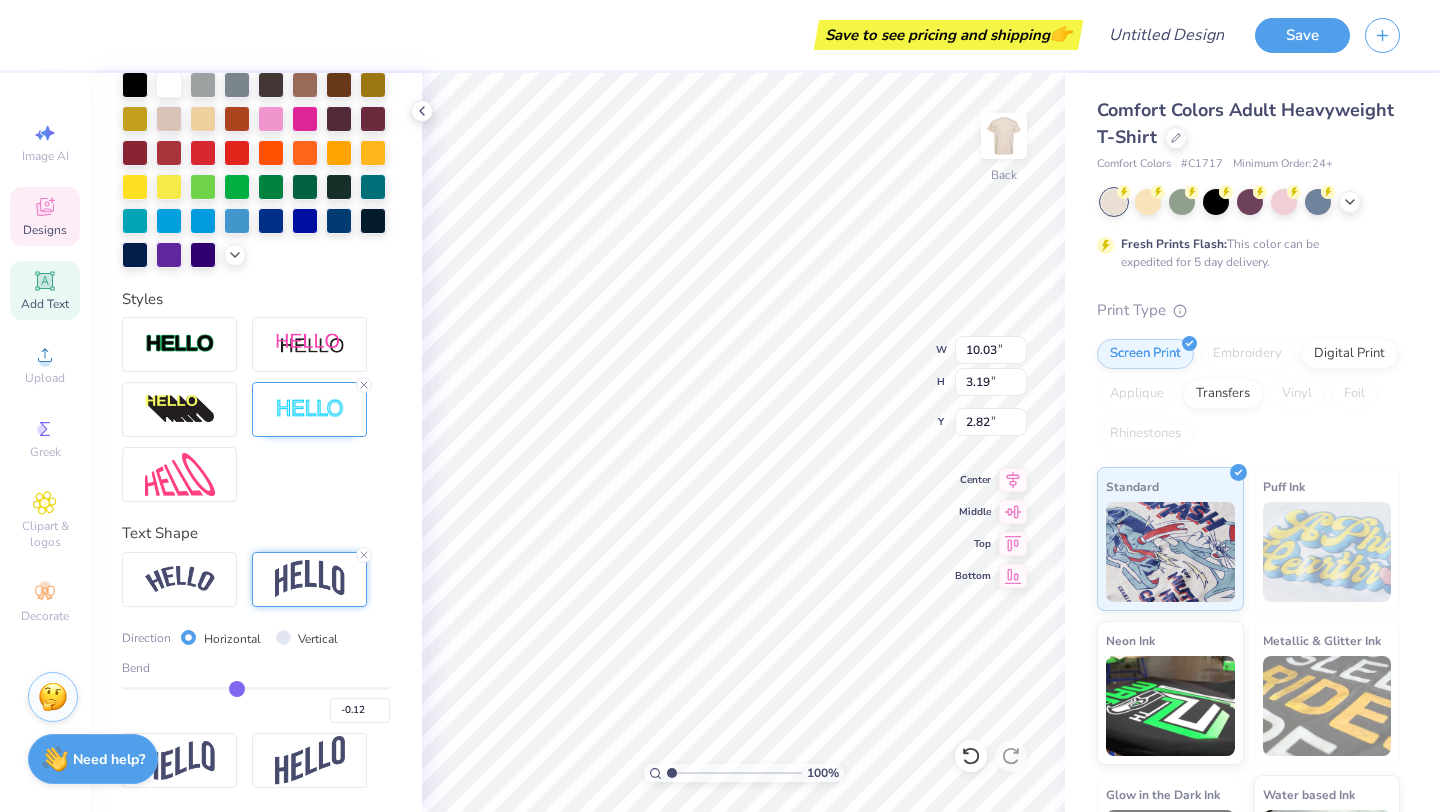 type on "-0.15" 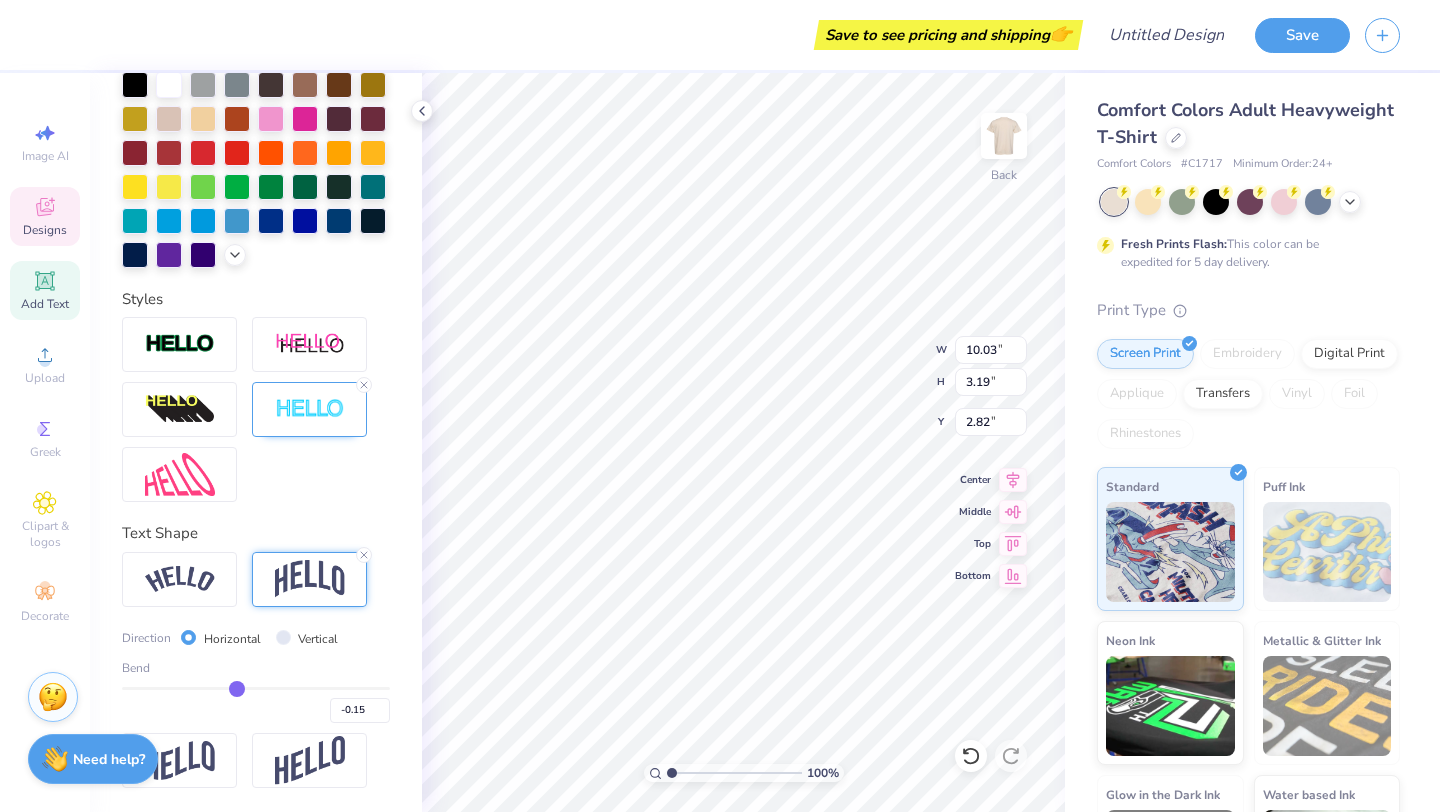 type on "-0.17" 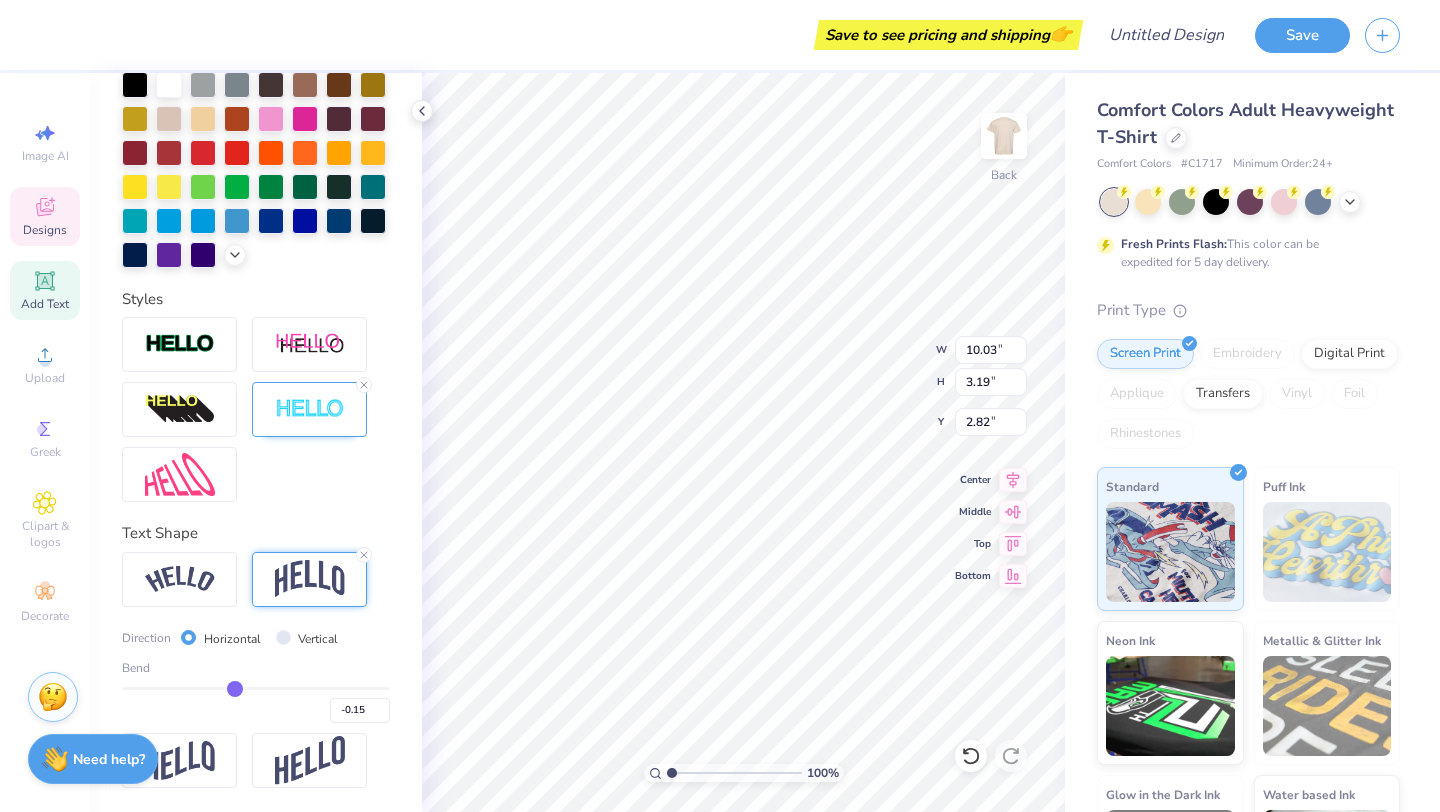 type on "-0.17" 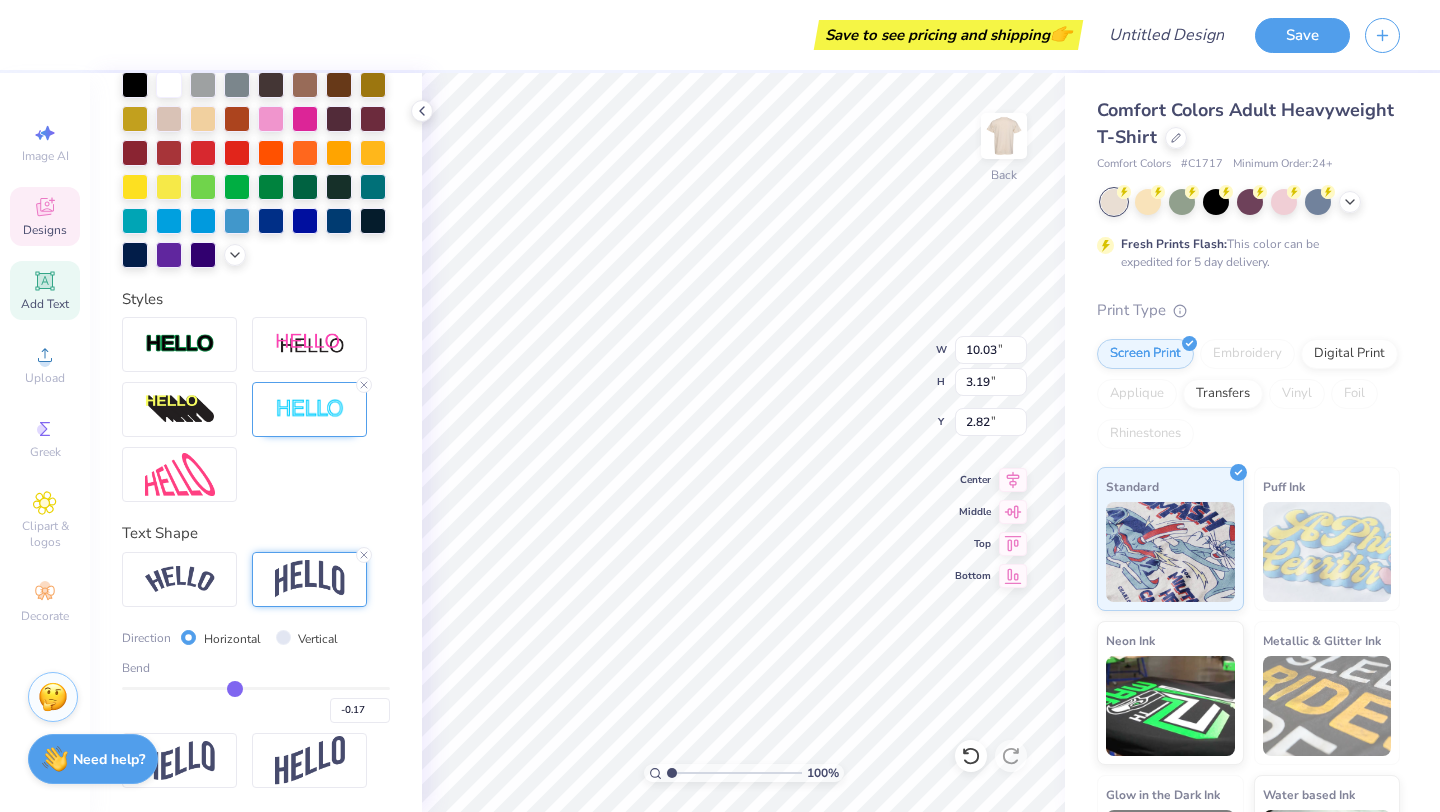 type on "-0.2" 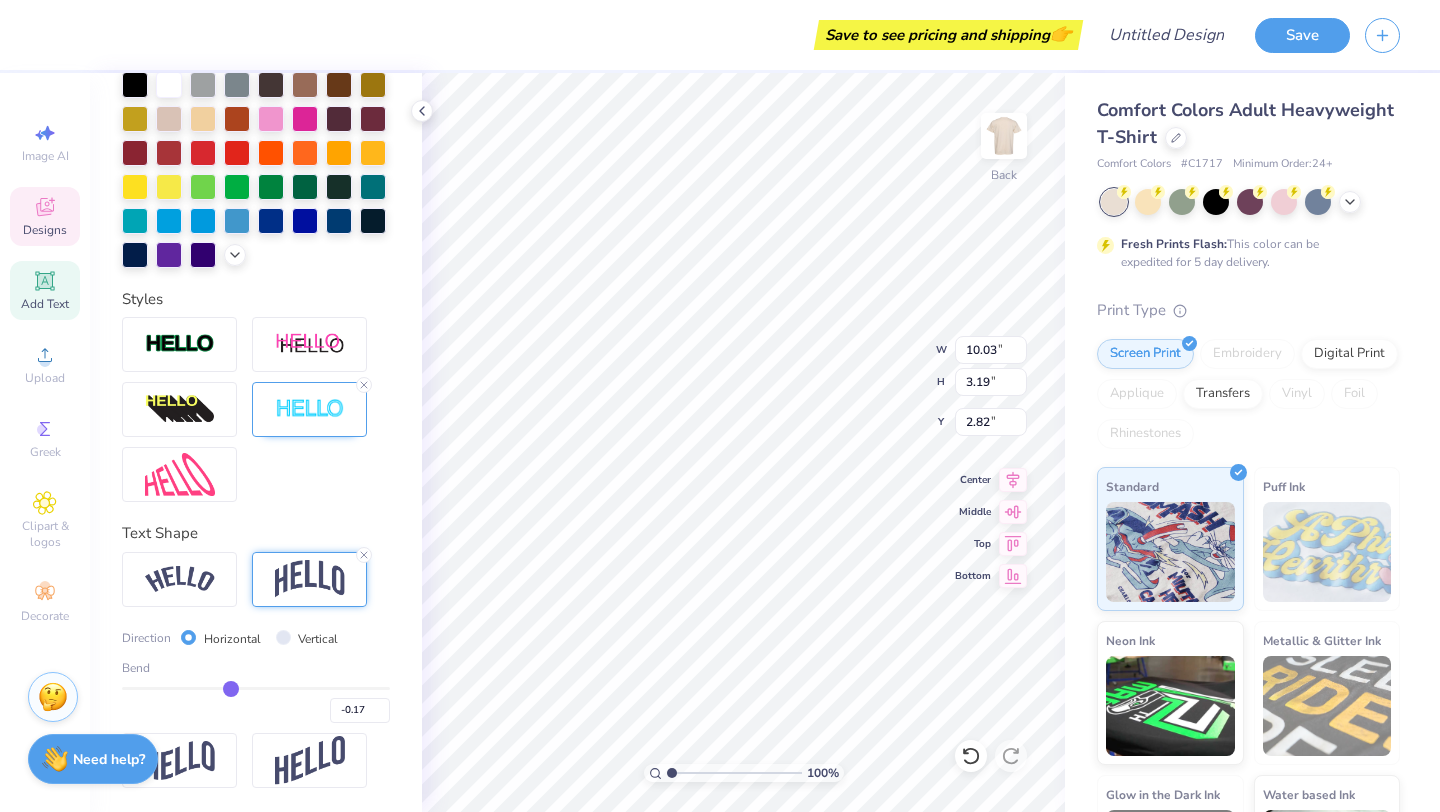 type on "-0.20" 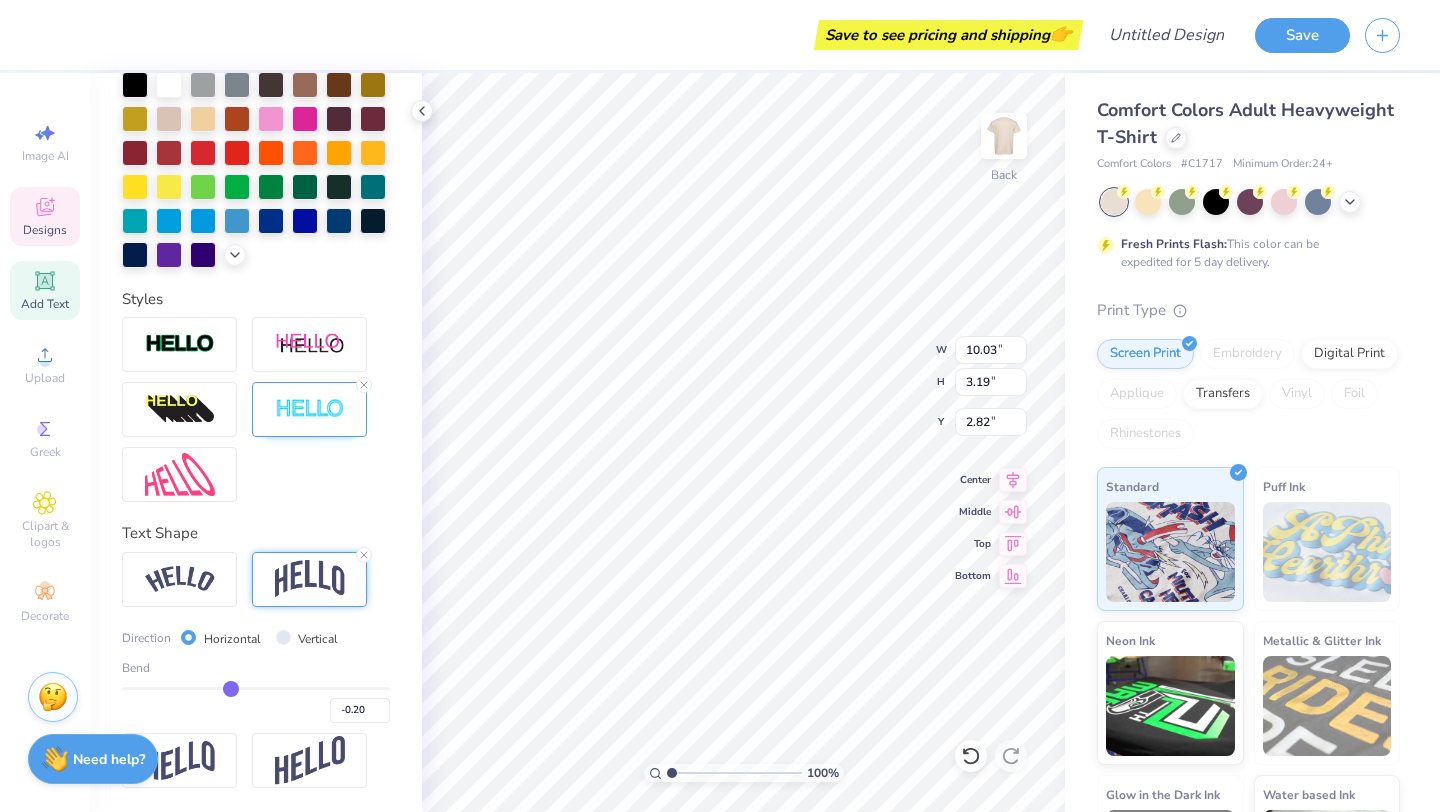 type on "-0.22" 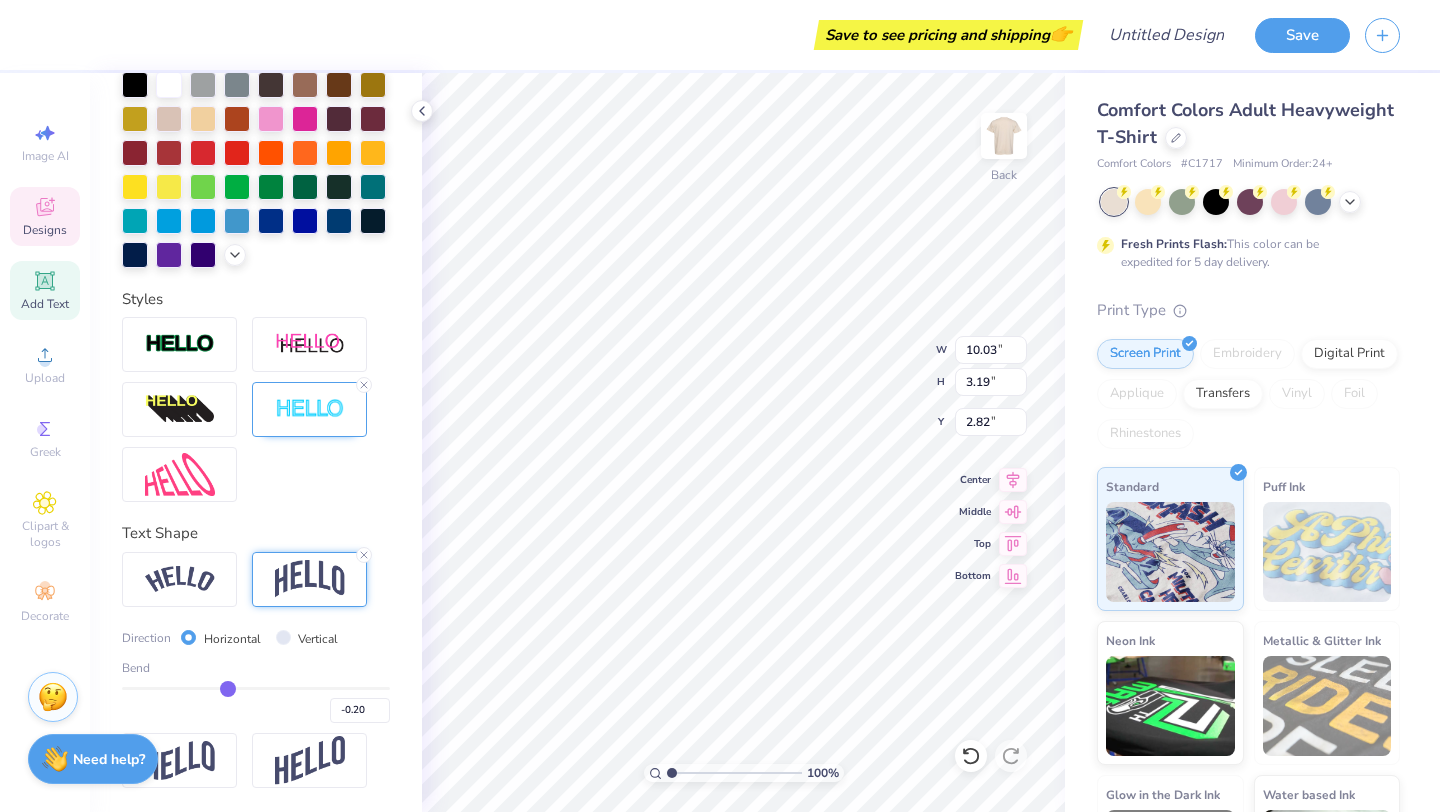 type on "-0.22" 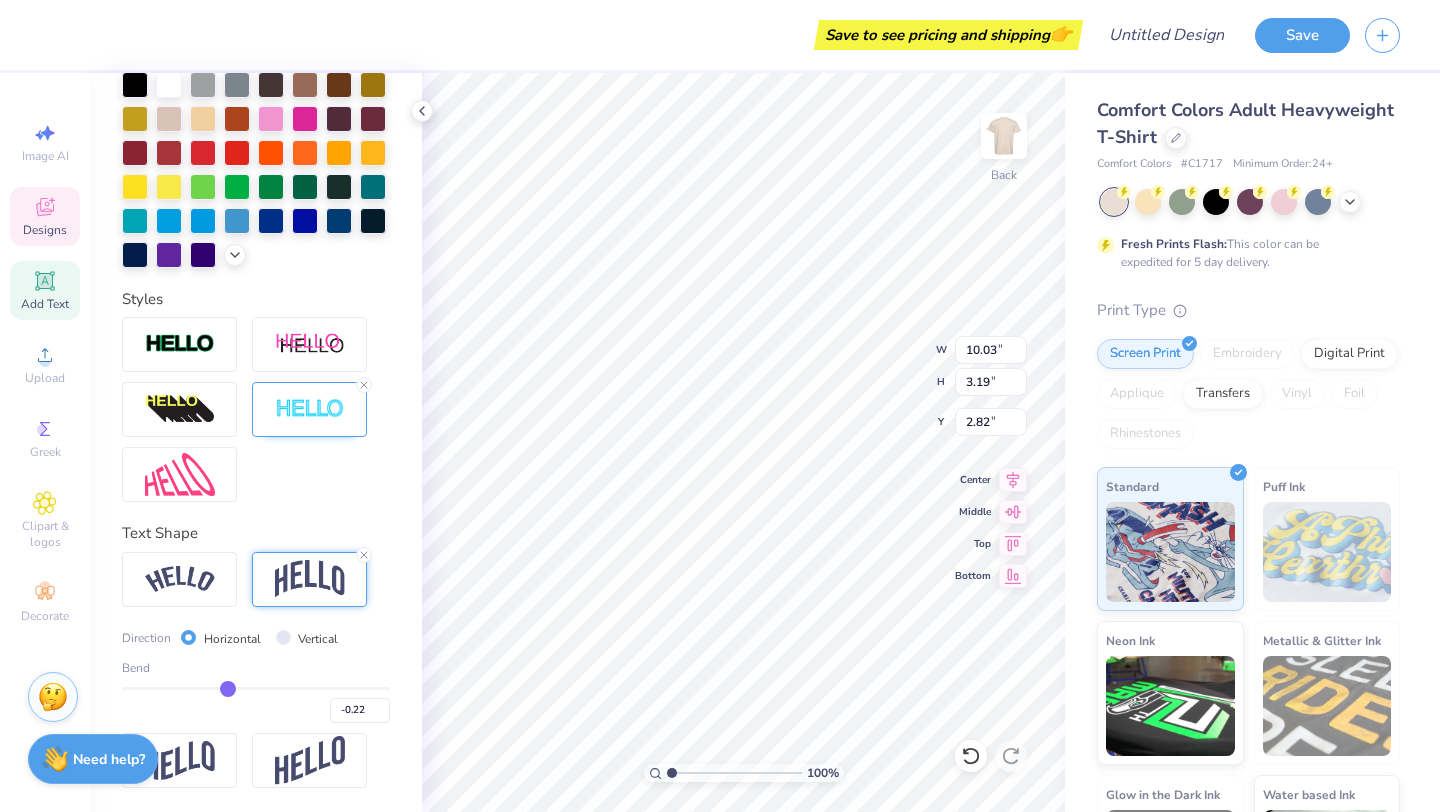 type on "-0.24" 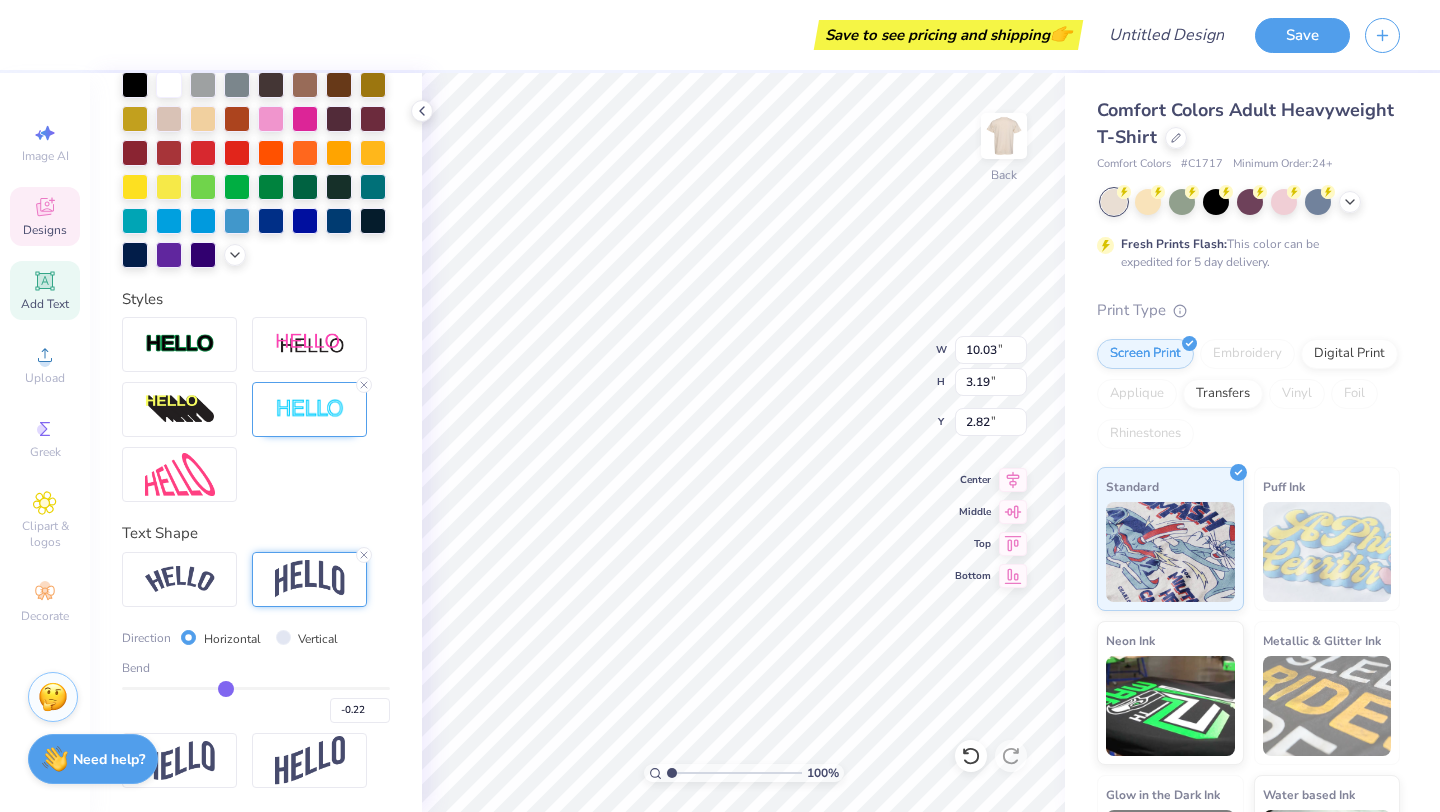 type on "-0.24" 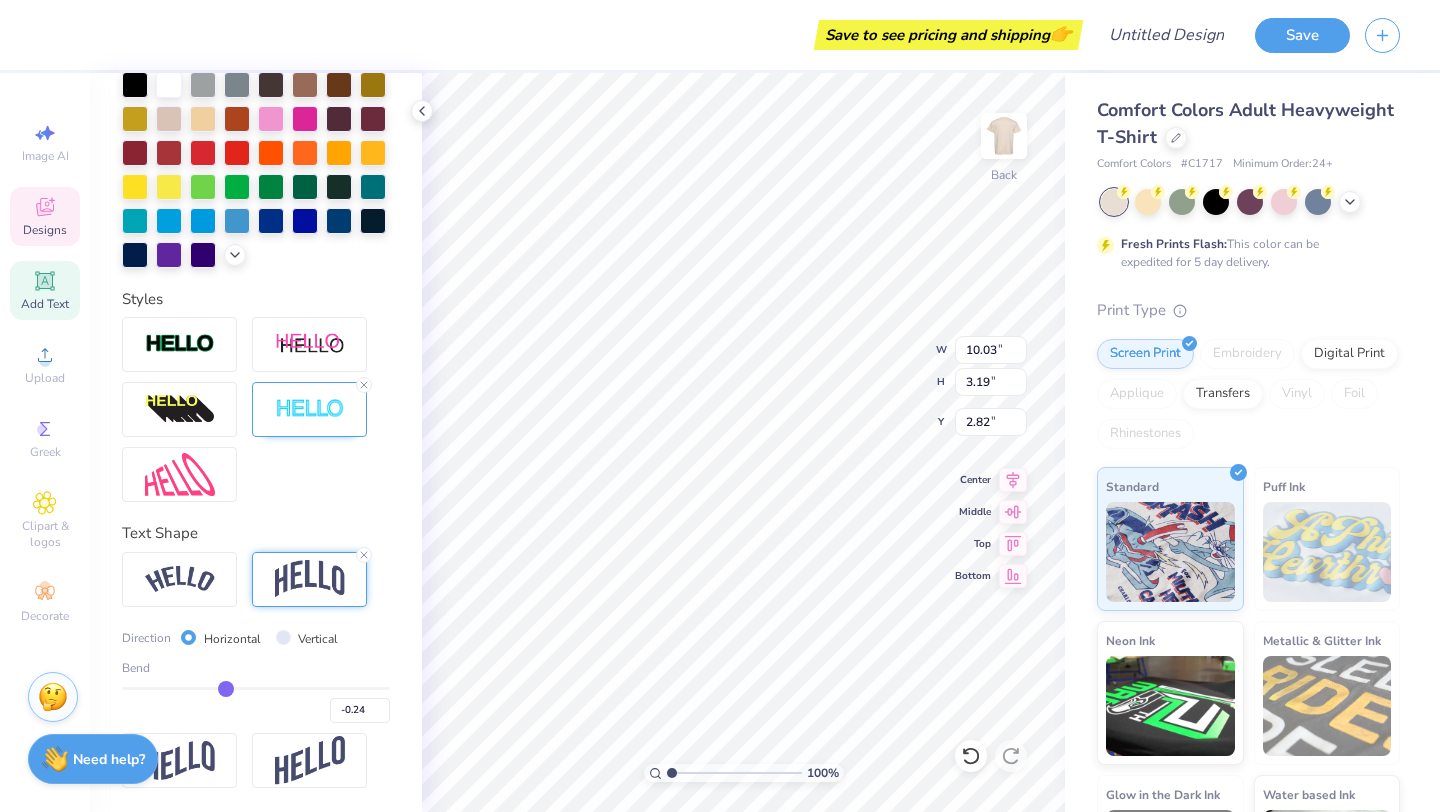 type on "-0.26" 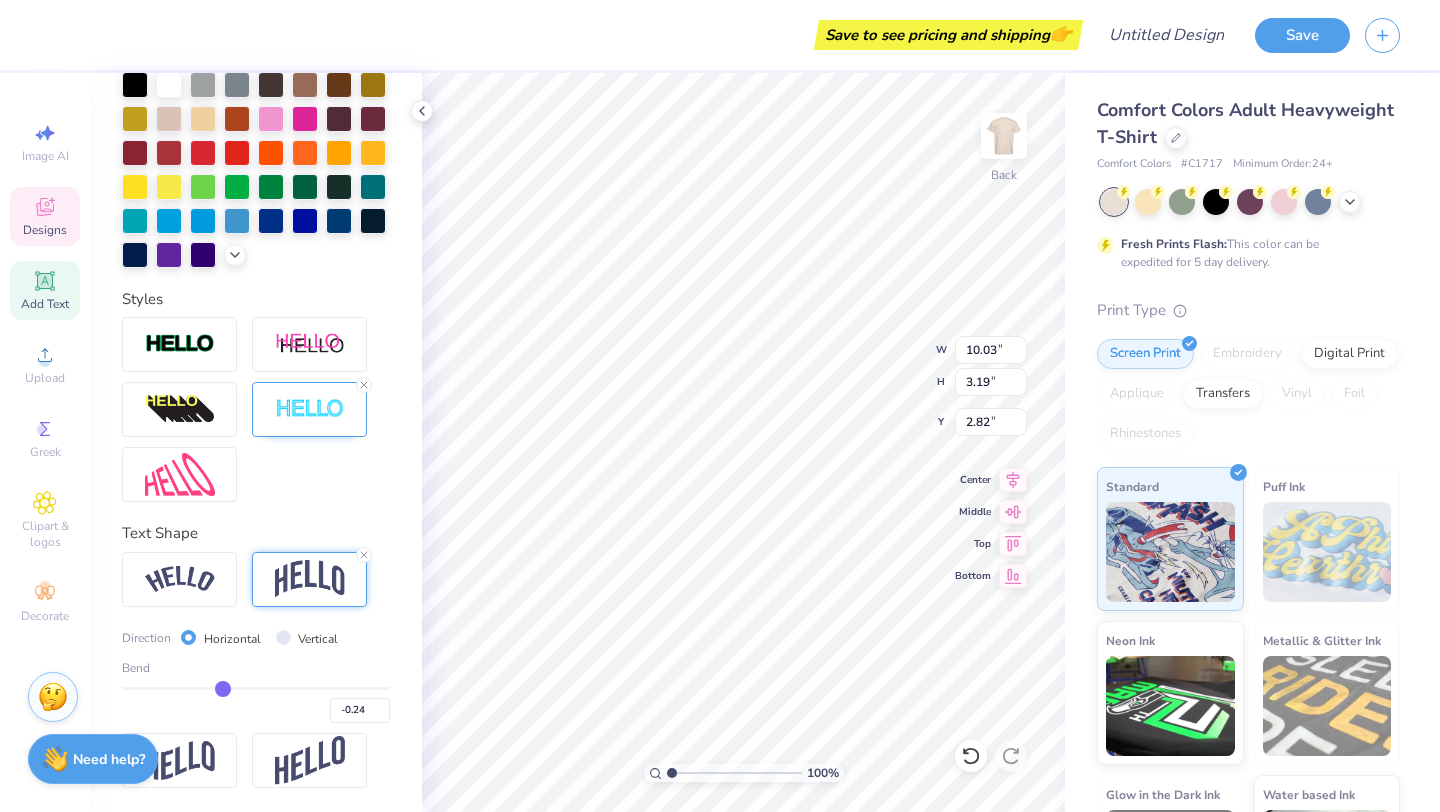type on "-0.26" 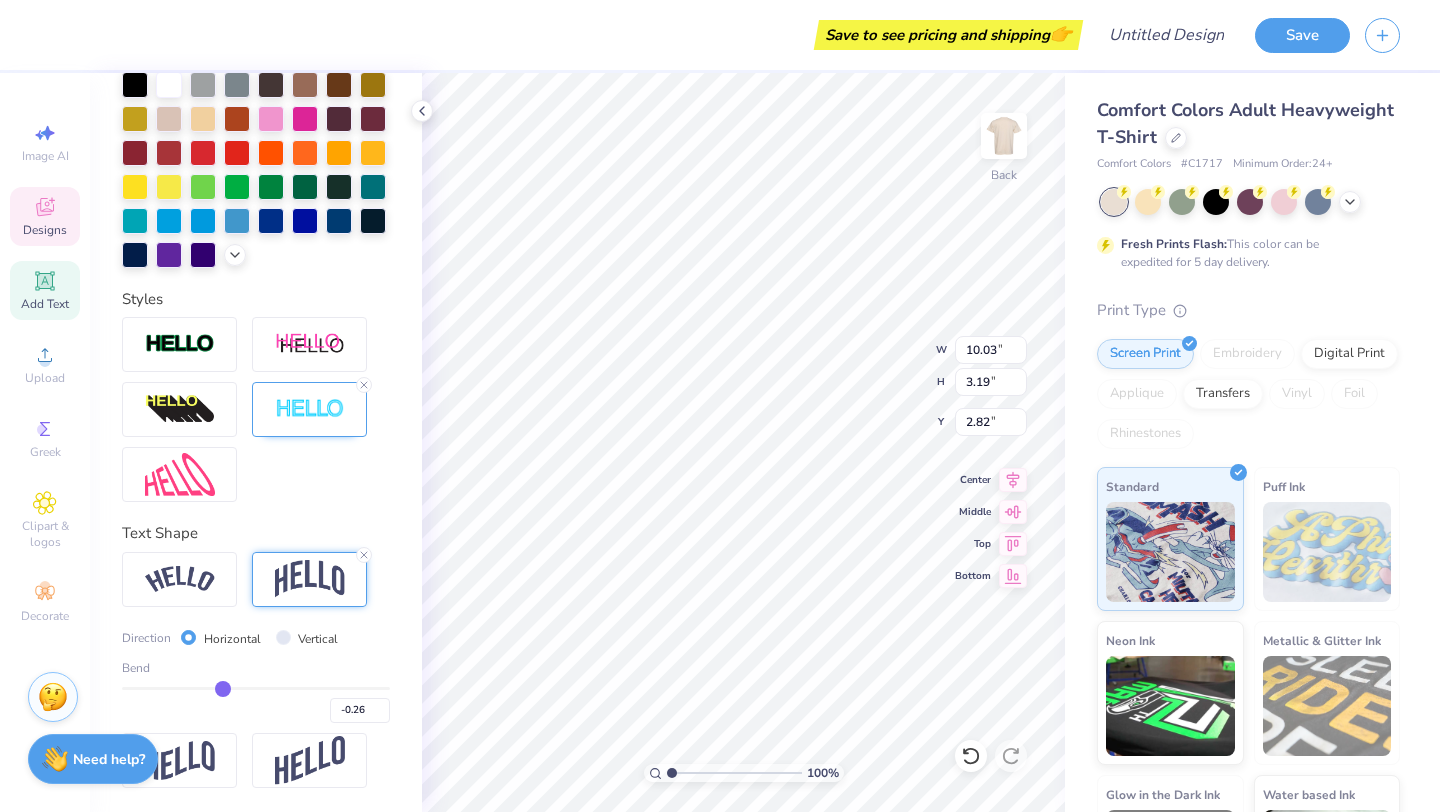 type on "-0.27" 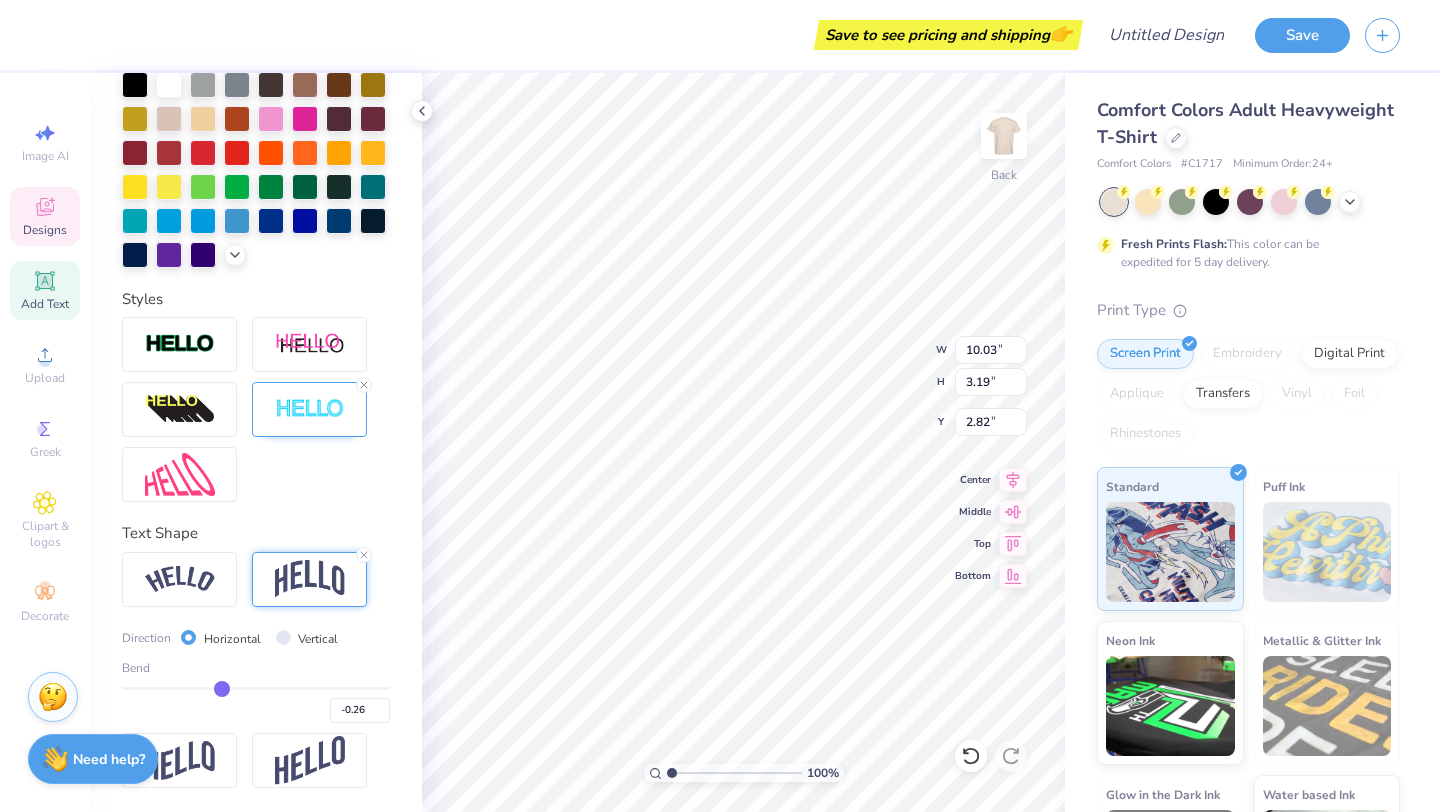 type on "-0.27" 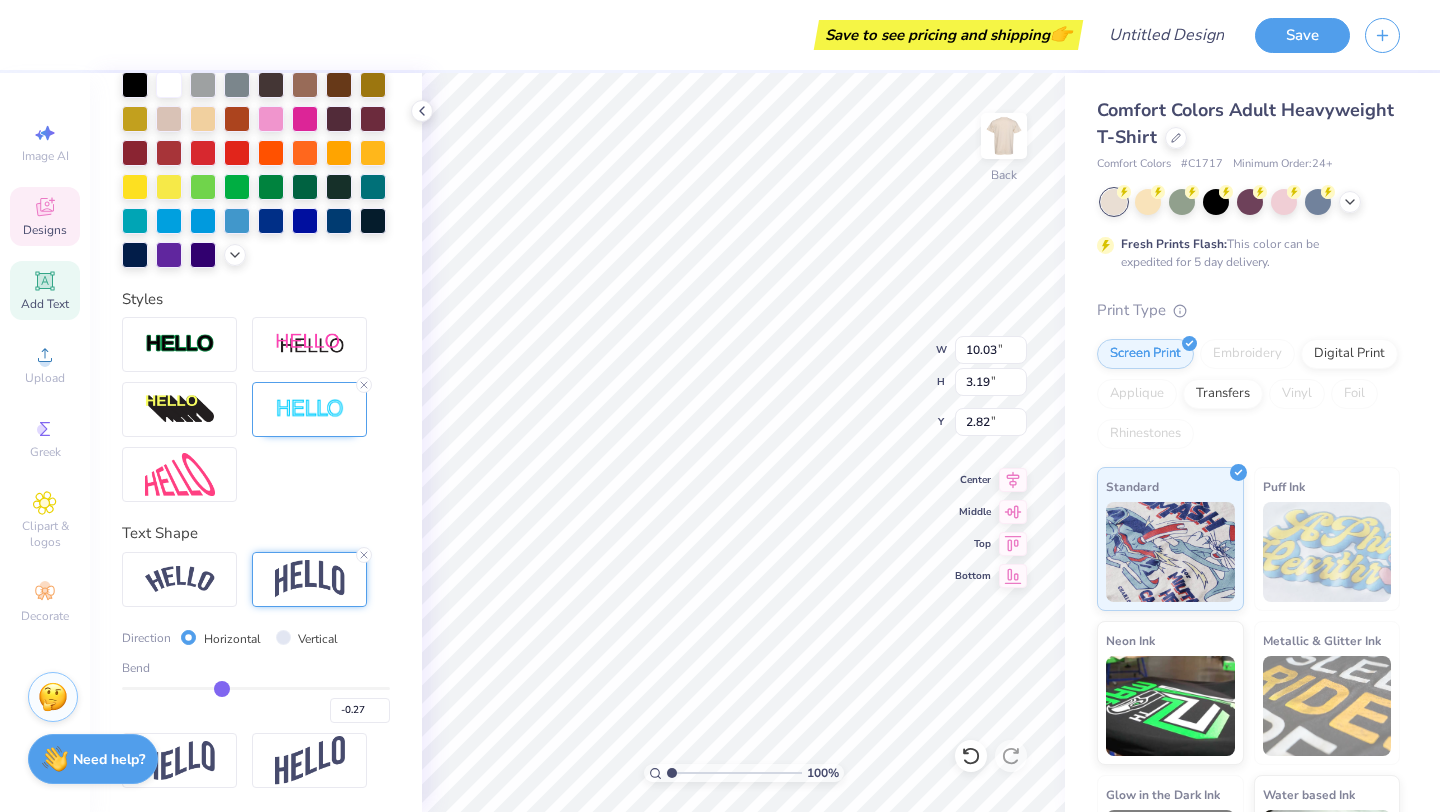 type on "-0.28" 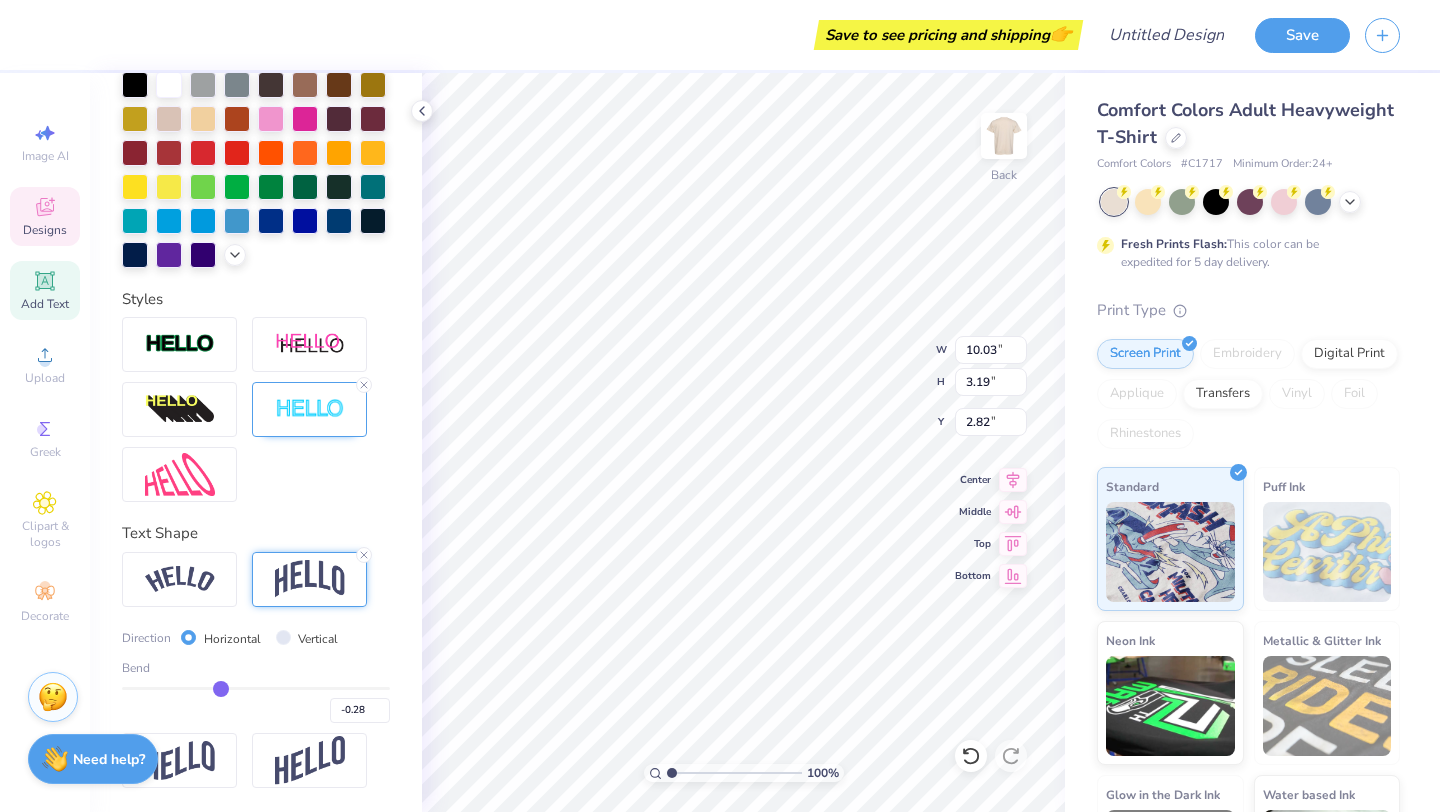 type on "-0.29" 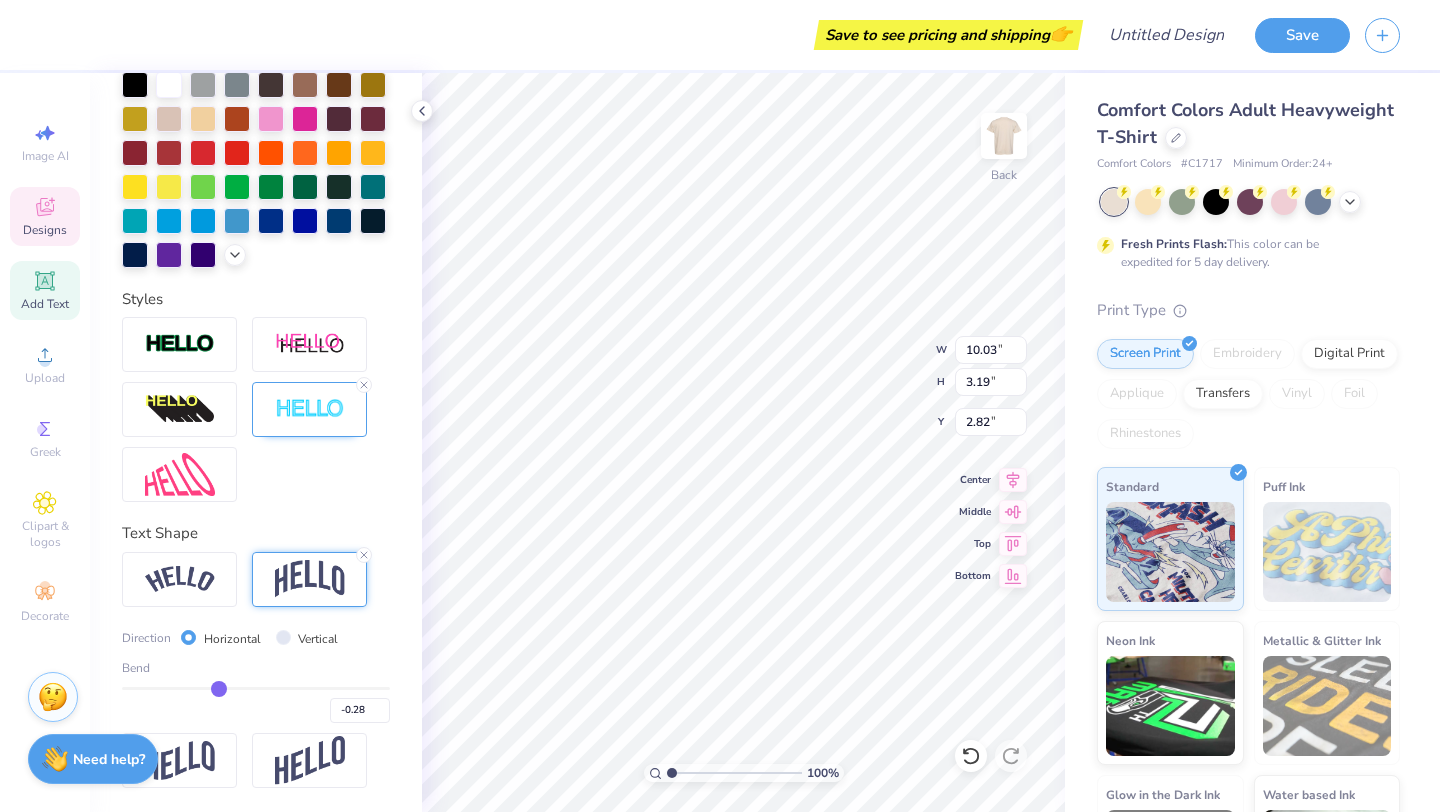 type on "-0.29" 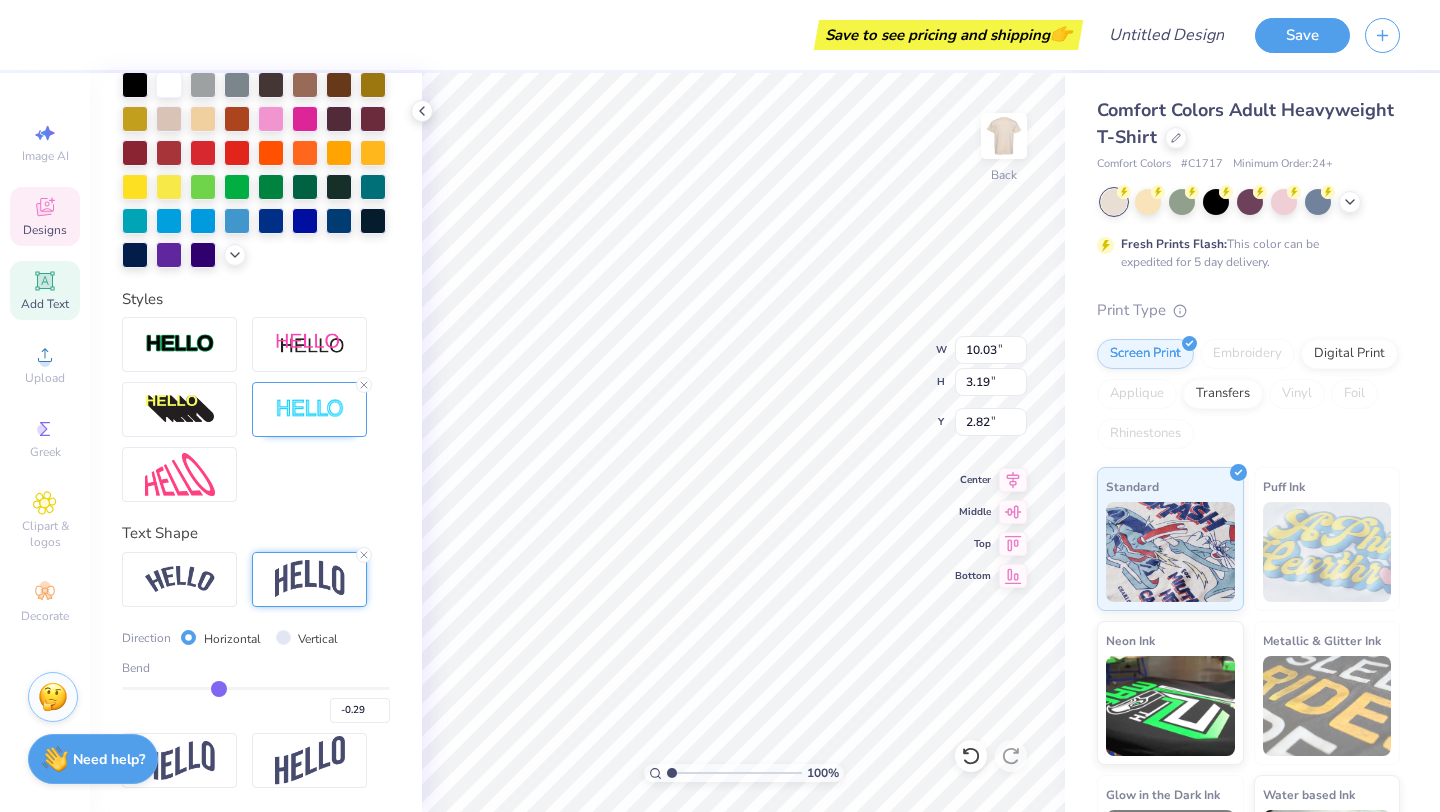type on "-0.3" 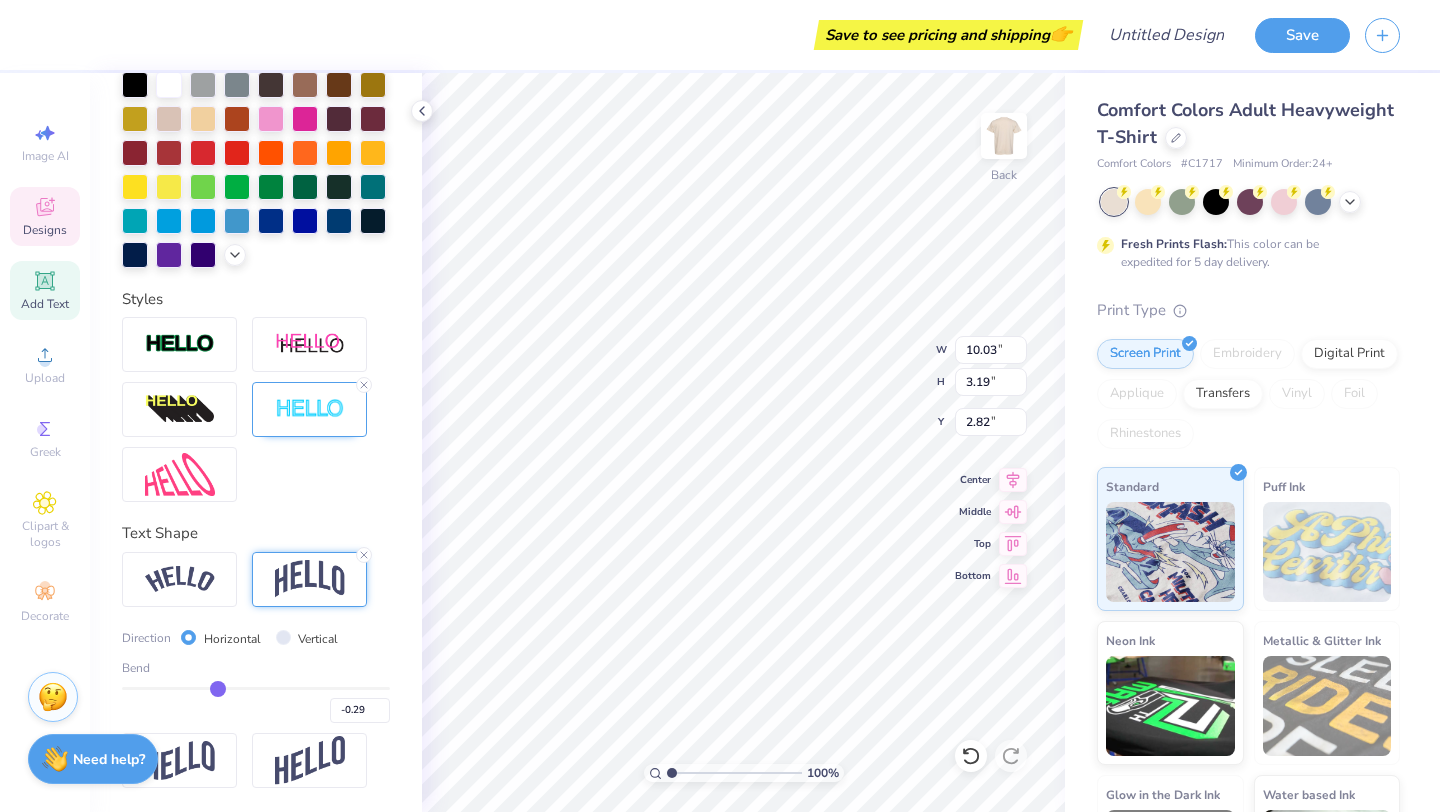 type on "-0.30" 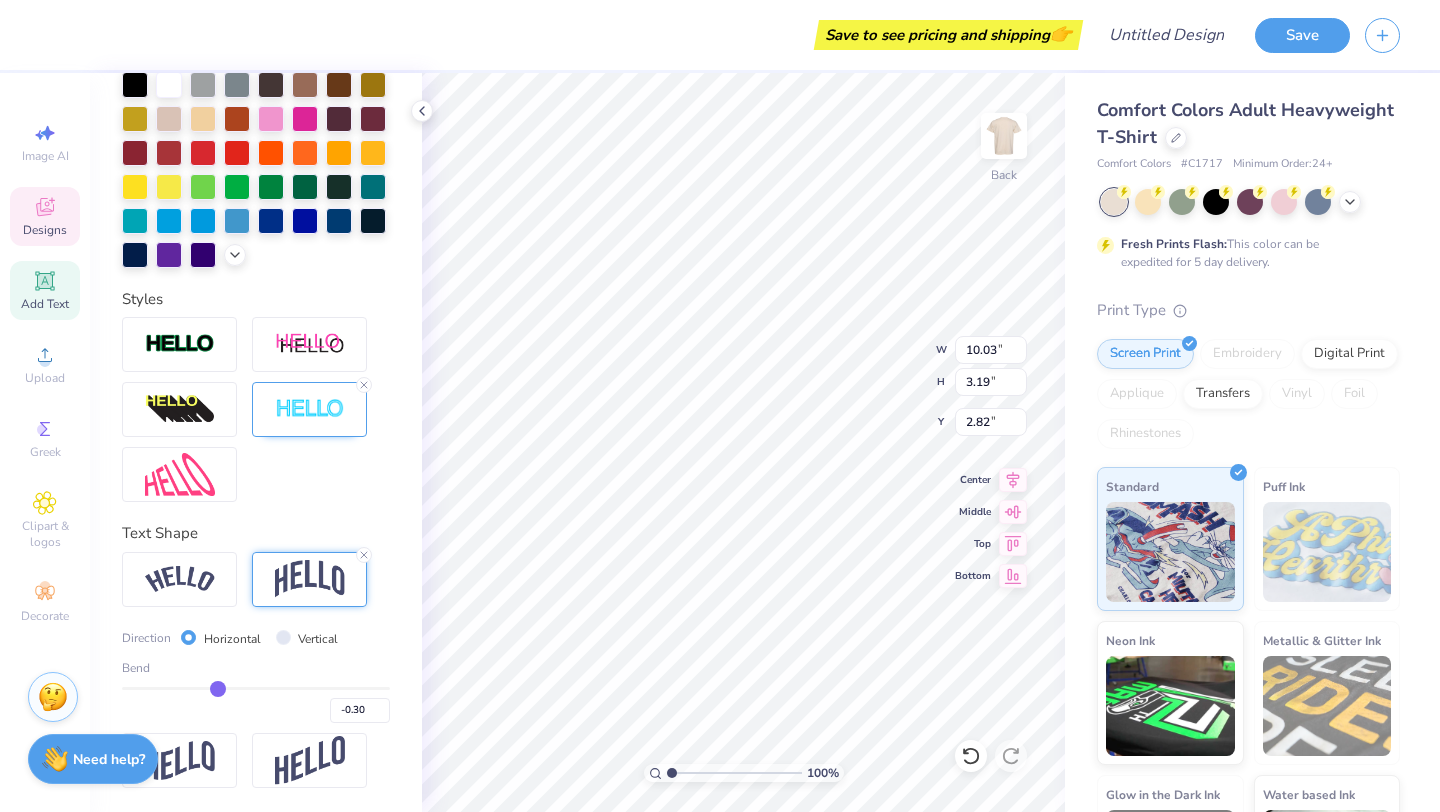 type on "-0.31" 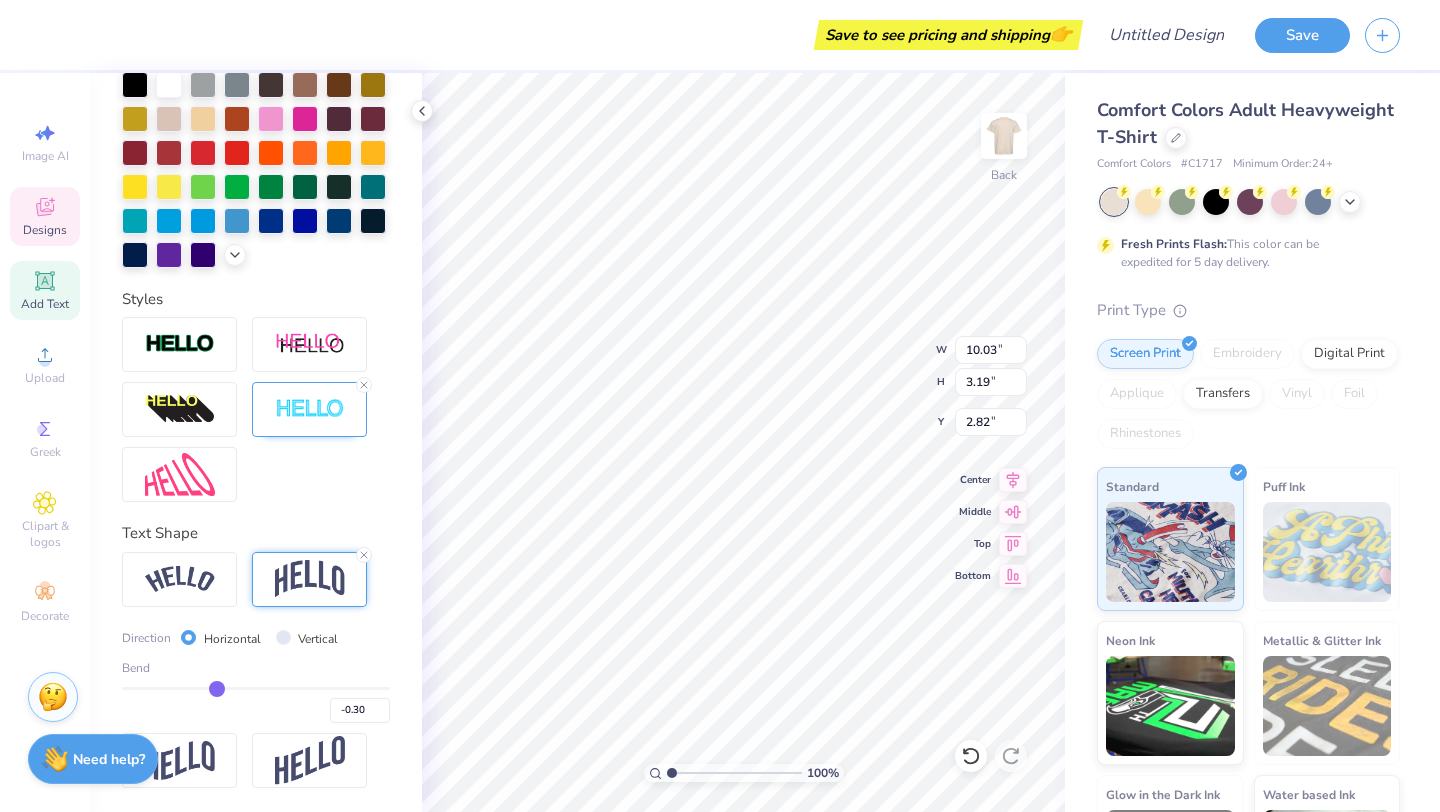 type on "-0.31" 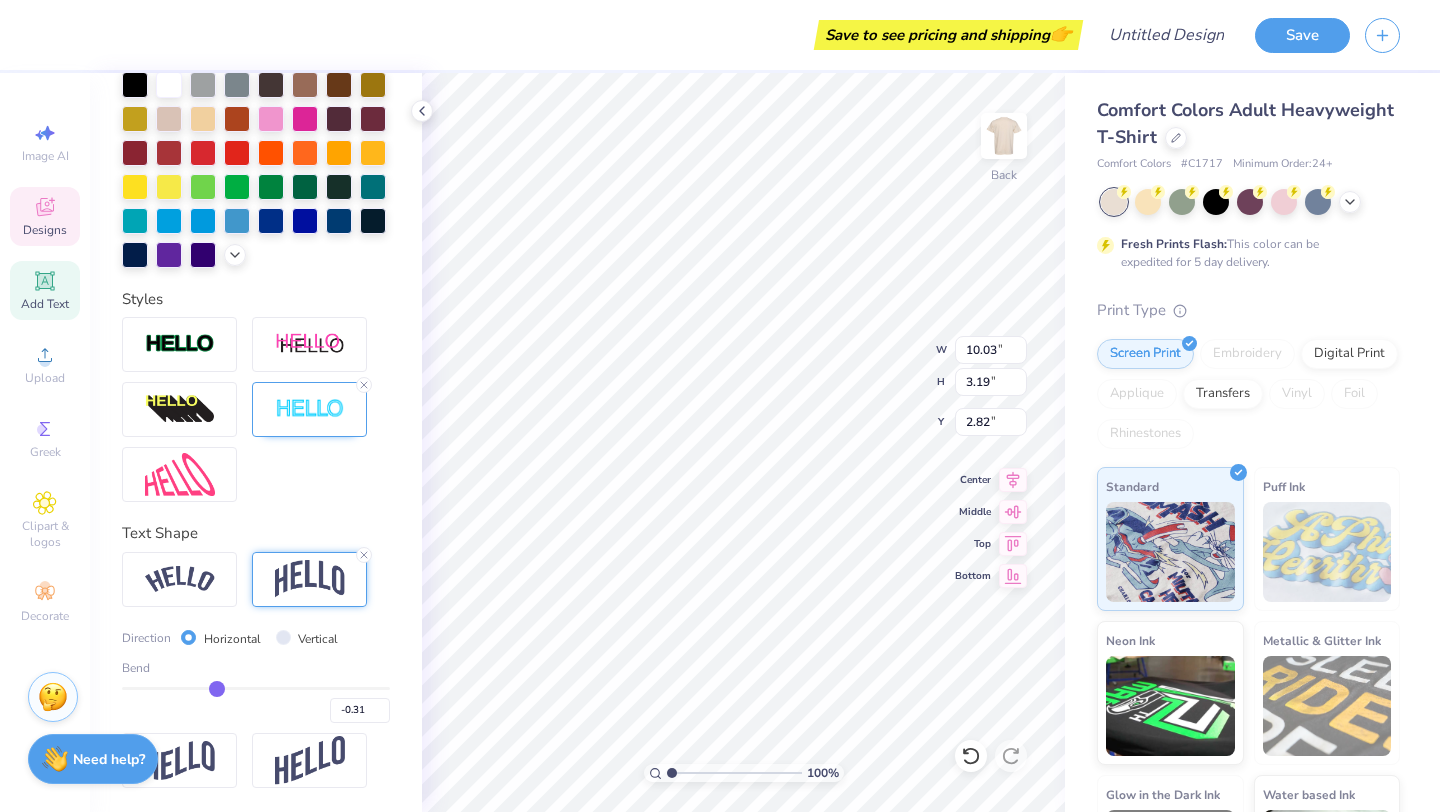 type on "-0.32" 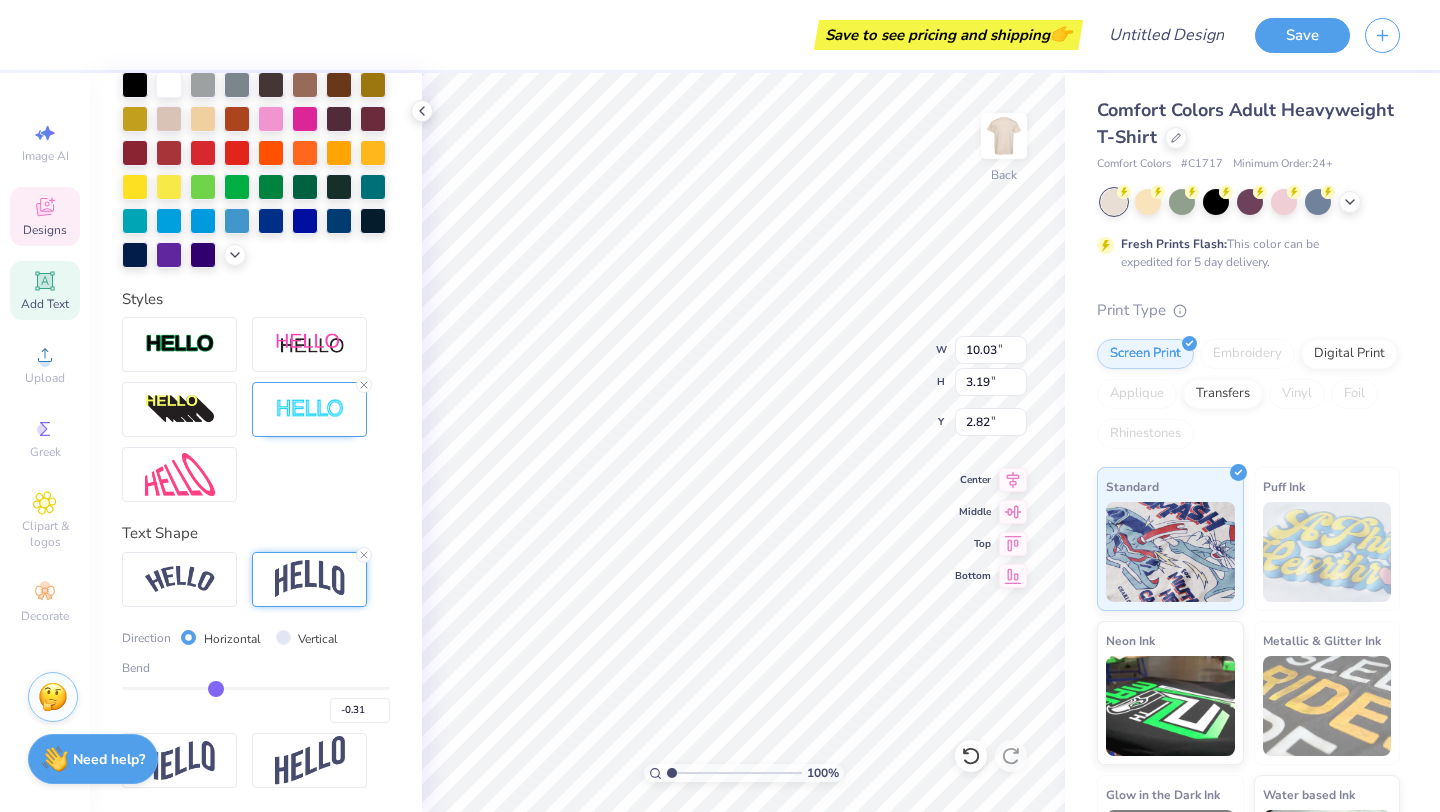 type on "-0.32" 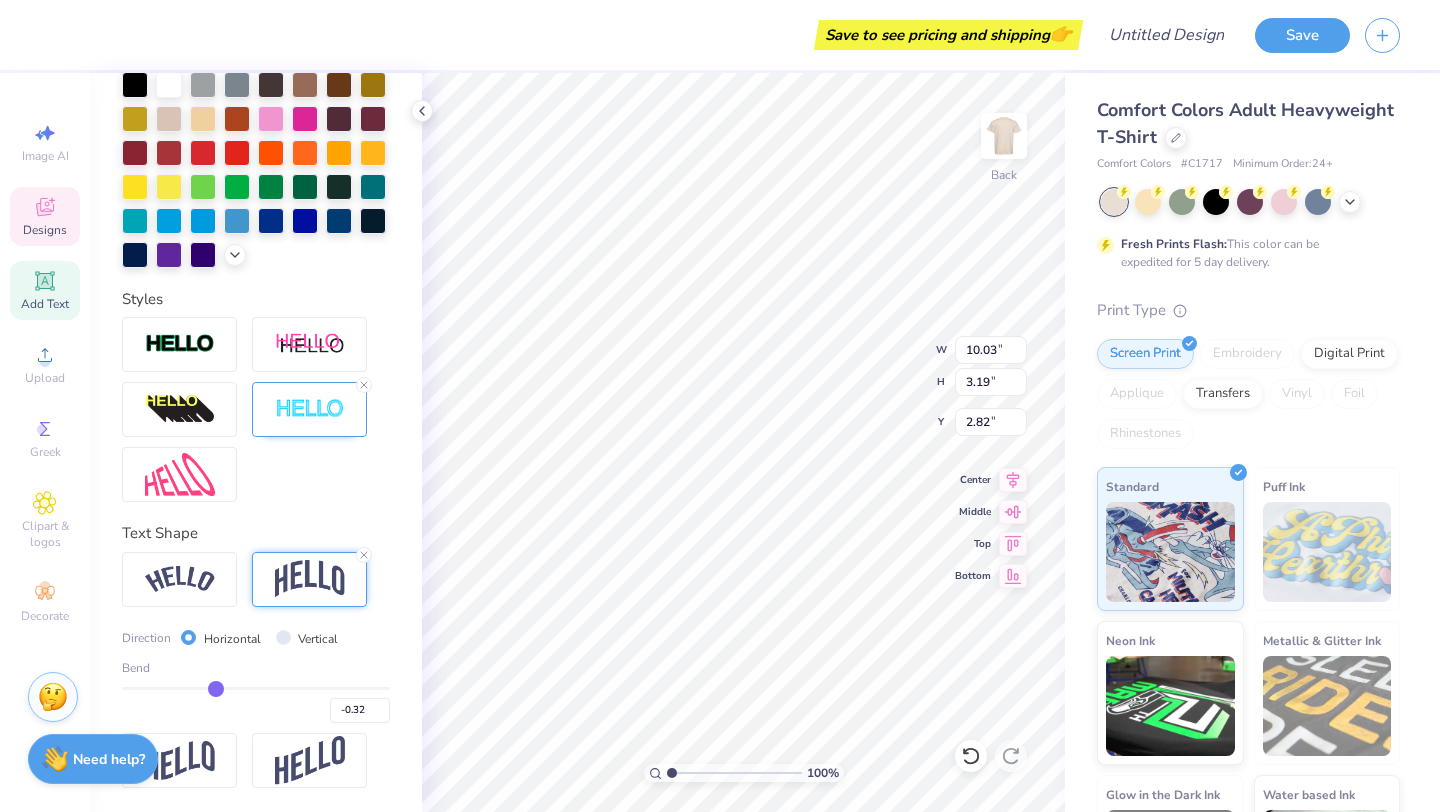 type on "-0.33" 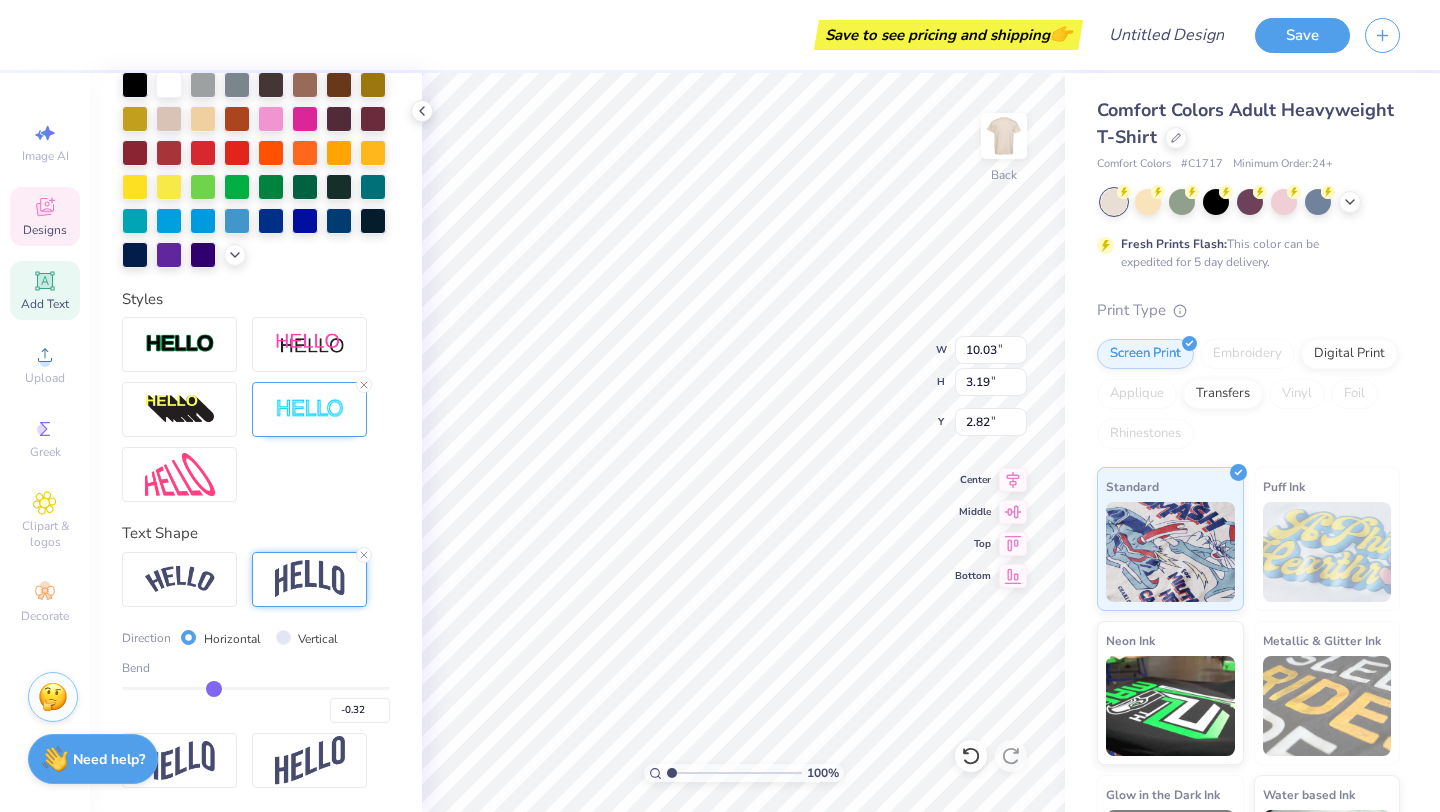 type on "-0.33" 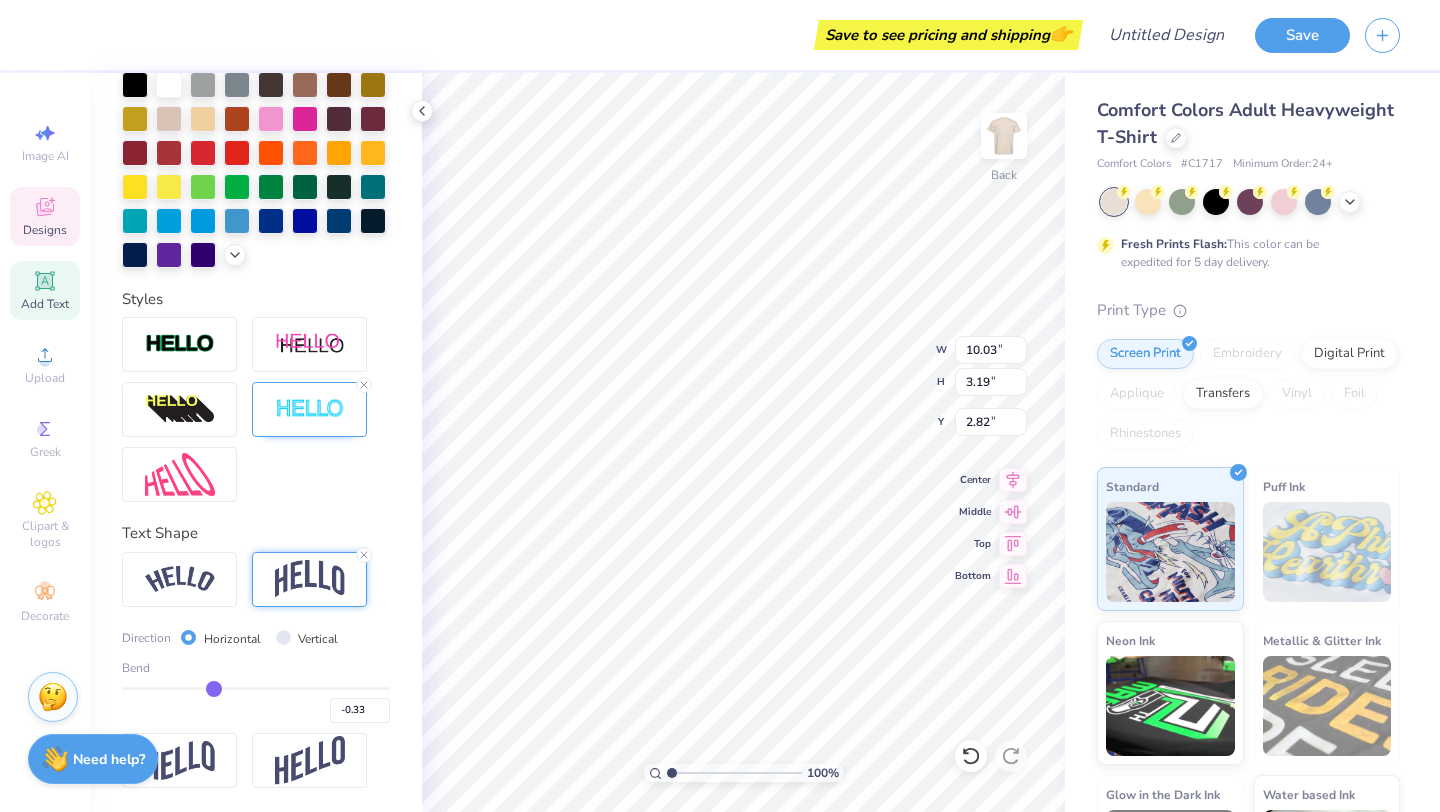 type on "-0.34" 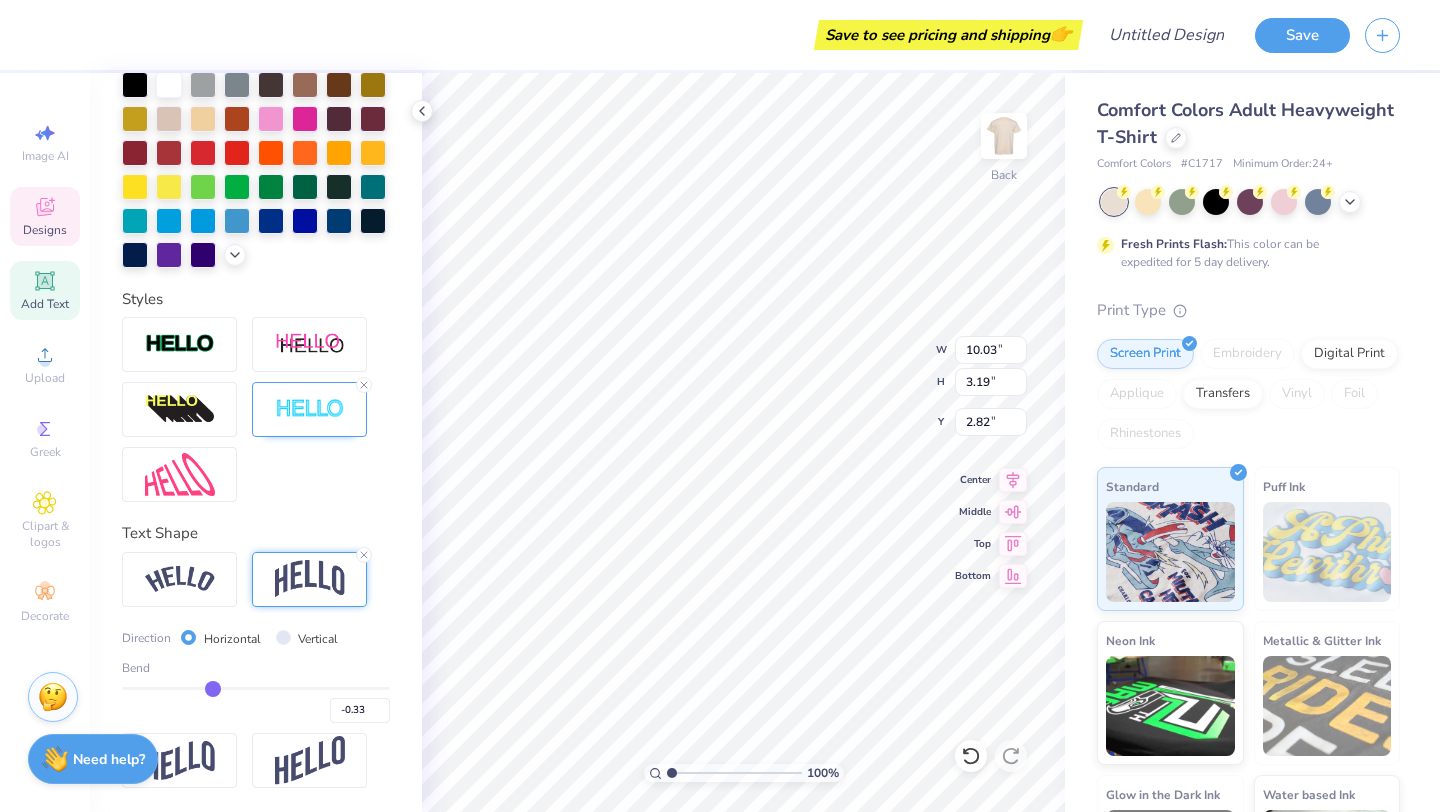 type on "-0.34" 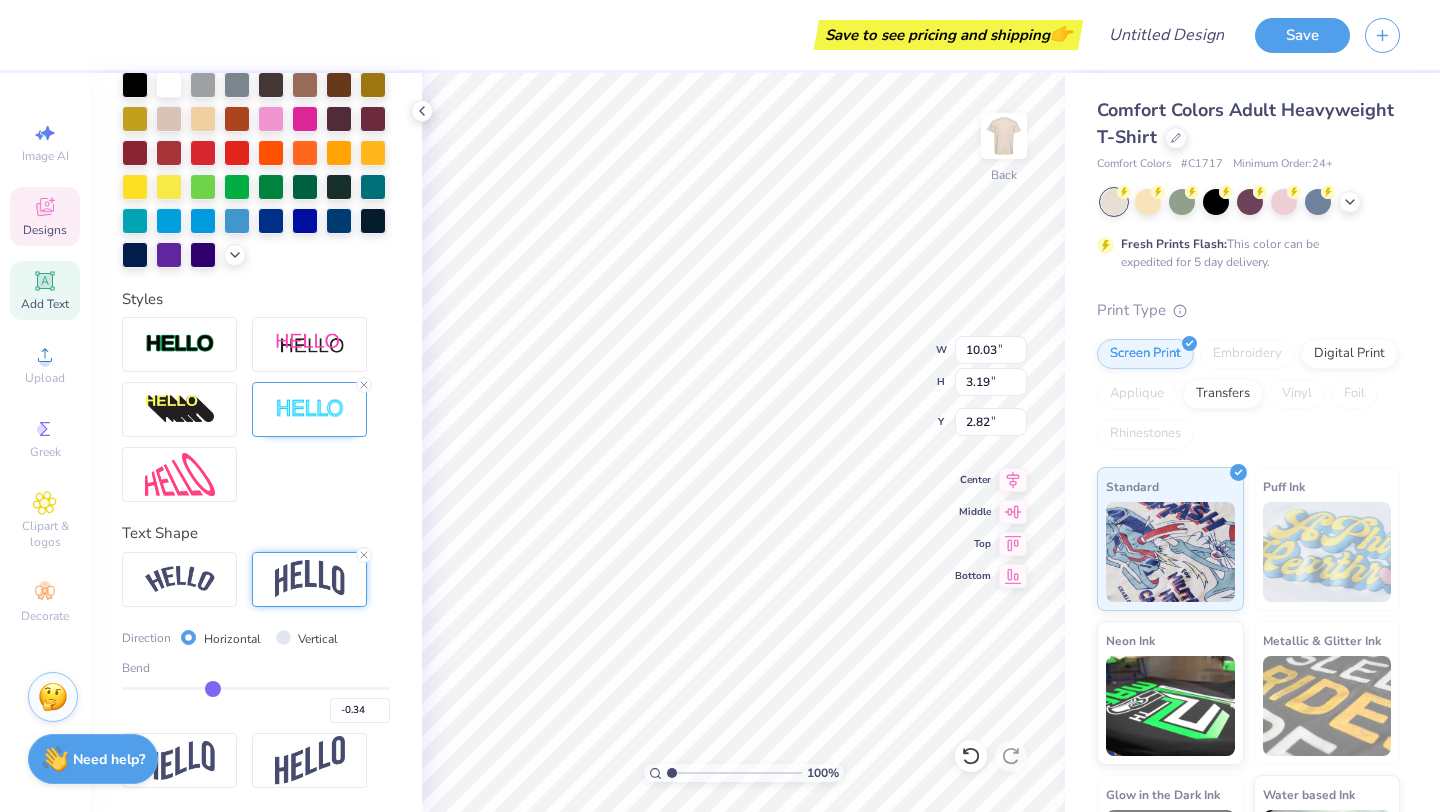 type on "-0.35" 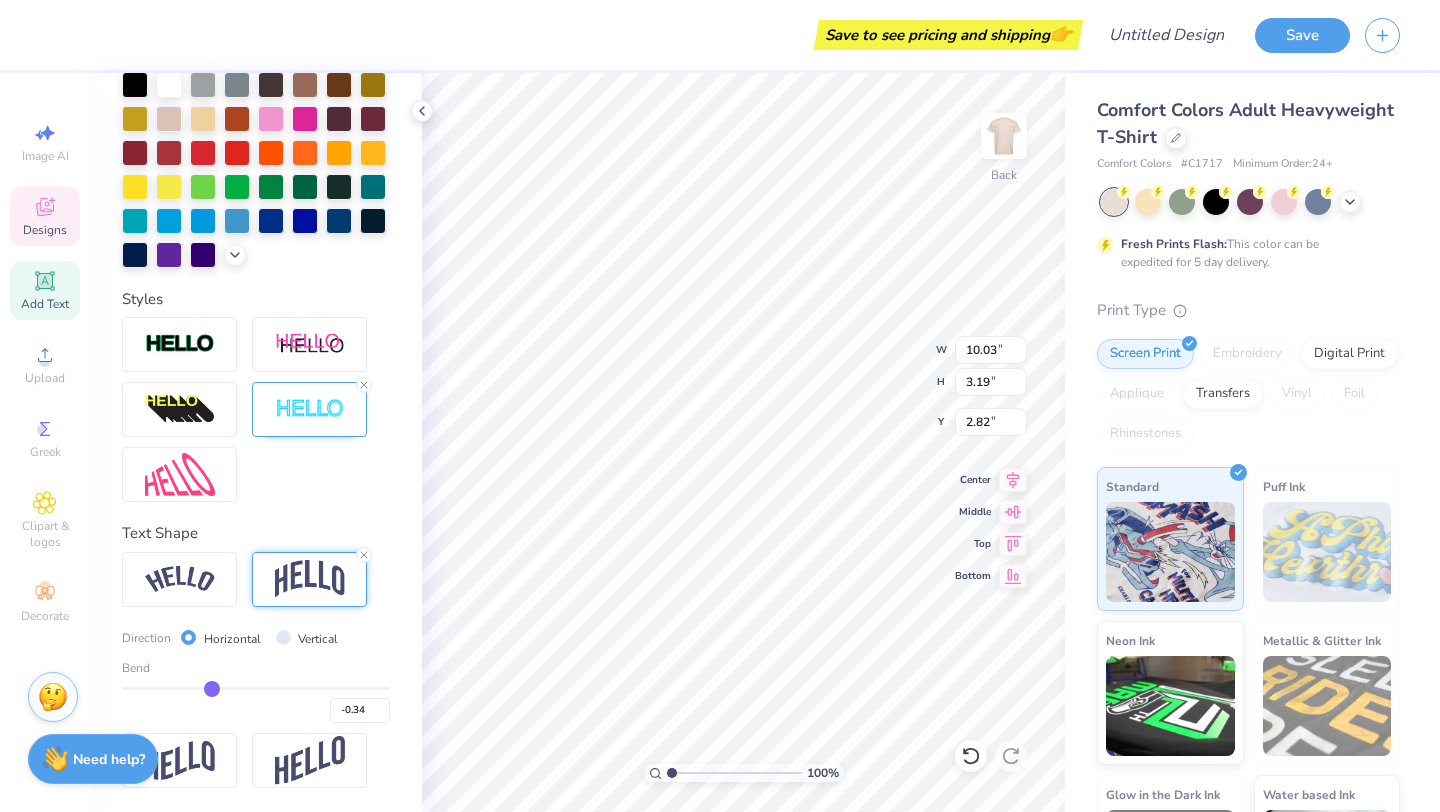 type on "-0.35" 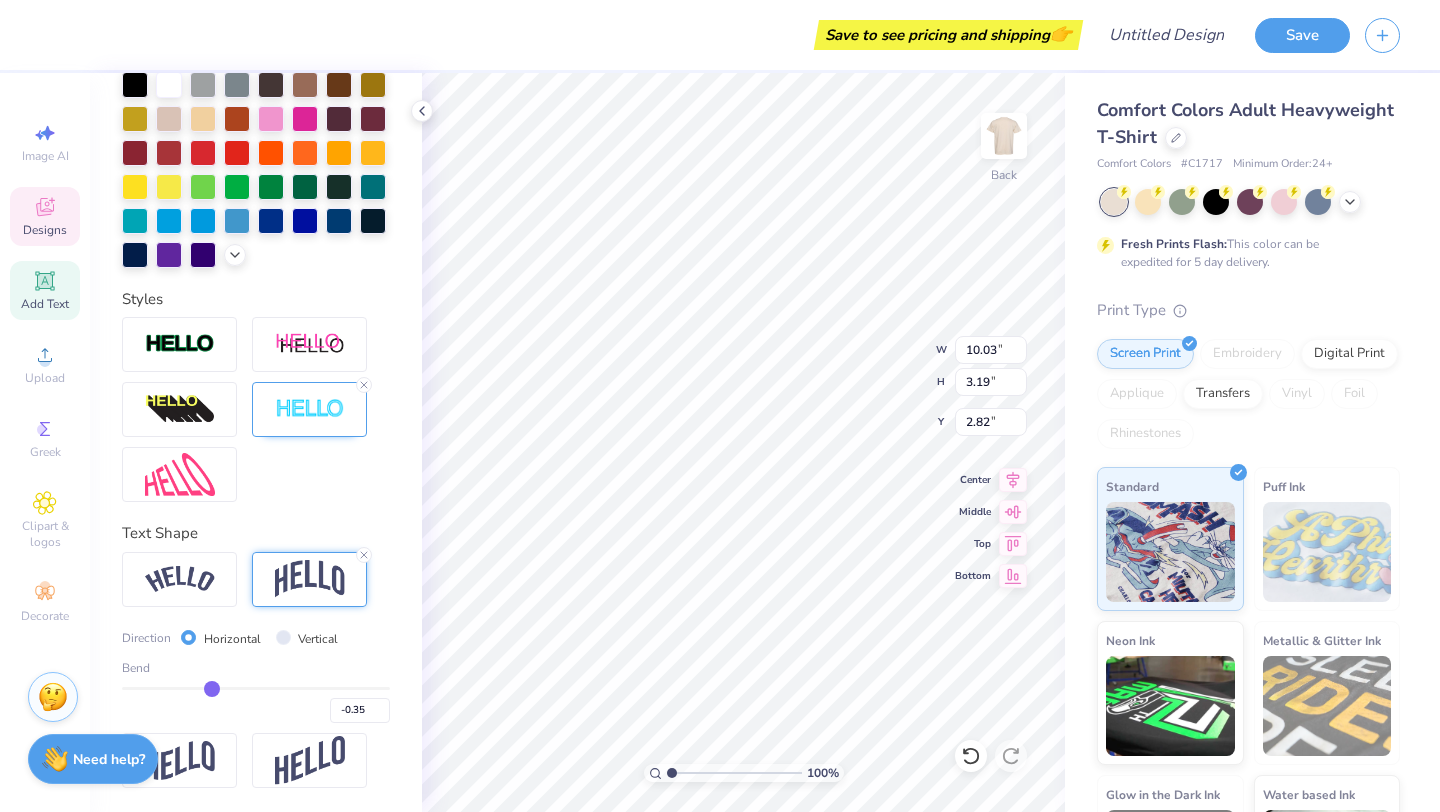 type on "-0.36" 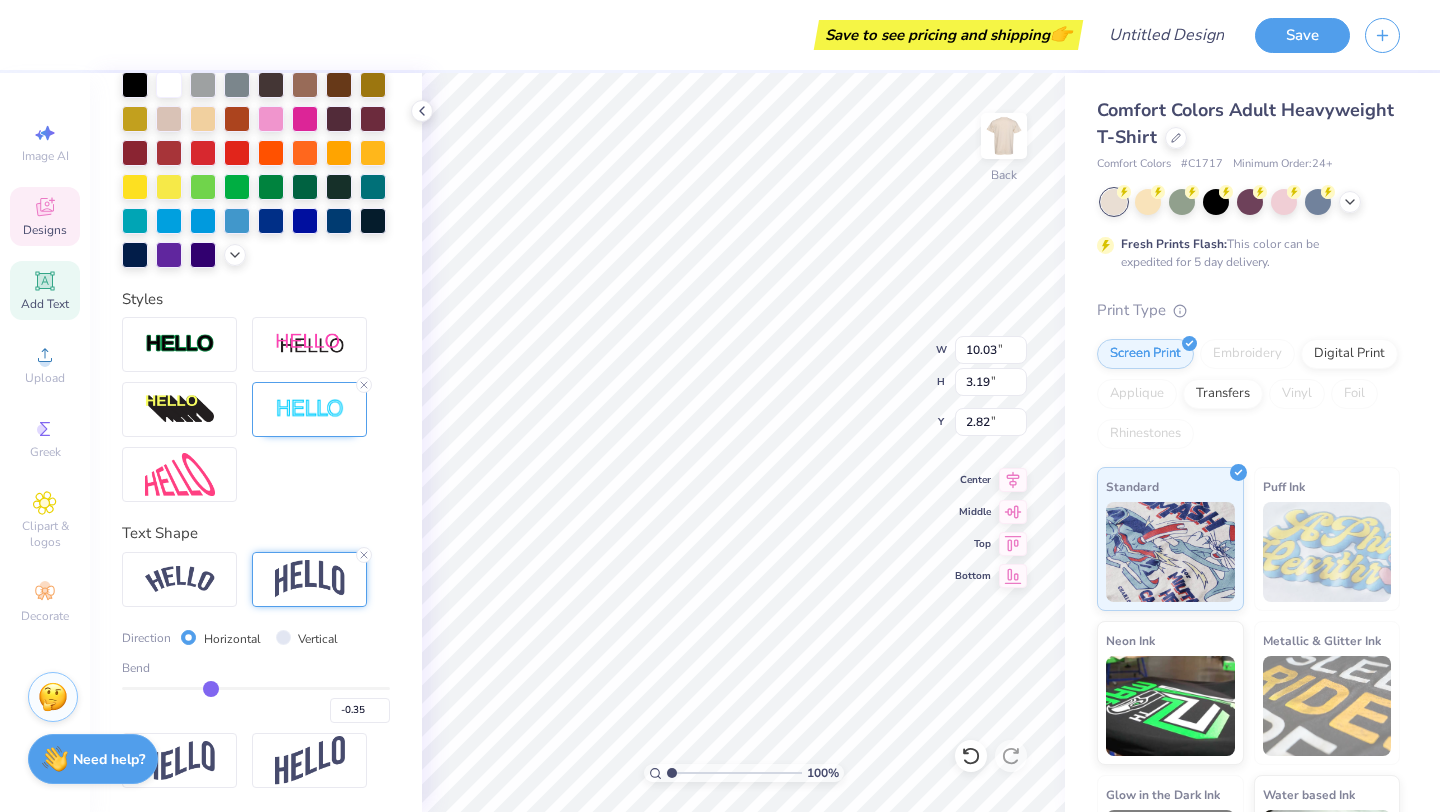 type on "-0.36" 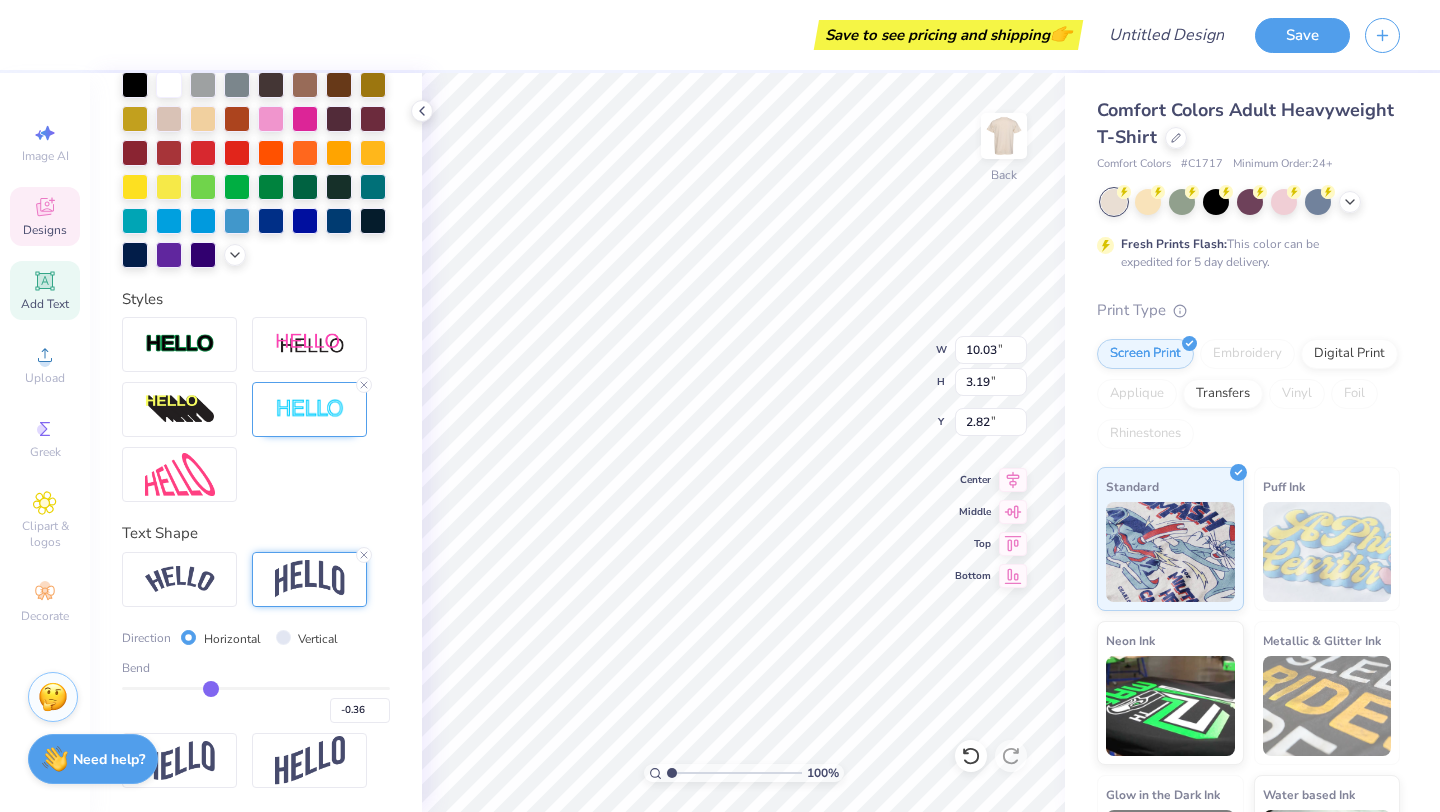 type on "-0.37" 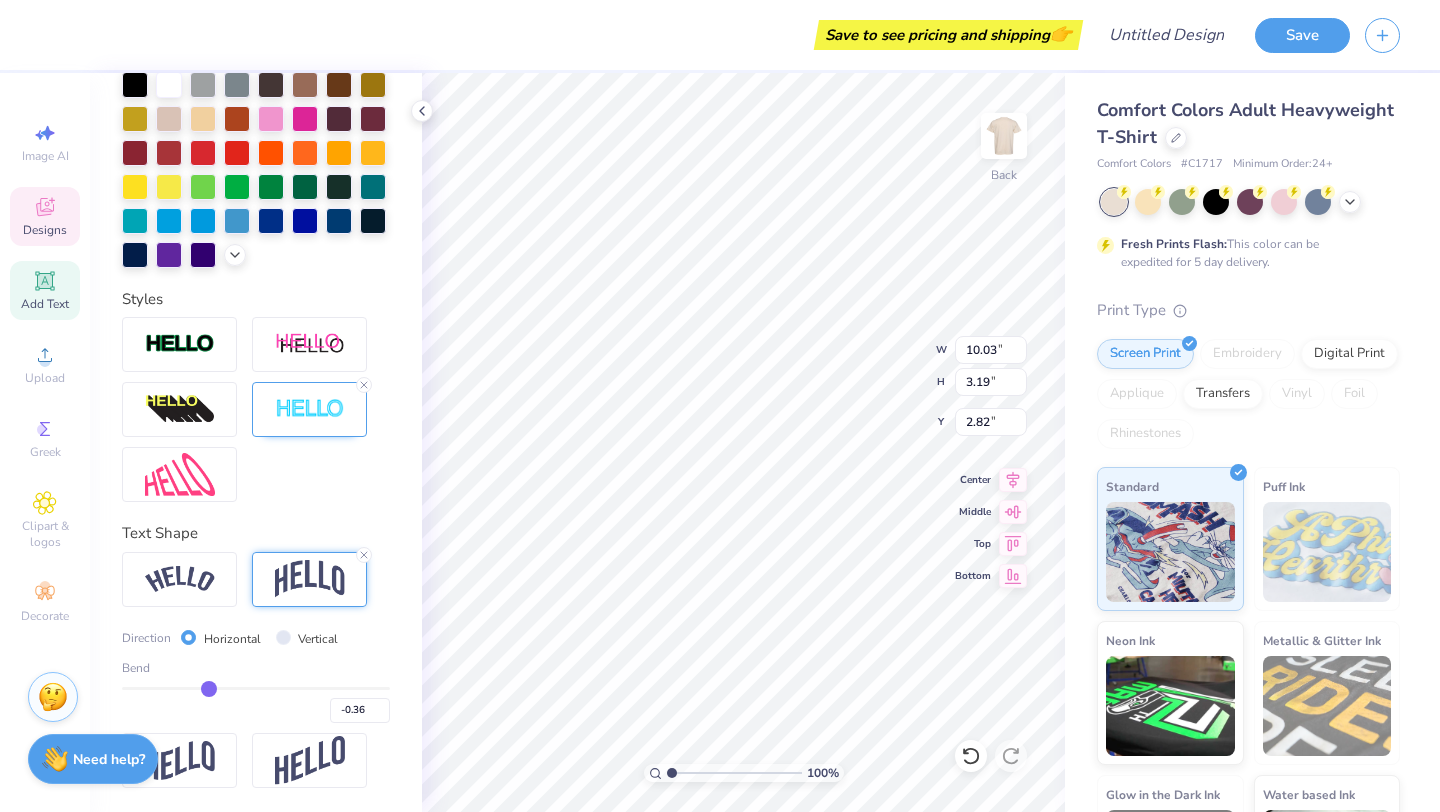 type on "-0.37" 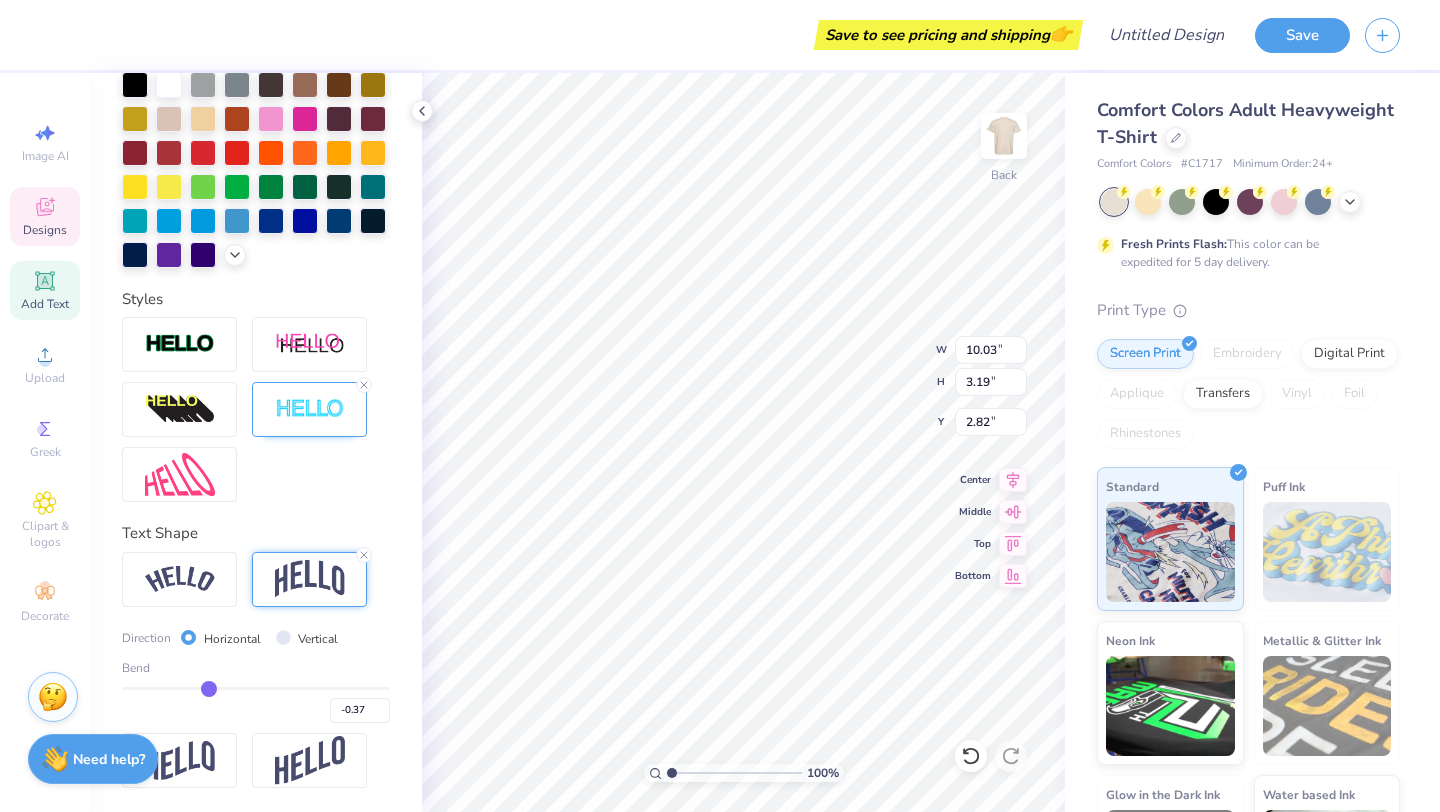 type on "-0.38" 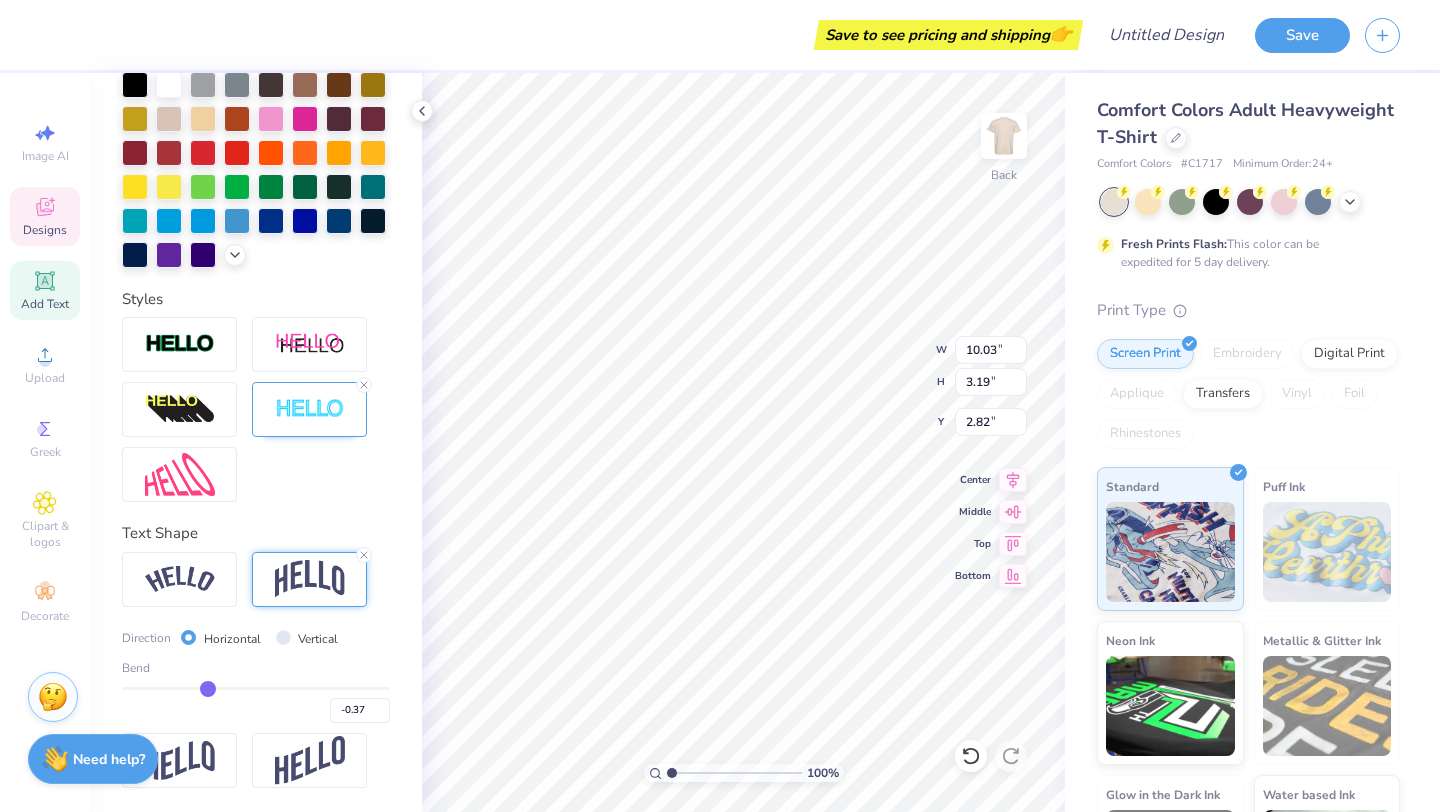type on "-0.38" 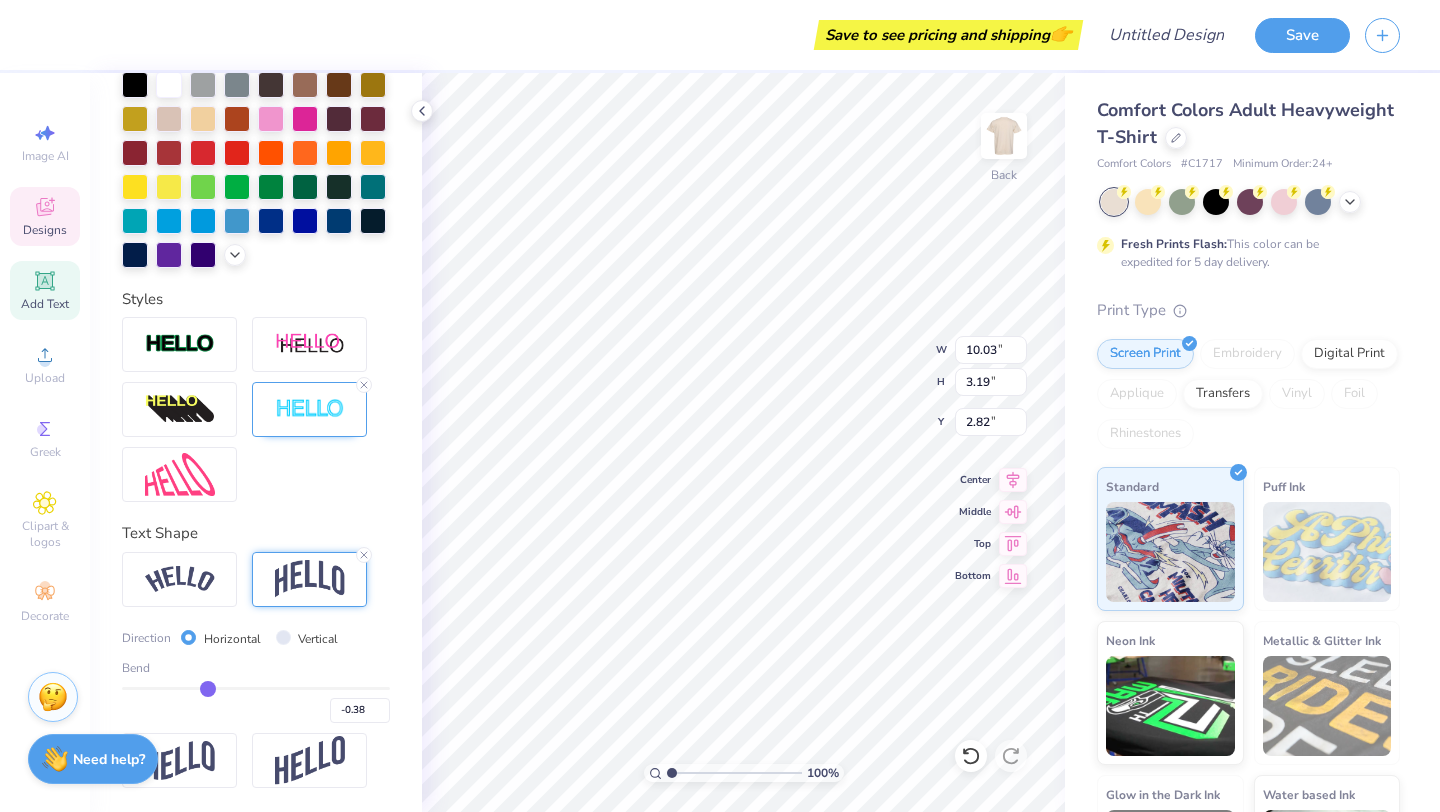 type on "-0.4" 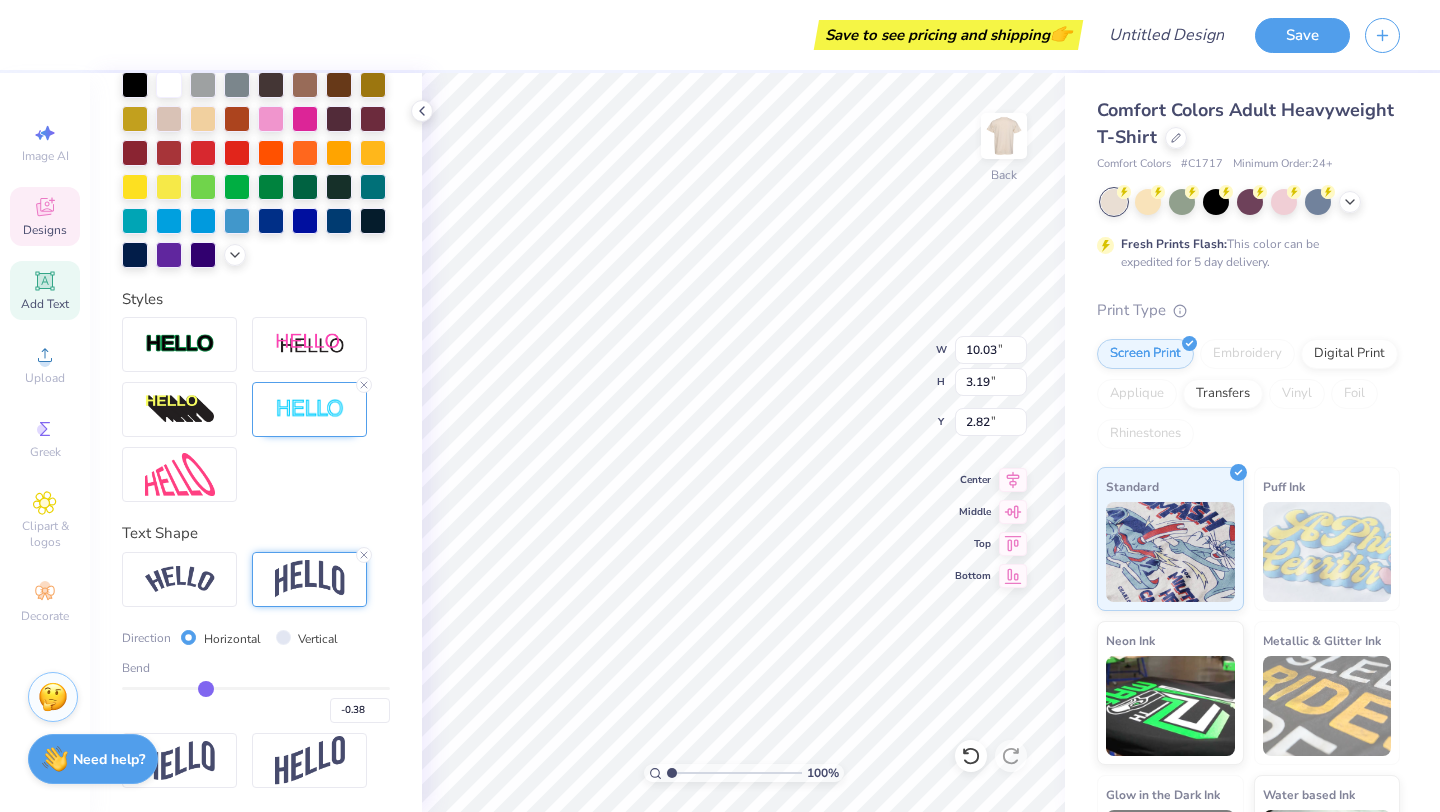 type on "-0.40" 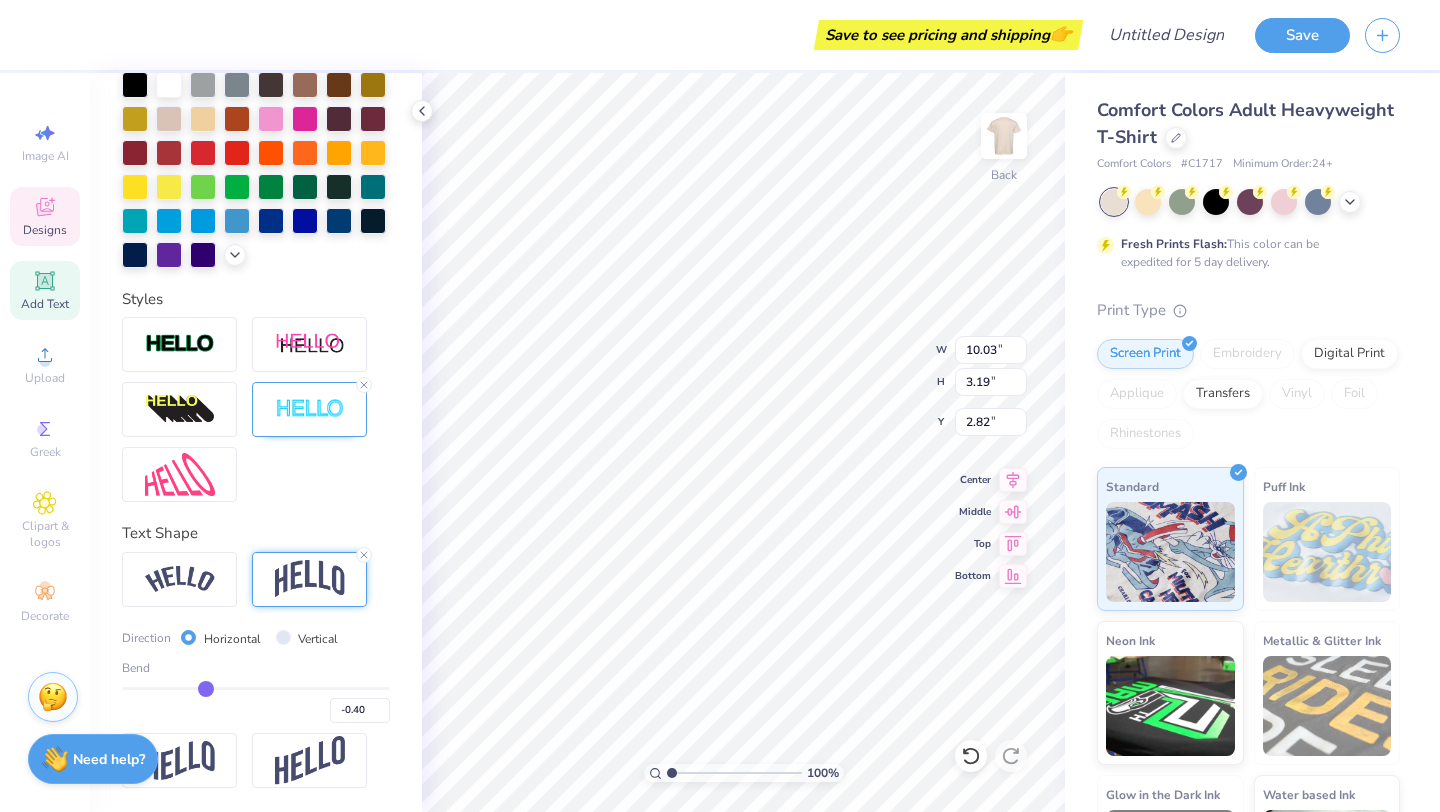 type on "-0.41" 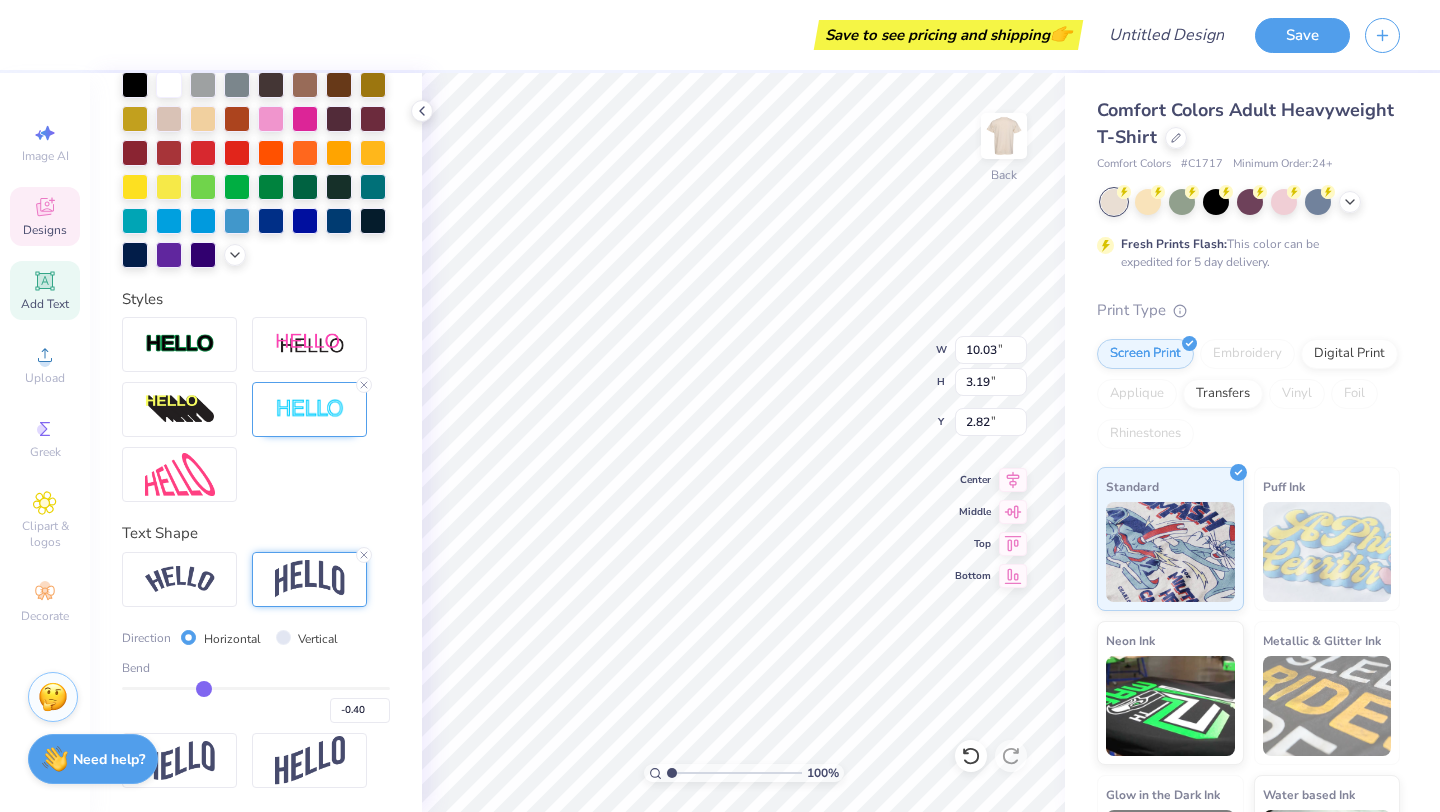 type on "-0.41" 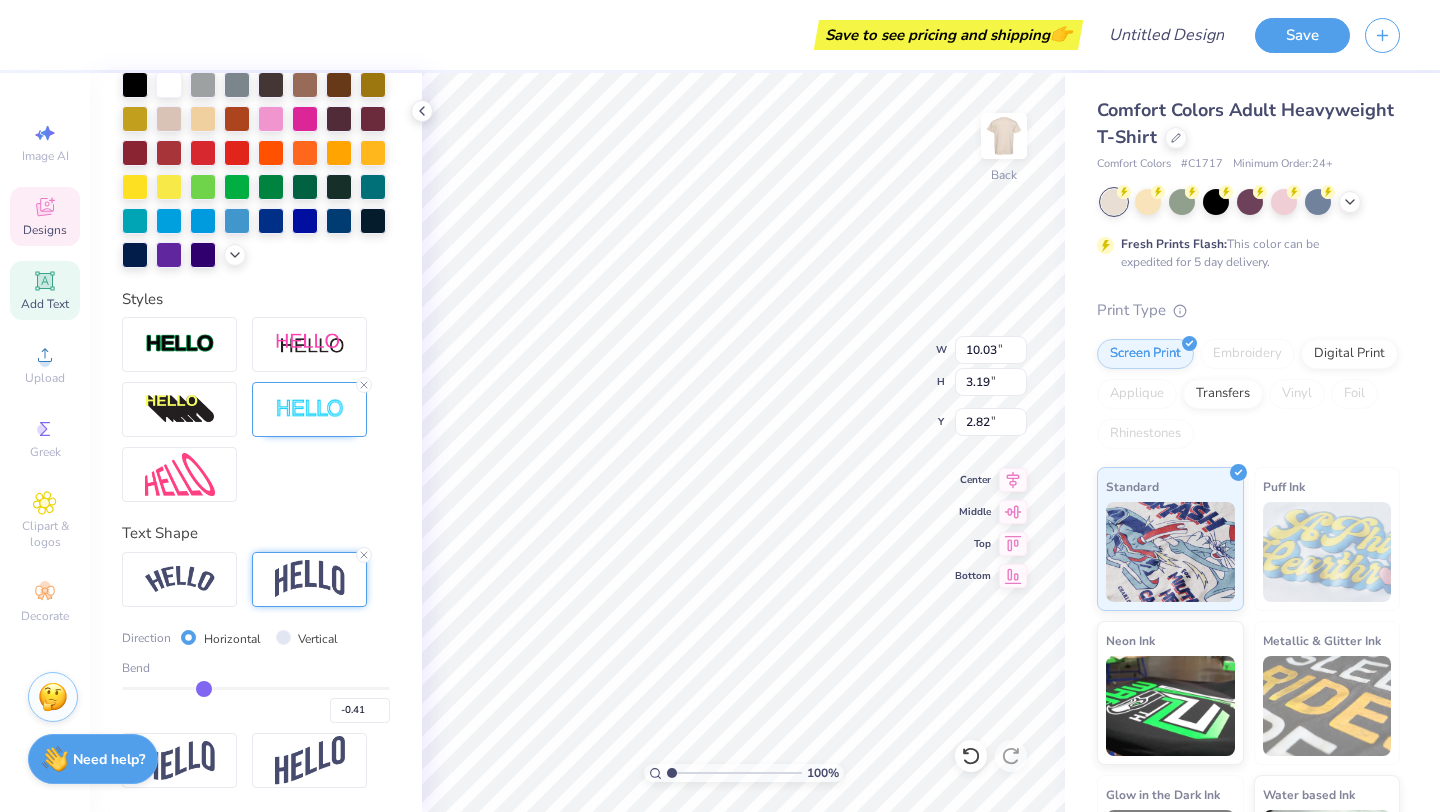 type on "-0.43" 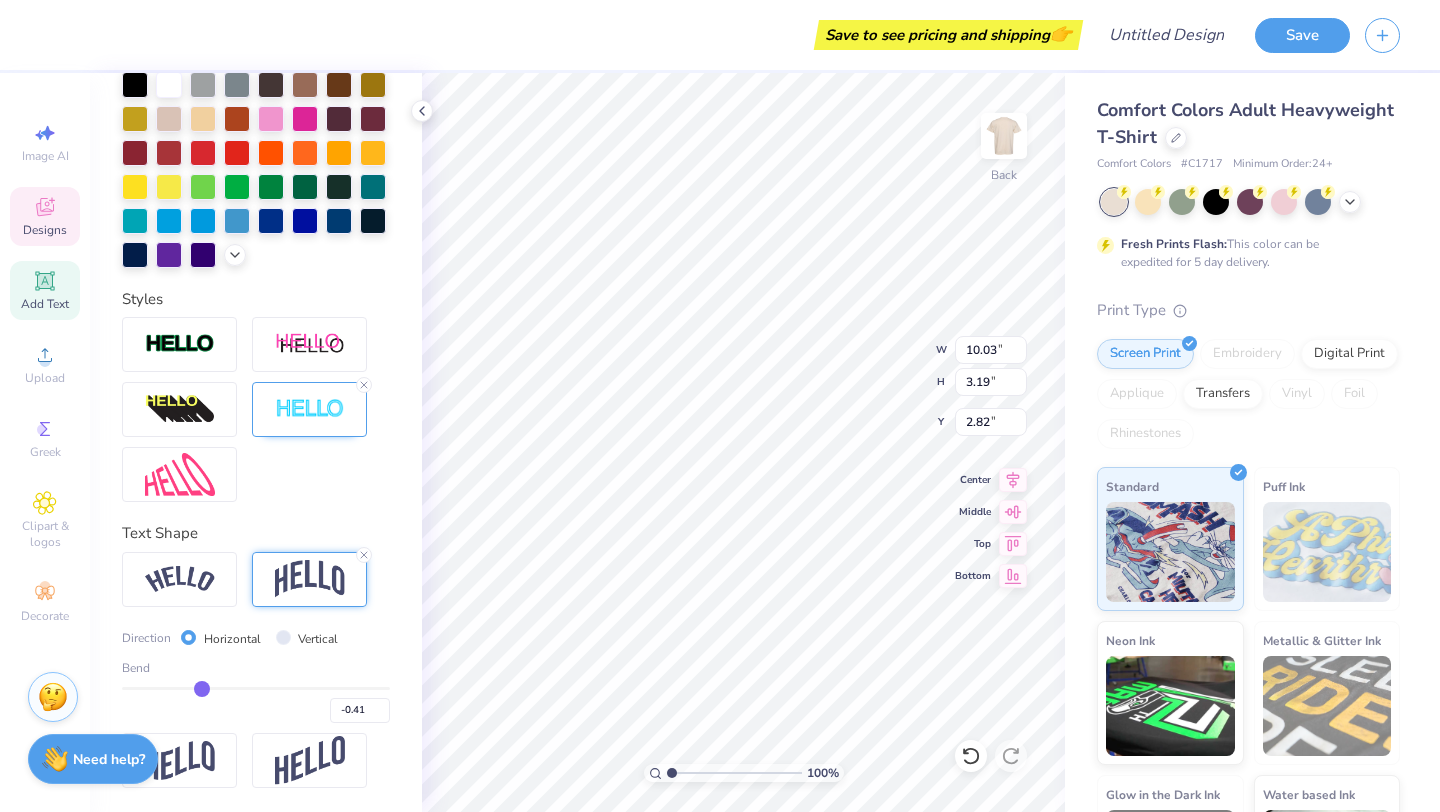 type on "-0.43" 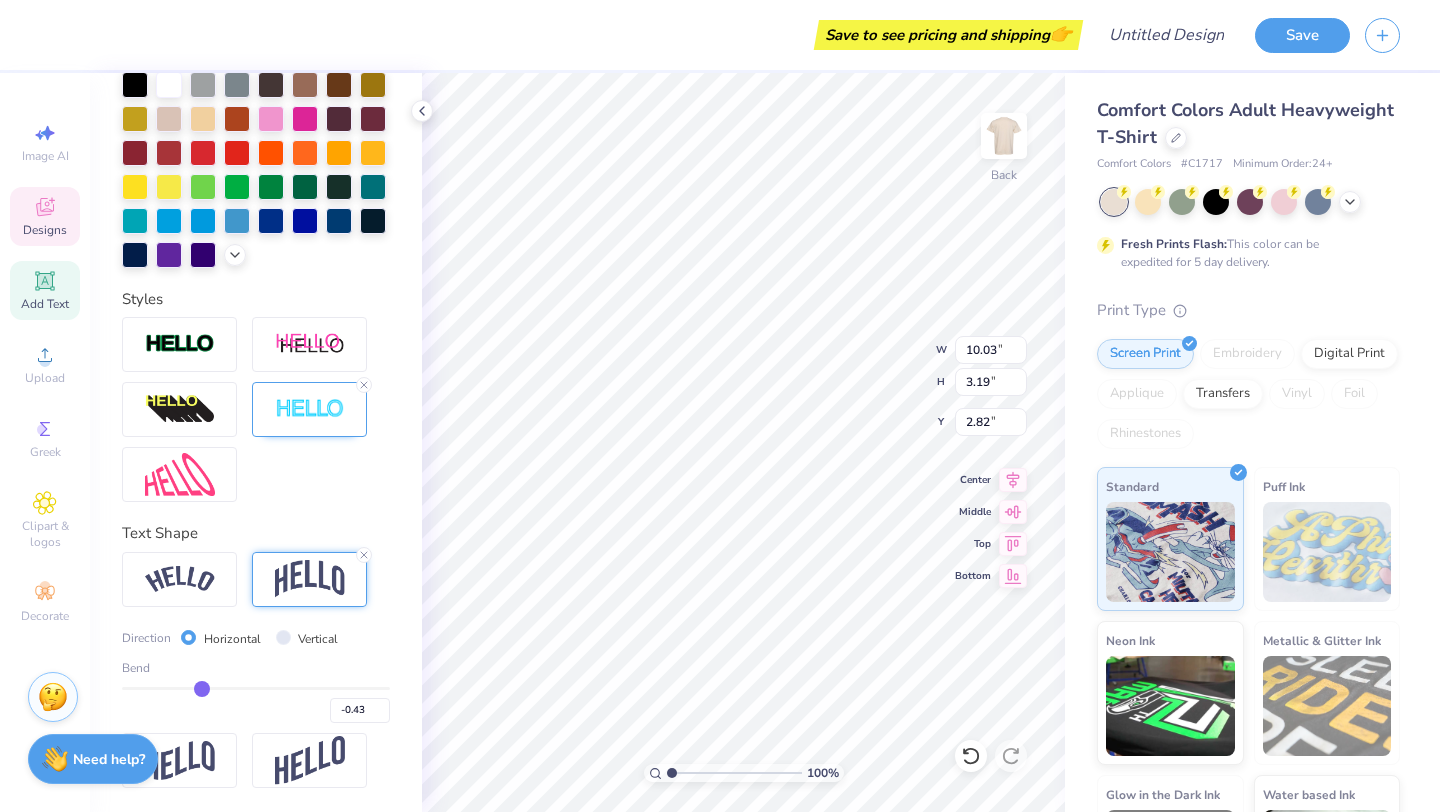 type on "-0.45" 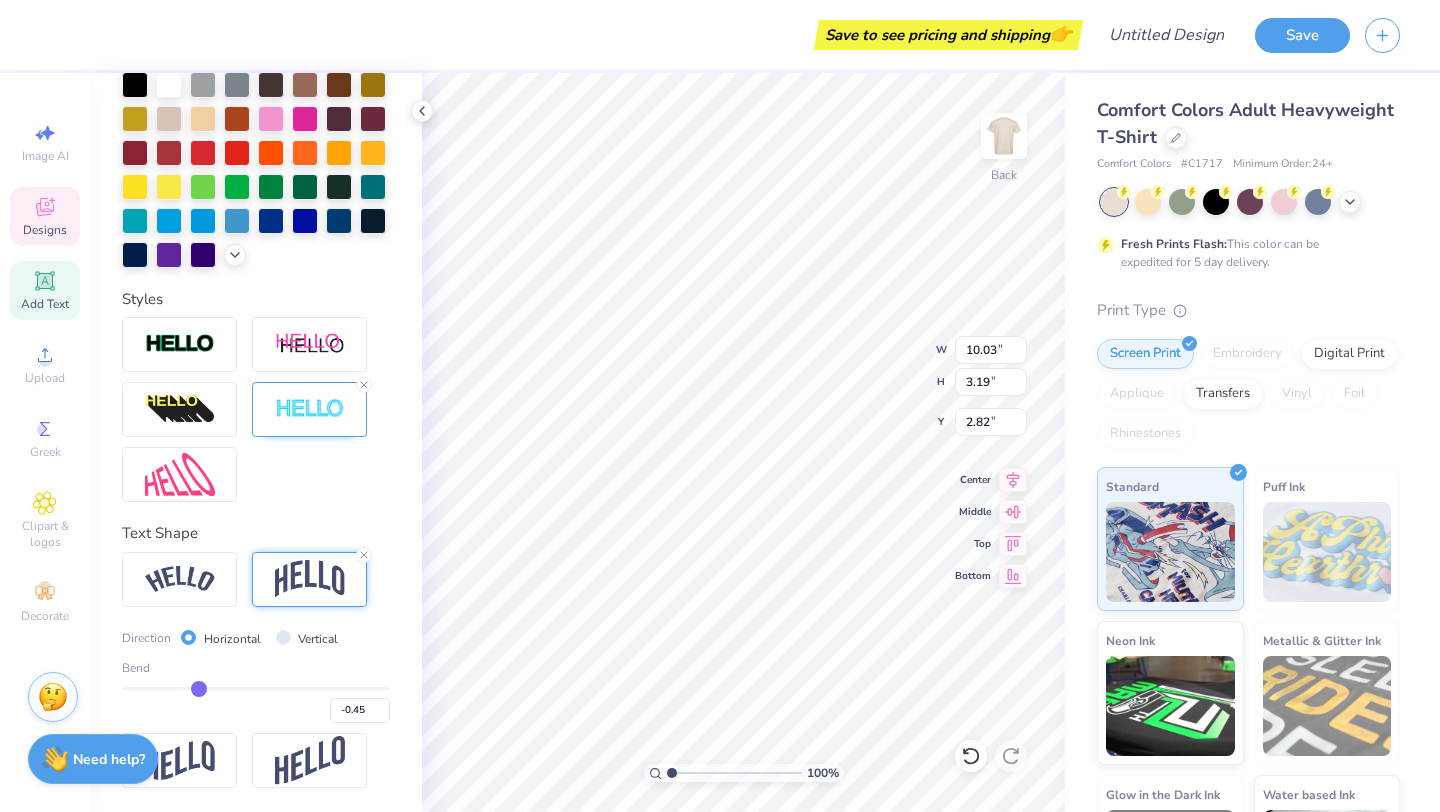 type on "-0.46" 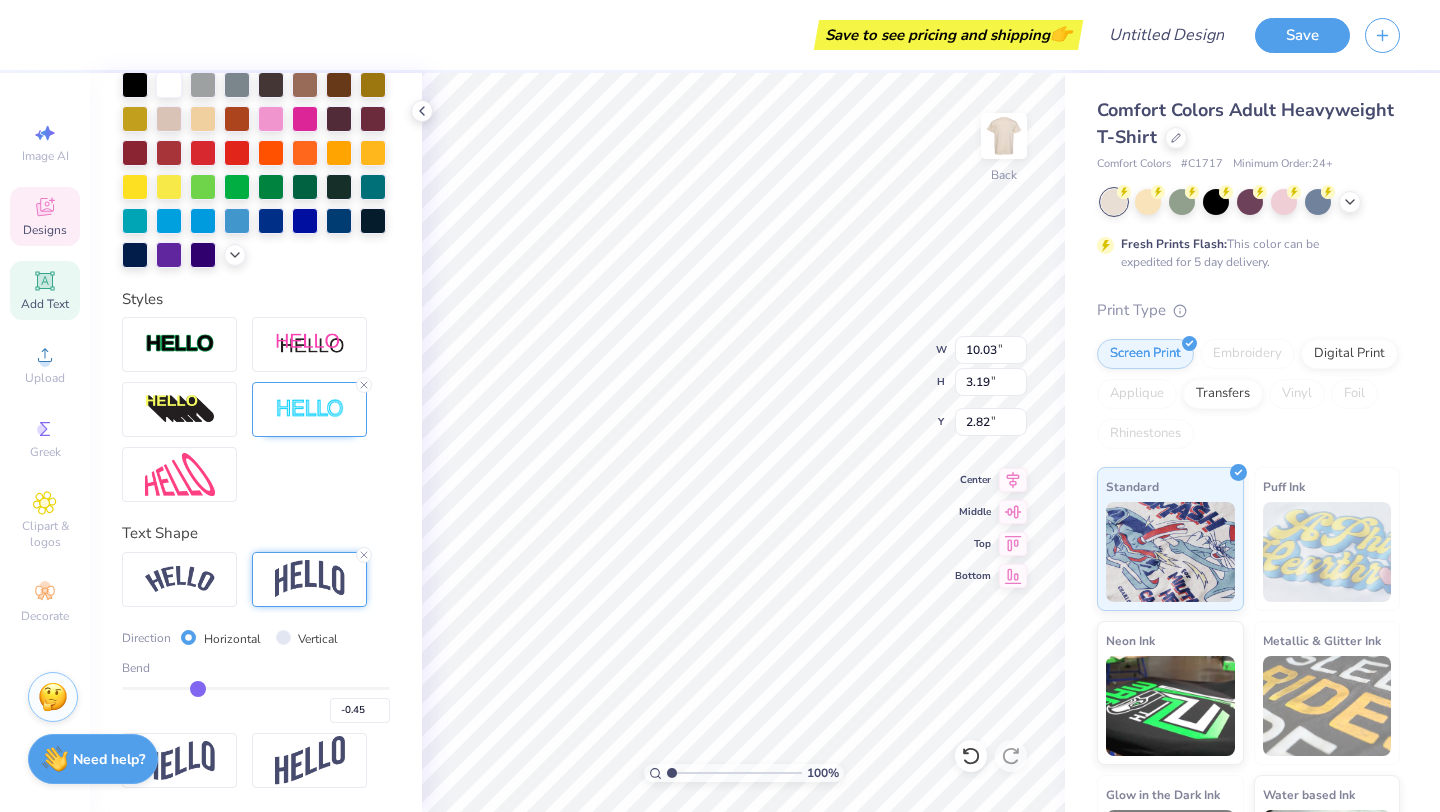 type on "-0.46" 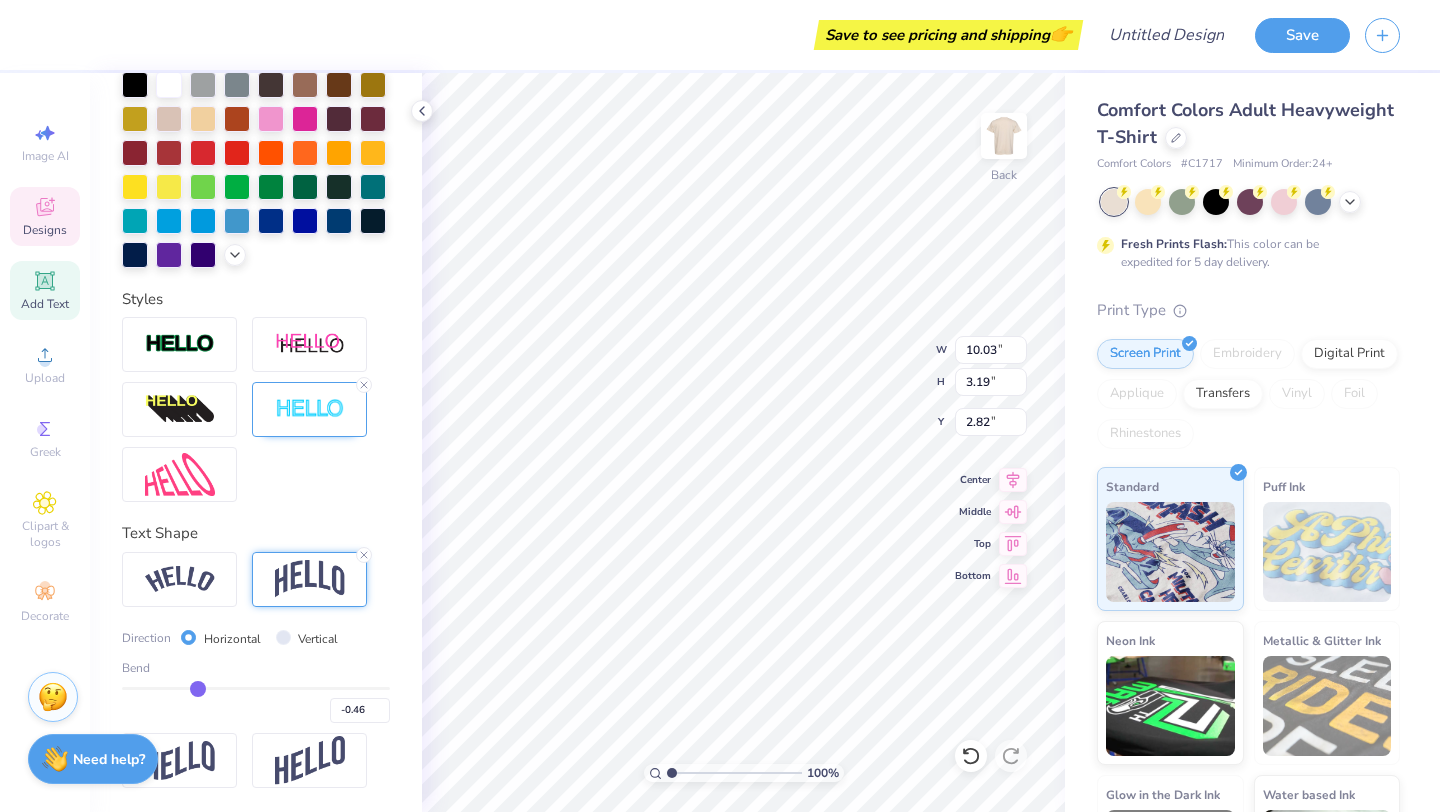 type on "-0.48" 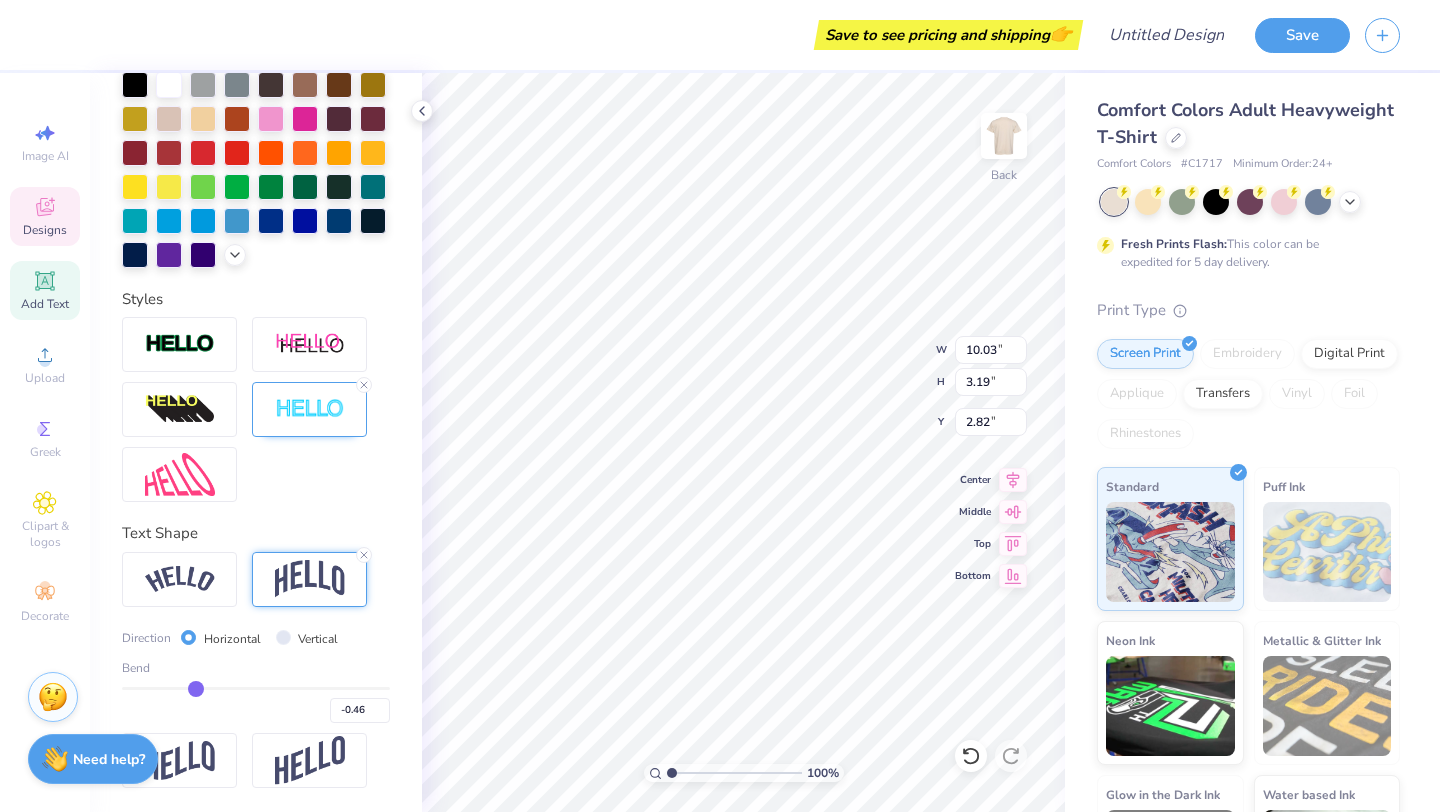 type on "-0.48" 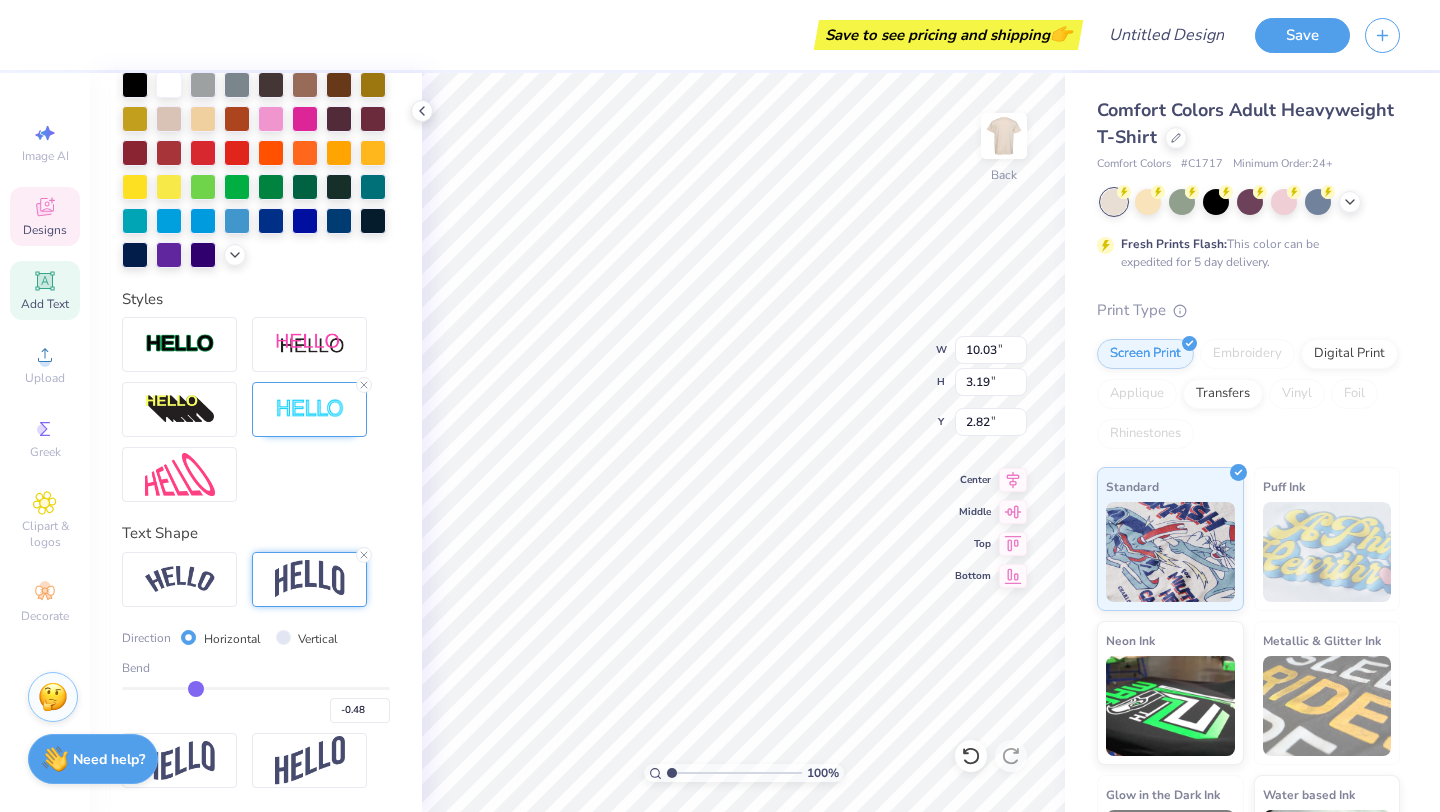 type on "-0.5" 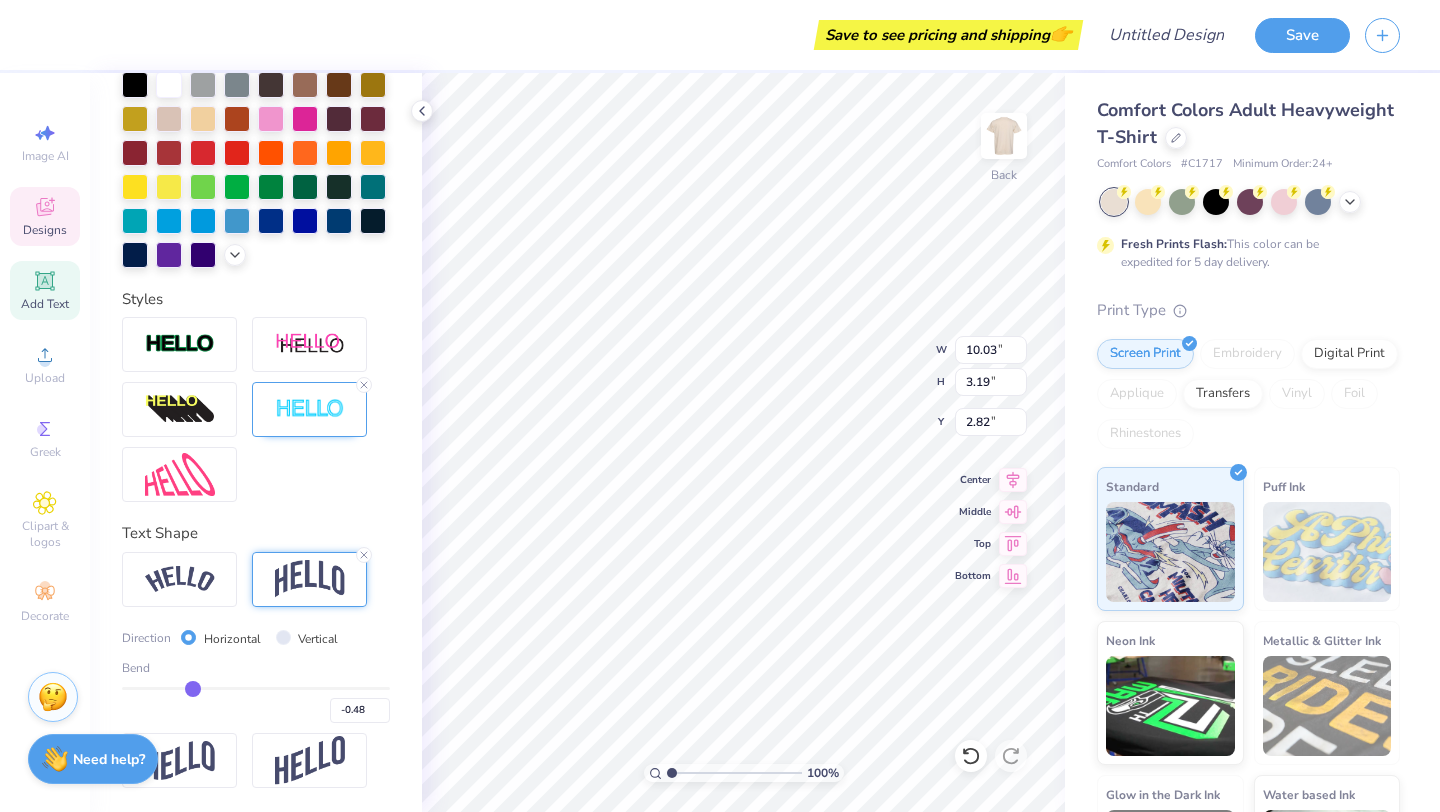 type on "-0.50" 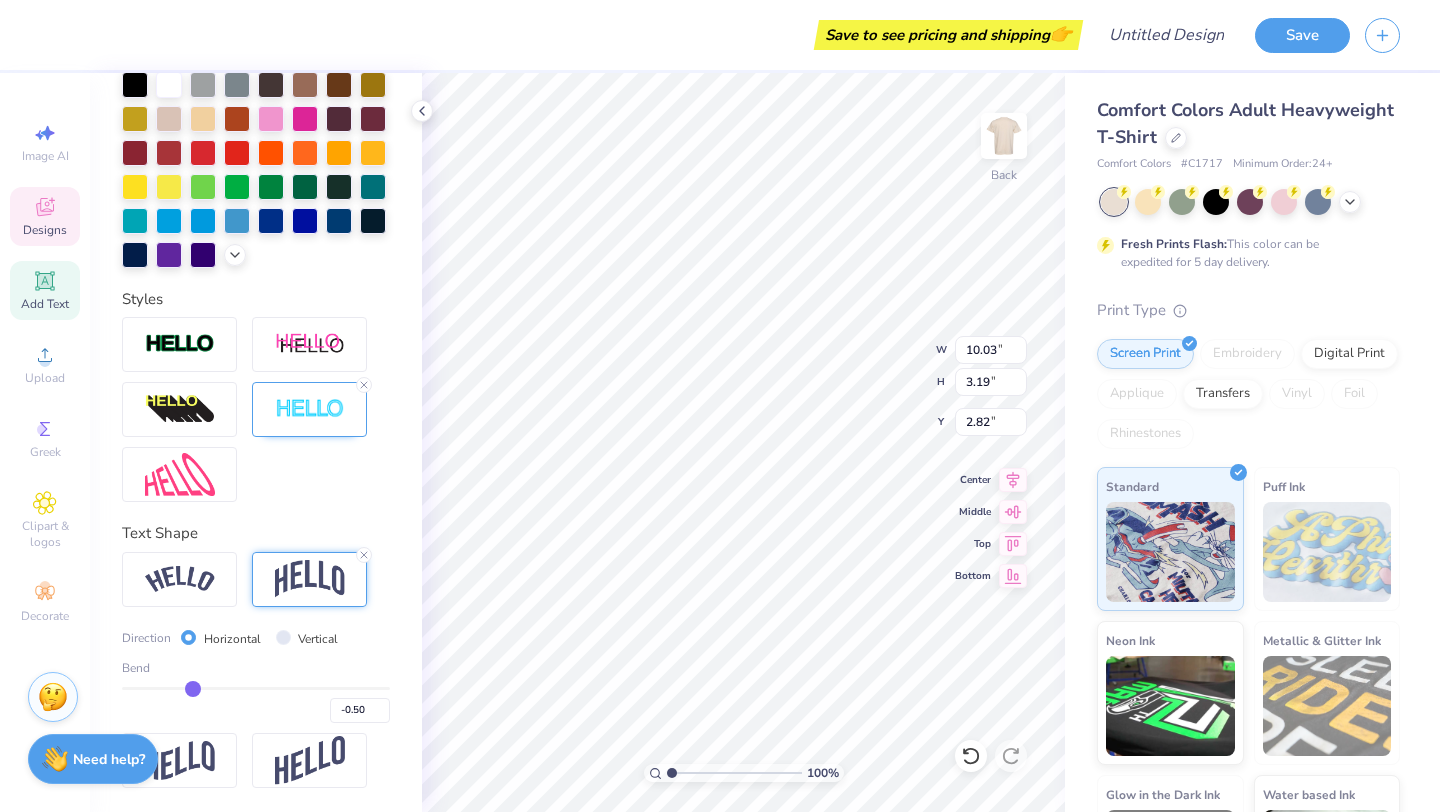 type on "-0.52" 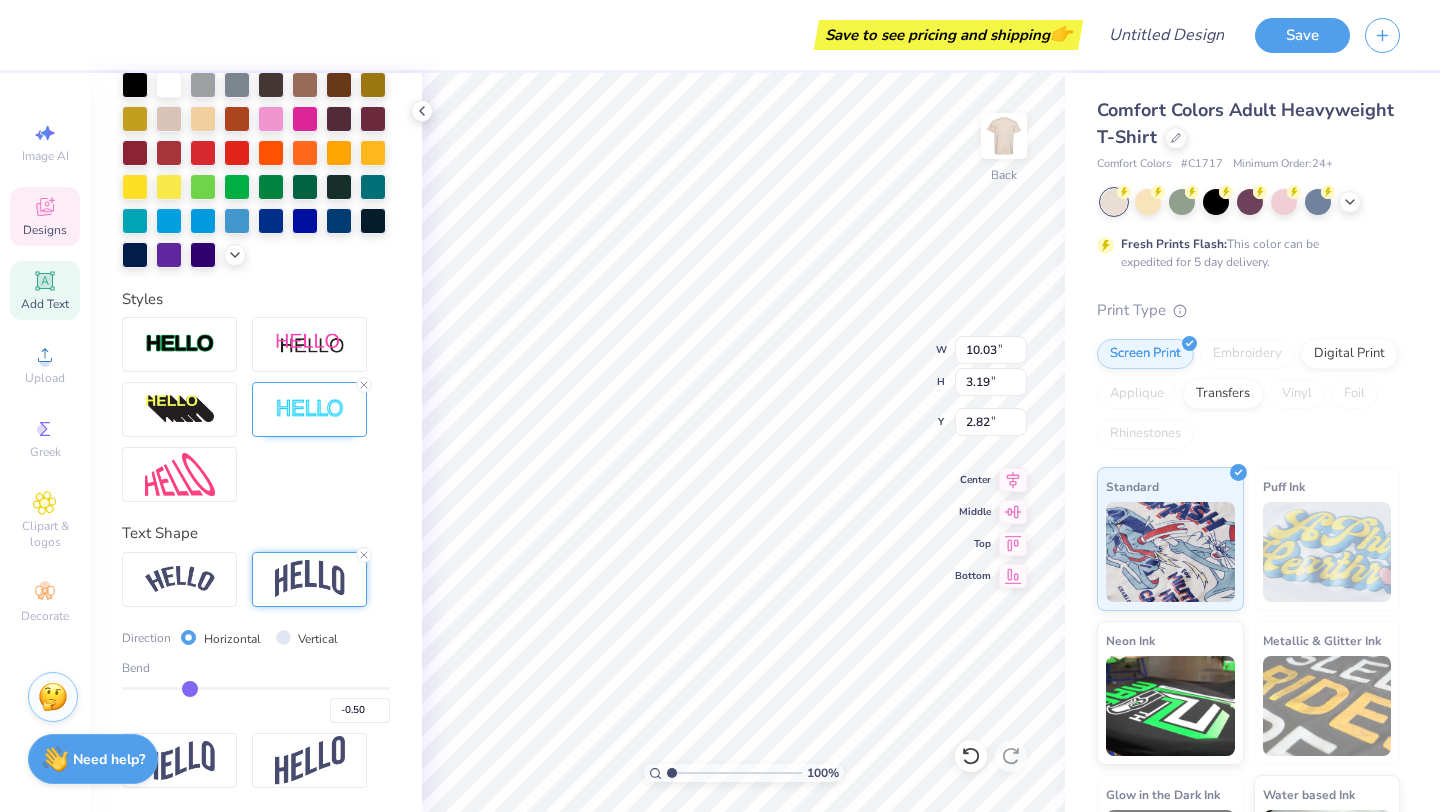 type on "-0.52" 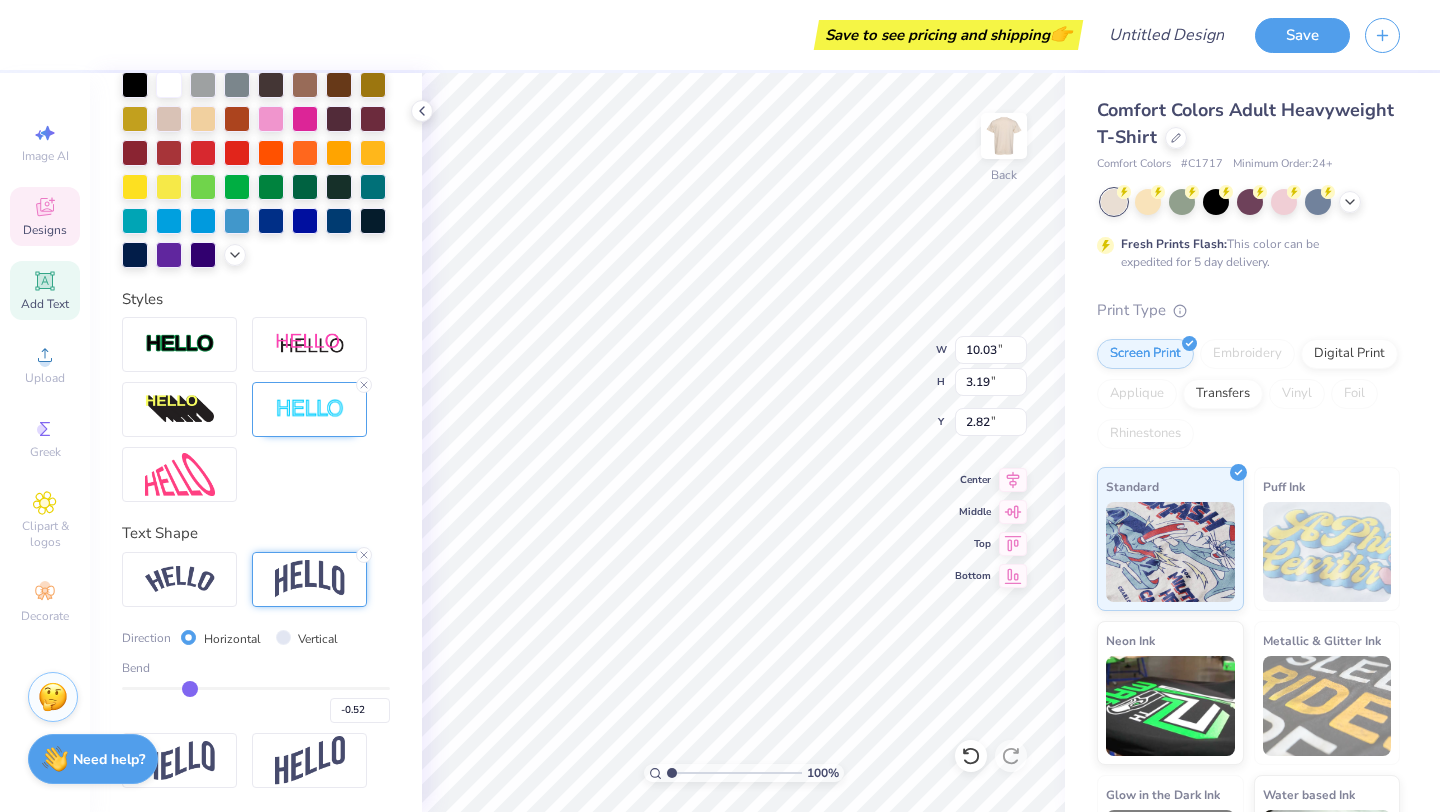 type on "-0.55" 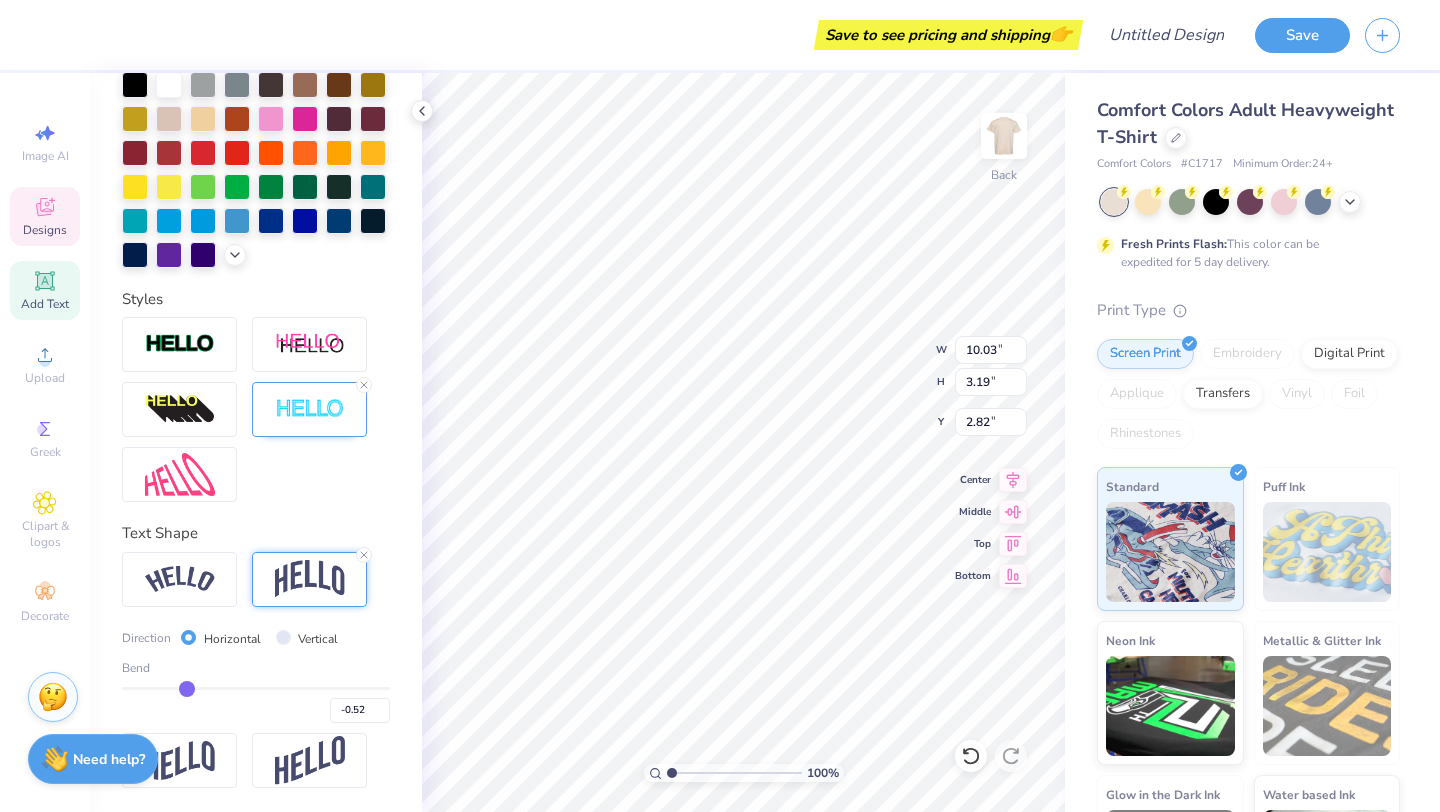 type on "-0.55" 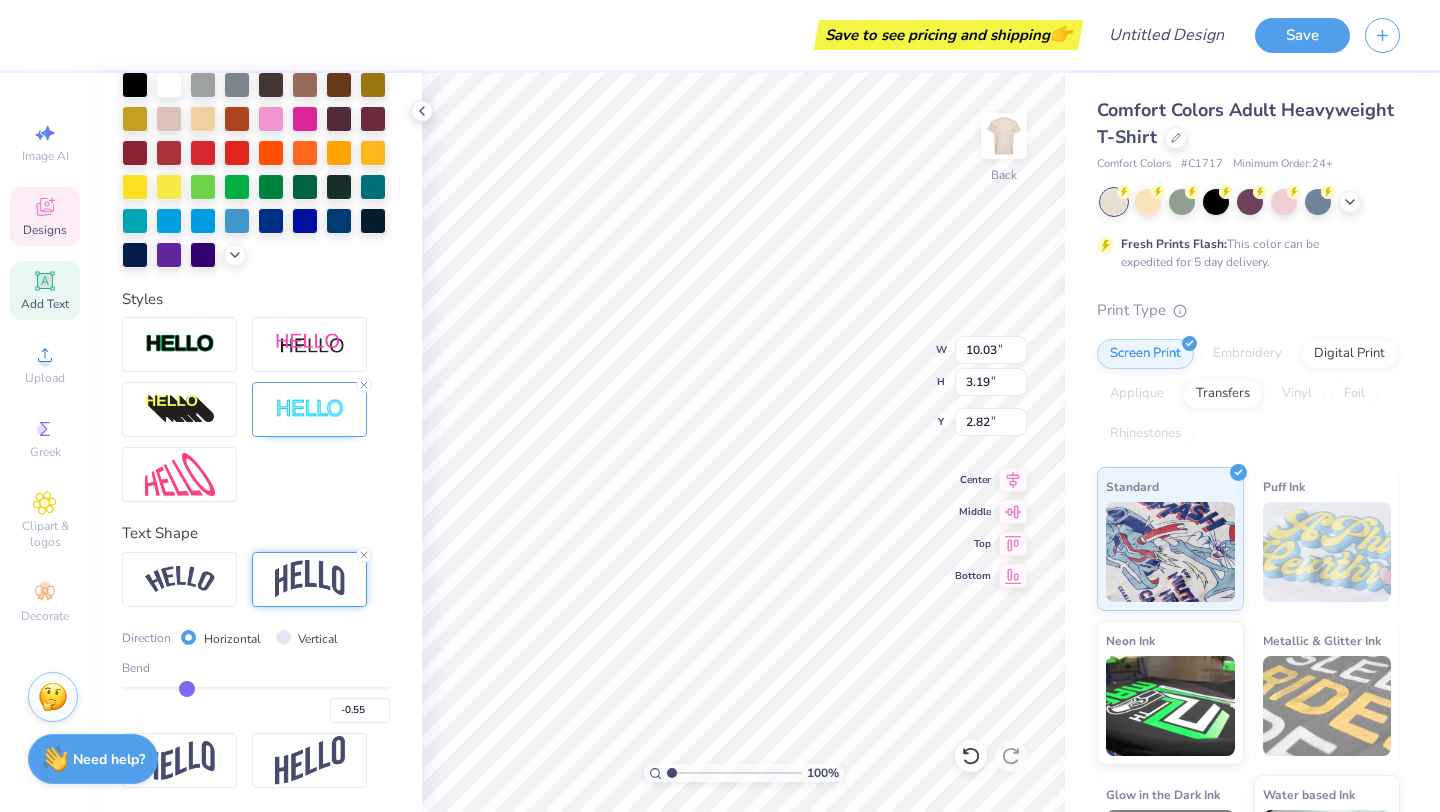 type on "-0.57" 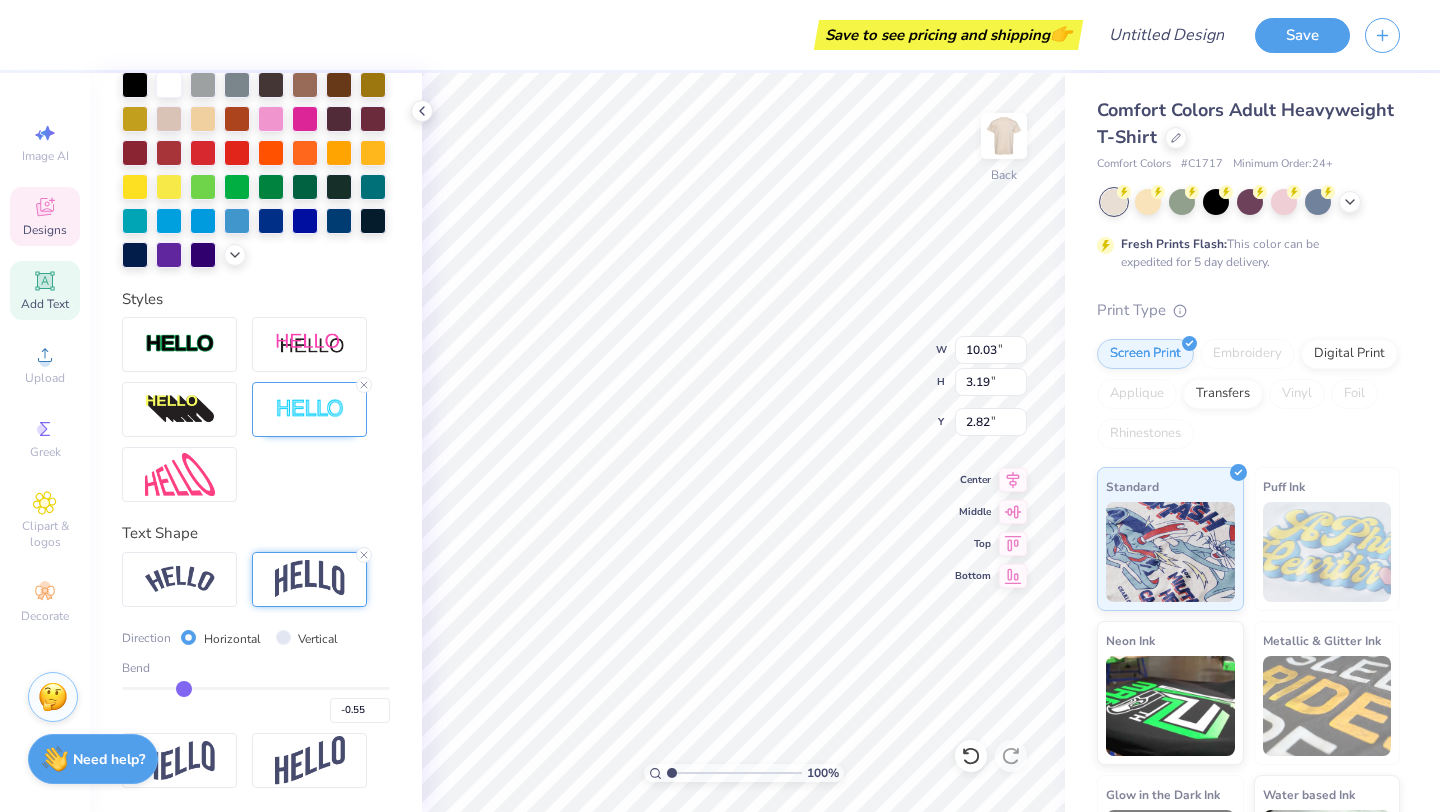 type on "-0.57" 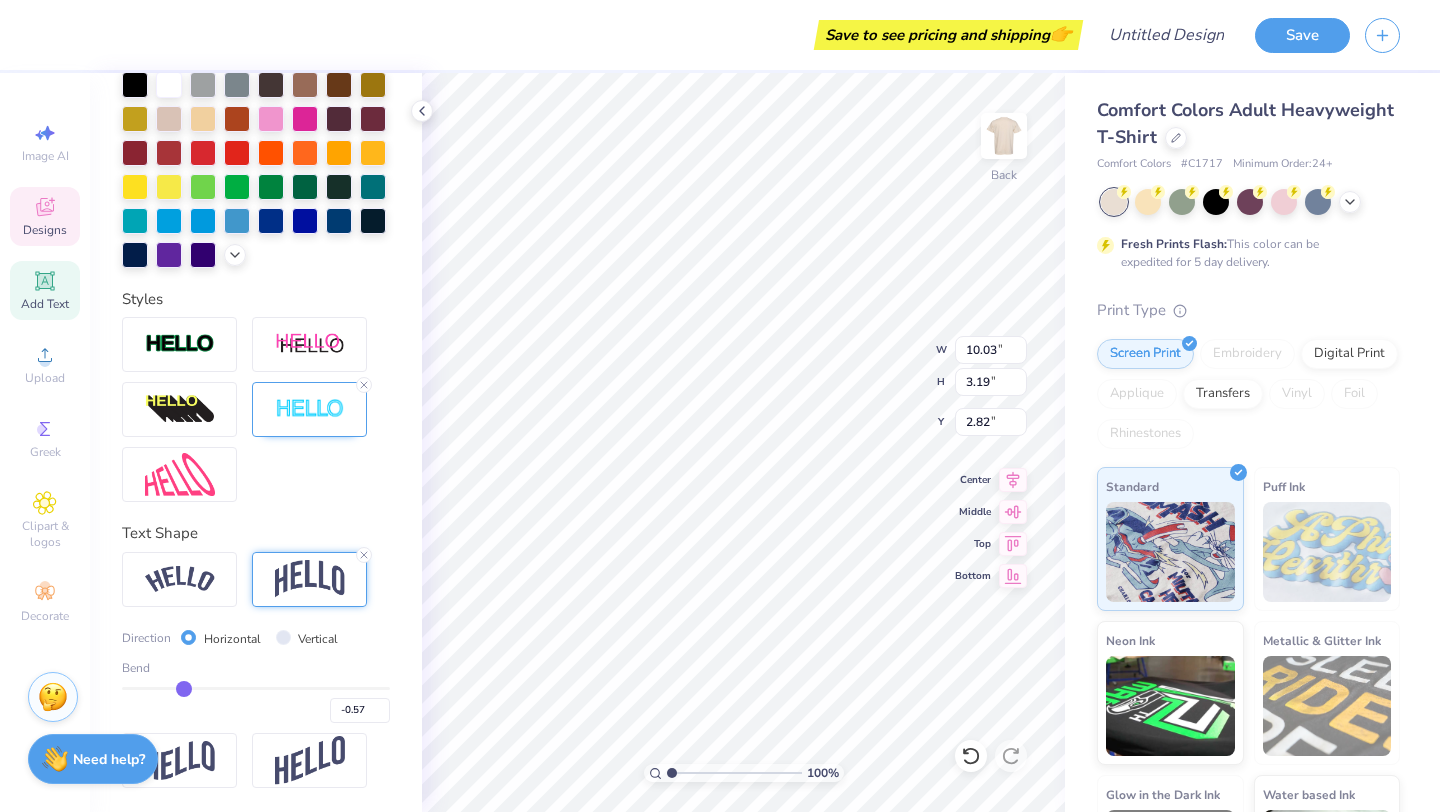 type on "-0.58" 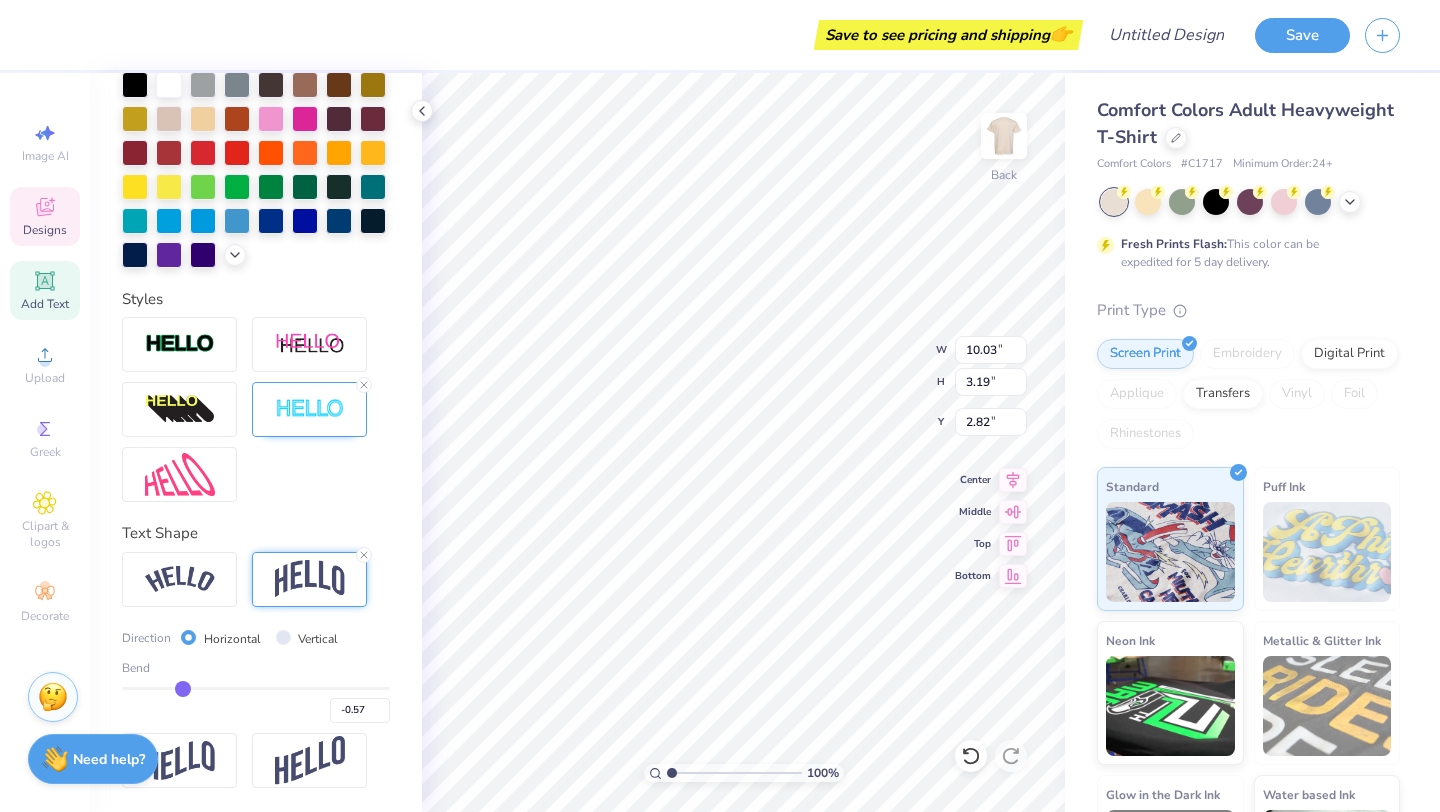 type on "-0.58" 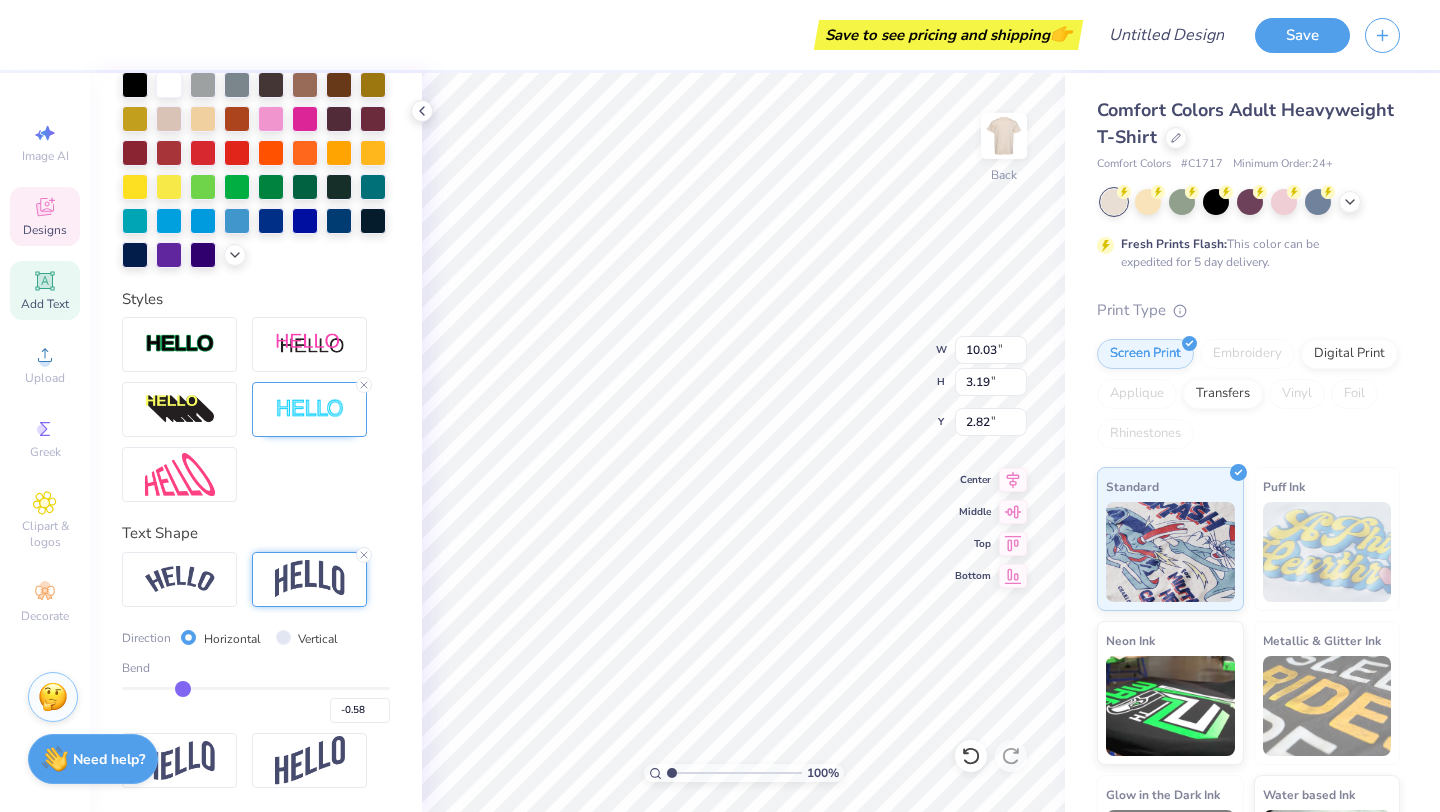 type on "-0.59" 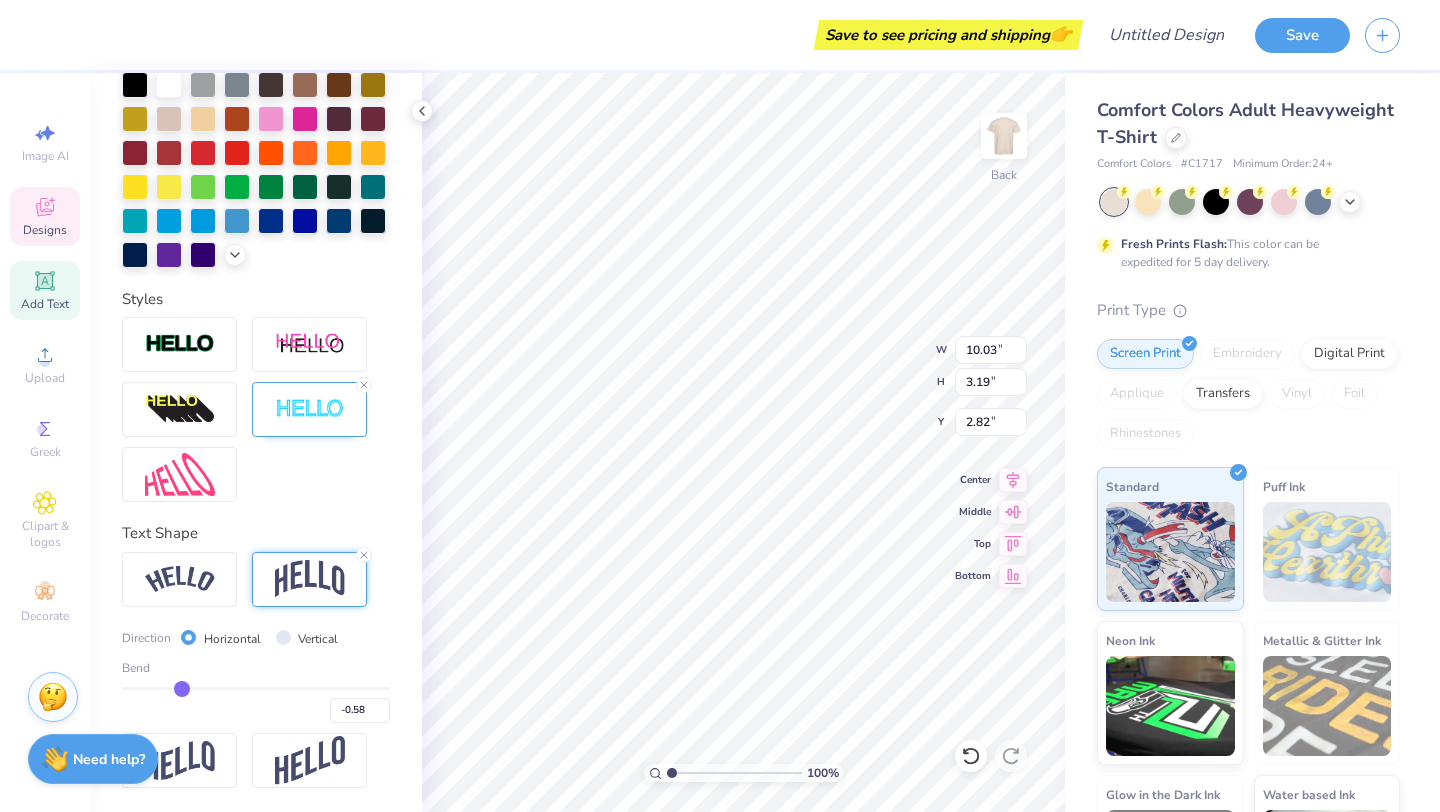 type on "-0.59" 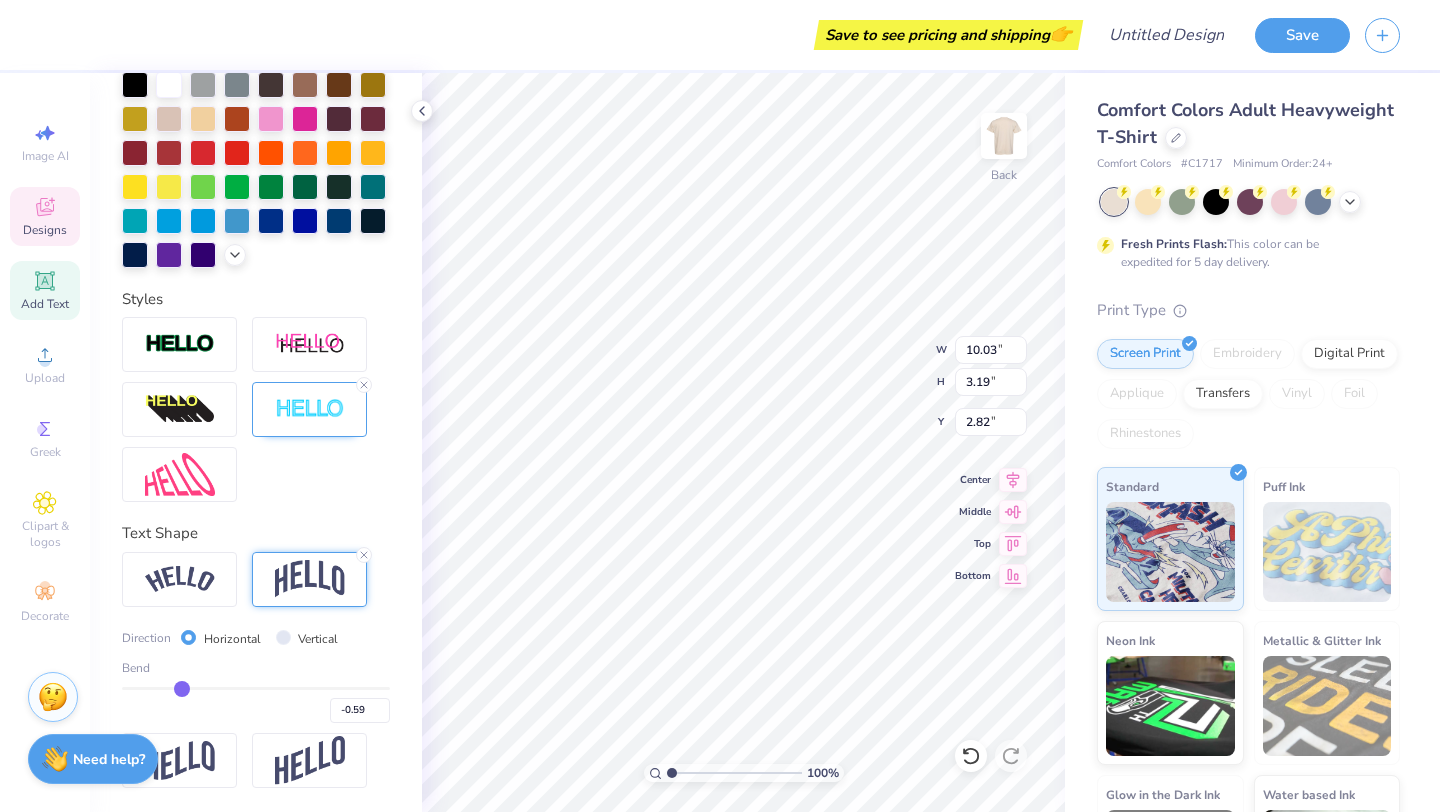 type on "-0.6" 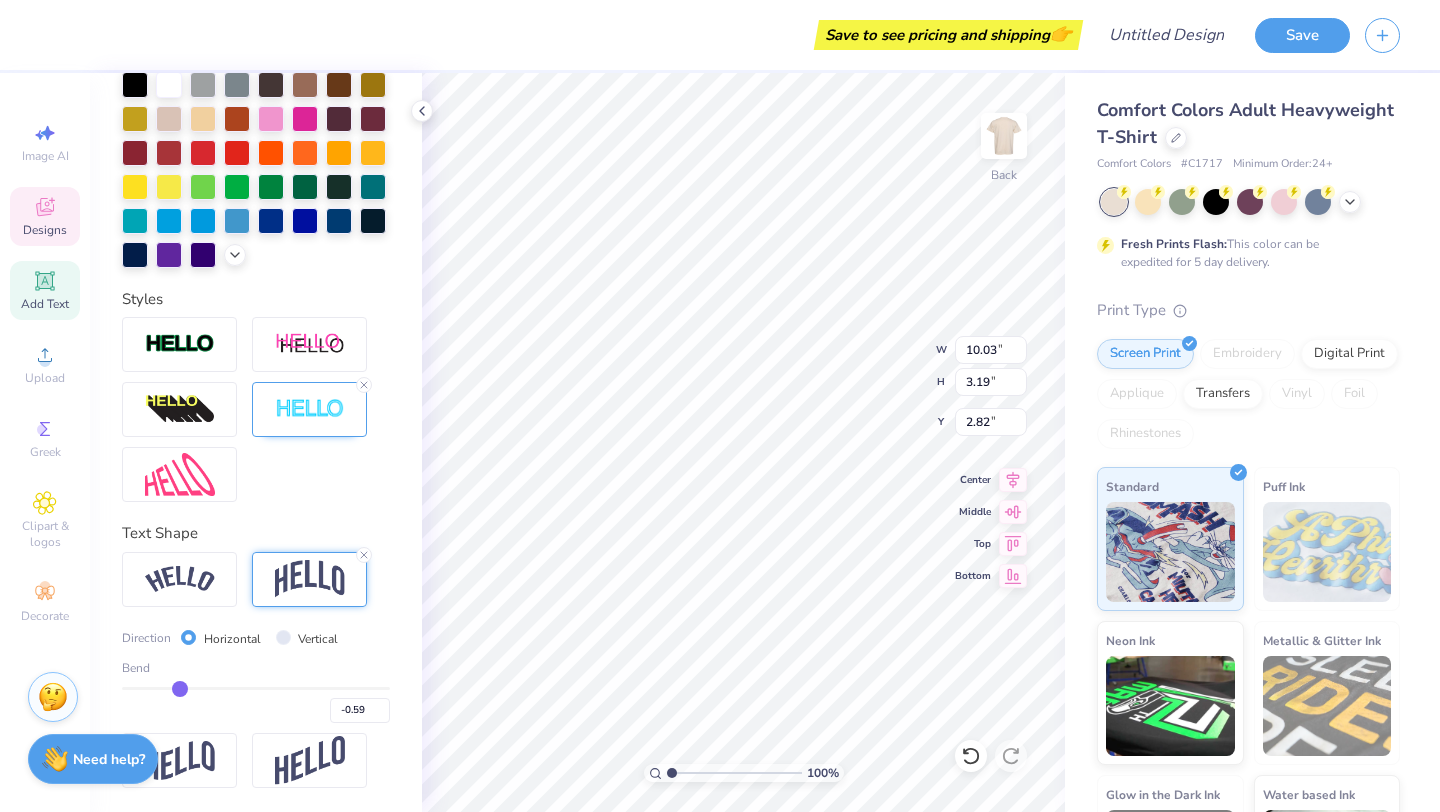 type on "-0.60" 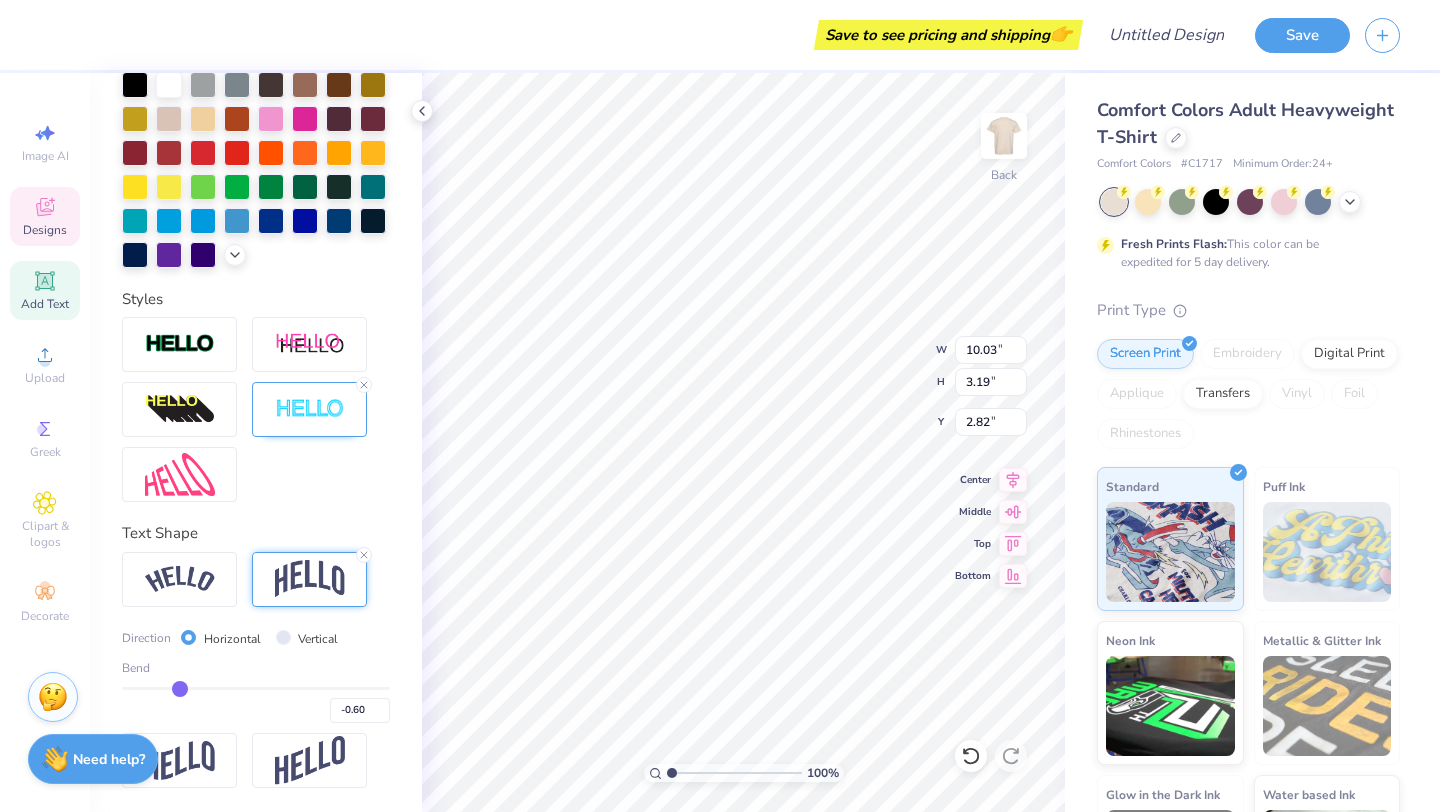 type on "-0.61" 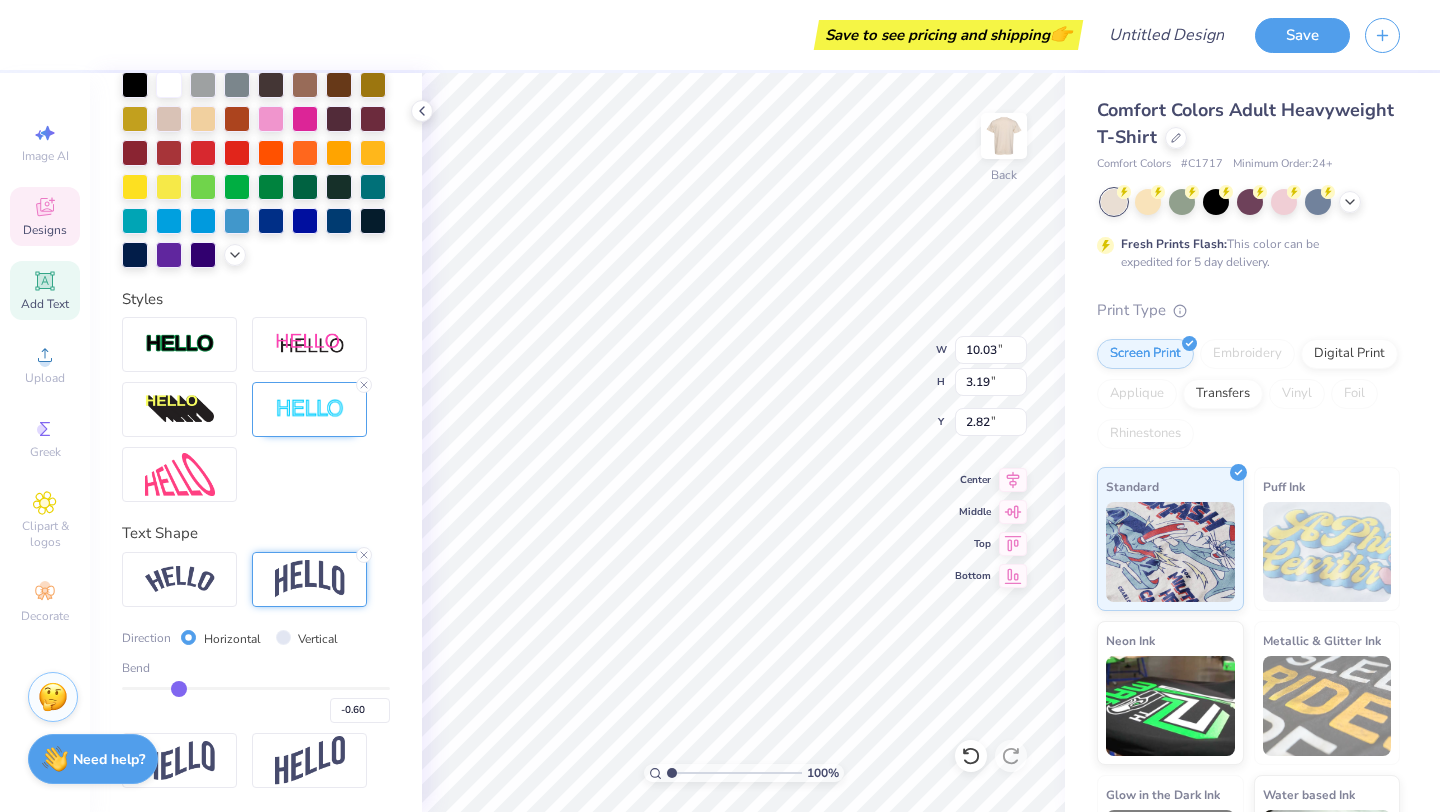 type on "-0.61" 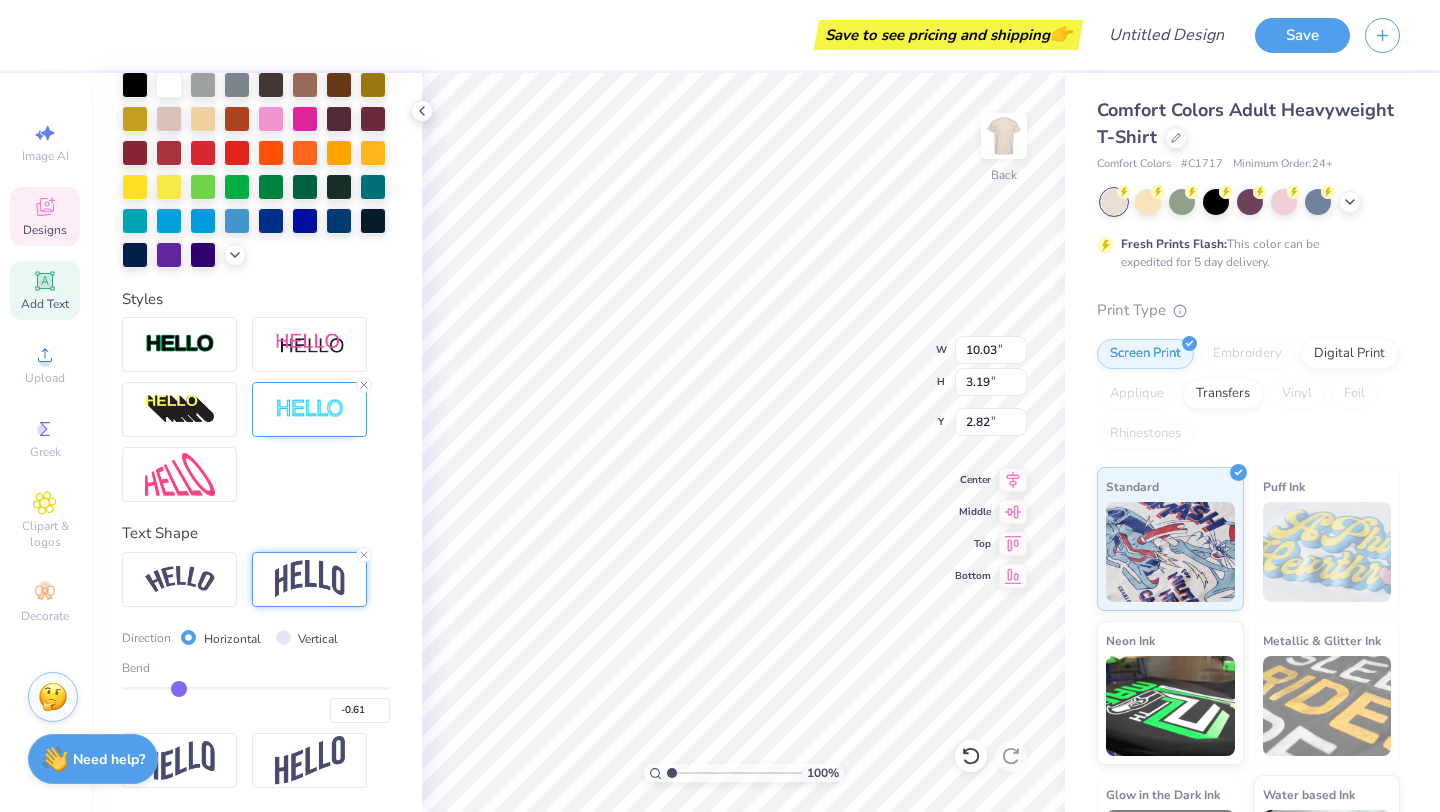 type on "-0.62" 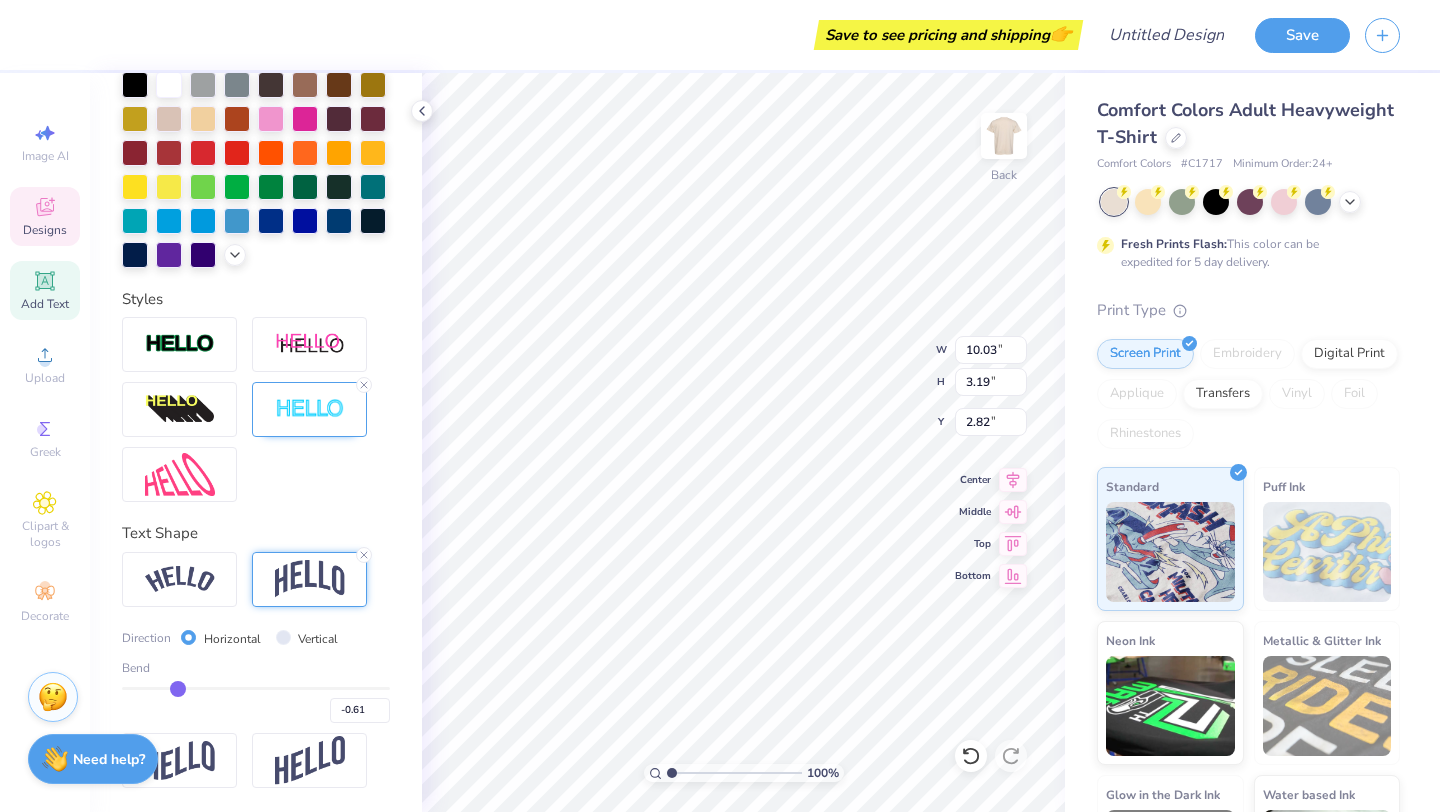 type on "-0.62" 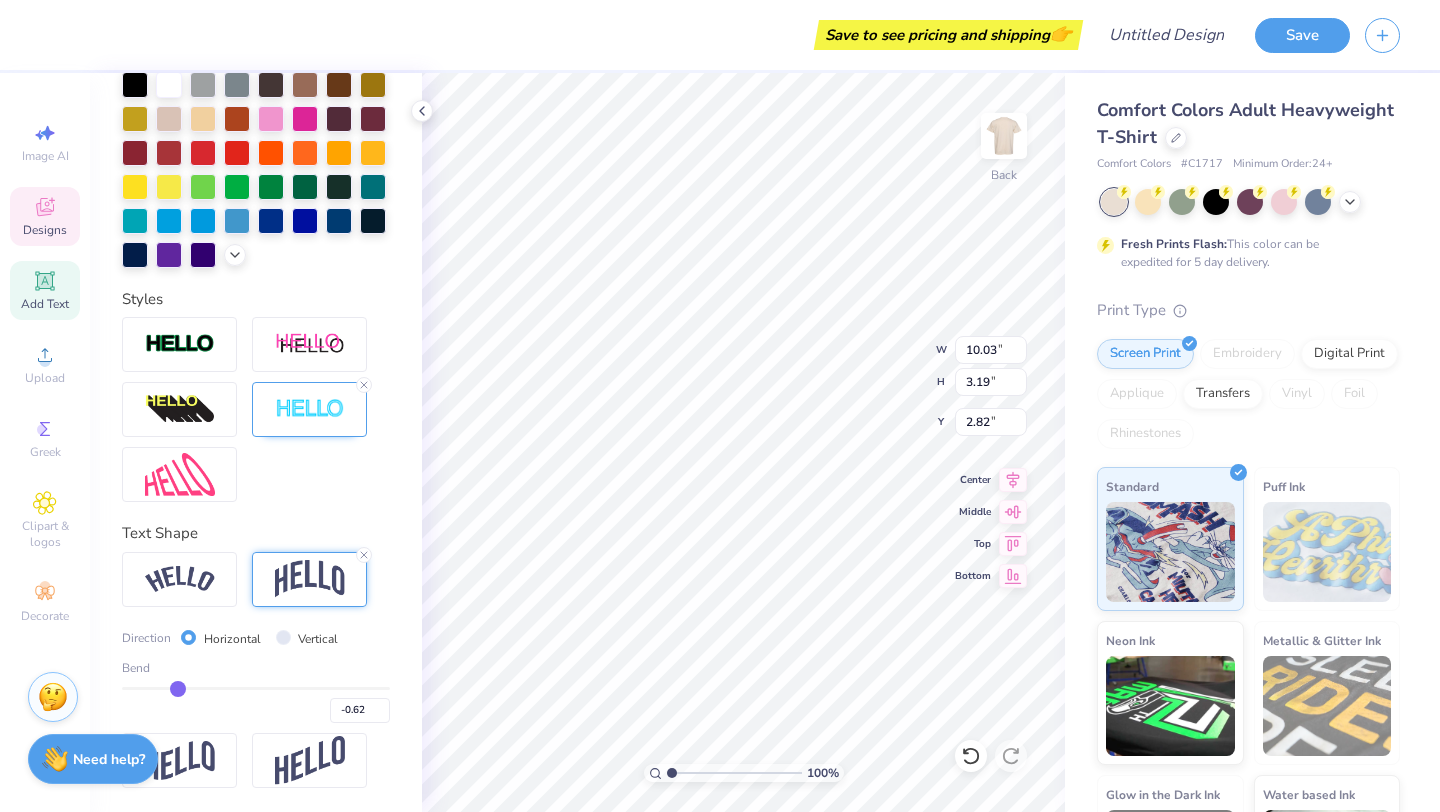type on "-0.63" 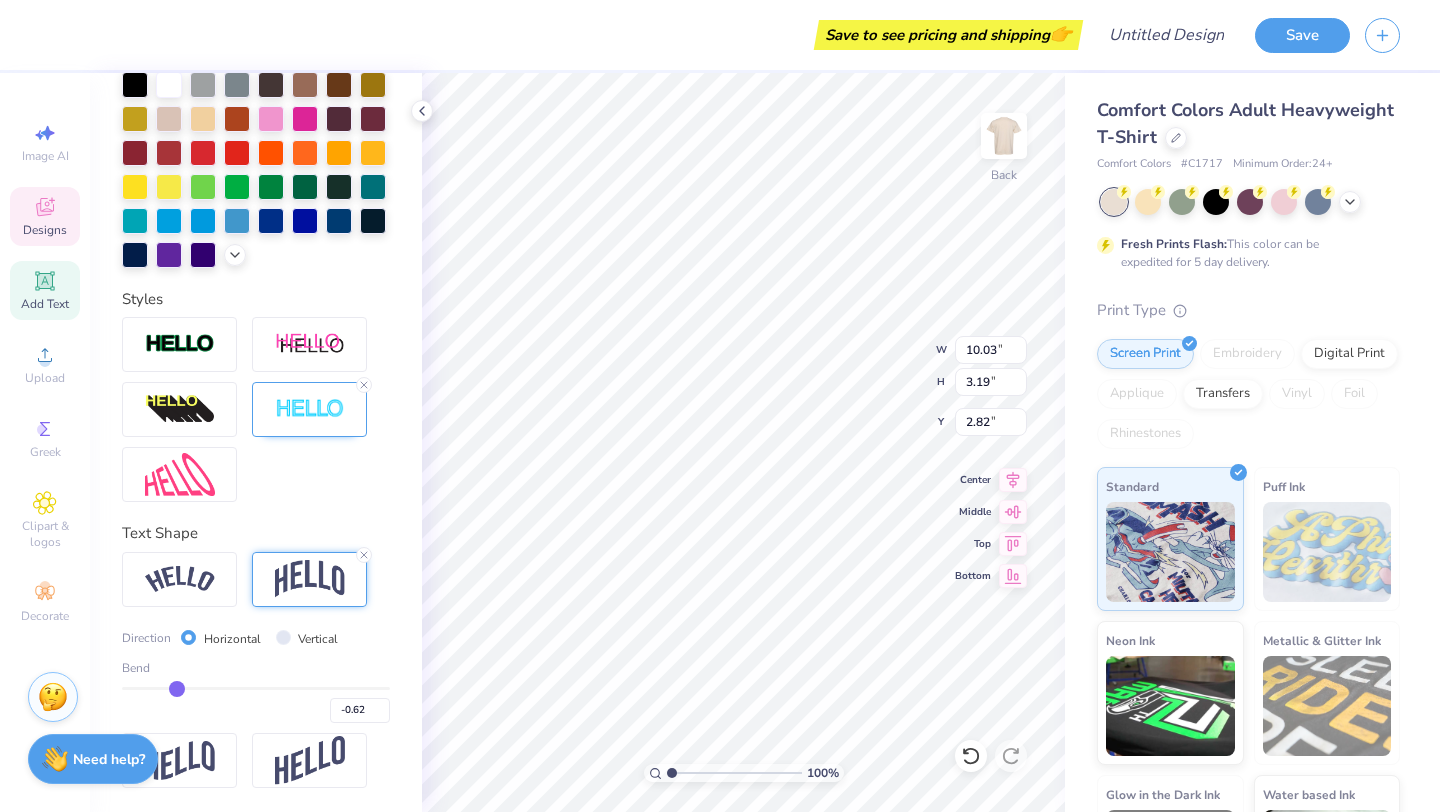 type on "-0.63" 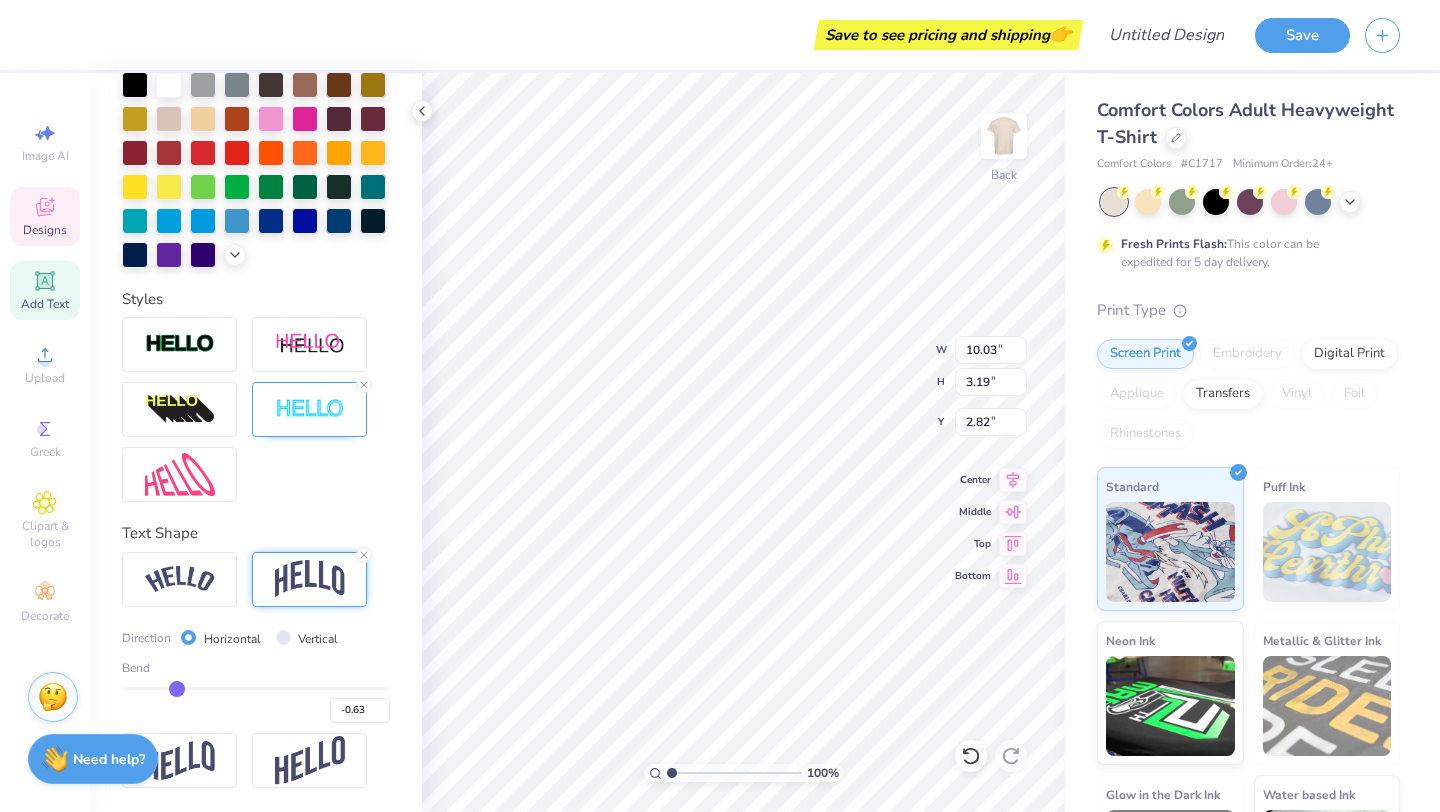 type on "-0.64" 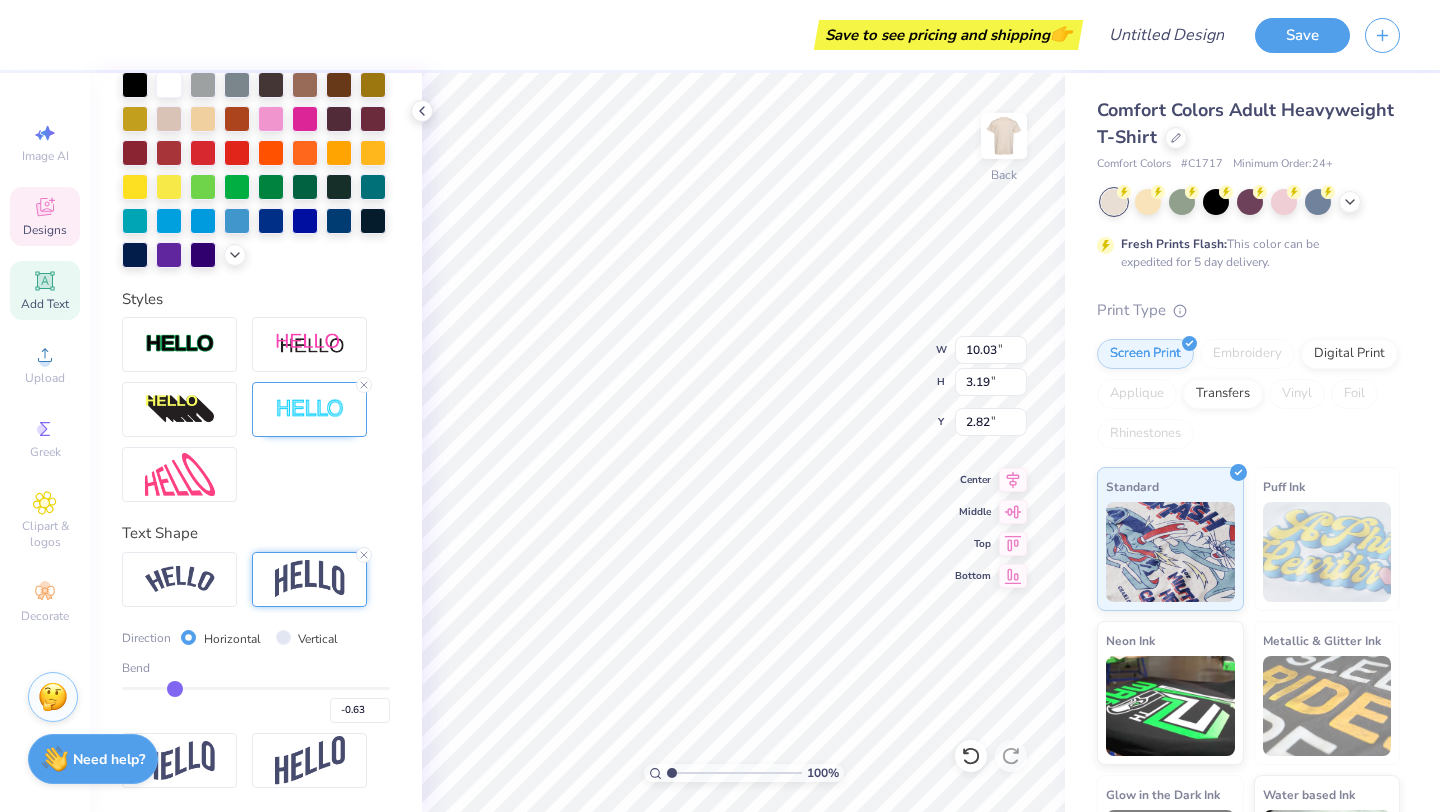 type on "-0.64" 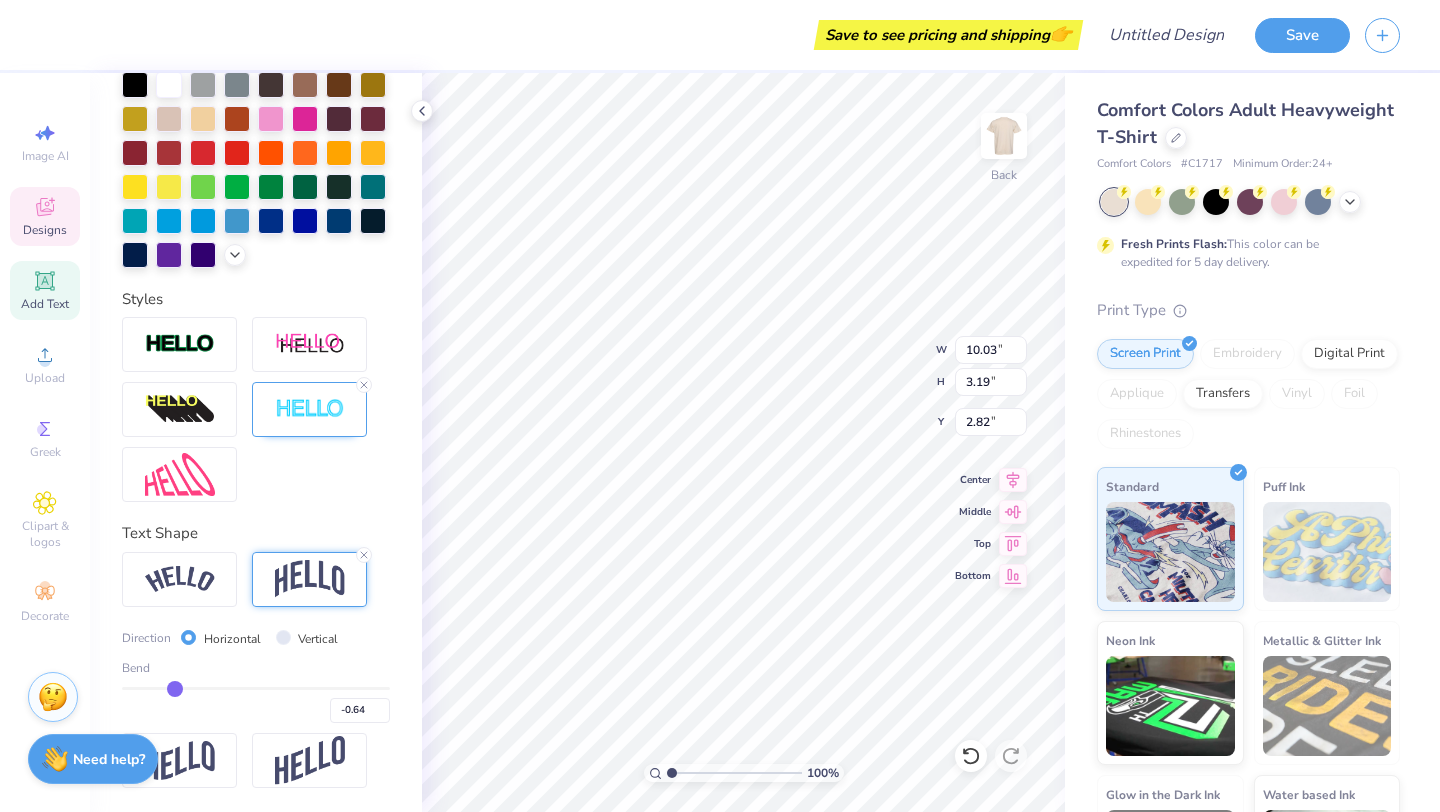 type on "-0.65" 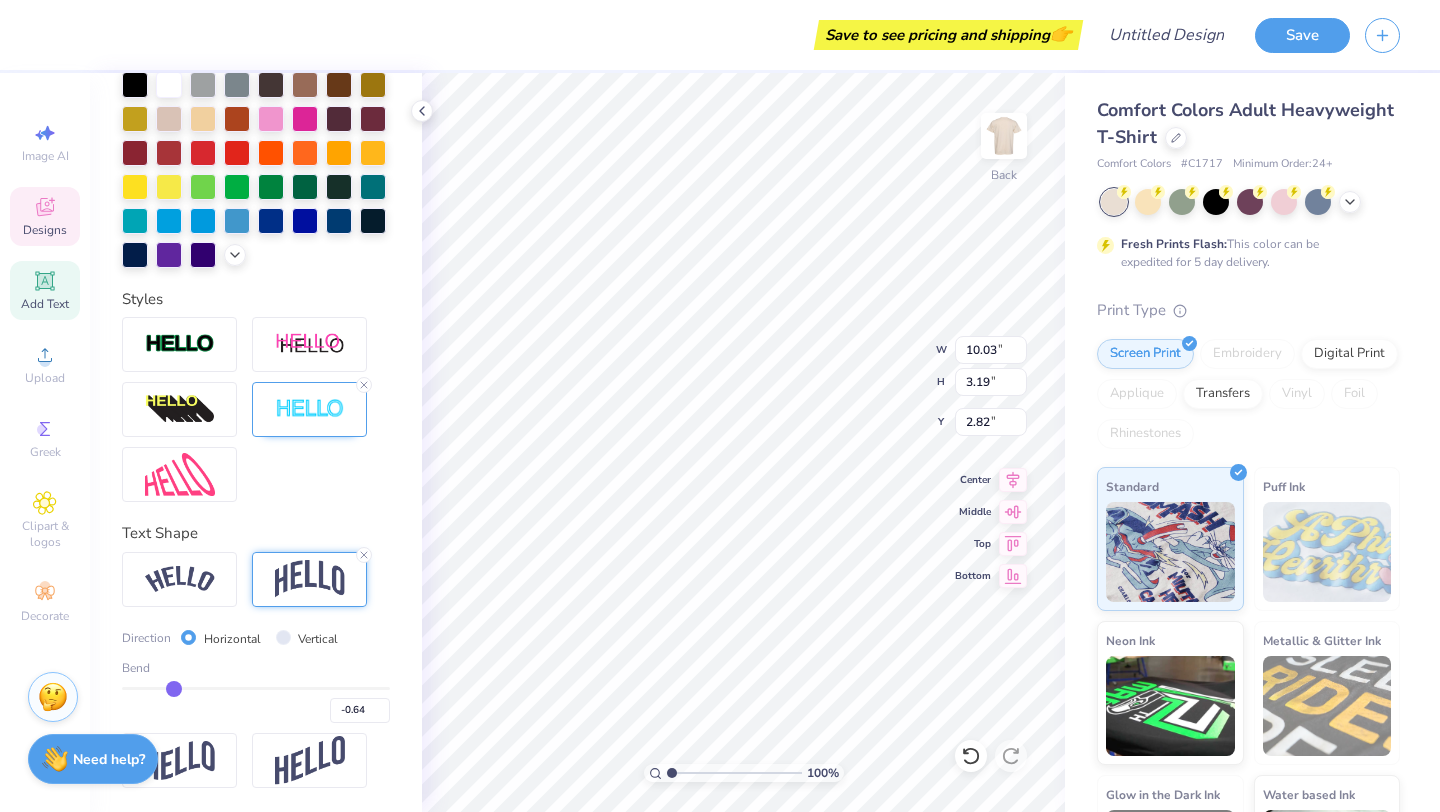 type on "-0.65" 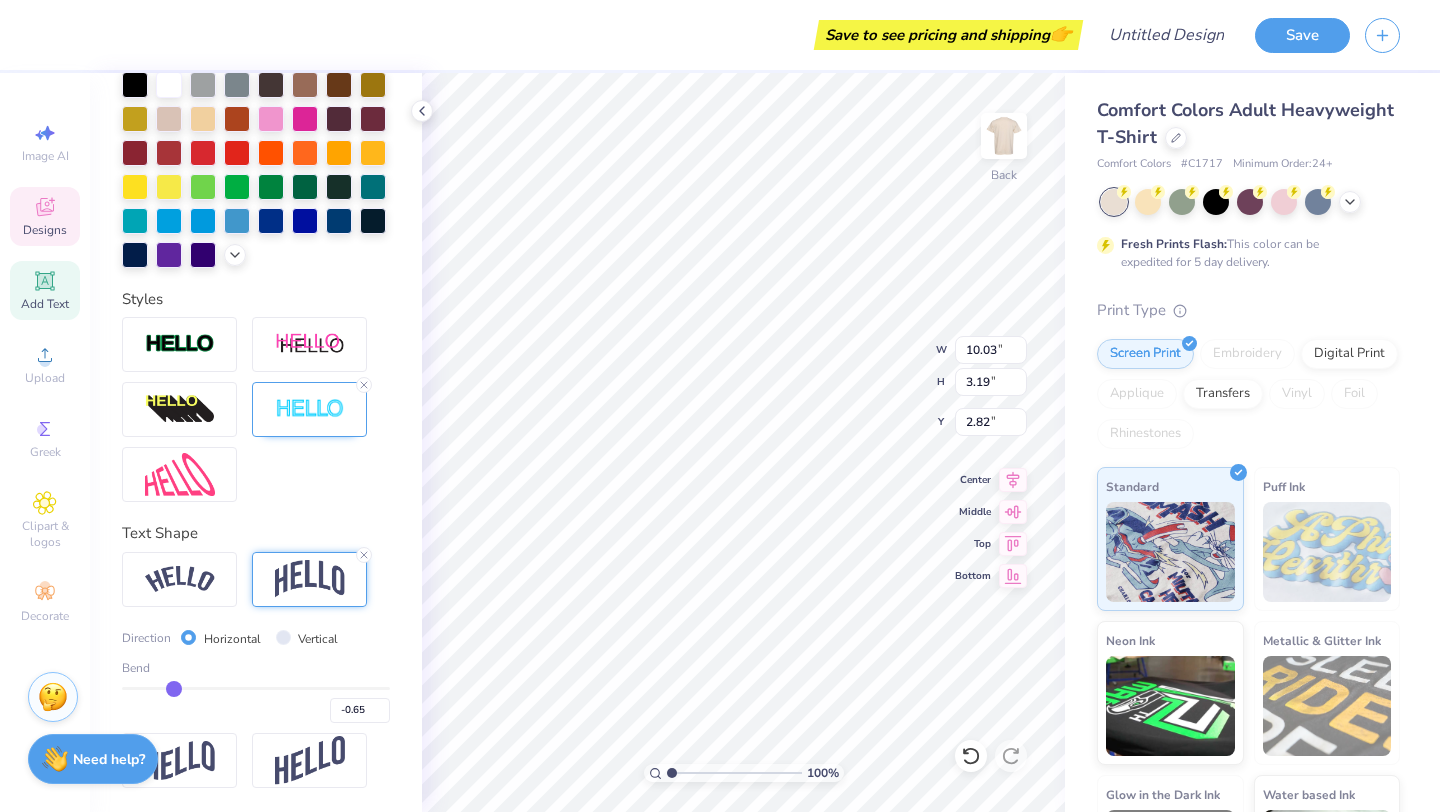 type on "-0.66" 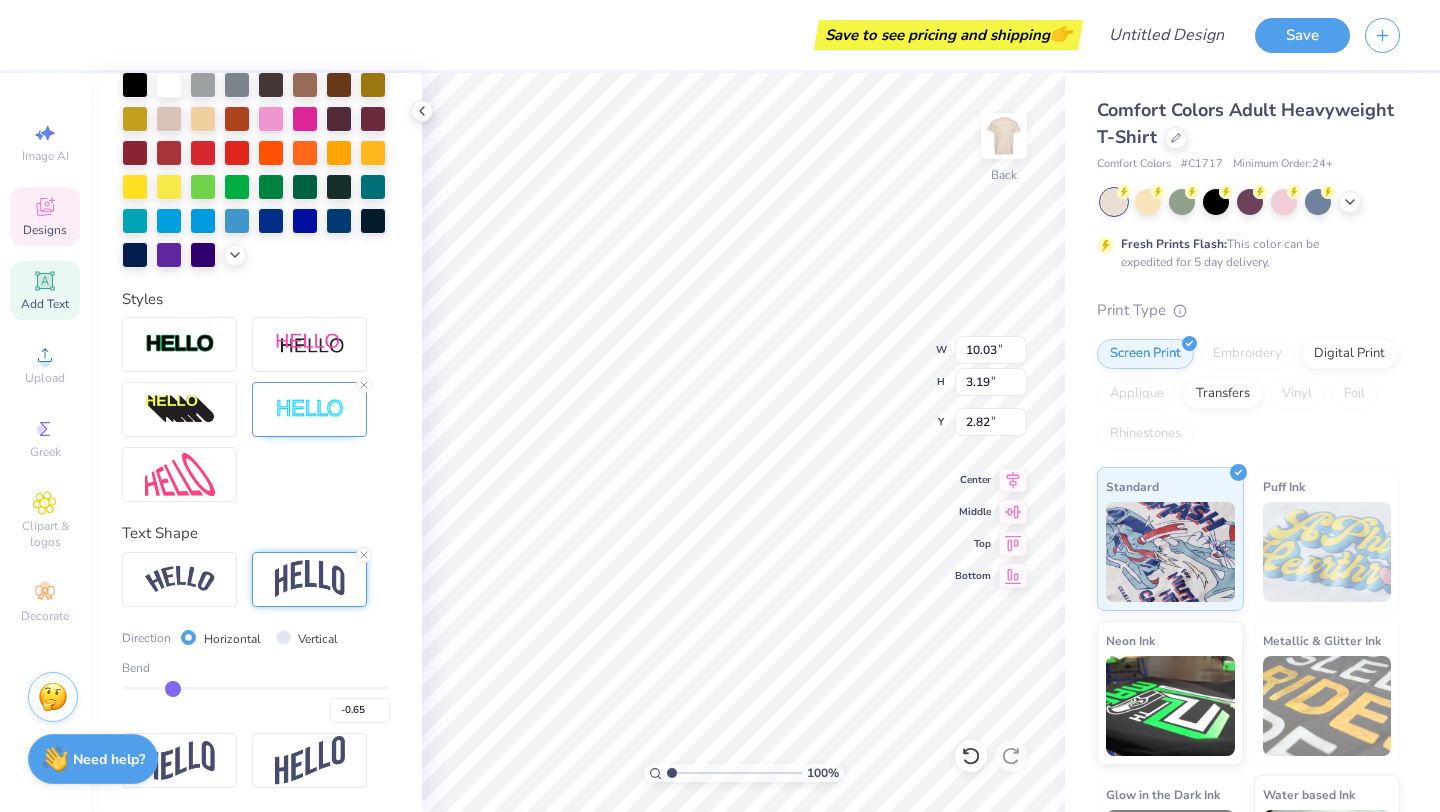 type 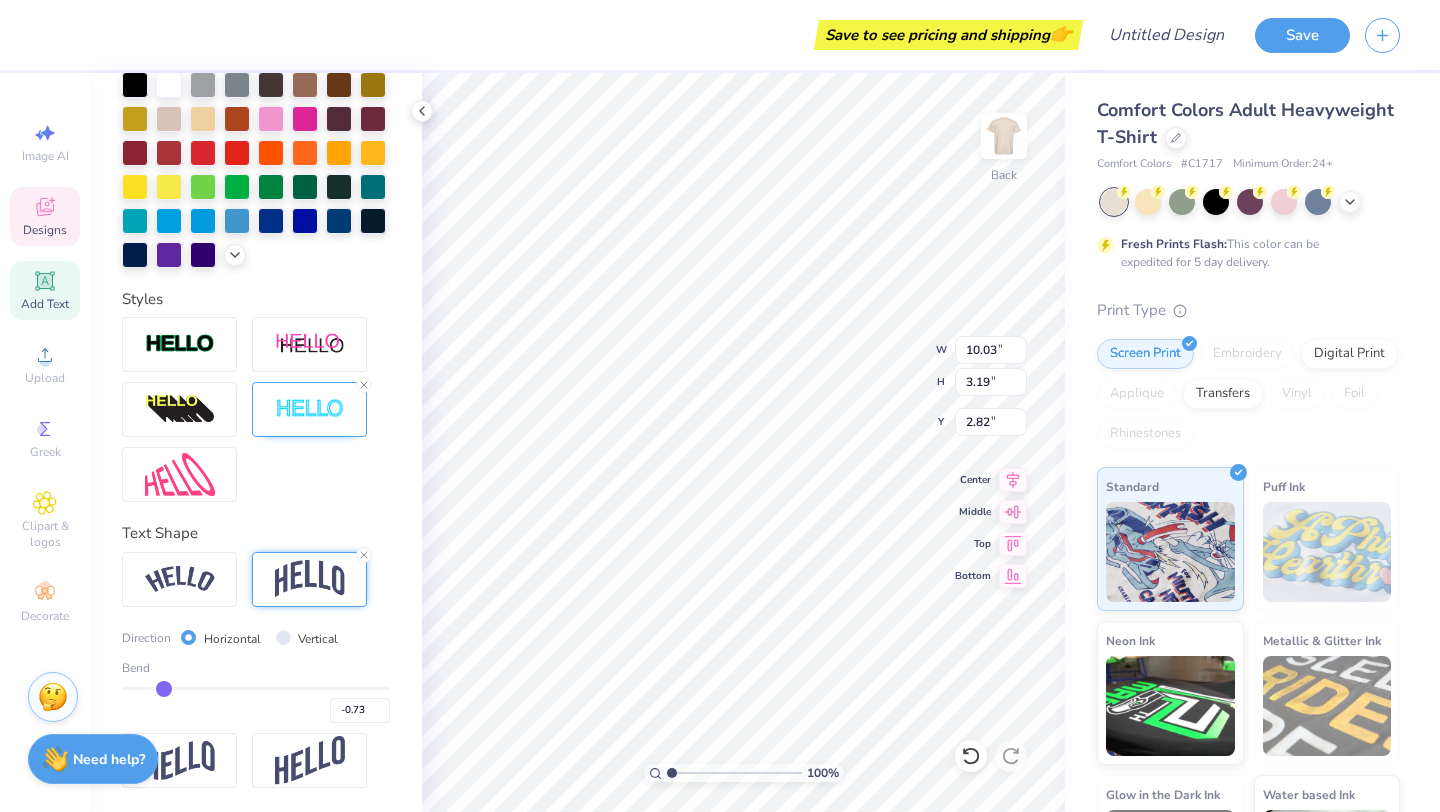 drag, startPoint x: 311, startPoint y: 687, endPoint x: 162, endPoint y: 680, distance: 149.16434 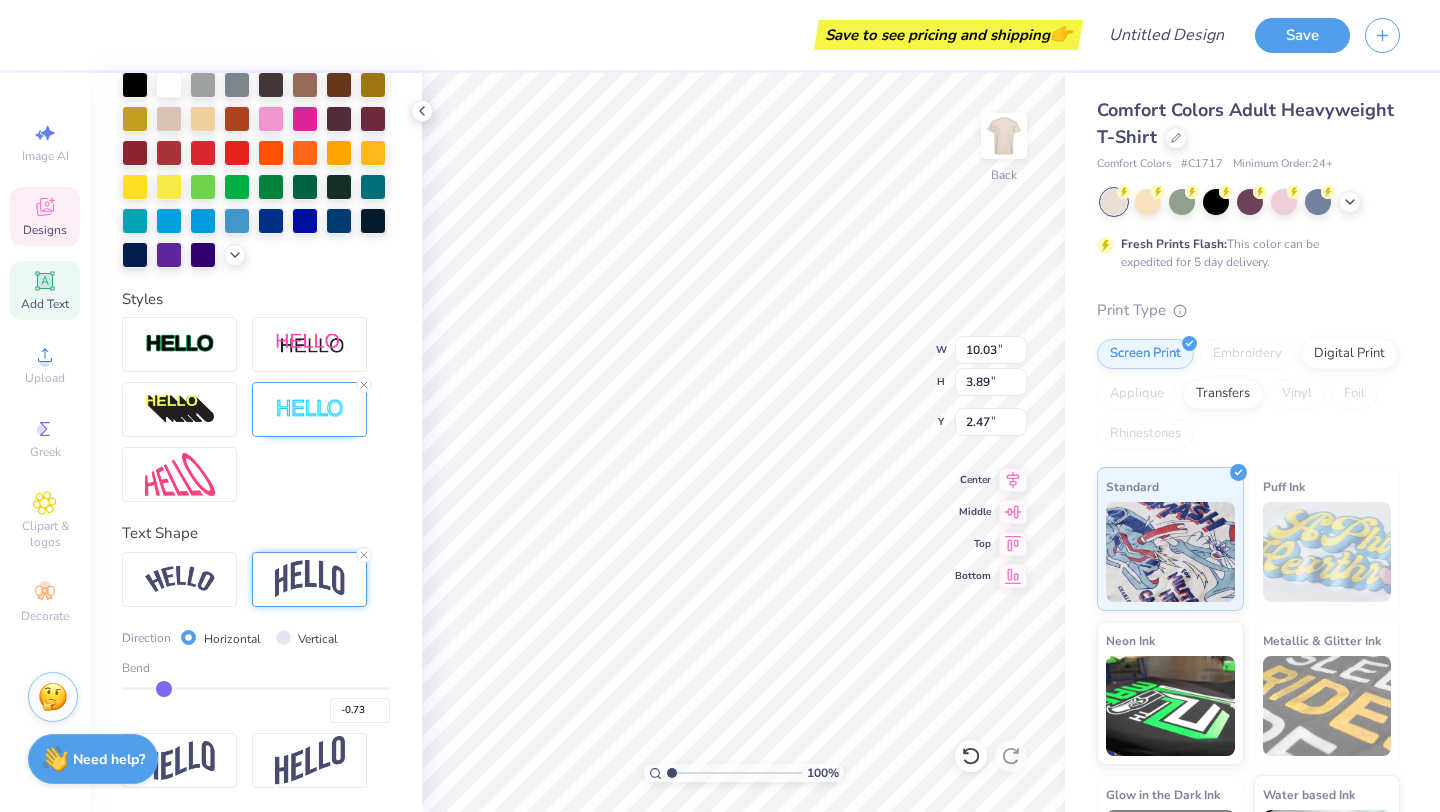 click on "Bend -0.73" at bounding box center [256, 691] 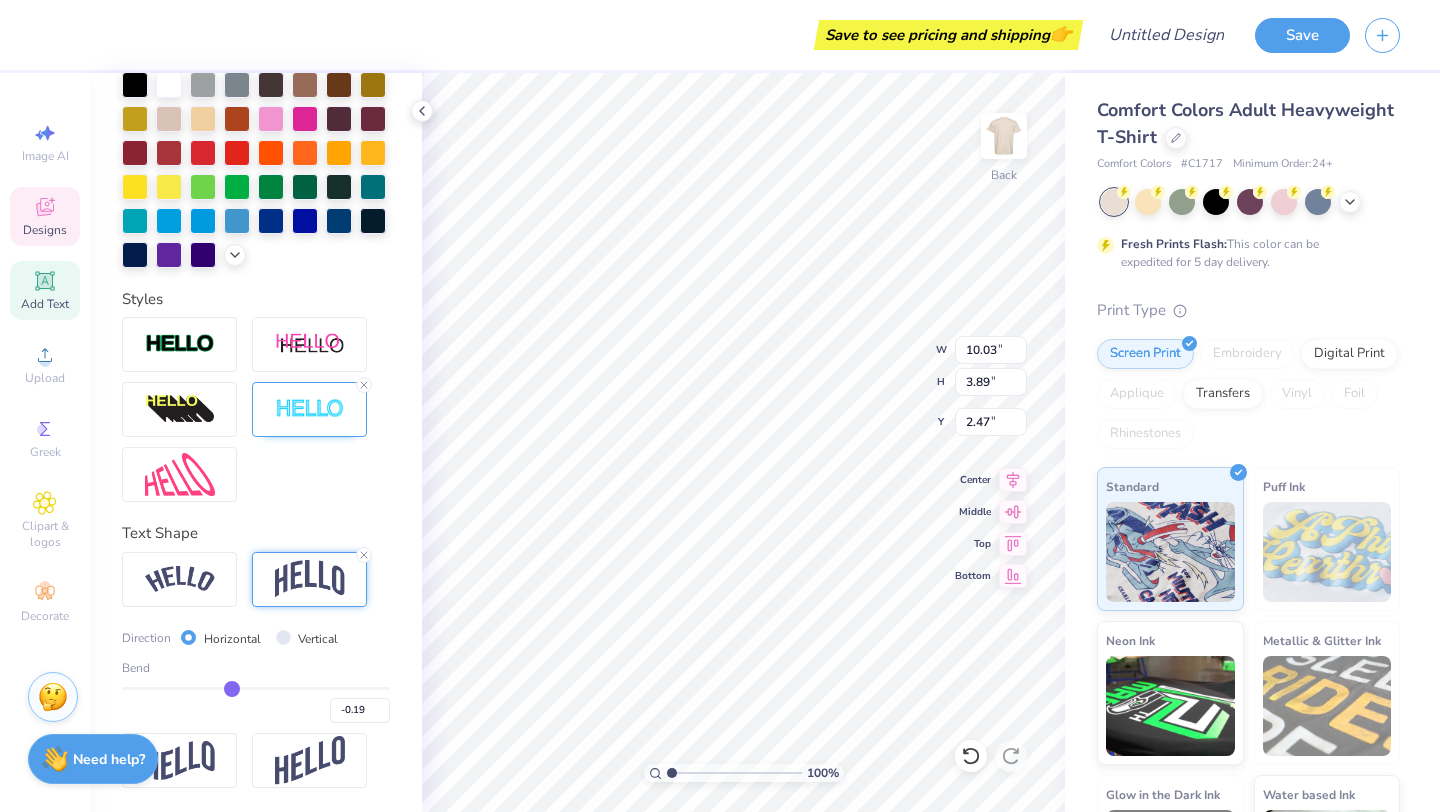 click at bounding box center (256, 688) 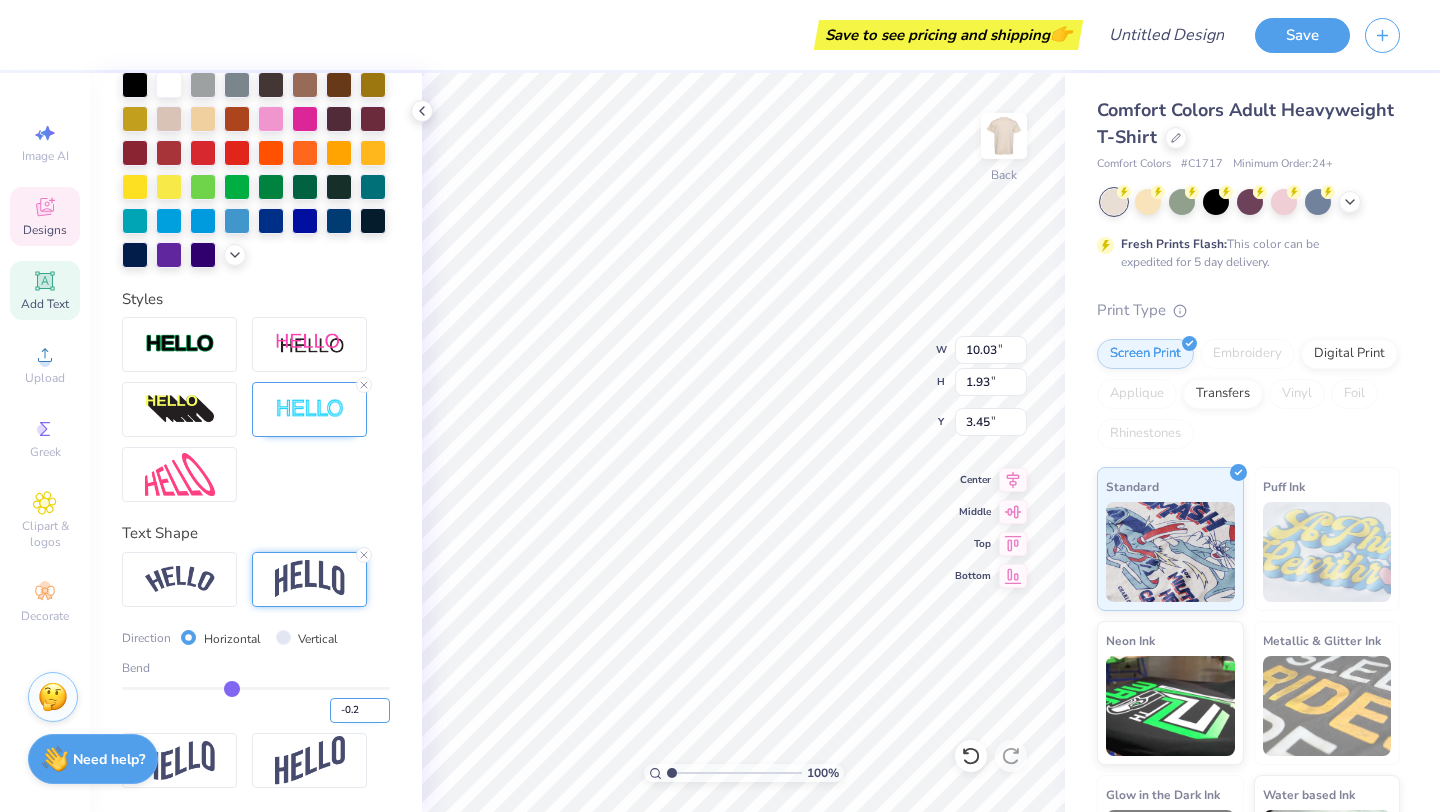 click on "-0.2" at bounding box center [360, 710] 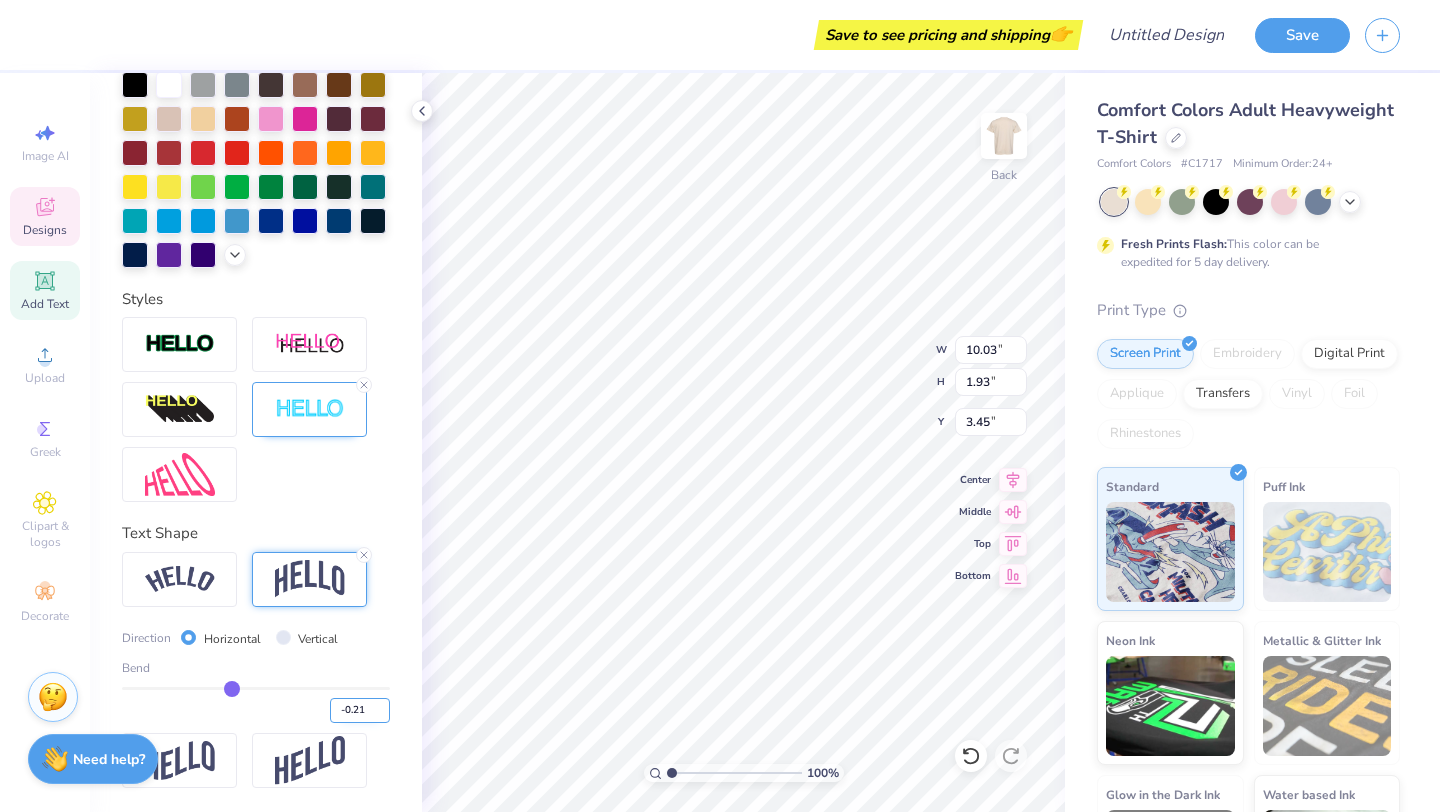 click on "-0.21" at bounding box center [360, 710] 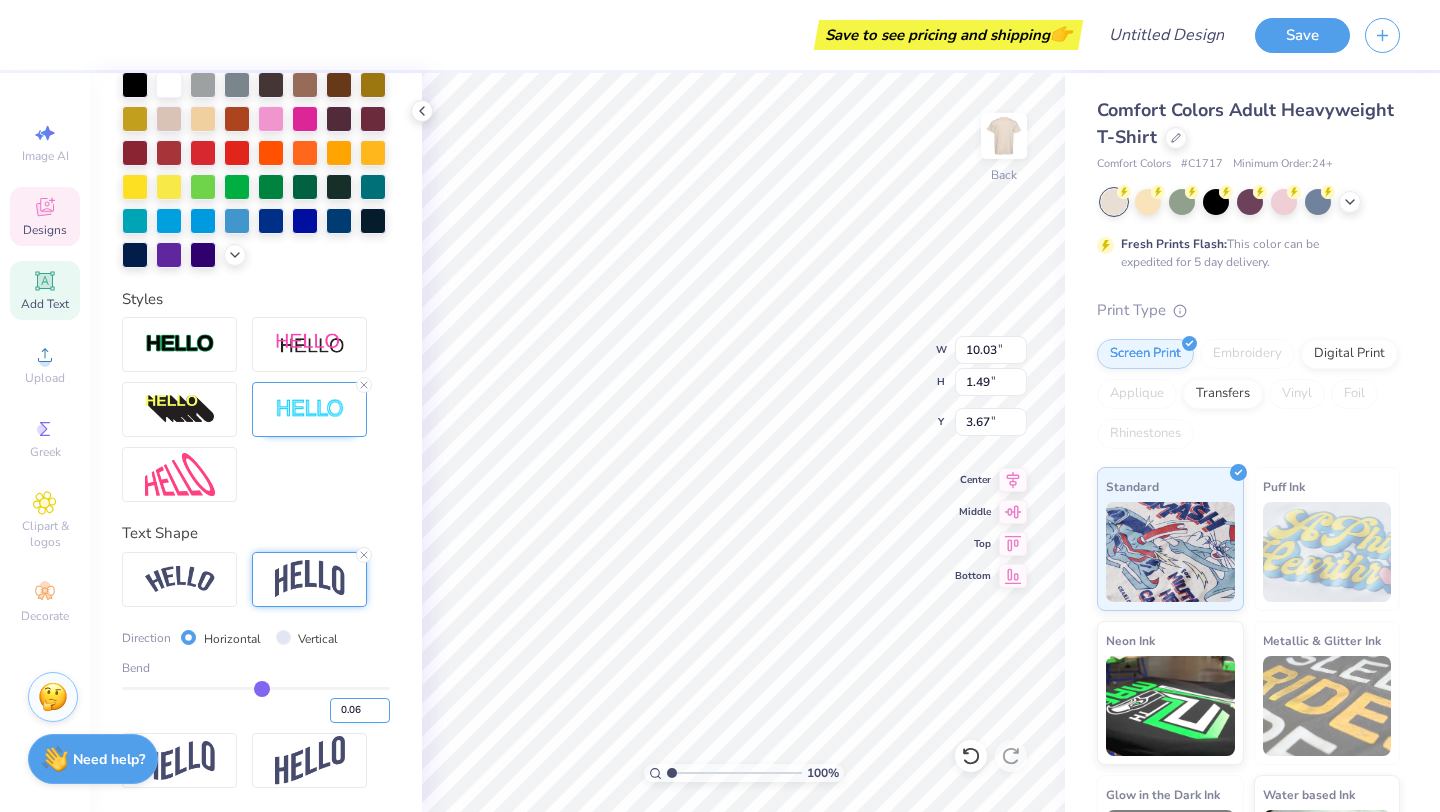click on "0.06" at bounding box center (360, 710) 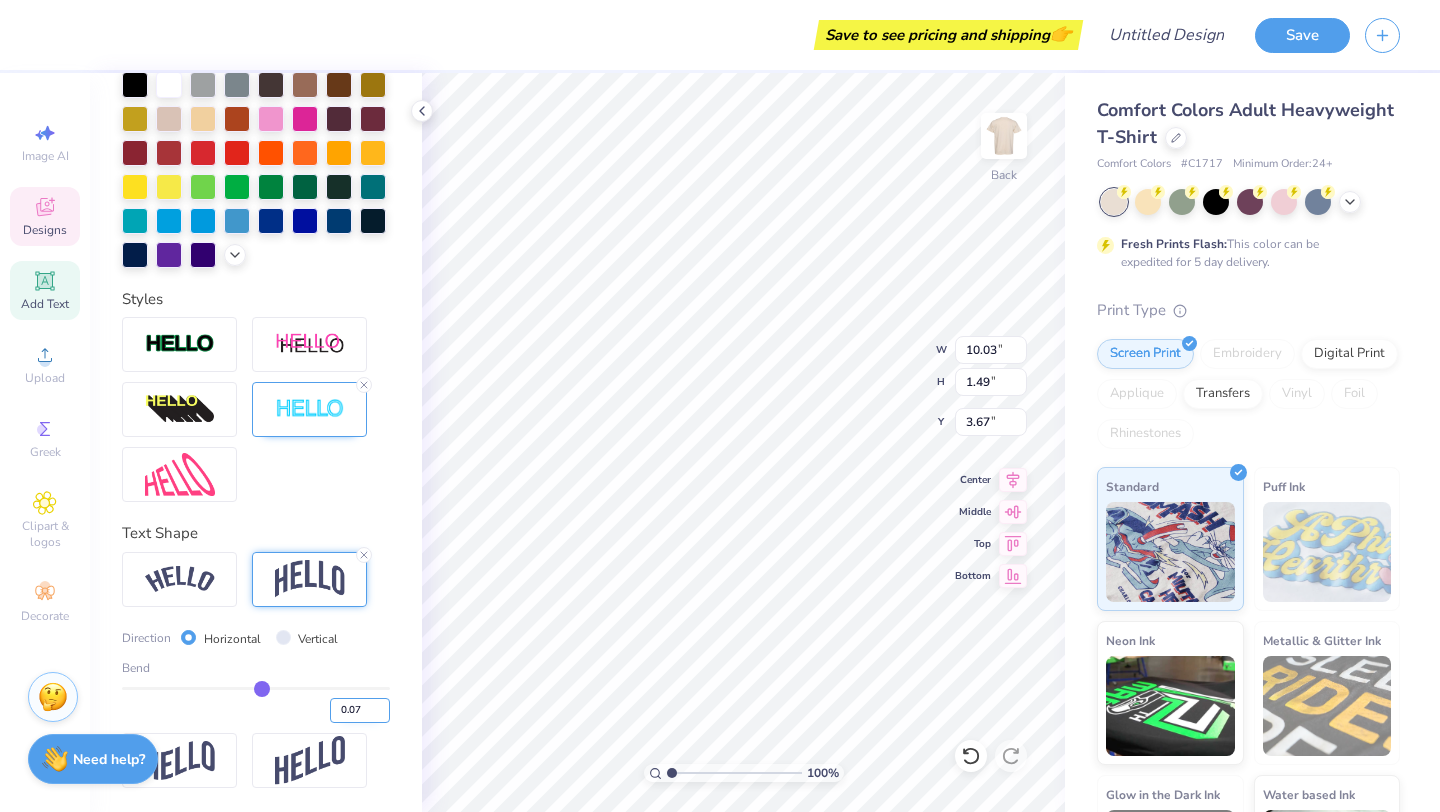 click on "0.07" at bounding box center (360, 710) 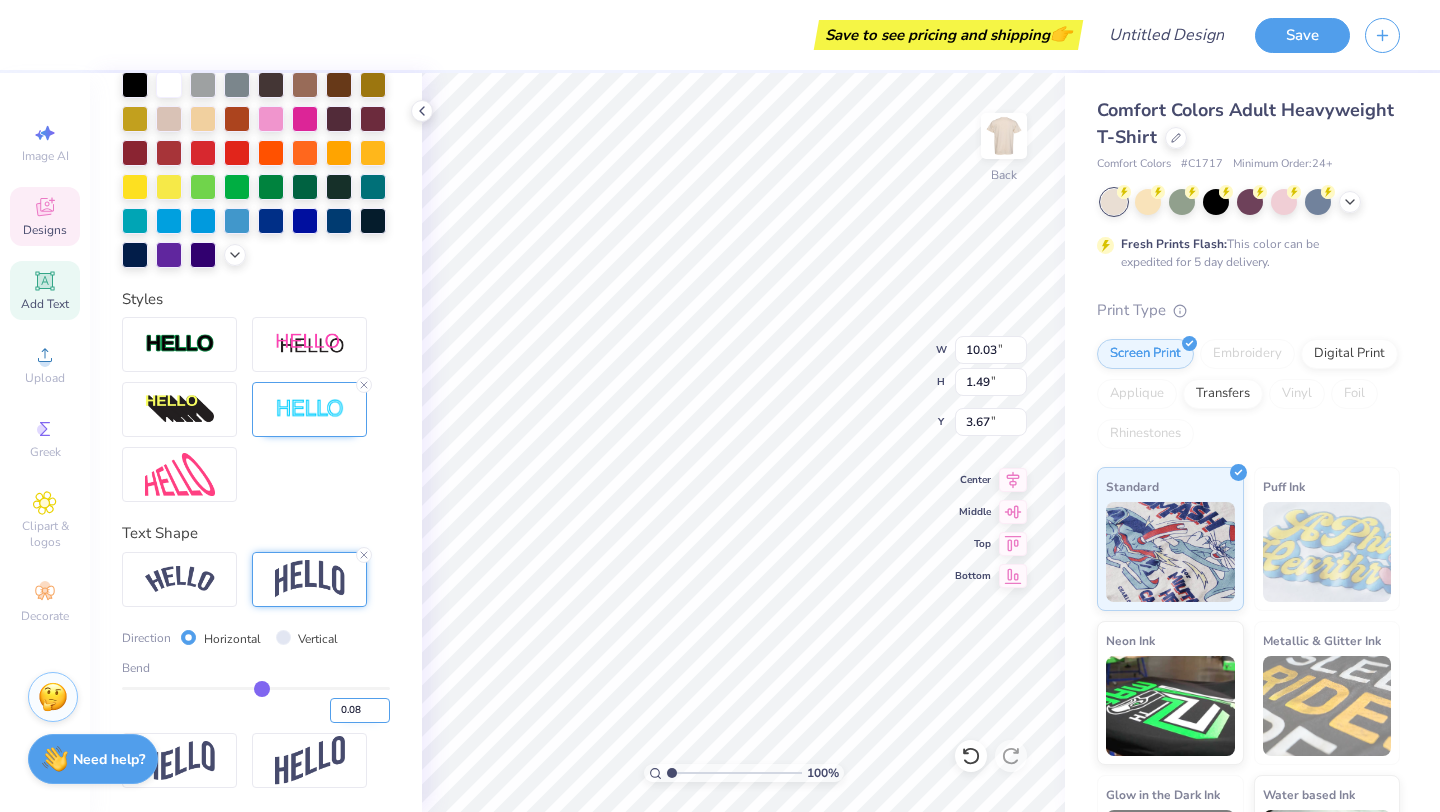 click on "0.08" at bounding box center [360, 710] 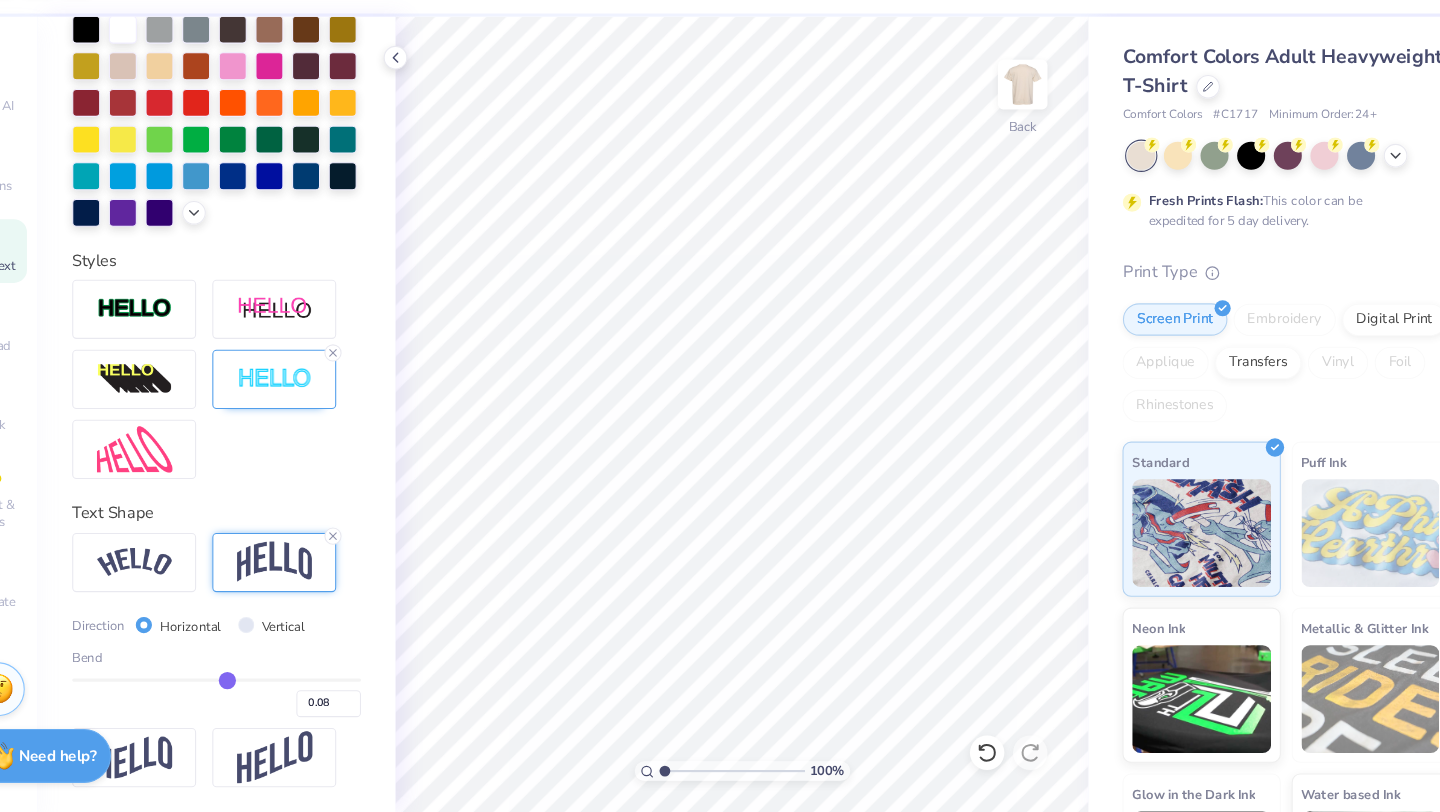 scroll, scrollTop: 0, scrollLeft: 0, axis: both 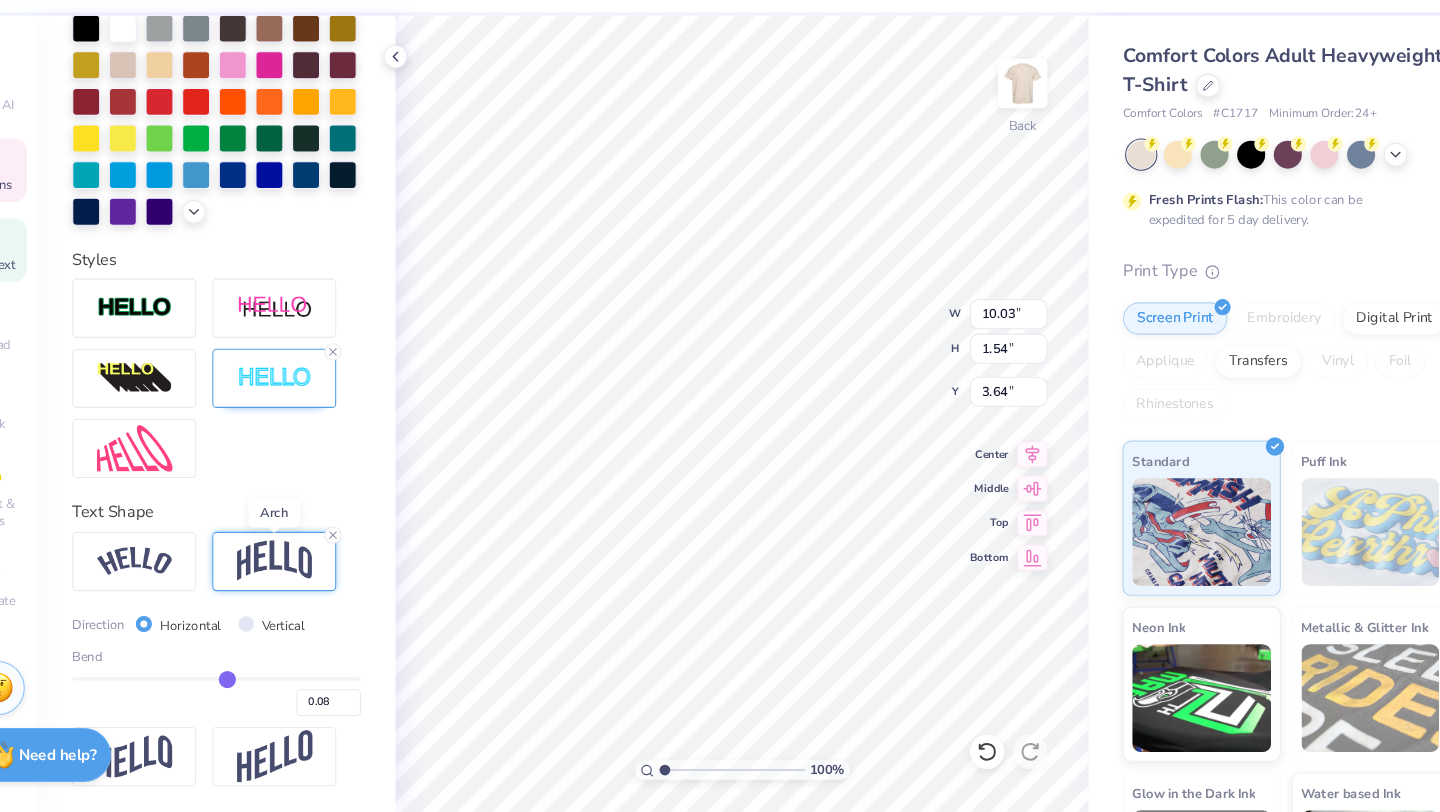 click at bounding box center [310, 579] 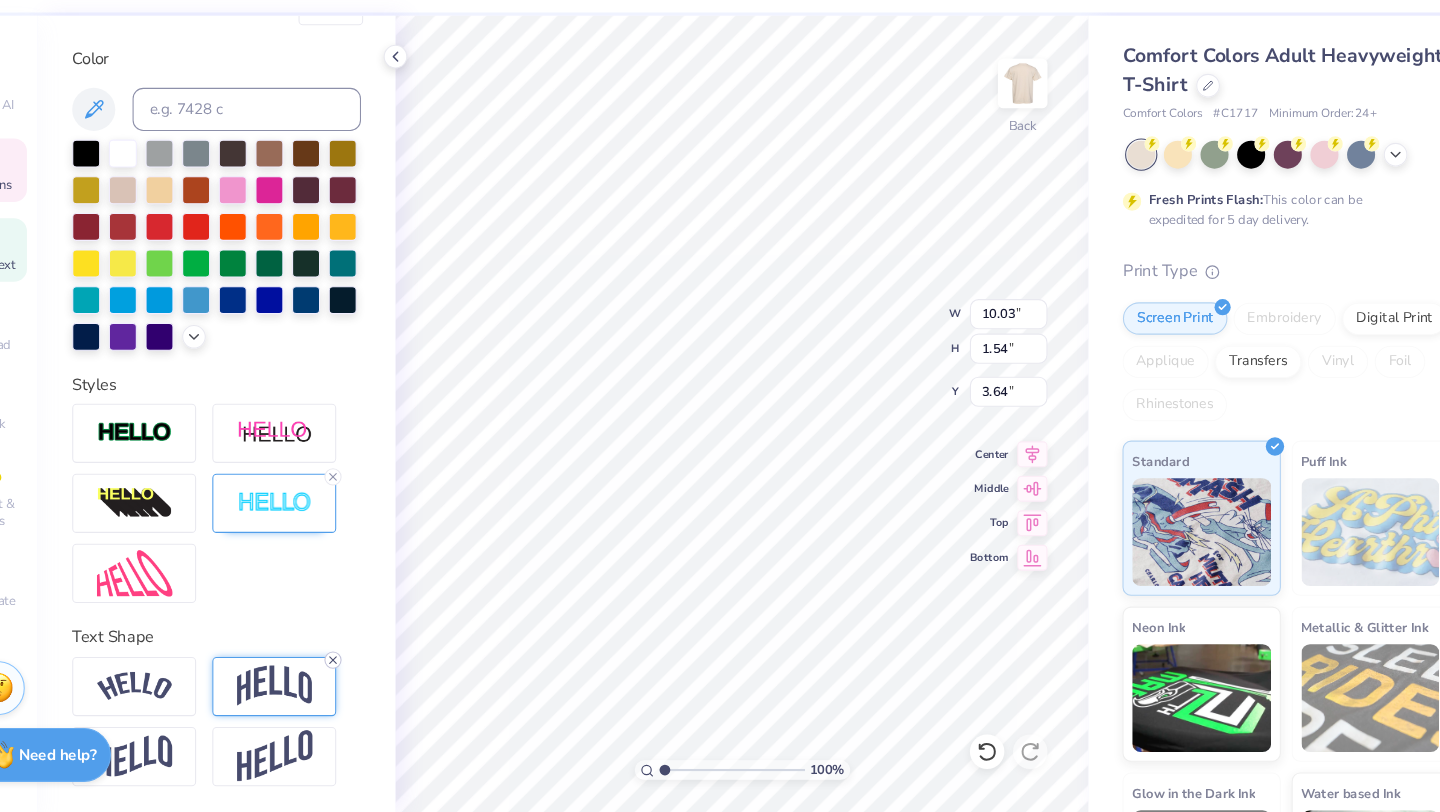 click 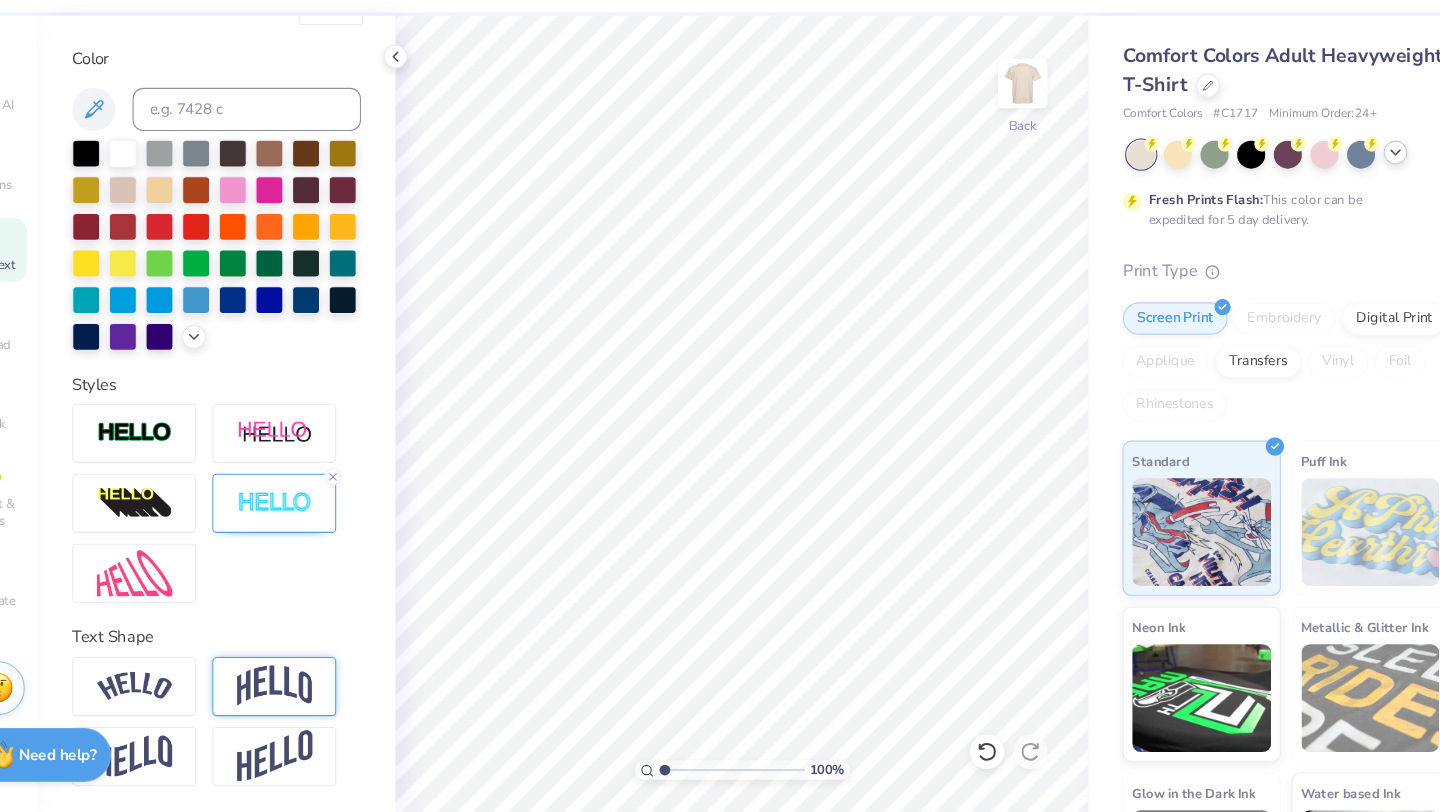 click 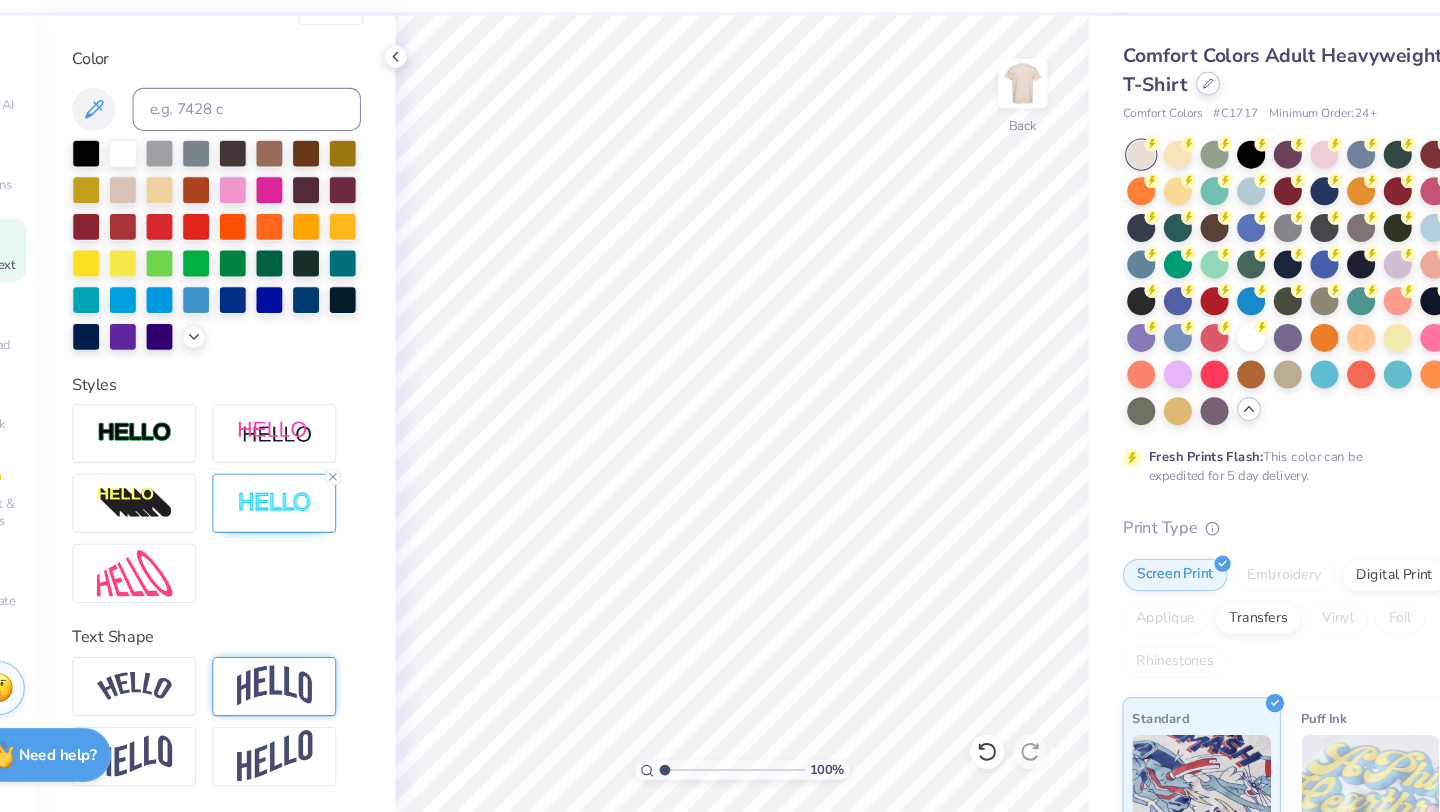 click at bounding box center [1176, 136] 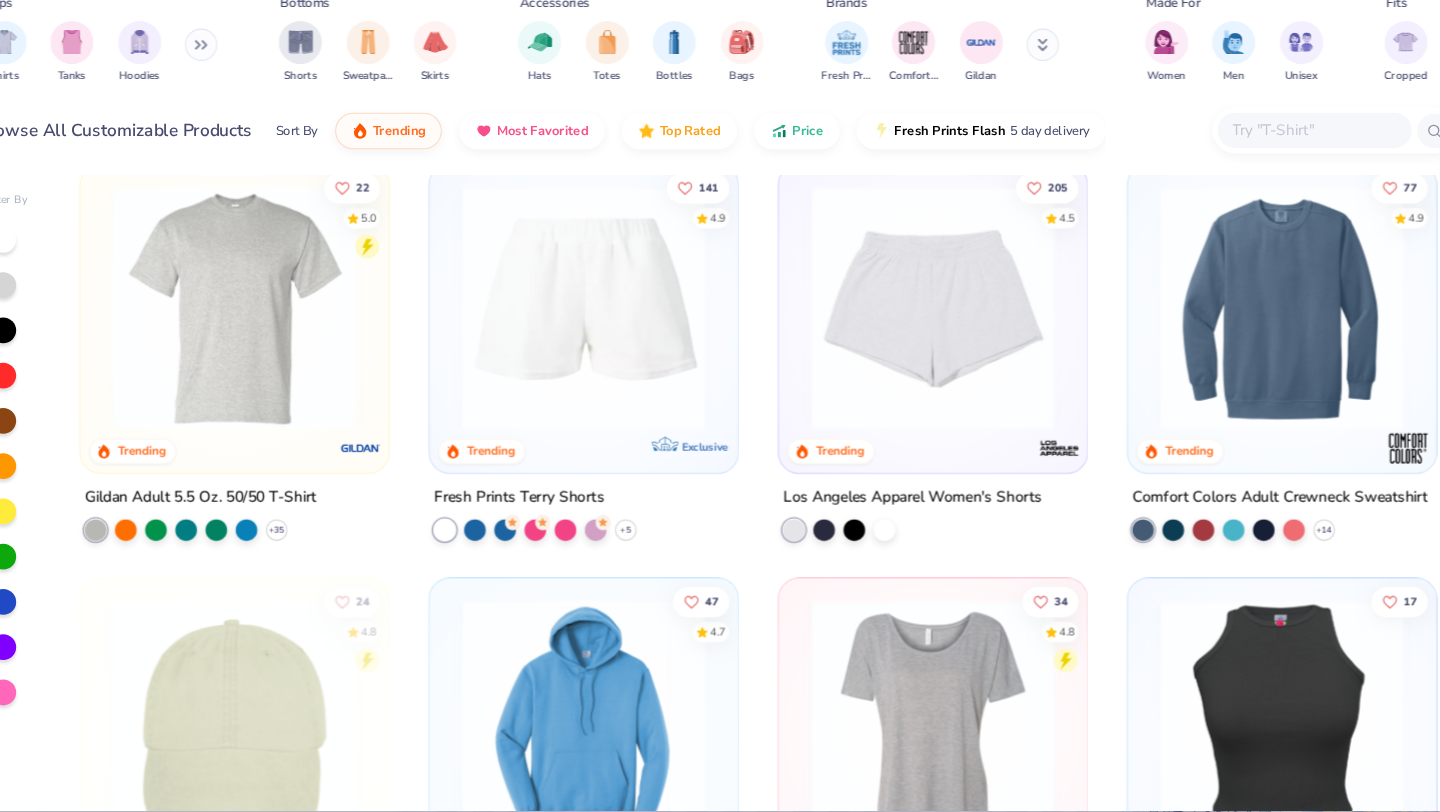 scroll, scrollTop: 3881, scrollLeft: 0, axis: vertical 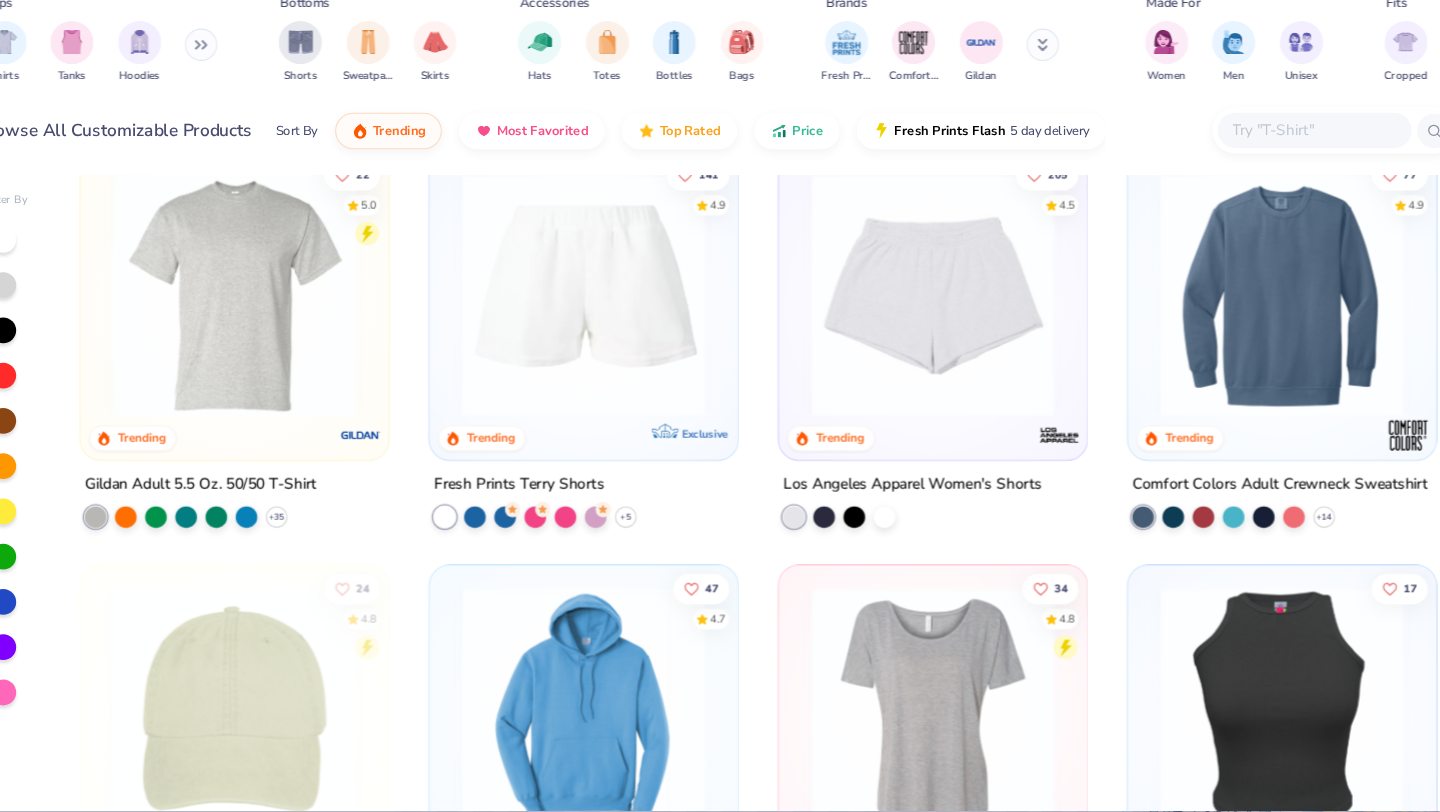 click at bounding box center [1274, 179] 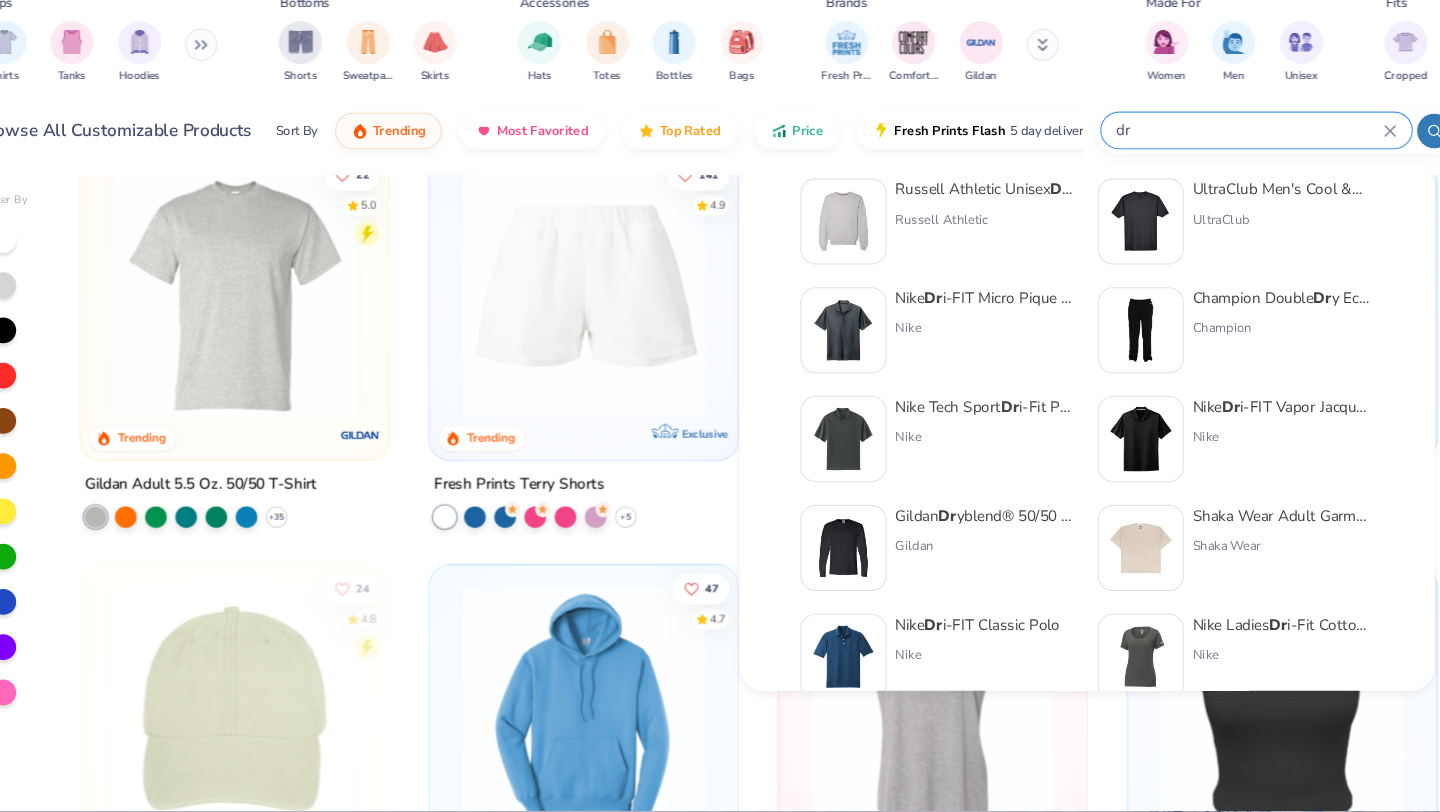 scroll, scrollTop: 483, scrollLeft: 0, axis: vertical 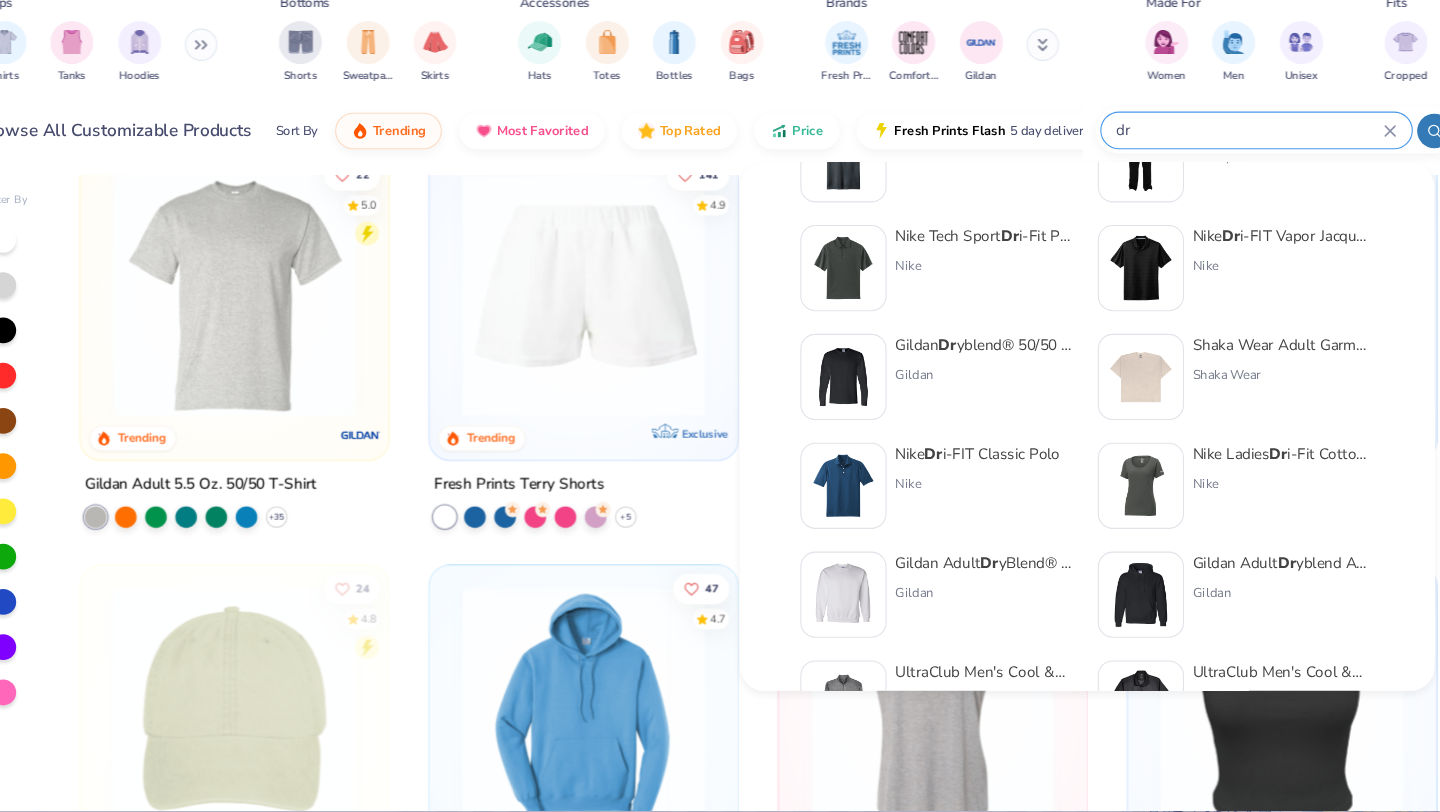click at bounding box center [838, 409] 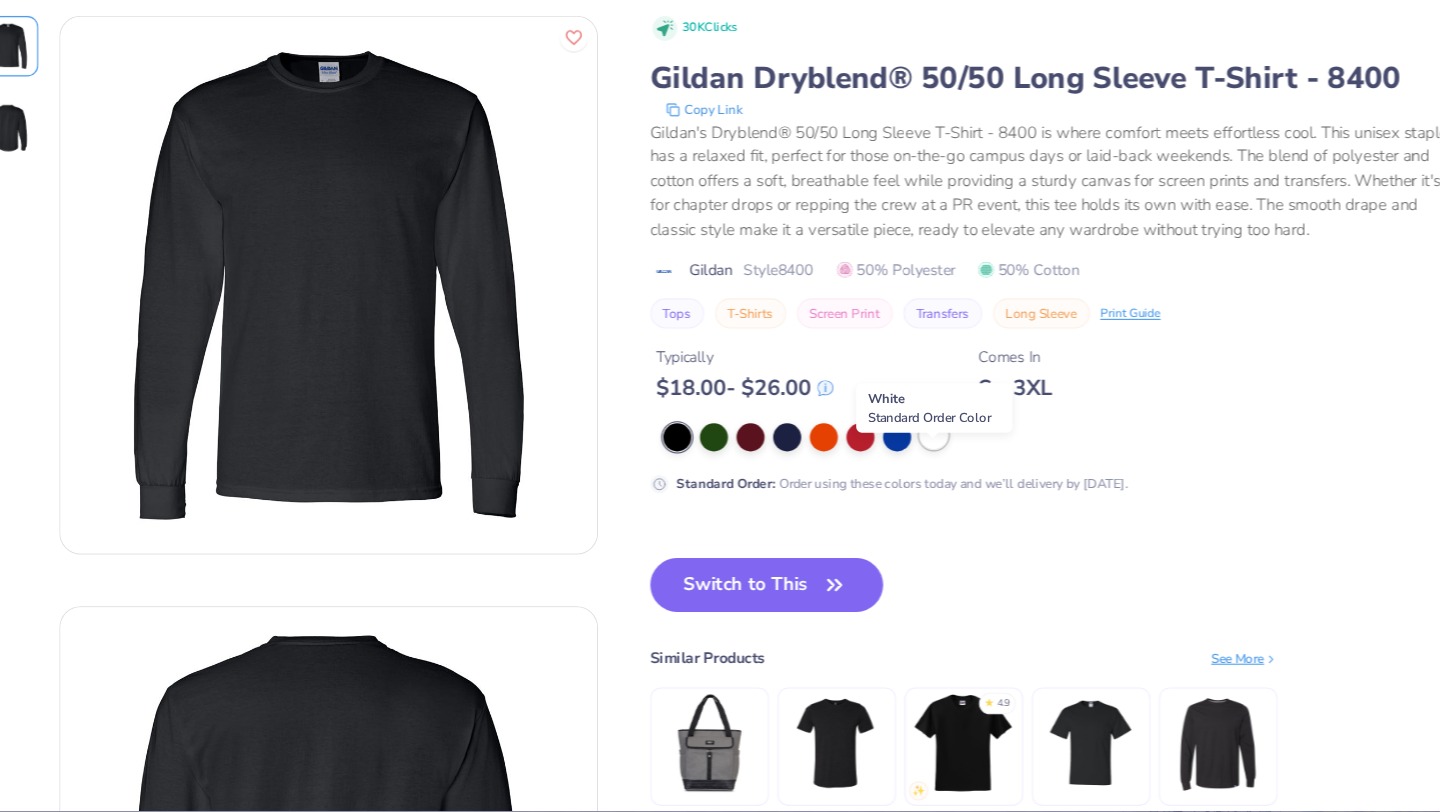 click at bounding box center [921, 462] 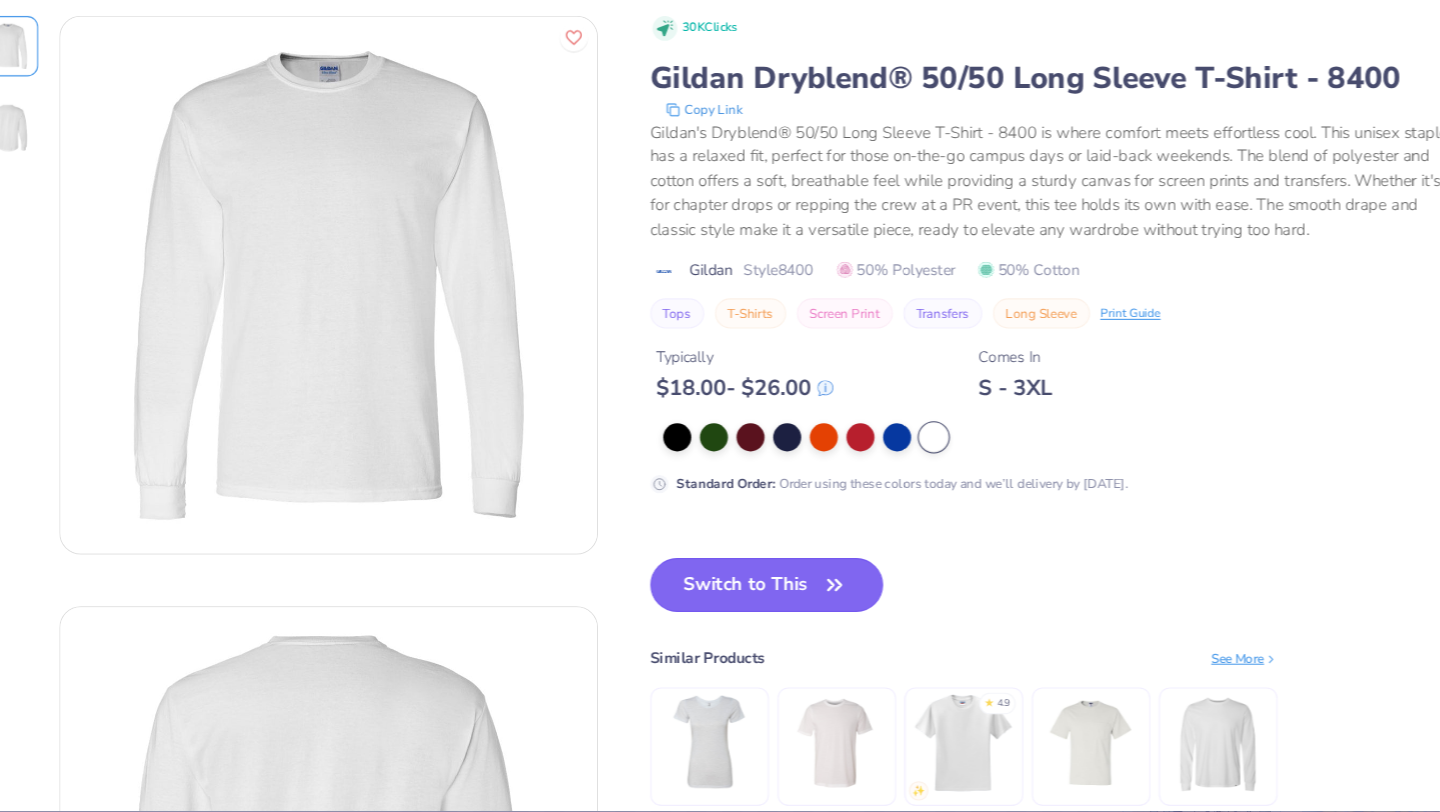 click on "Switch to This" at bounding box center (766, 601) 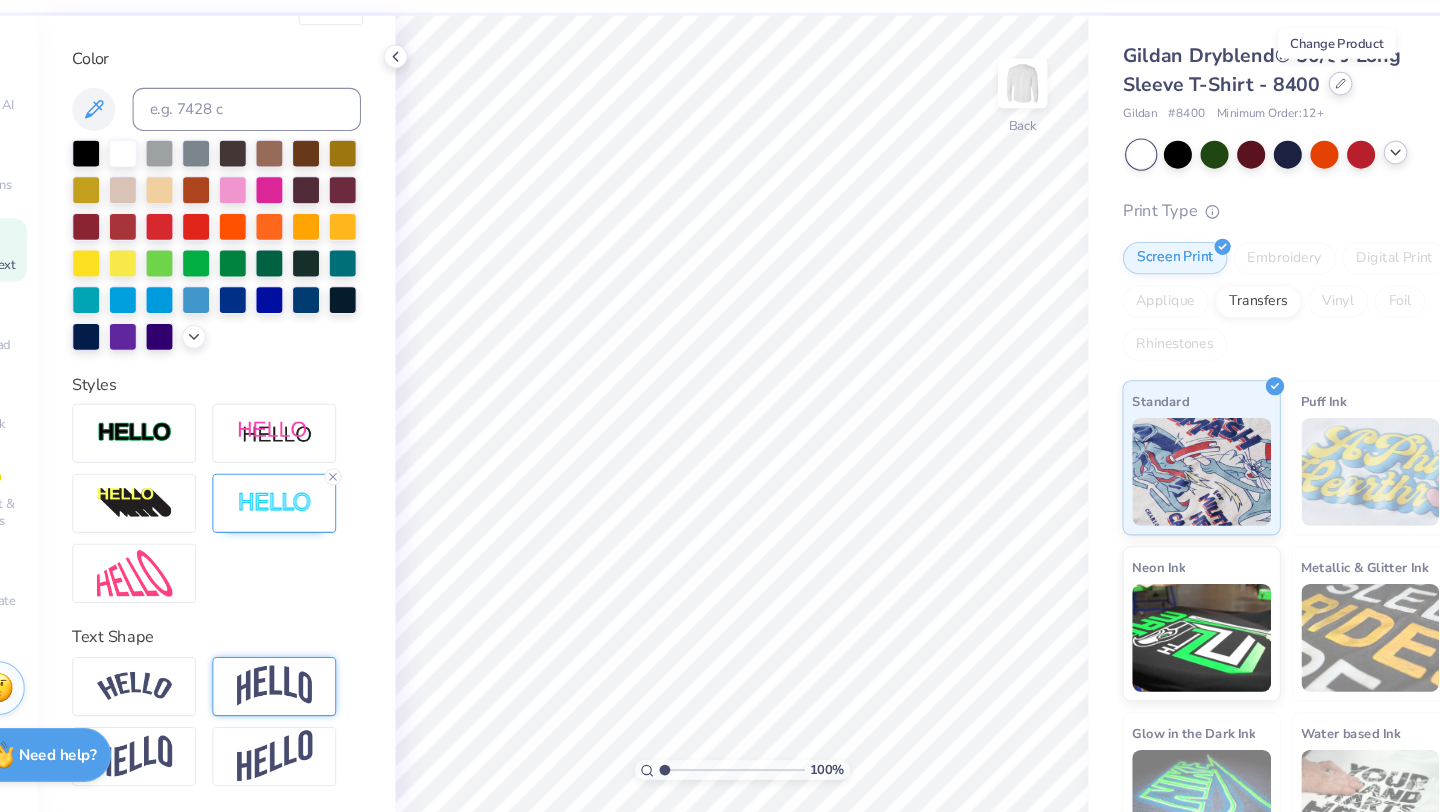 click at bounding box center (1299, 136) 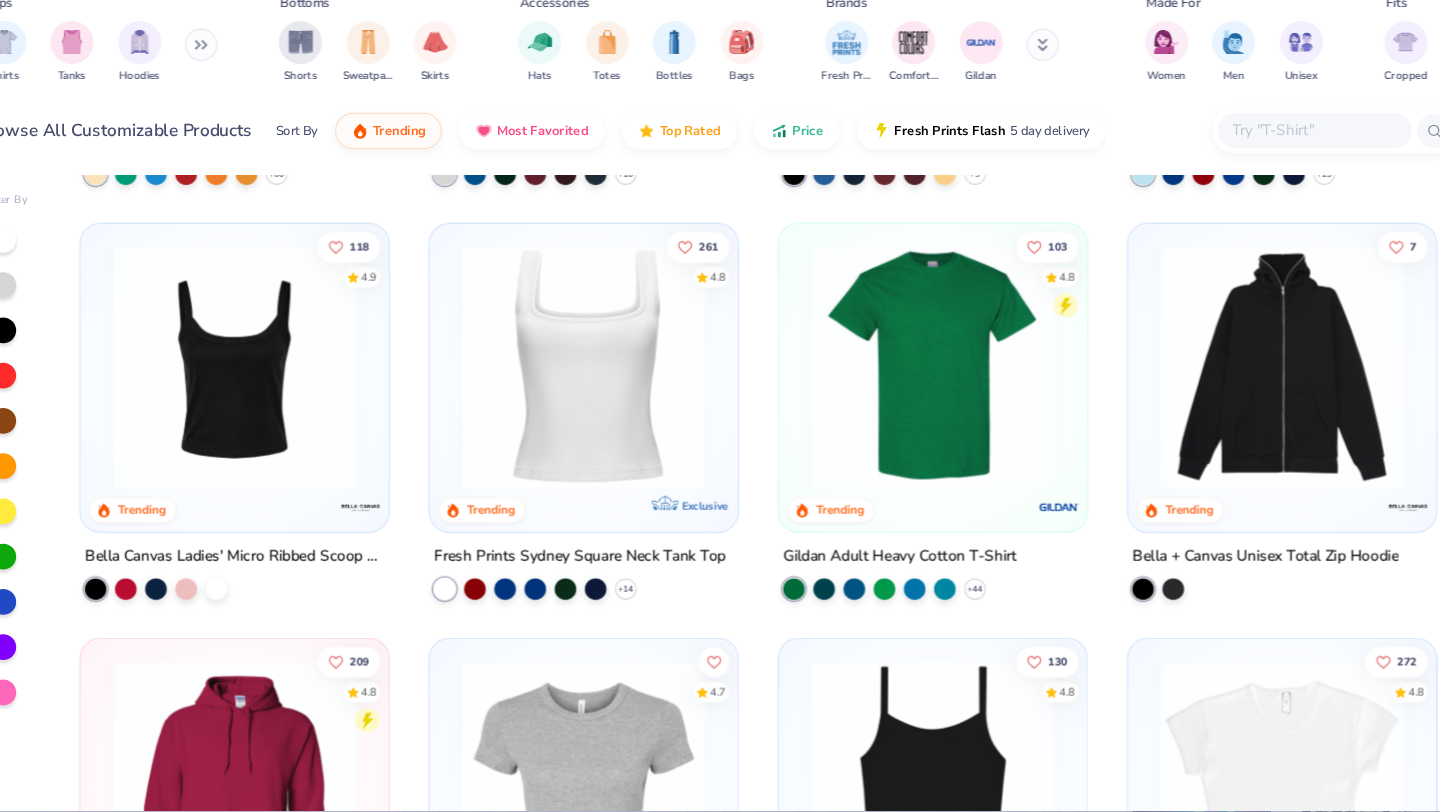 scroll, scrollTop: 0, scrollLeft: 0, axis: both 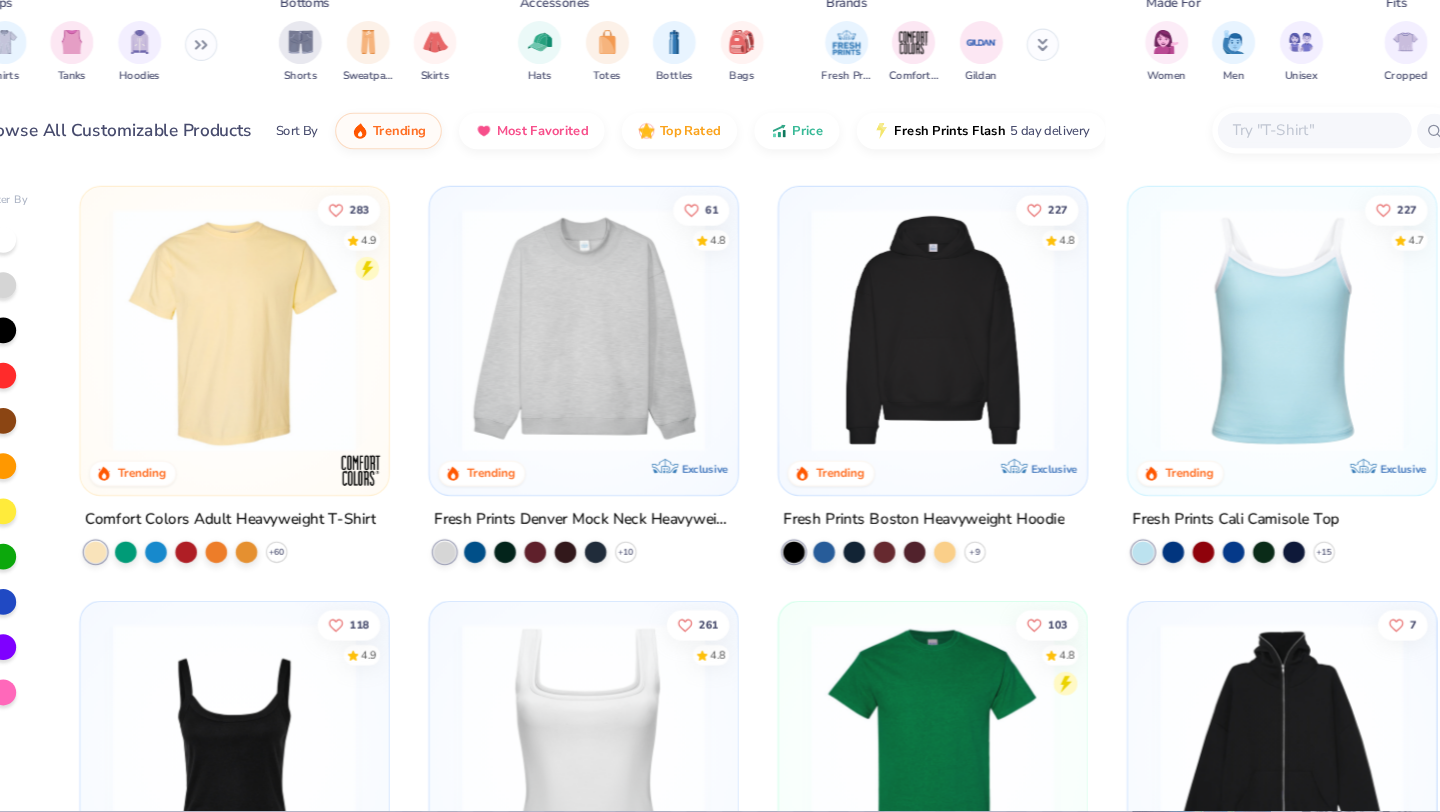 click 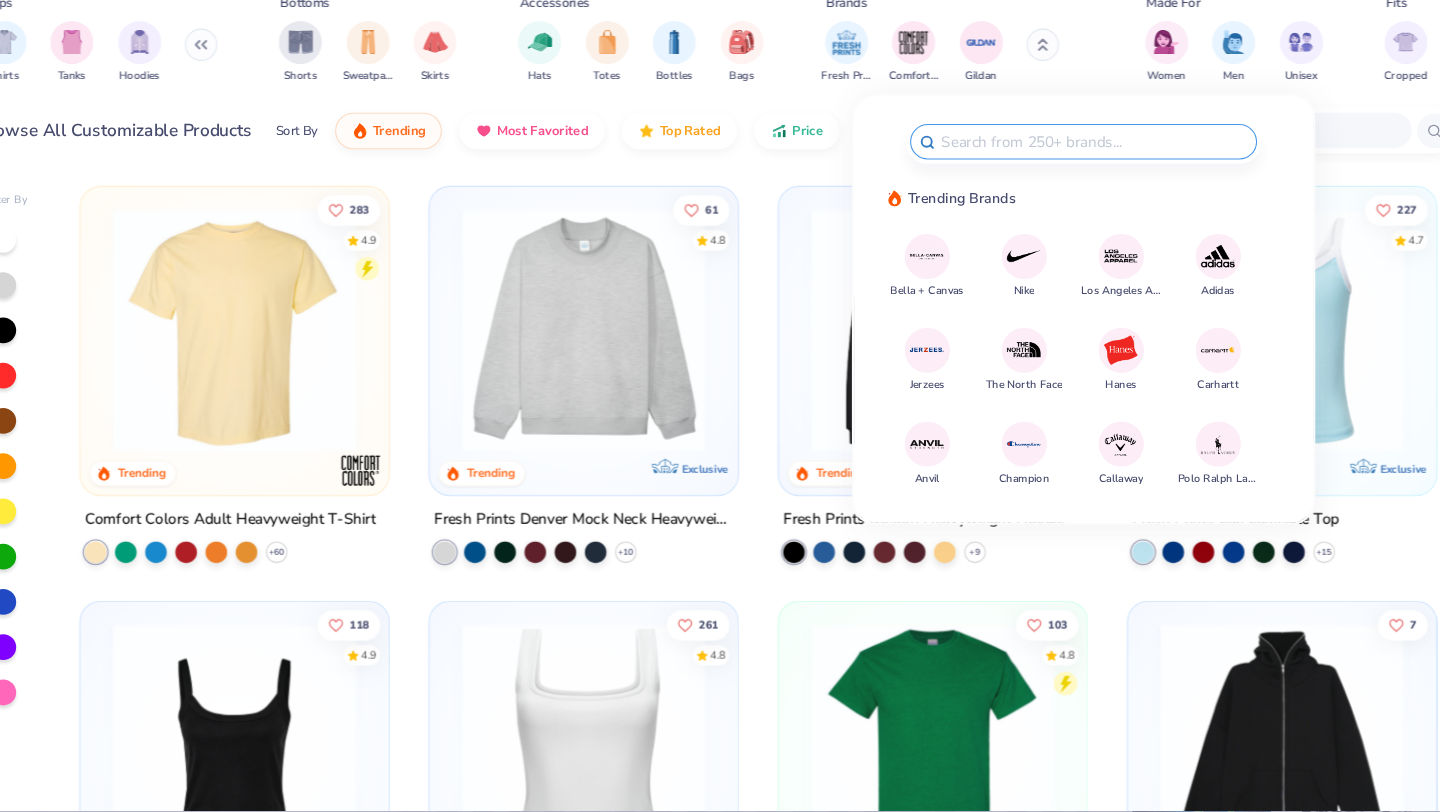 click on "Tops Shirts Tanks Hoodies Bottoms Shorts Sweatpants Skirts Accessories Hats Totes Bottles Bags Brands Fresh Prints Comfort Colors Gildan Made For Women Men Unisex Fits Cropped Slim Regular Oversized Styles Classic Sportswear Athleisure Minimums 12-17 18-23 24-35 Print Types Guide Embroidery Screen Print Patches" at bounding box center [720, 98] 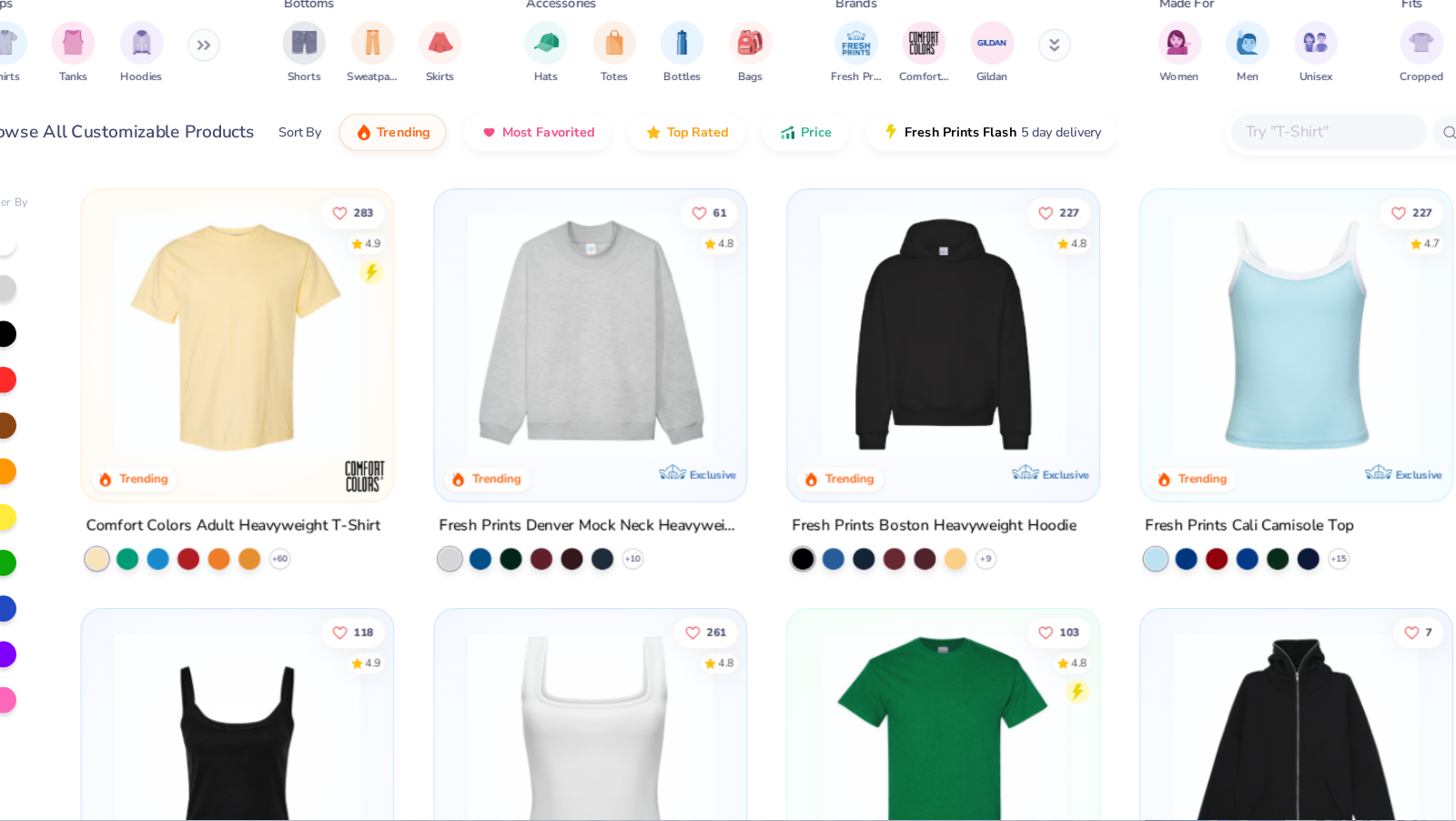 scroll, scrollTop: 0, scrollLeft: 0, axis: both 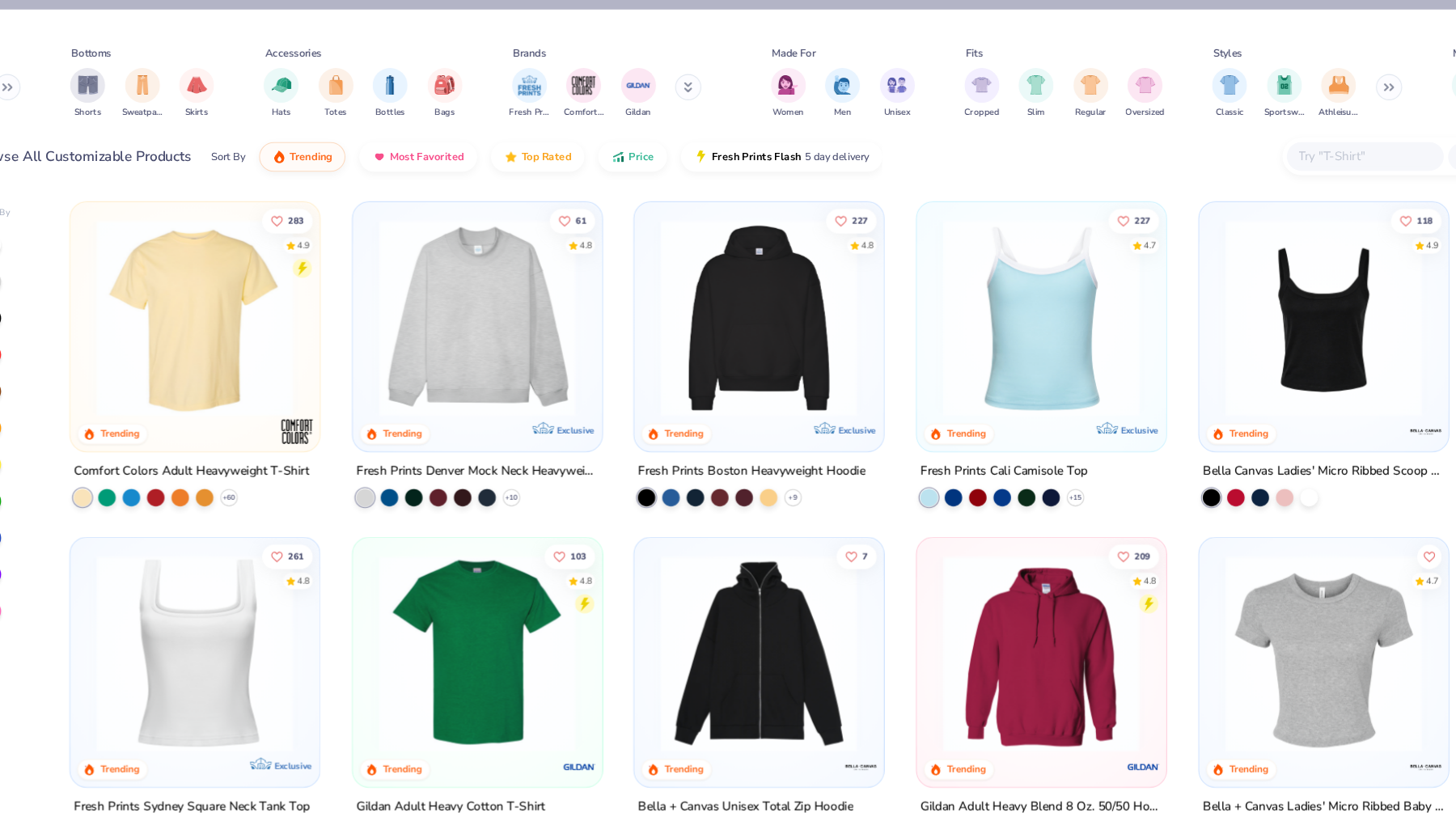 click at bounding box center (1344, 81) 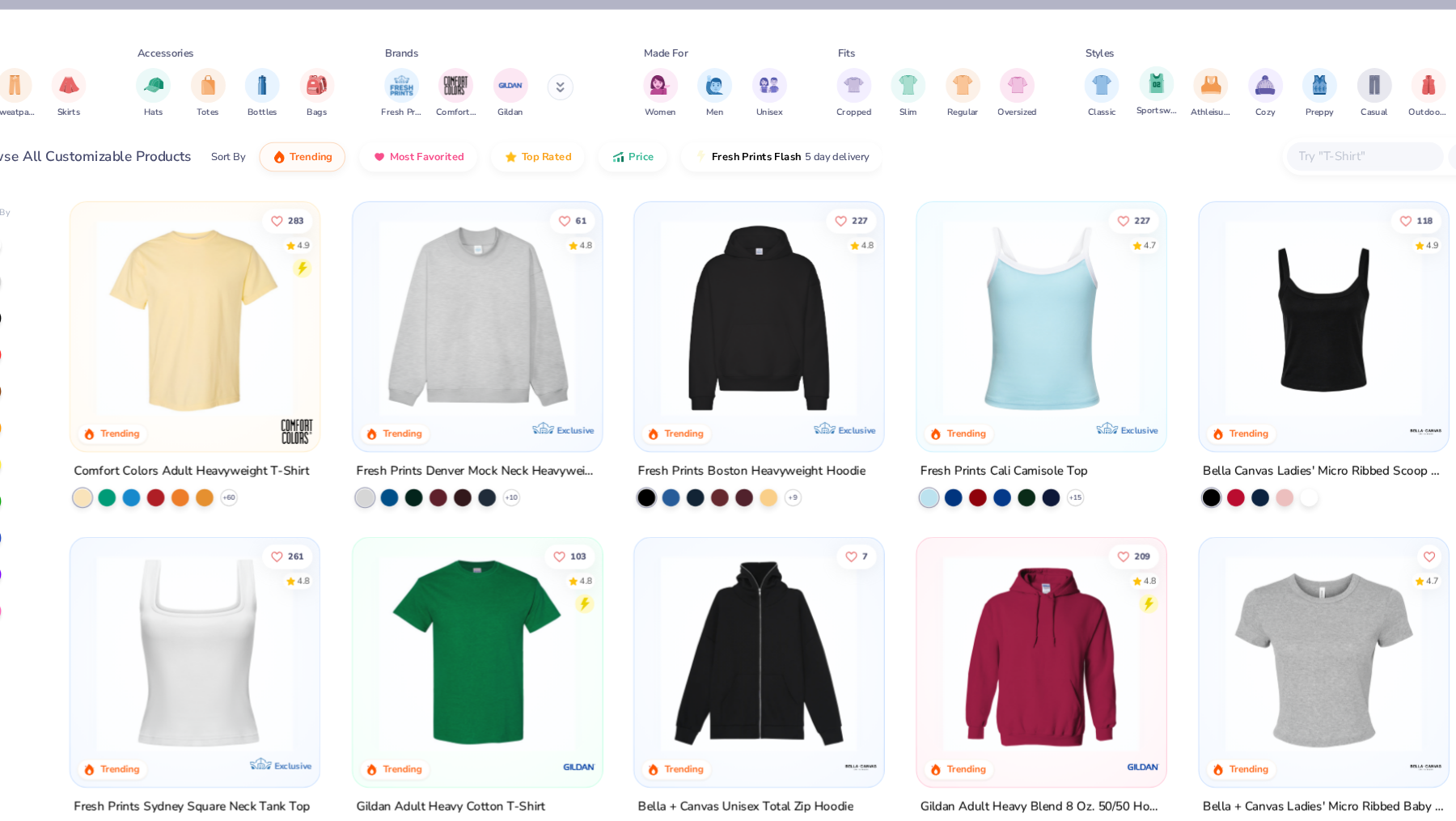 scroll, scrollTop: 0, scrollLeft: 336, axis: horizontal 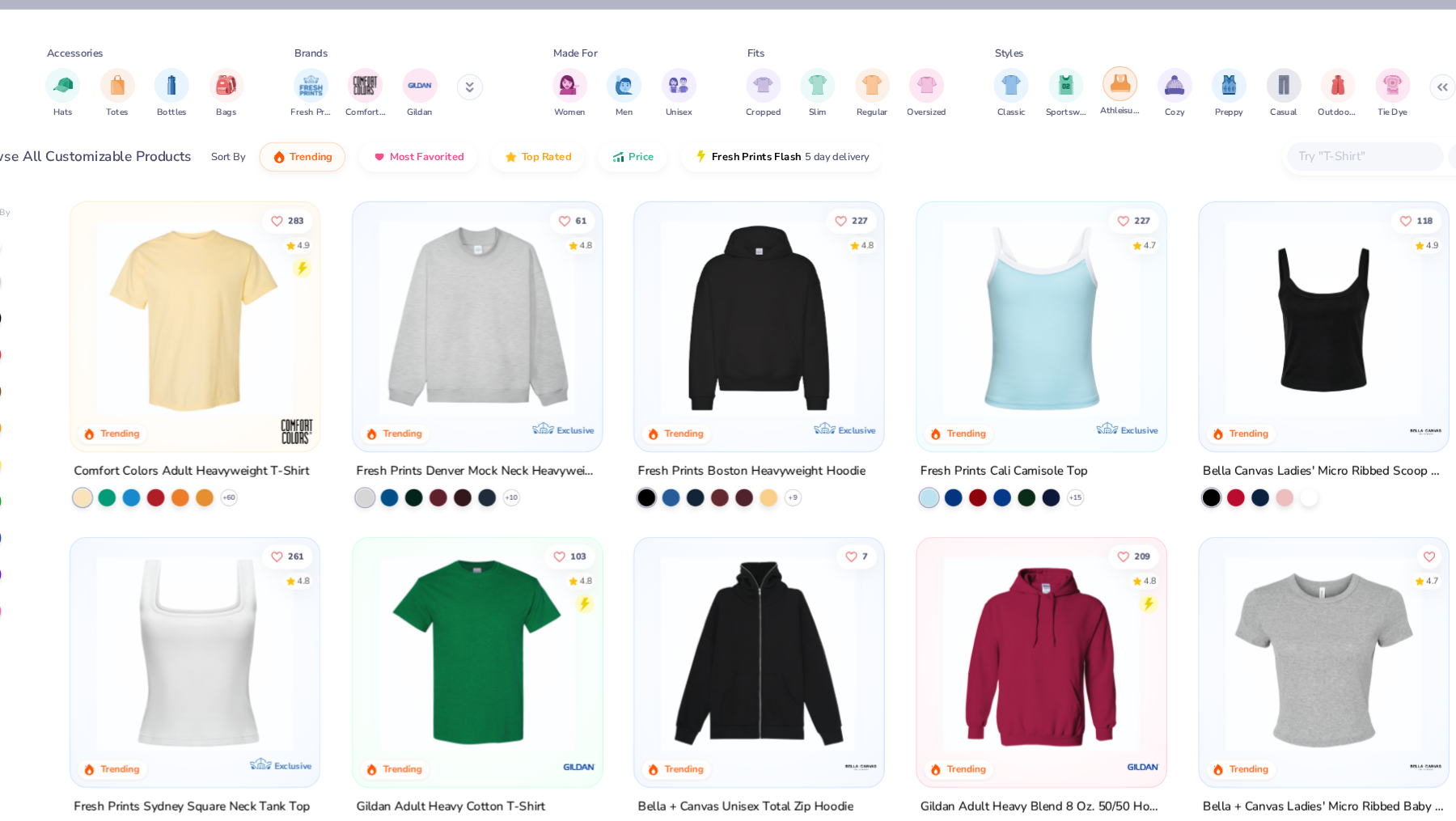click at bounding box center (1095, 77) 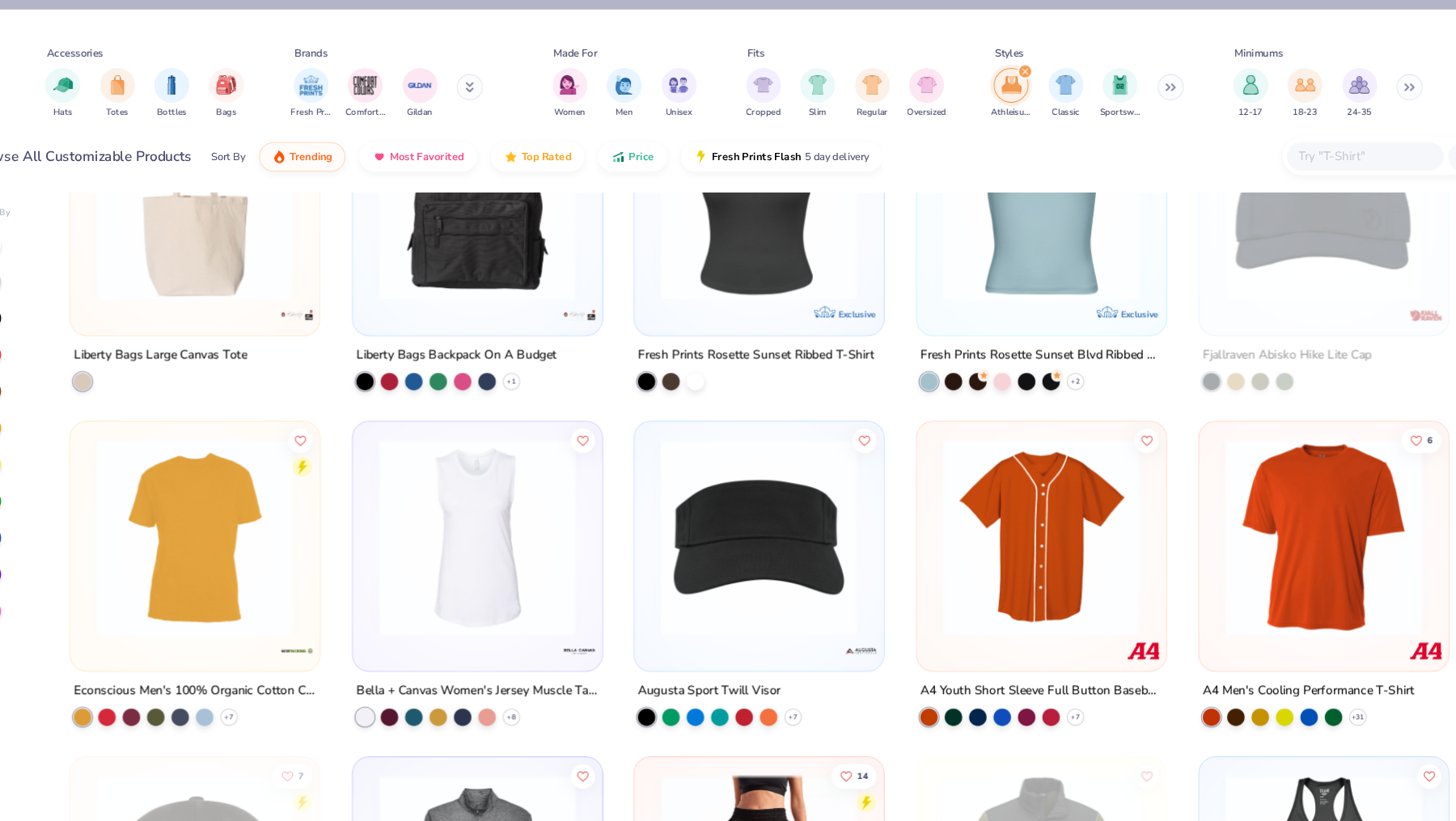 scroll, scrollTop: 3892, scrollLeft: 0, axis: vertical 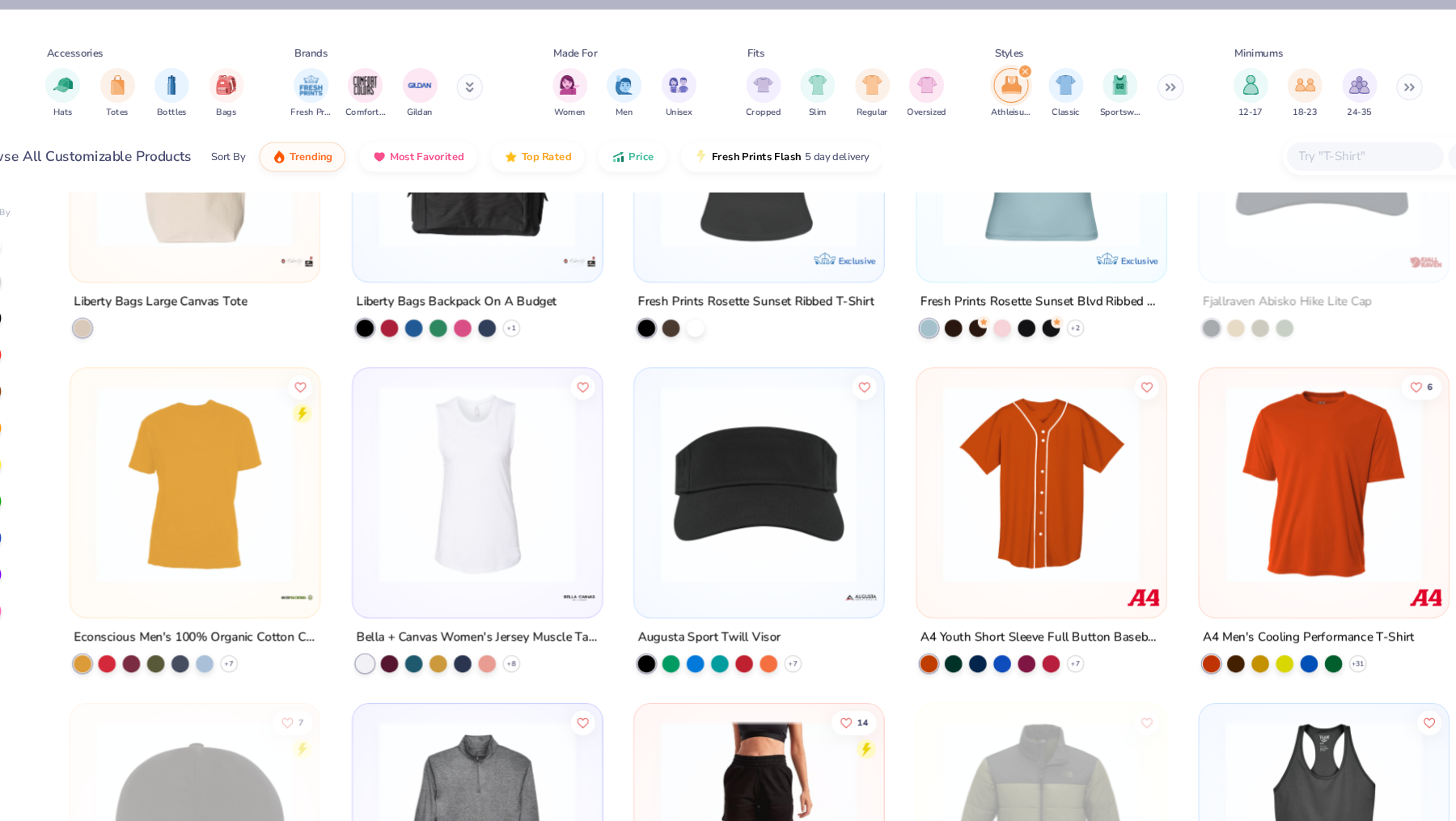 click at bounding box center (1284, 449) 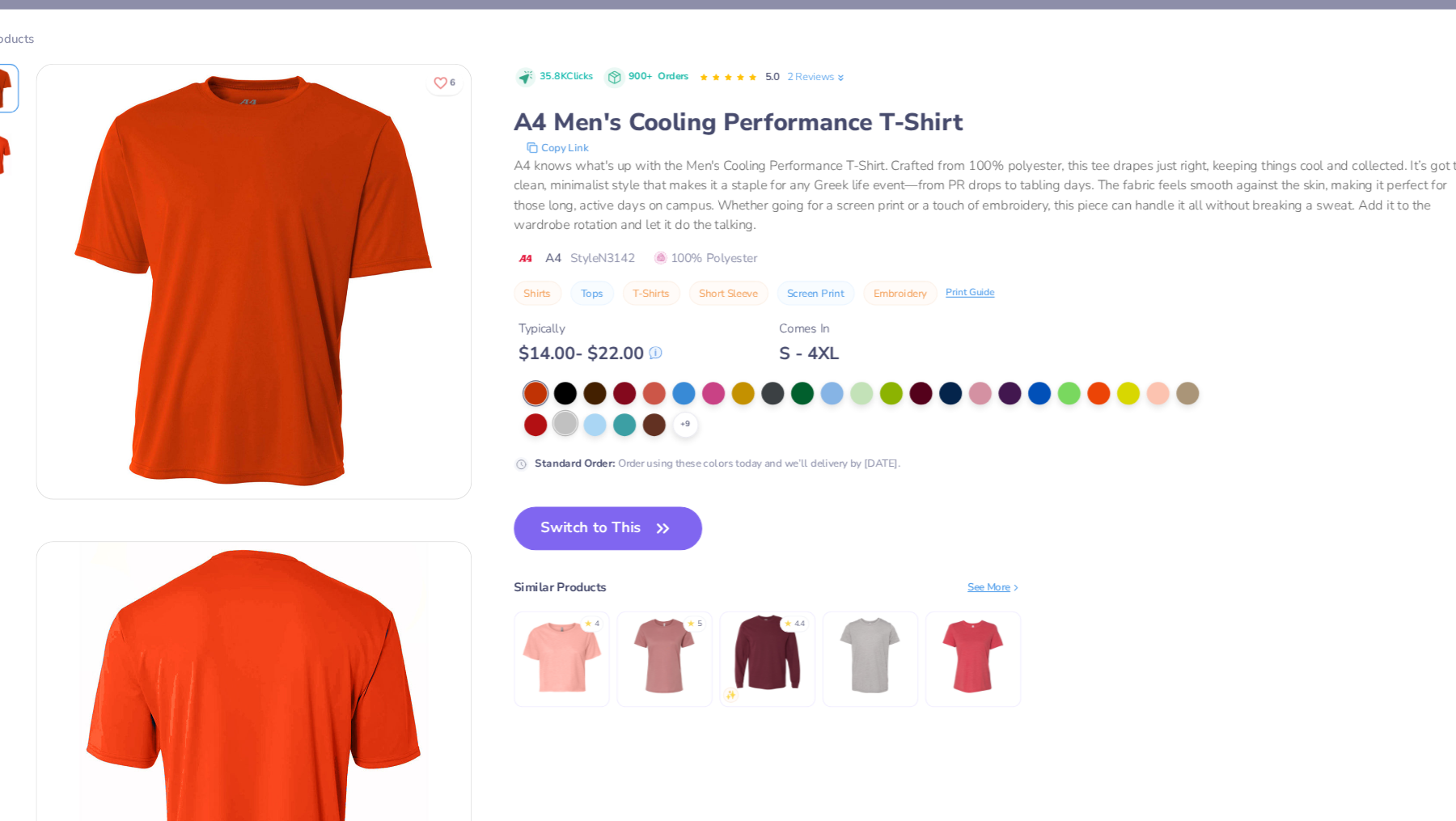 click at bounding box center (580, 392) 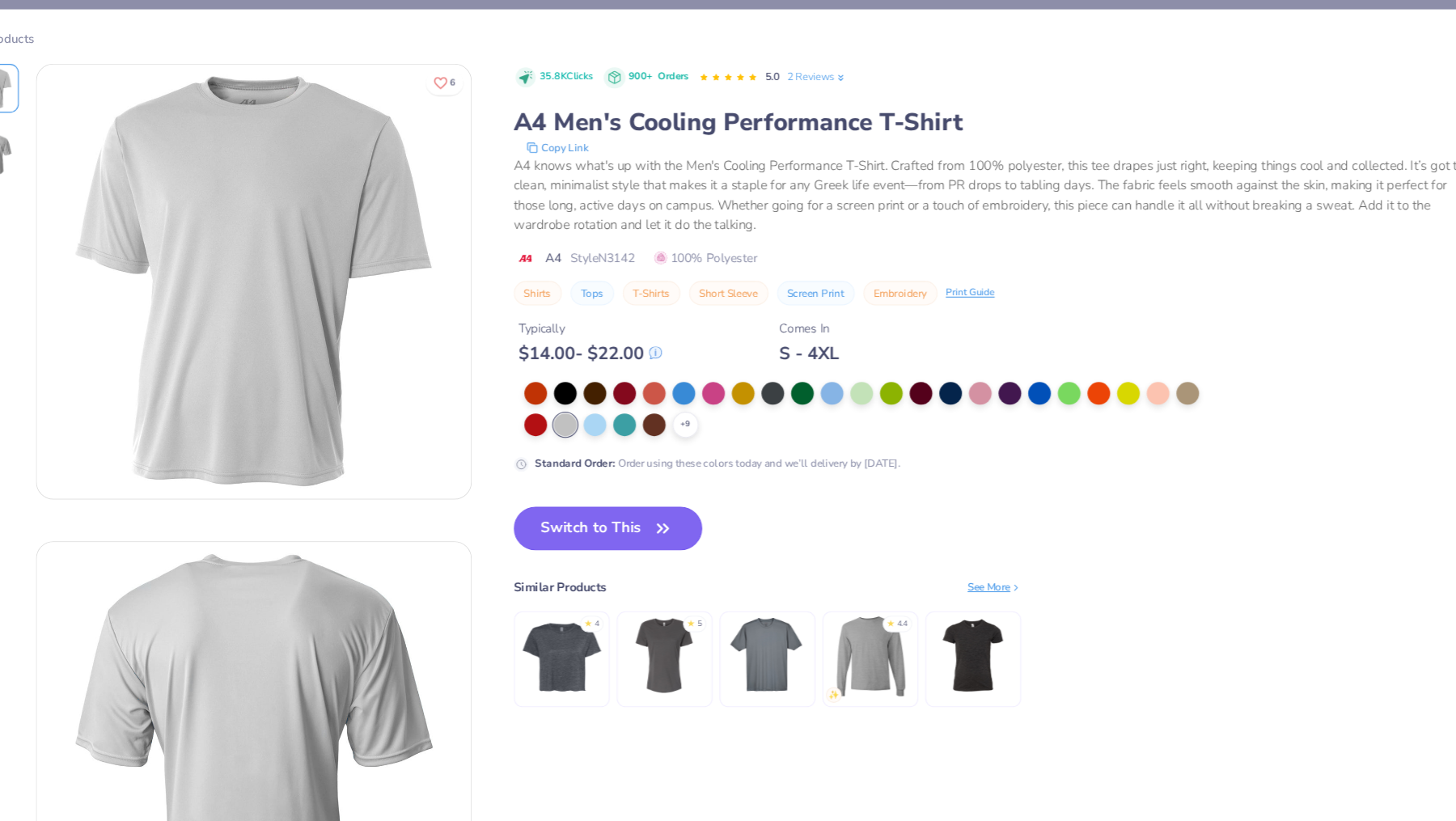 click on "Switch to This" at bounding box center (620, 490) 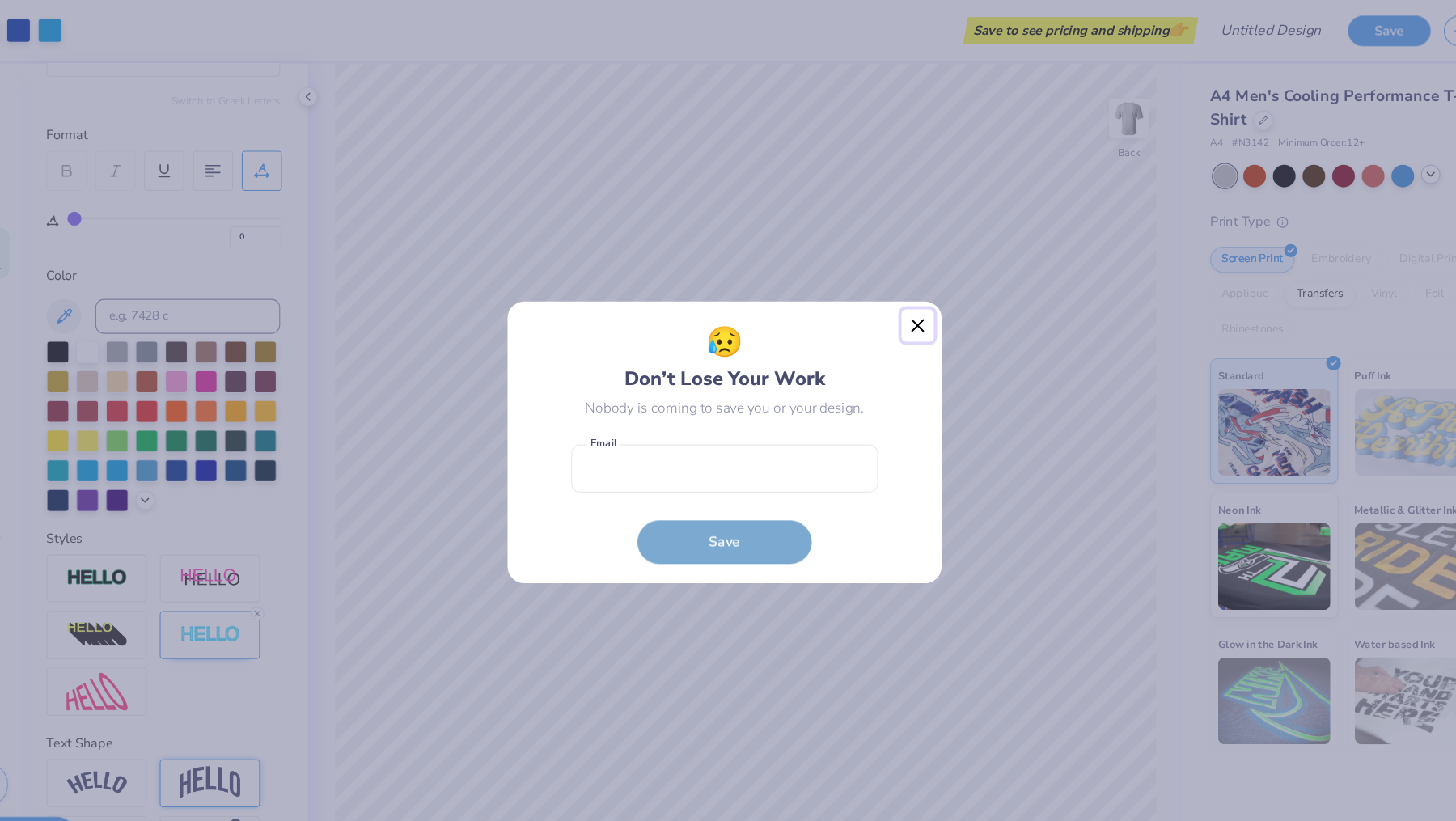 click at bounding box center [908, 303] 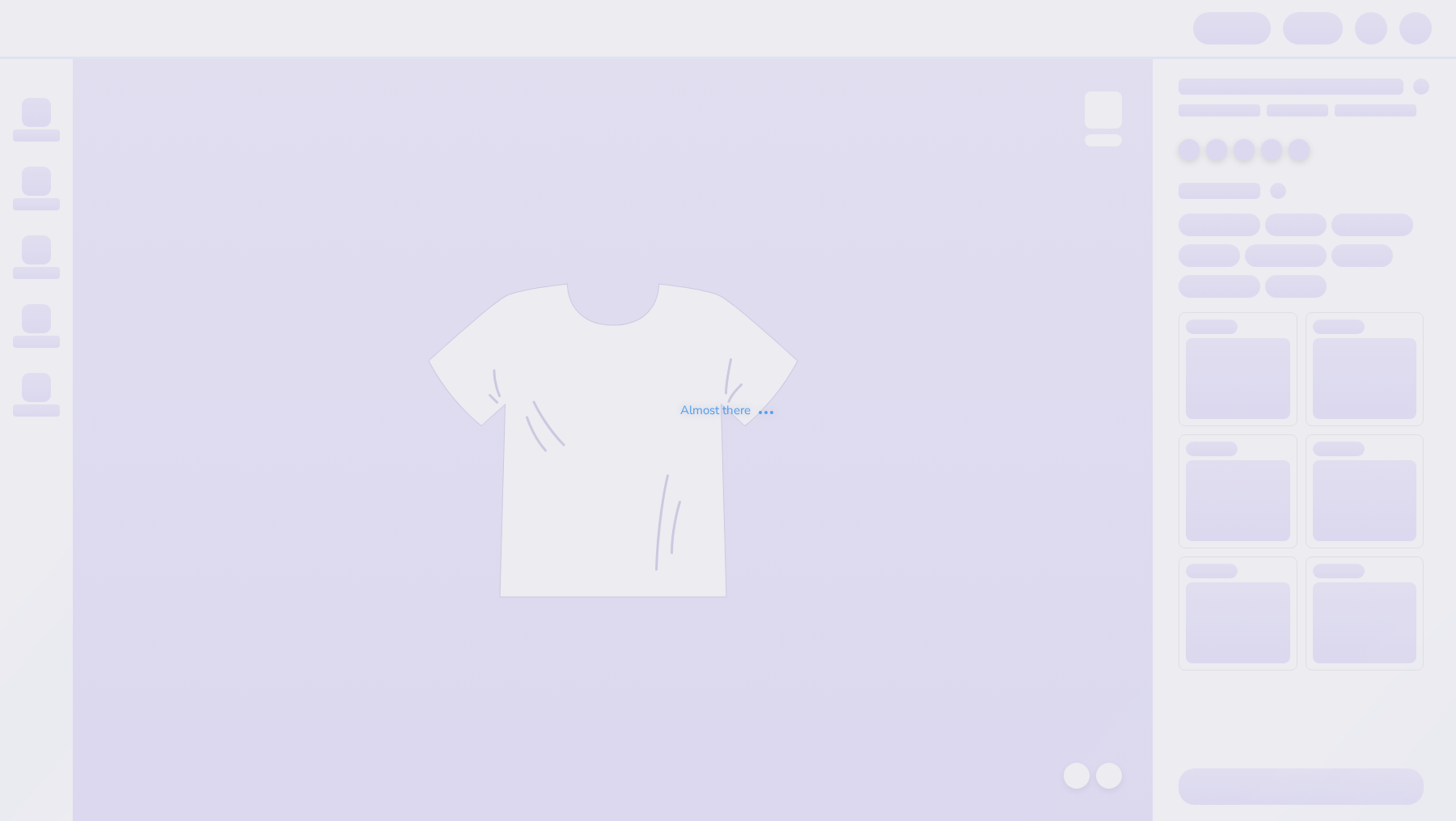 scroll, scrollTop: 0, scrollLeft: 0, axis: both 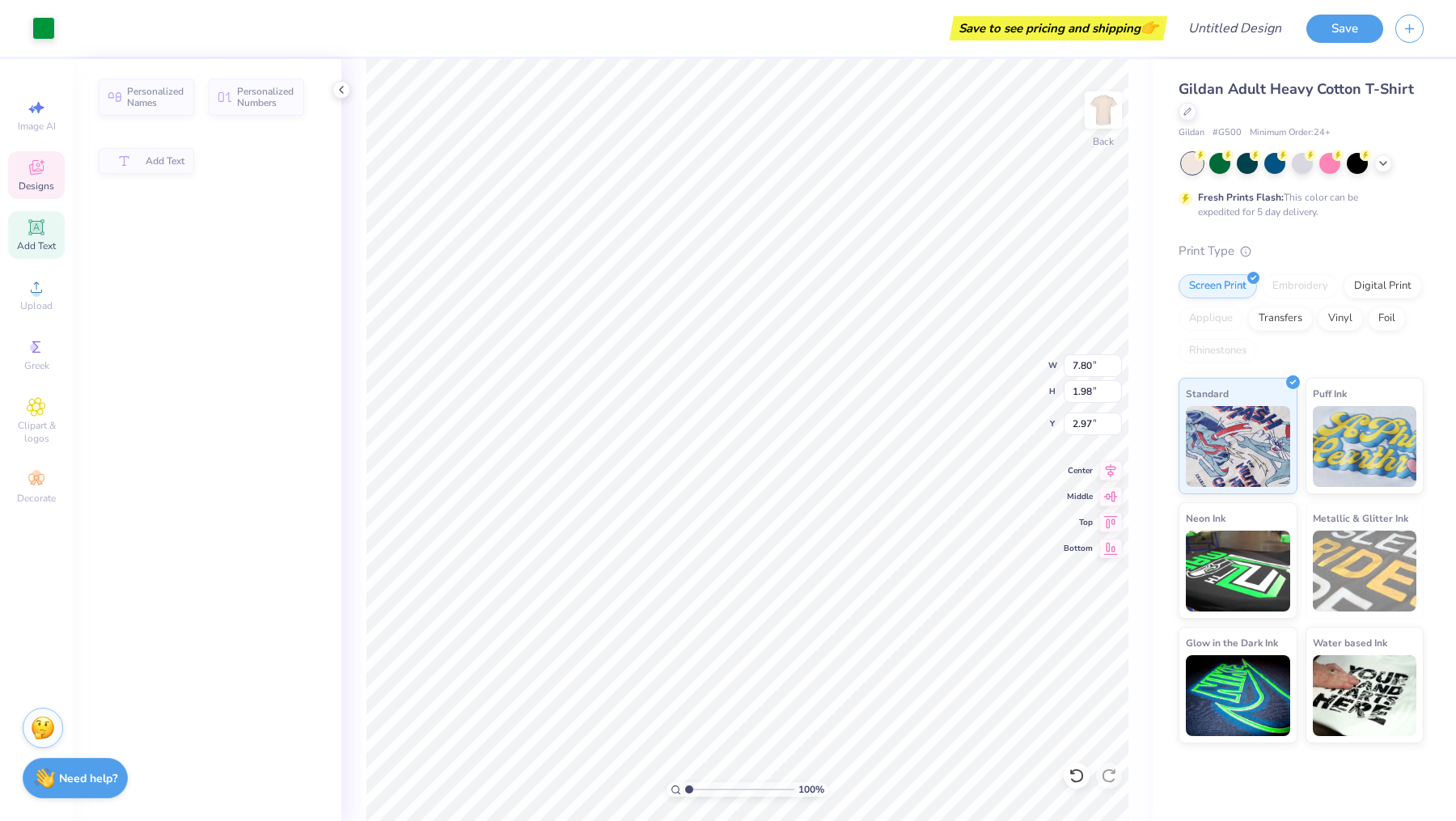 type on "7.80" 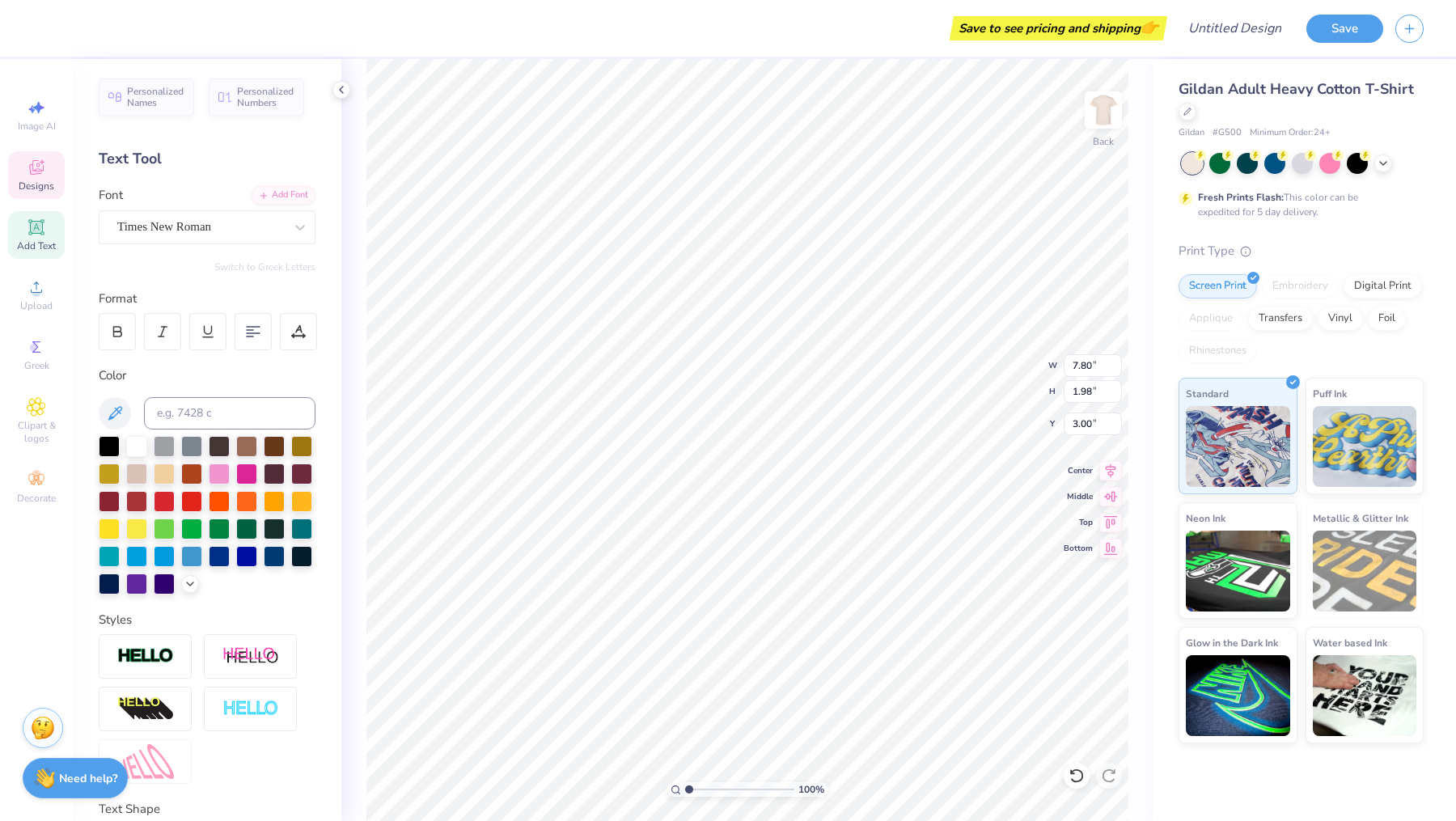 type on "3.00" 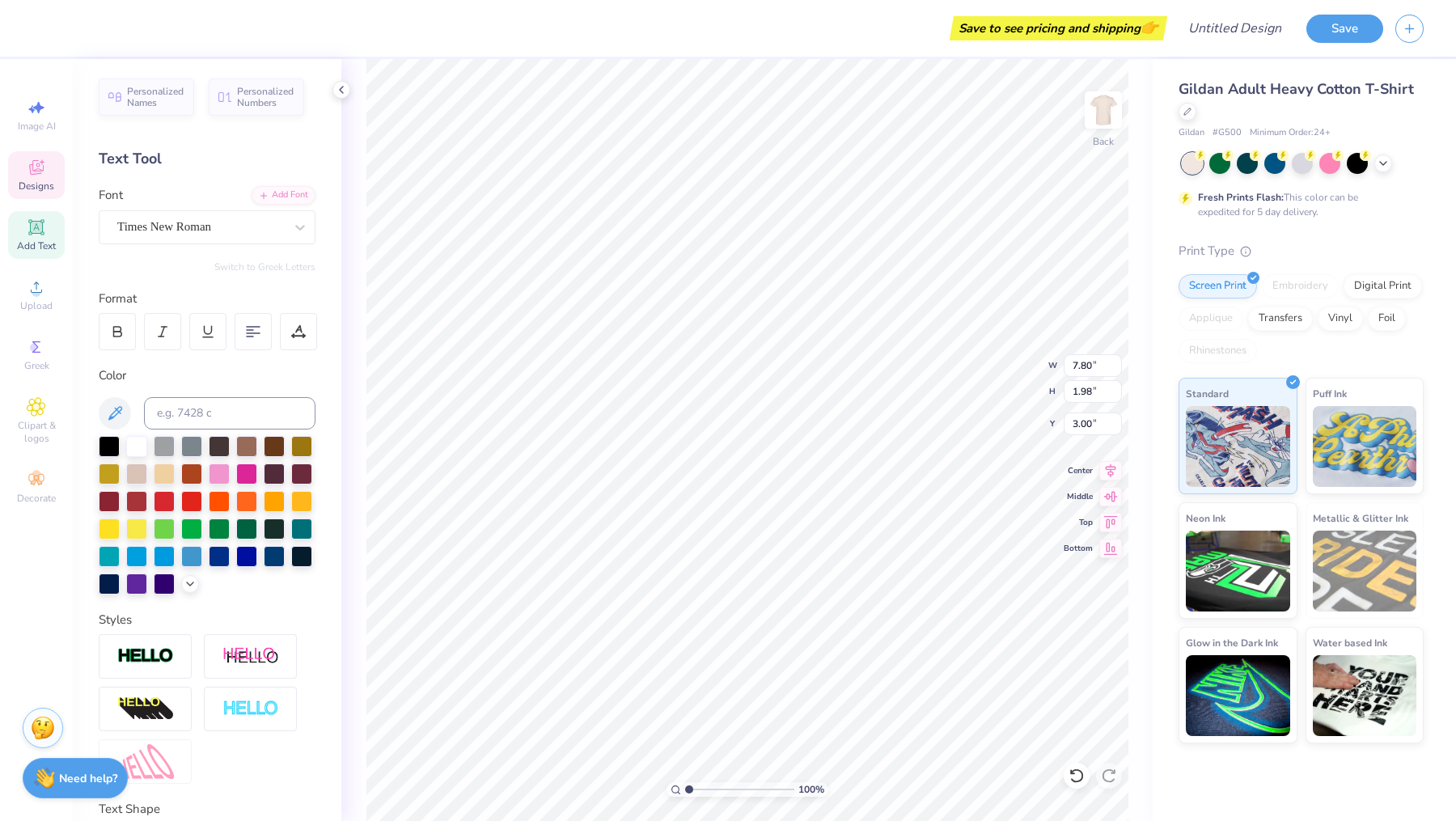 scroll, scrollTop: 16, scrollLeft: 4, axis: both 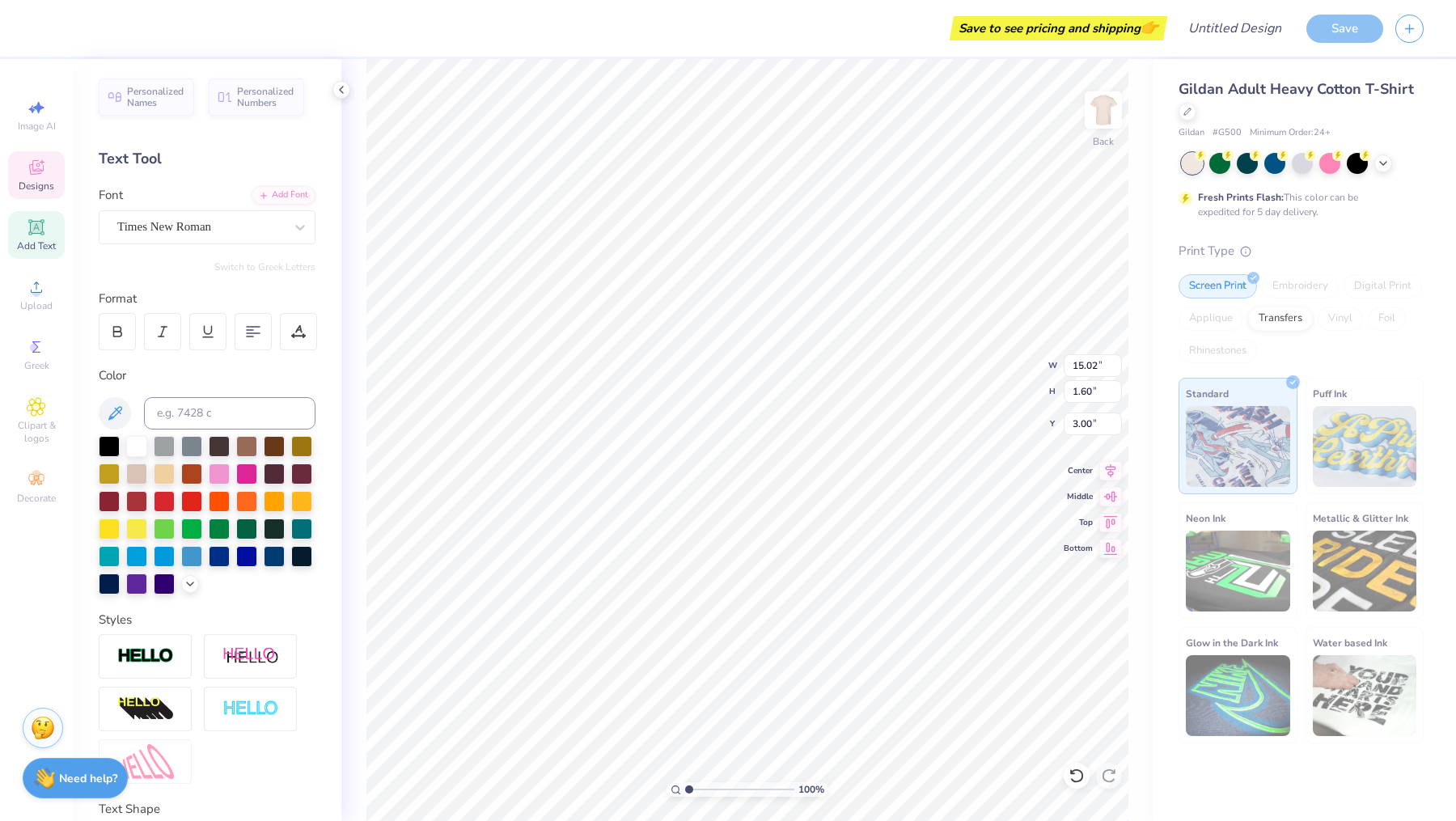 type on "13.56" 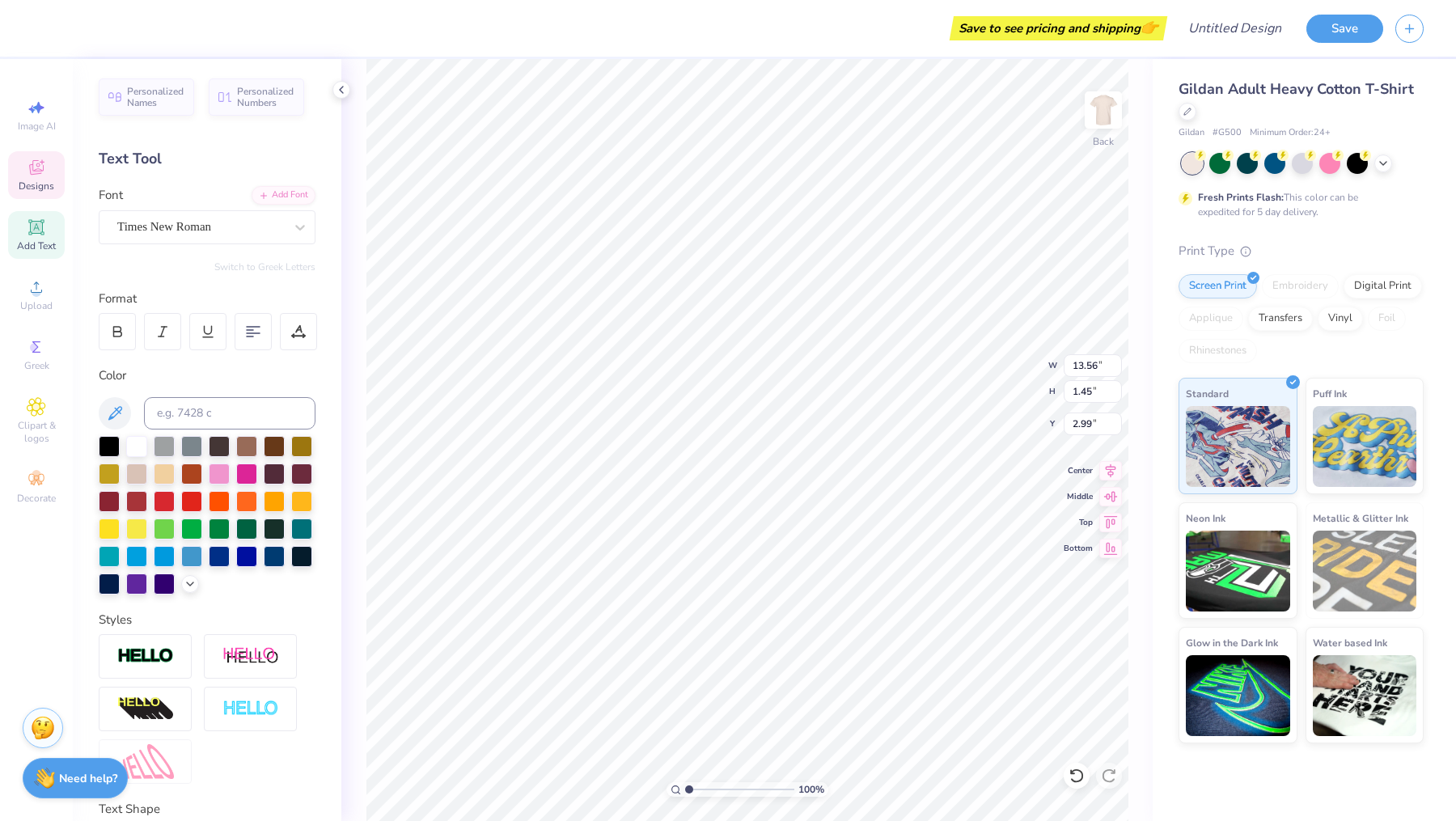 type on "3.39" 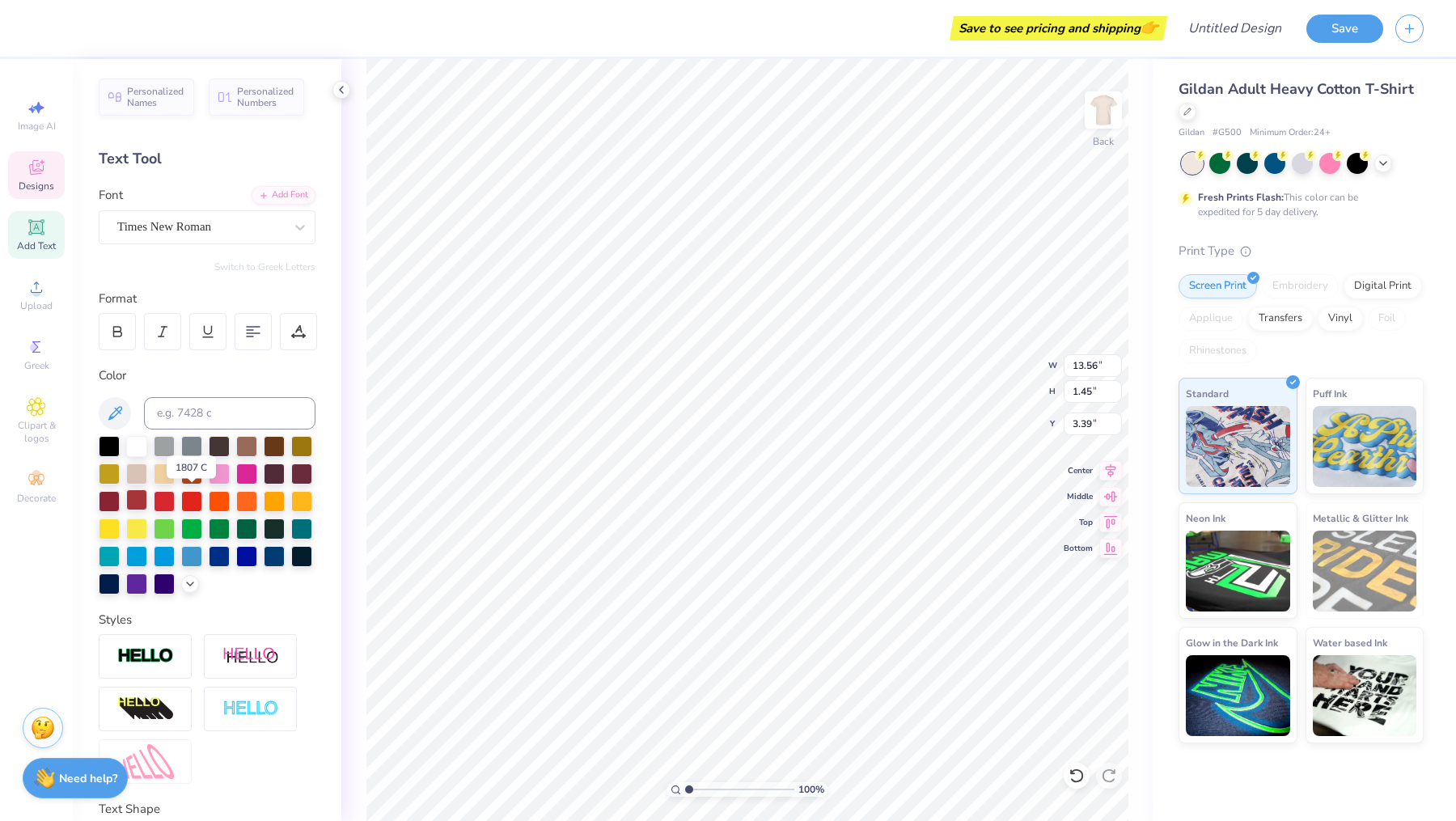 click at bounding box center (137, 500) 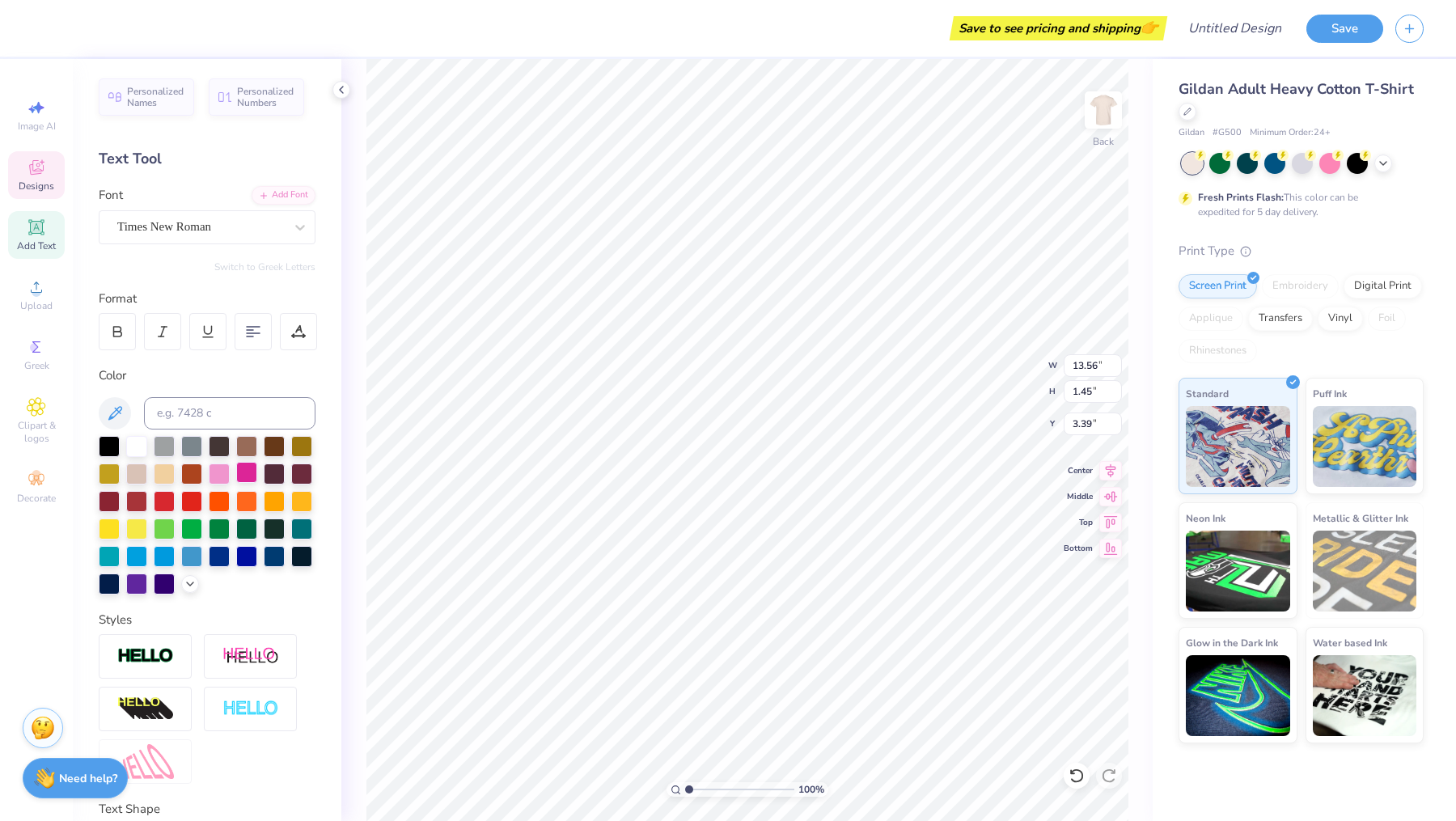 type on "7.64" 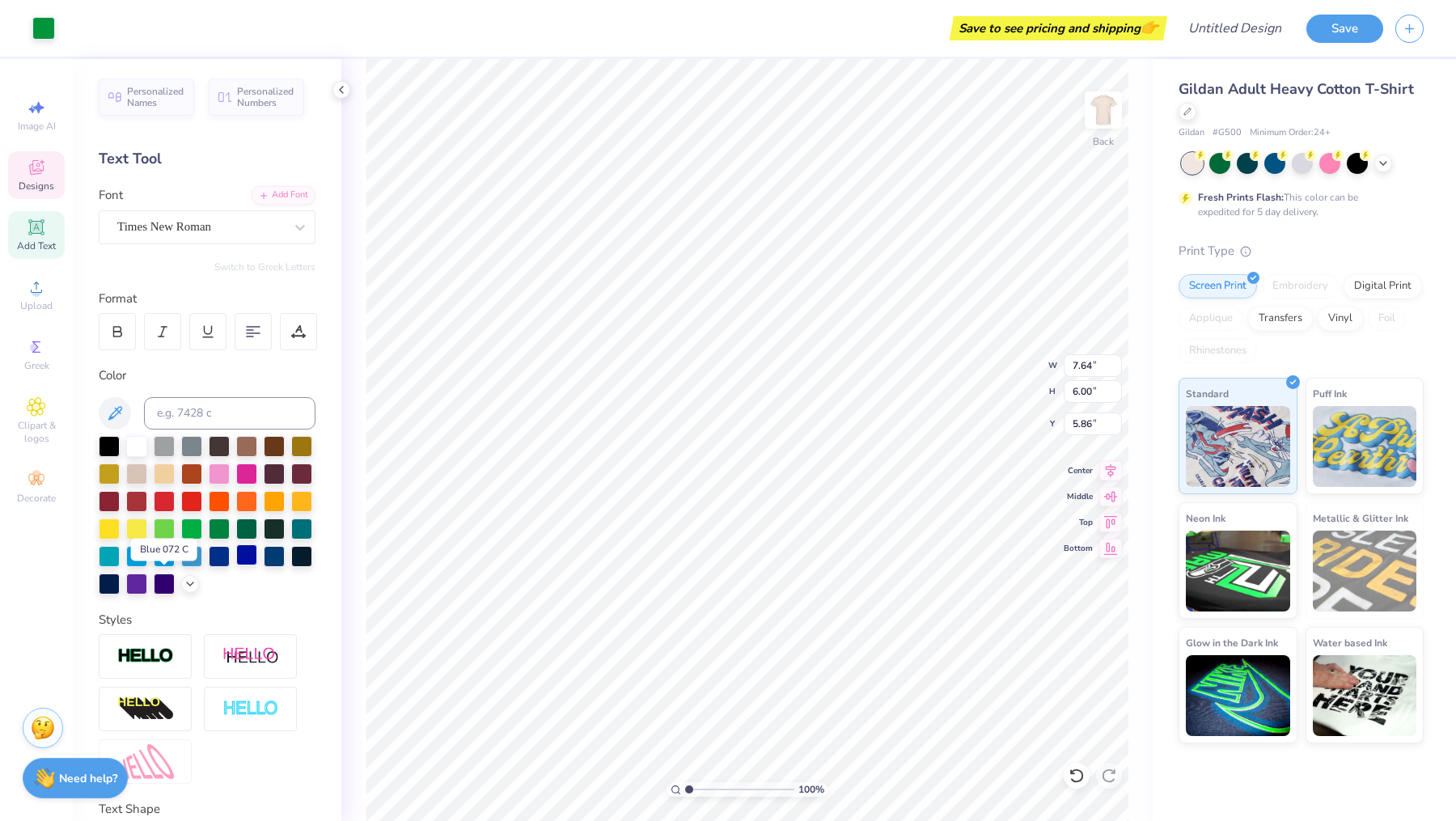 click at bounding box center [247, 555] 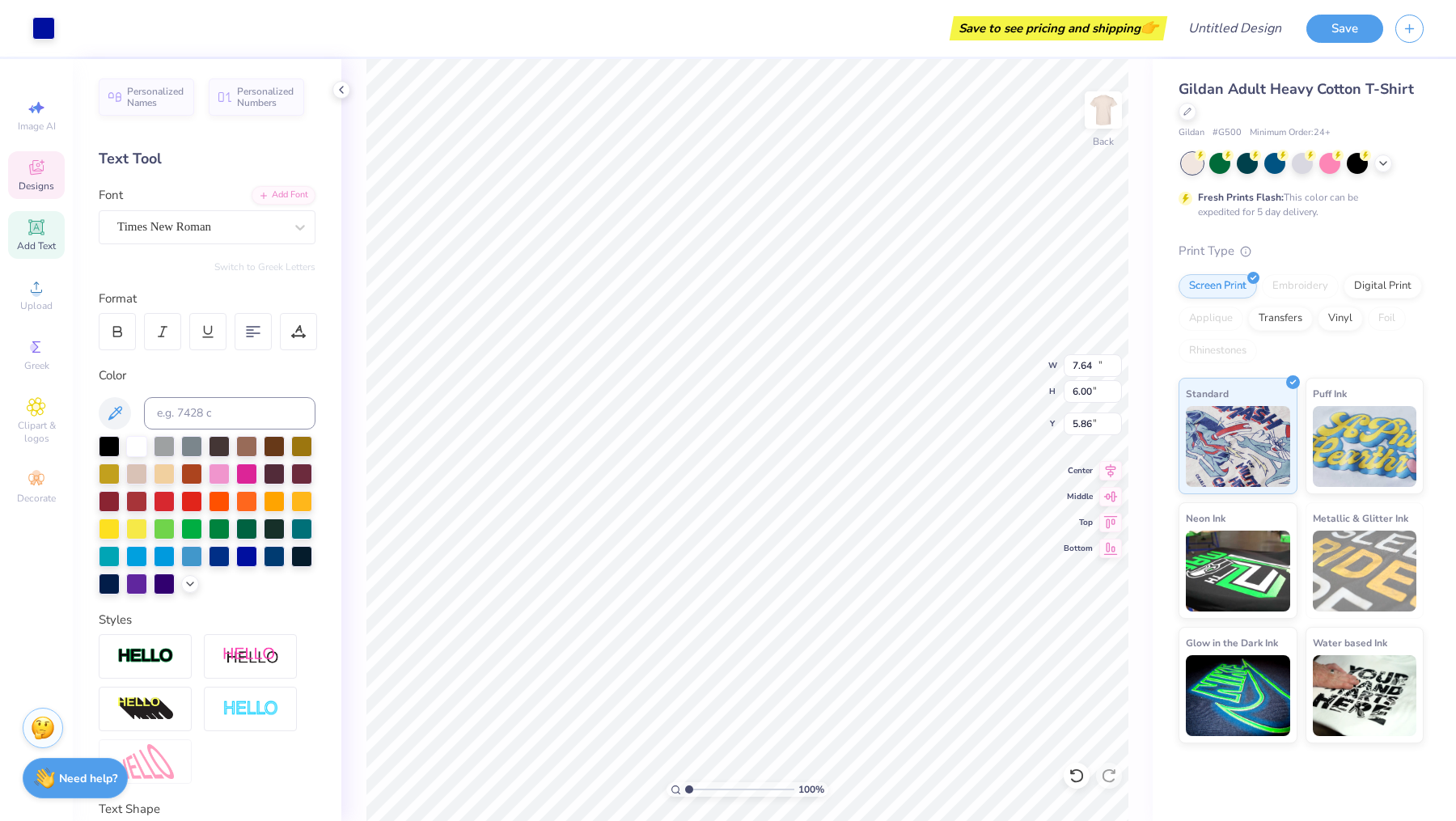 type on "13.56" 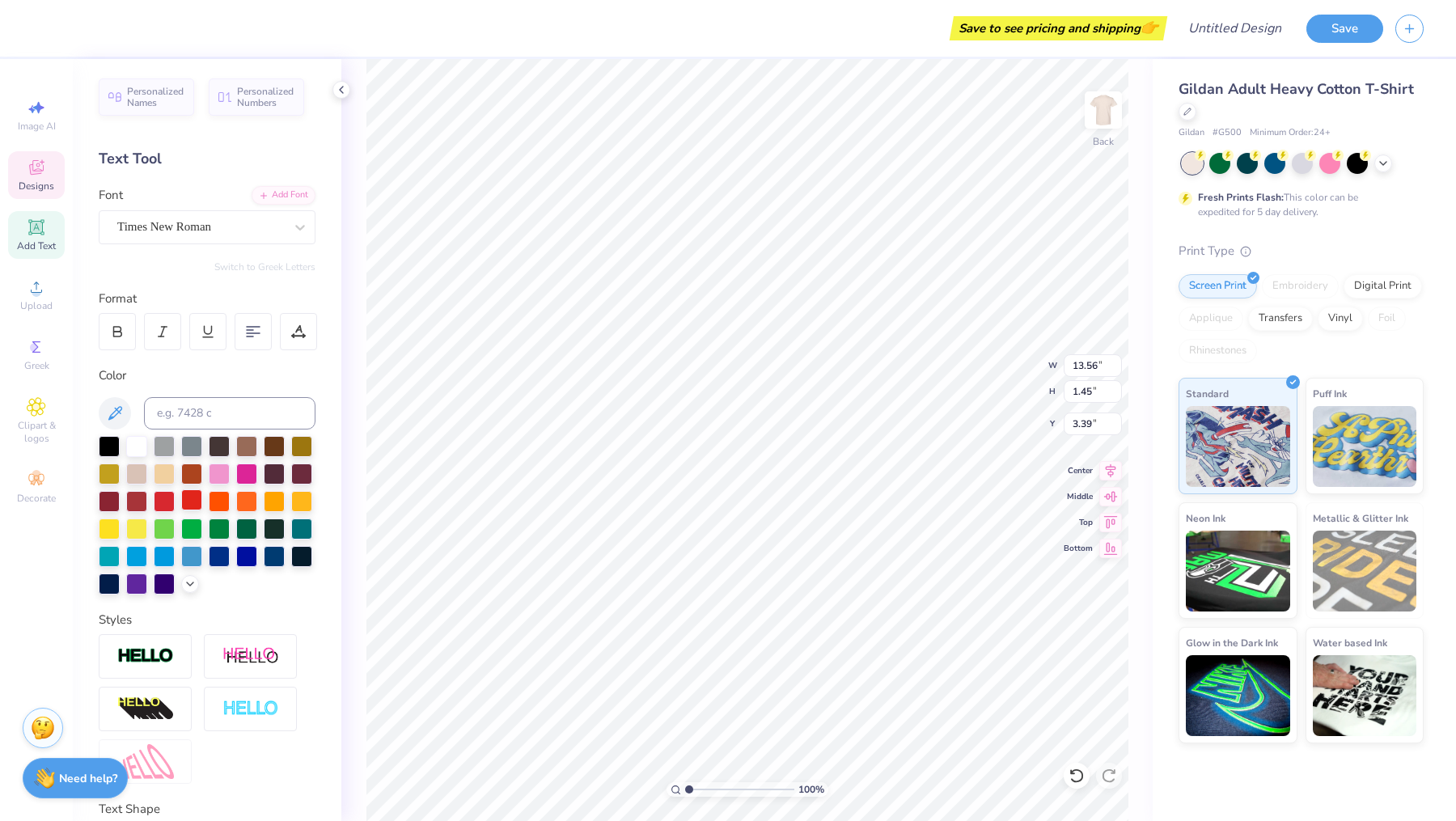 click at bounding box center [192, 500] 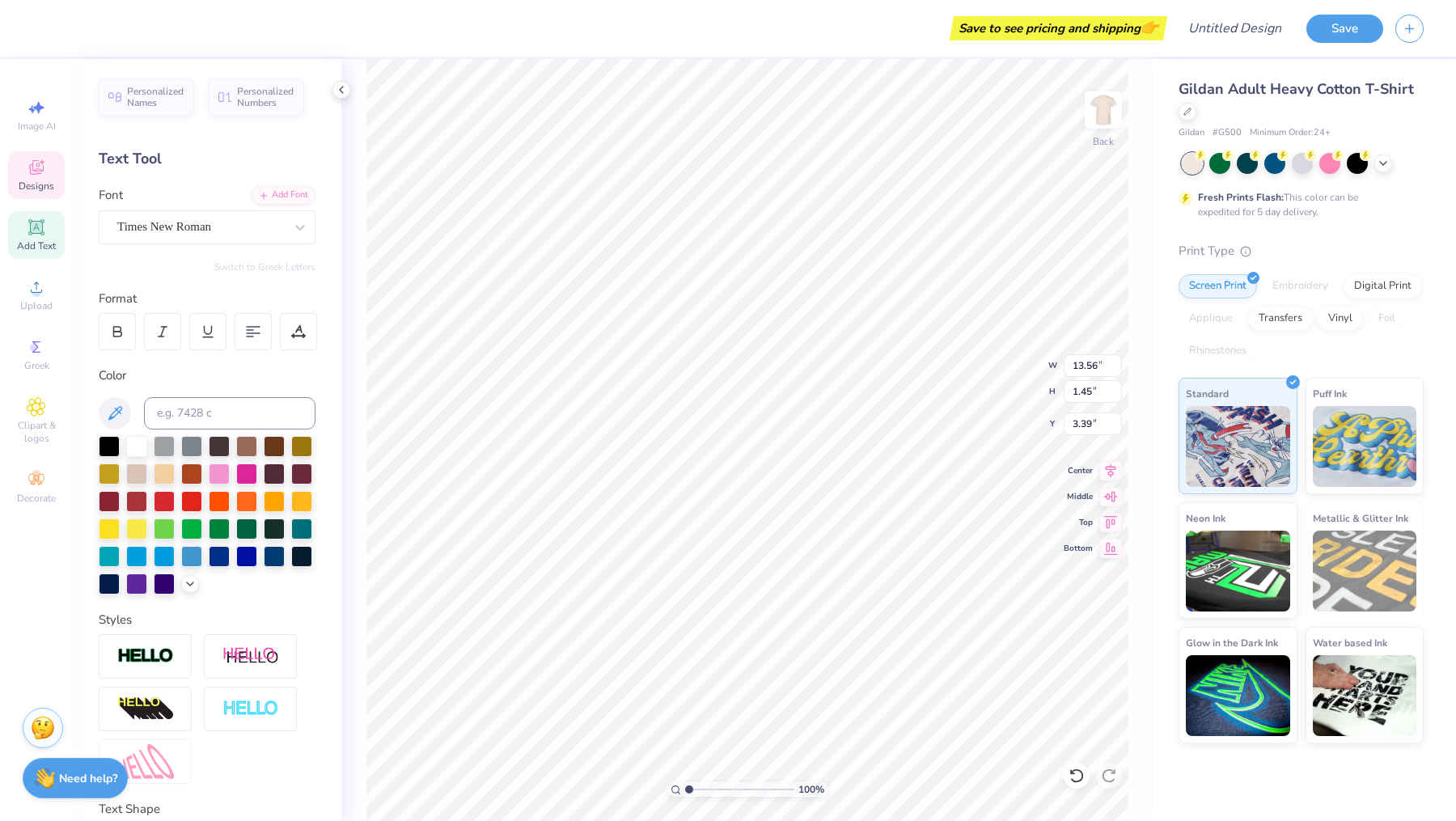 type on "7.64" 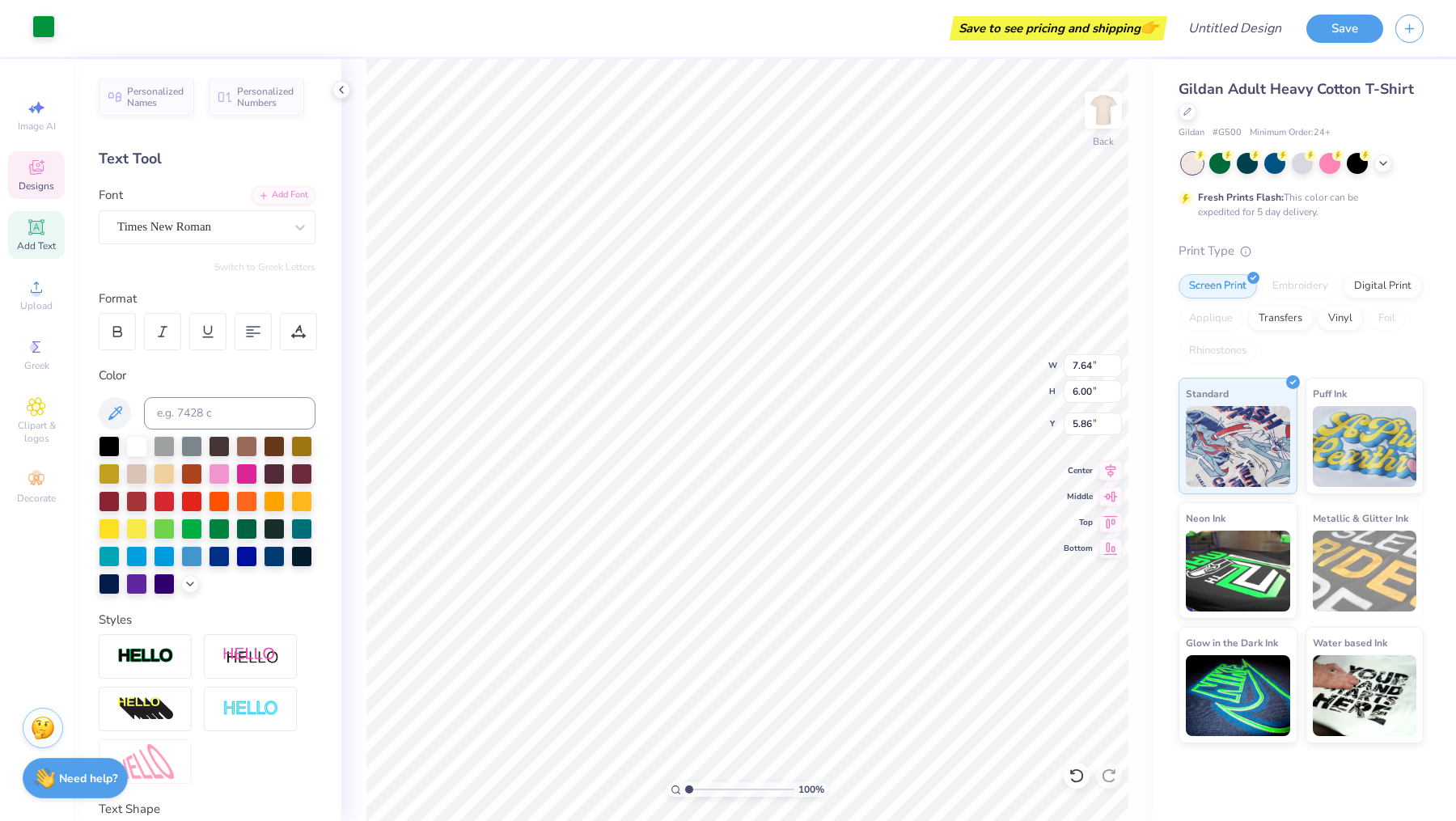 click at bounding box center (44, 27) 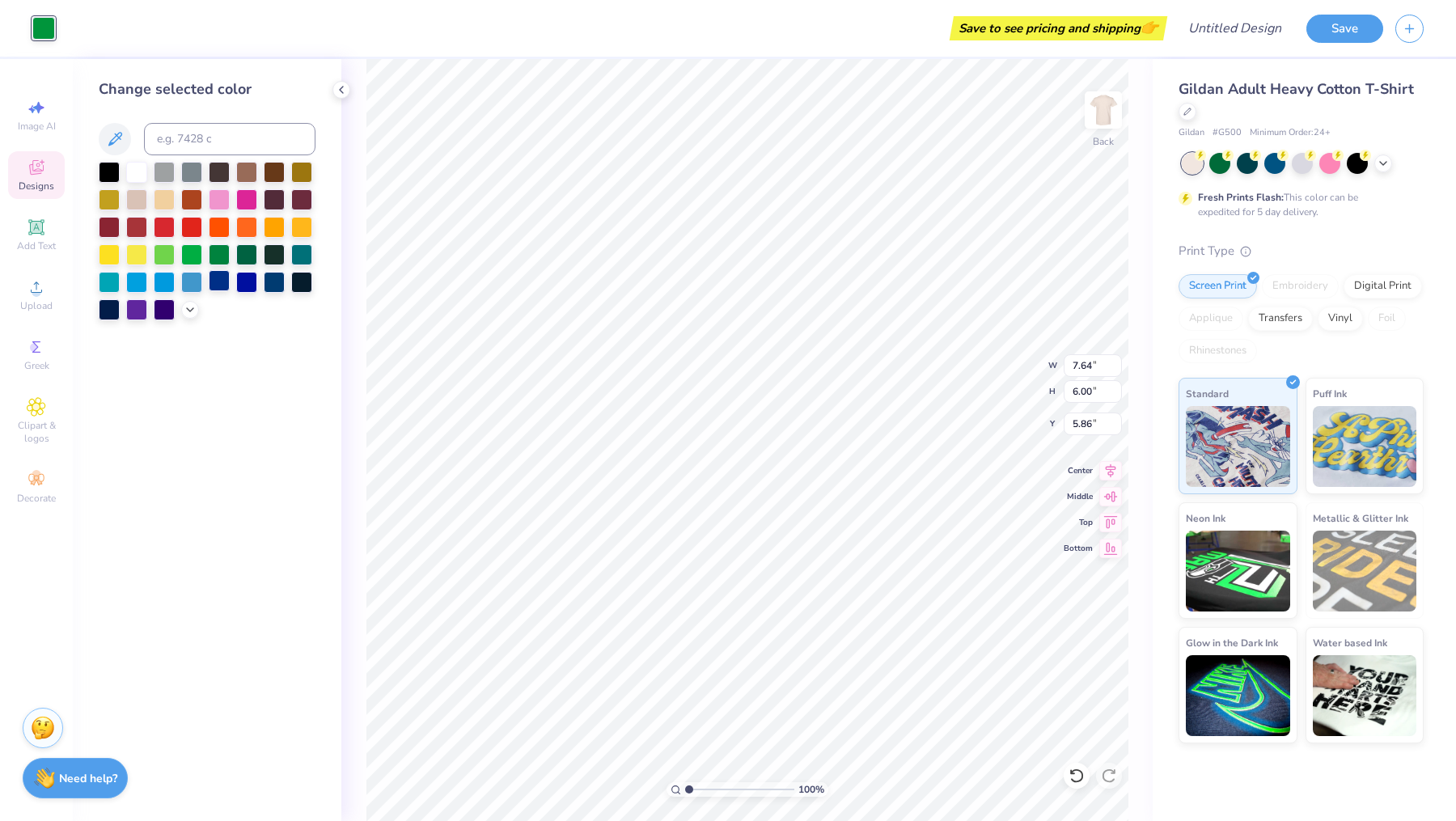 click at bounding box center [219, 281] 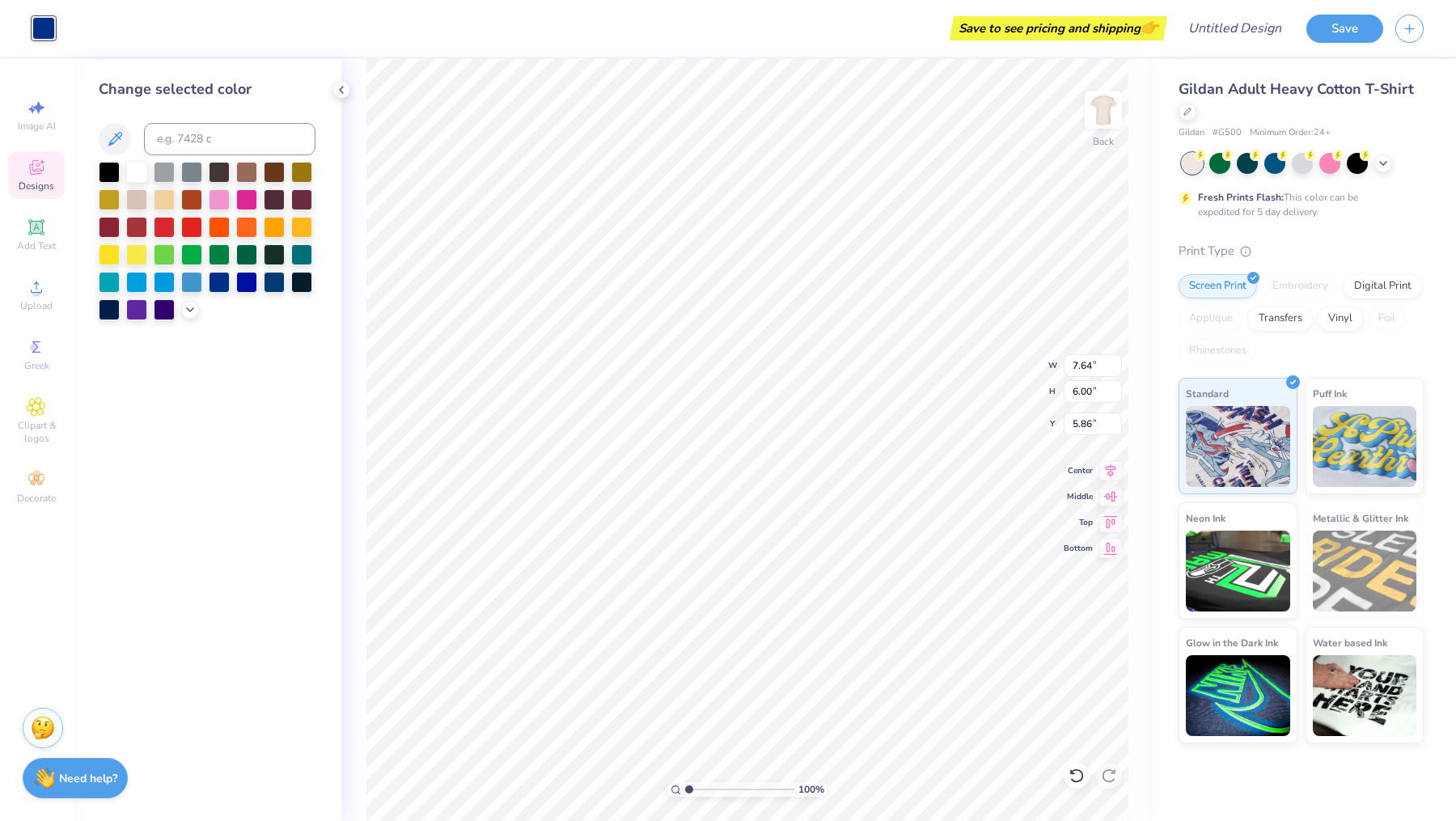 type on "9.60" 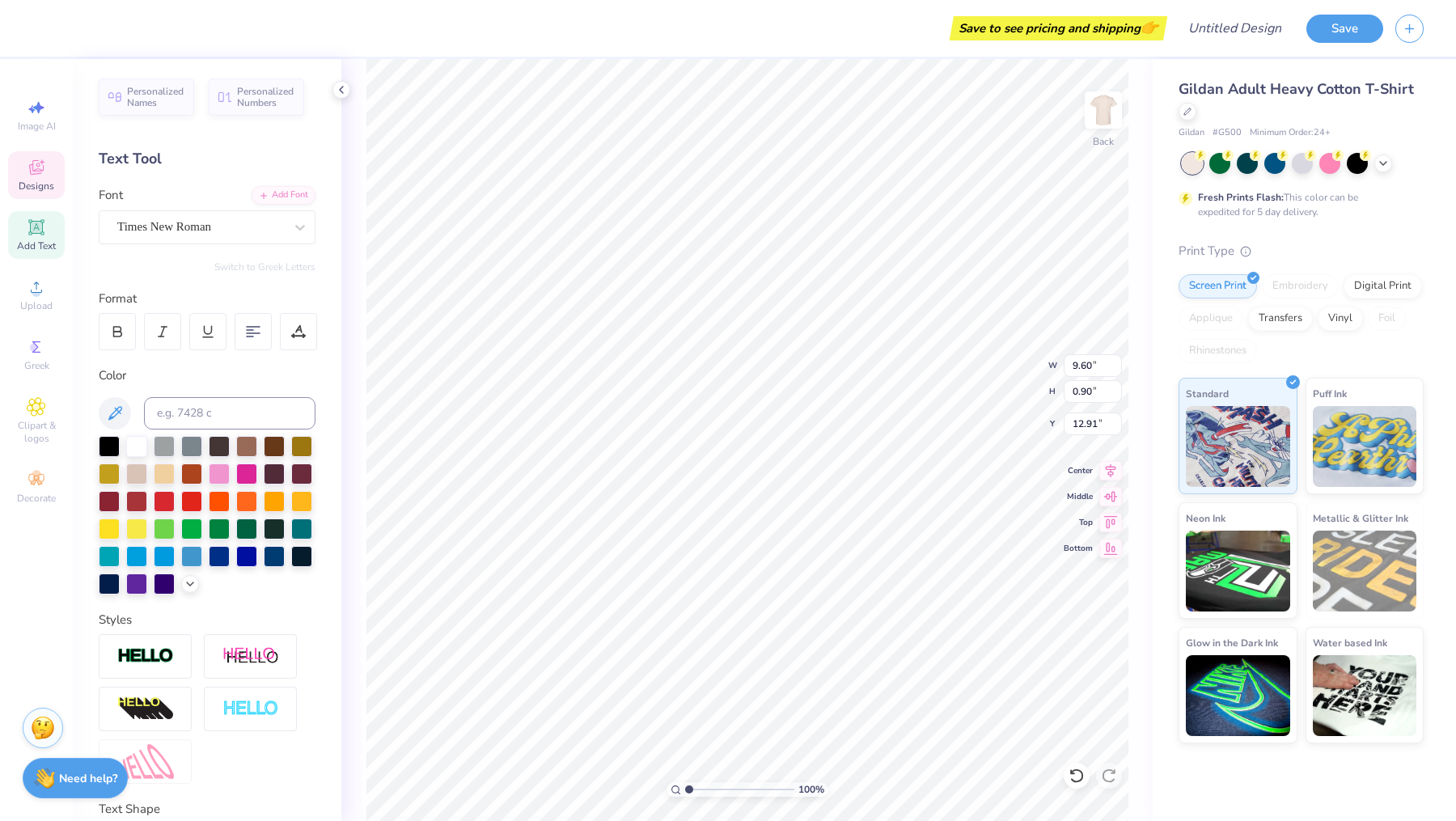scroll, scrollTop: 16, scrollLeft: 3, axis: both 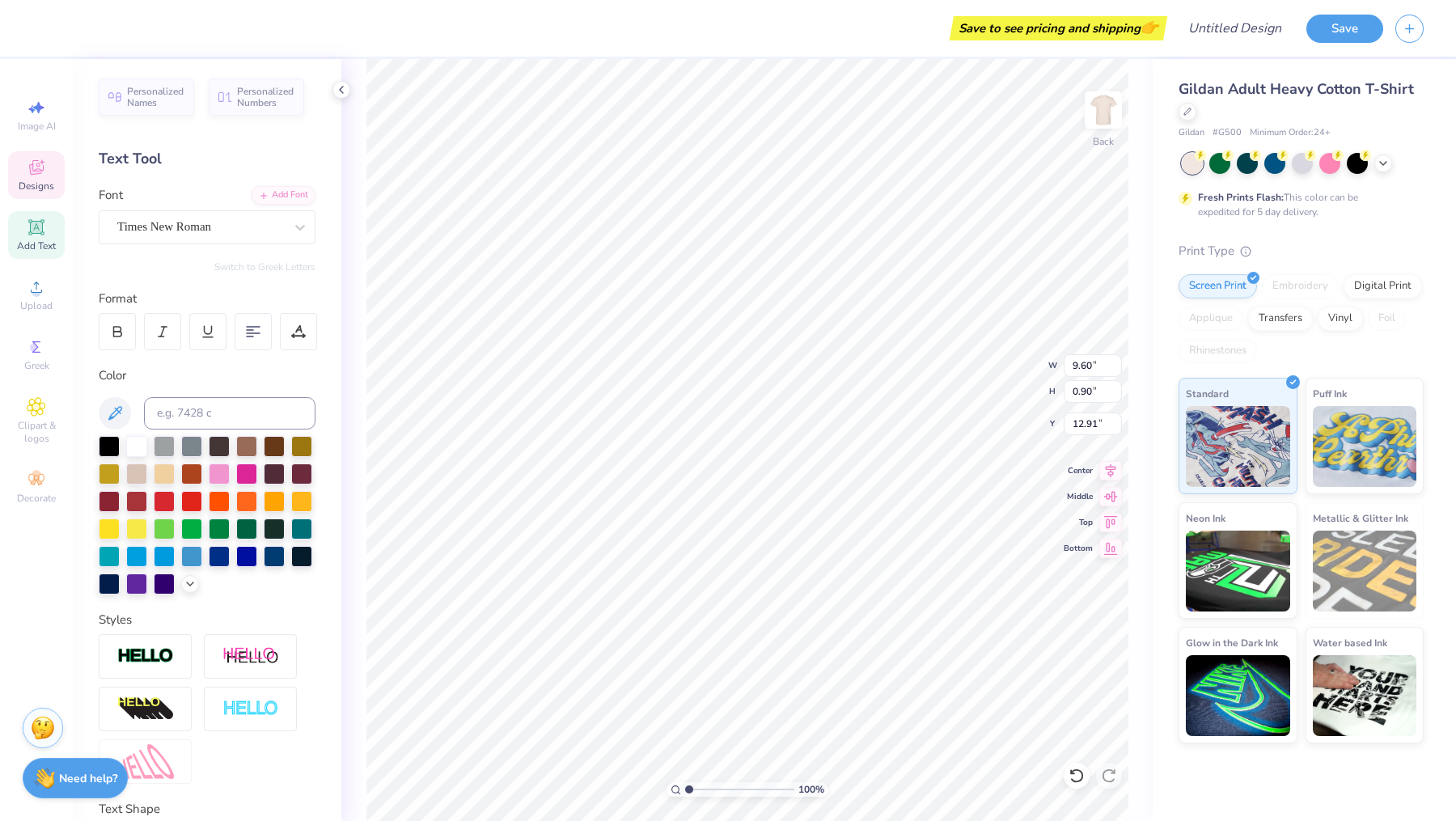 type on "Veteran's Day 5k" 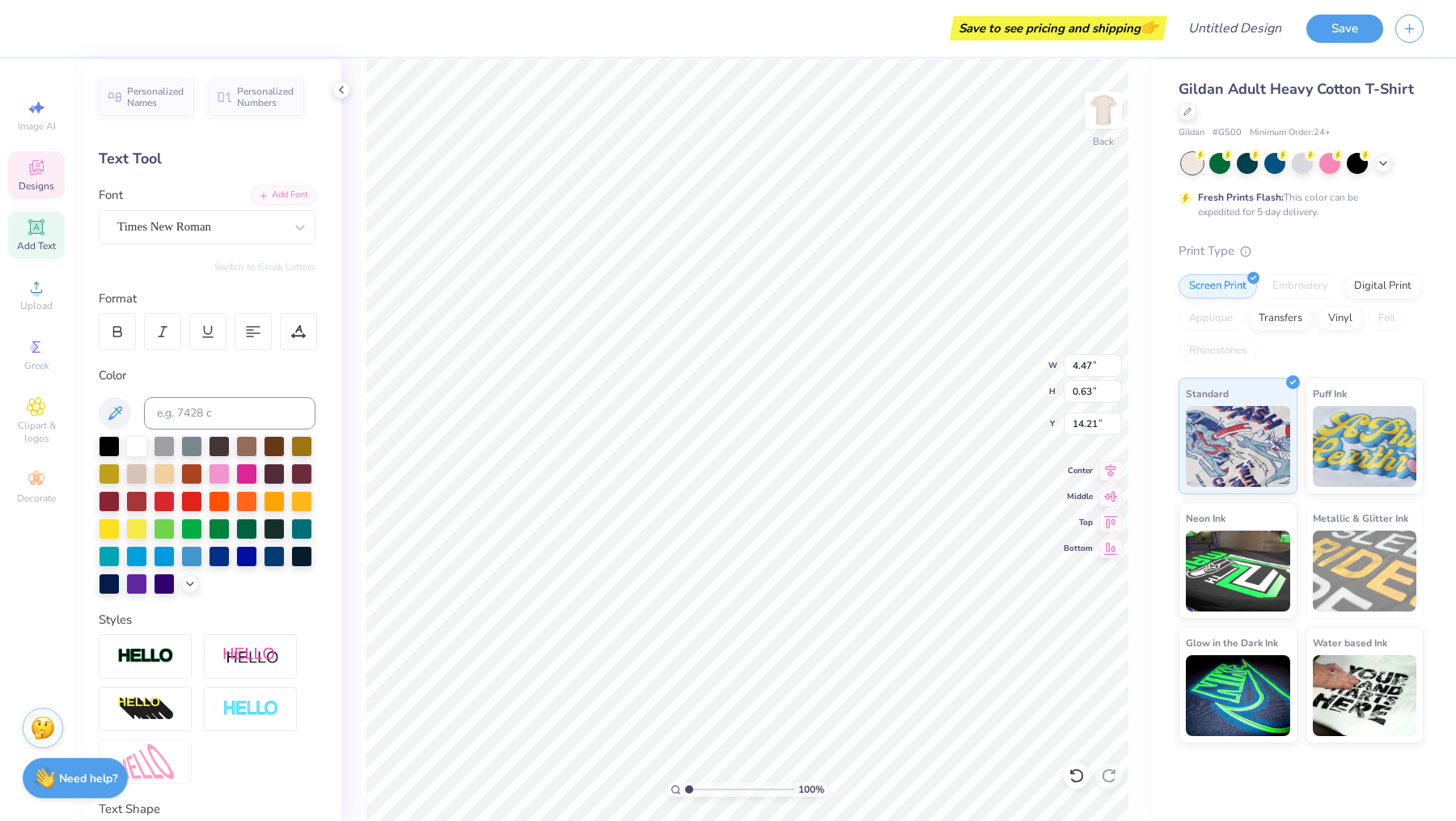 type on "F" 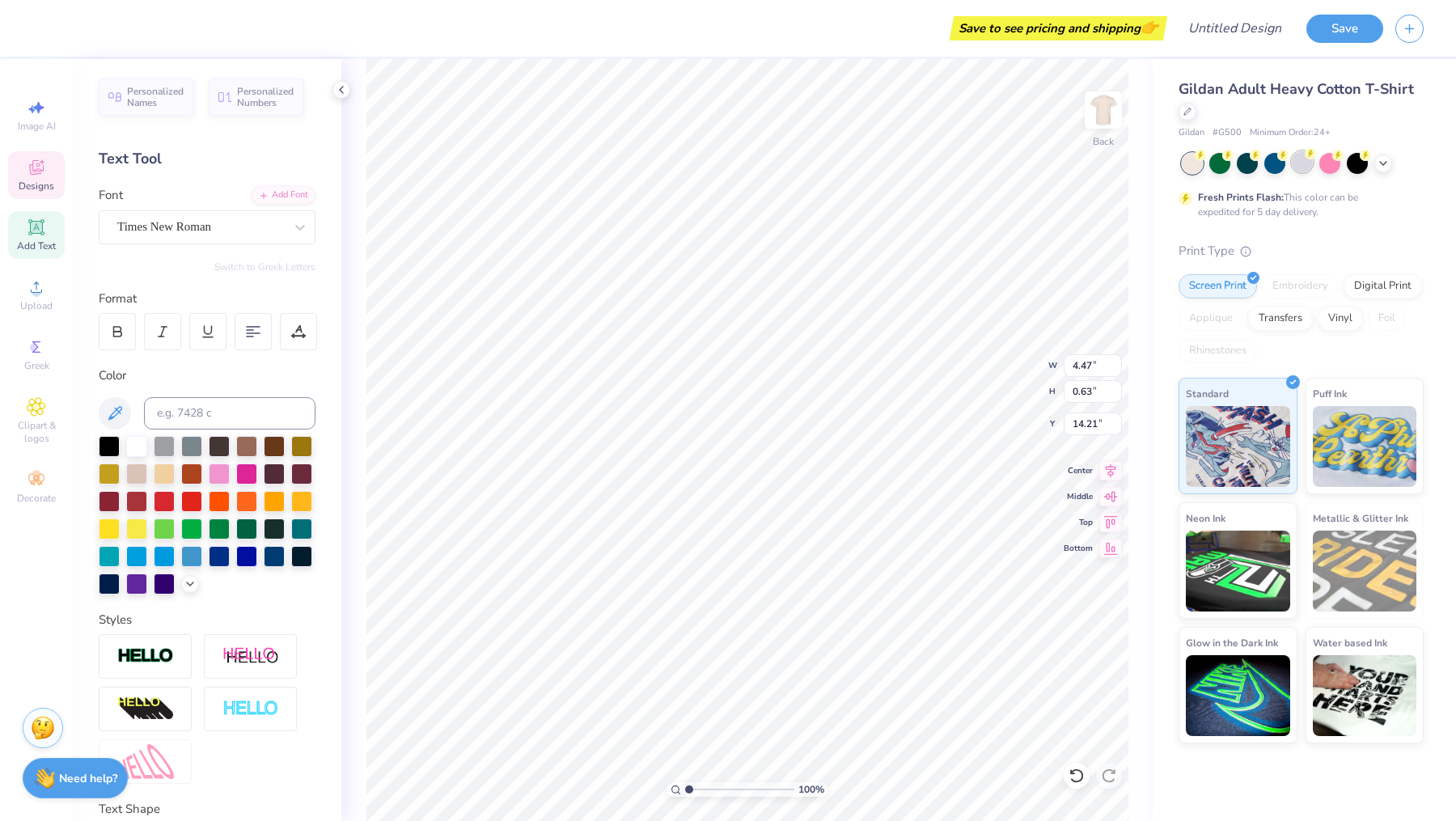 click at bounding box center (1302, 162) 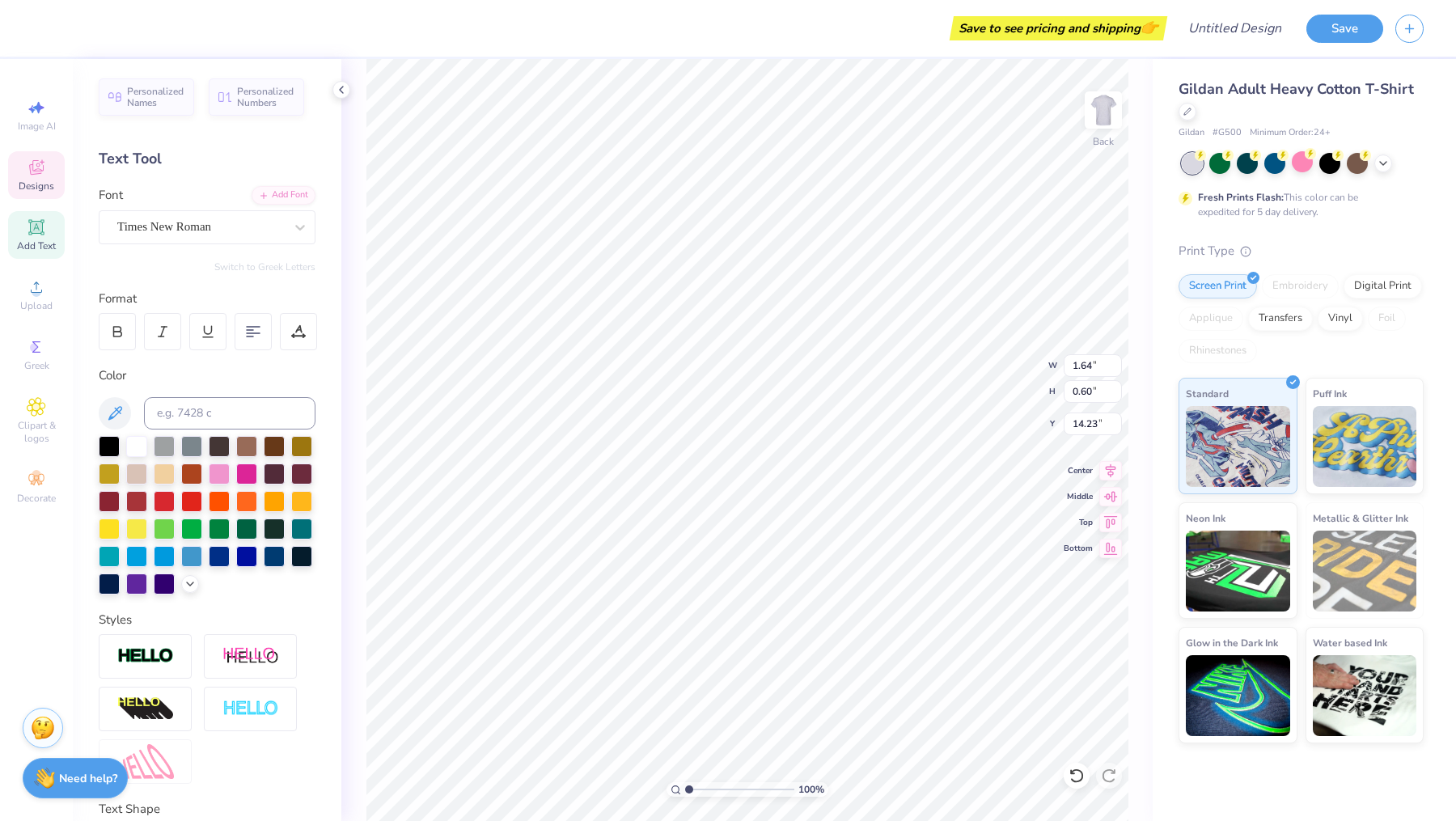 type on "1.64" 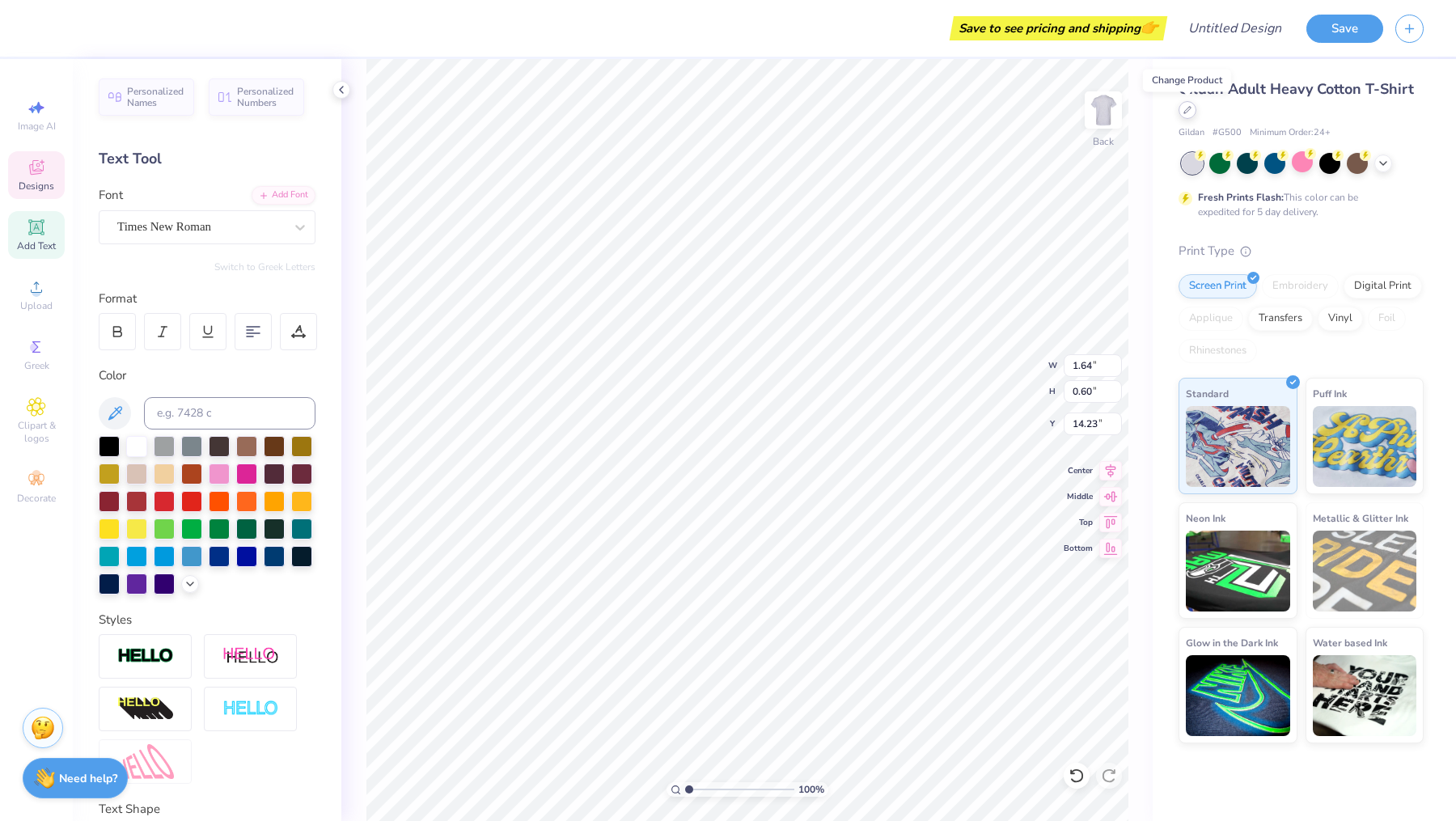 click 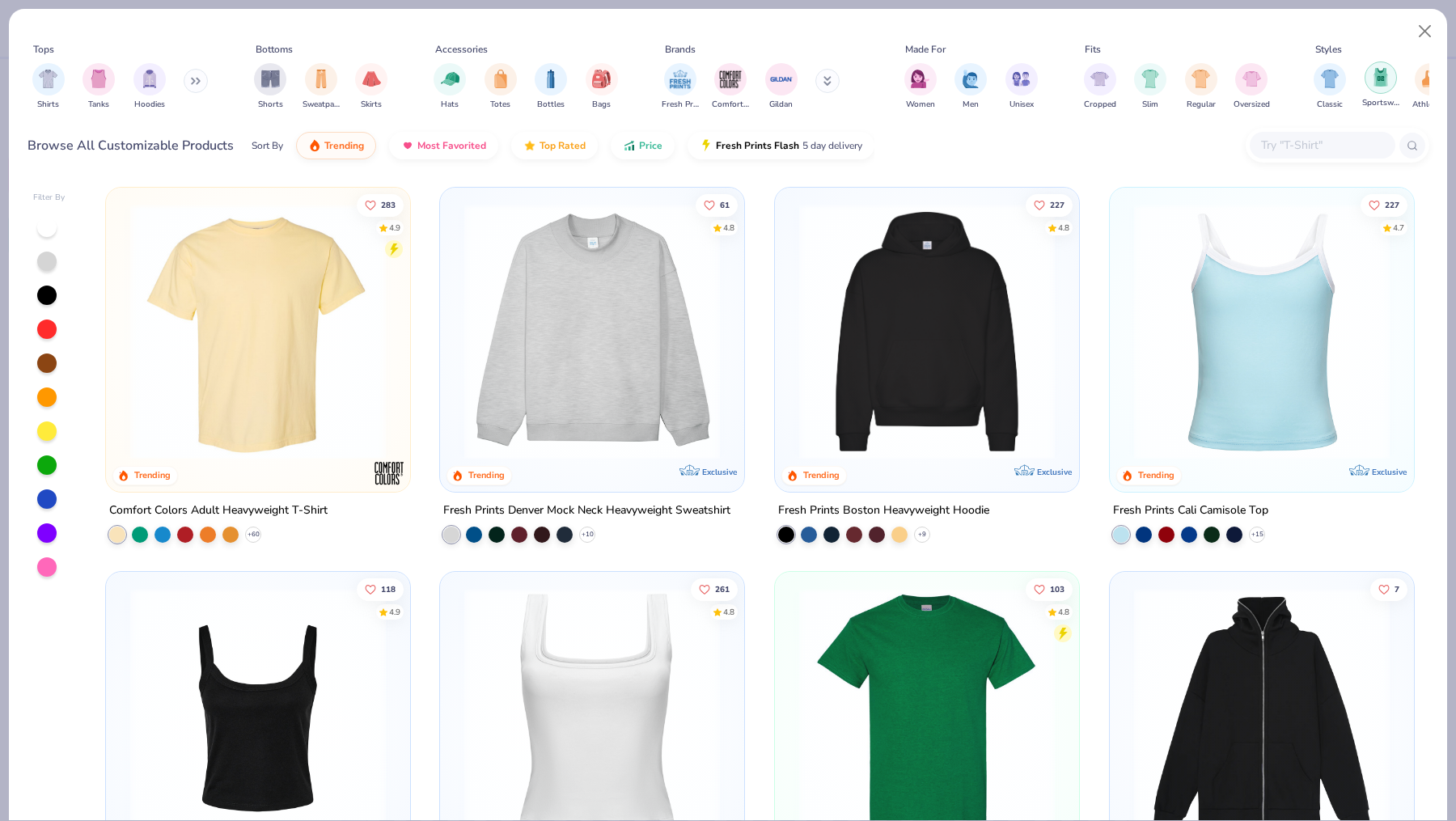 click at bounding box center (1381, 78) 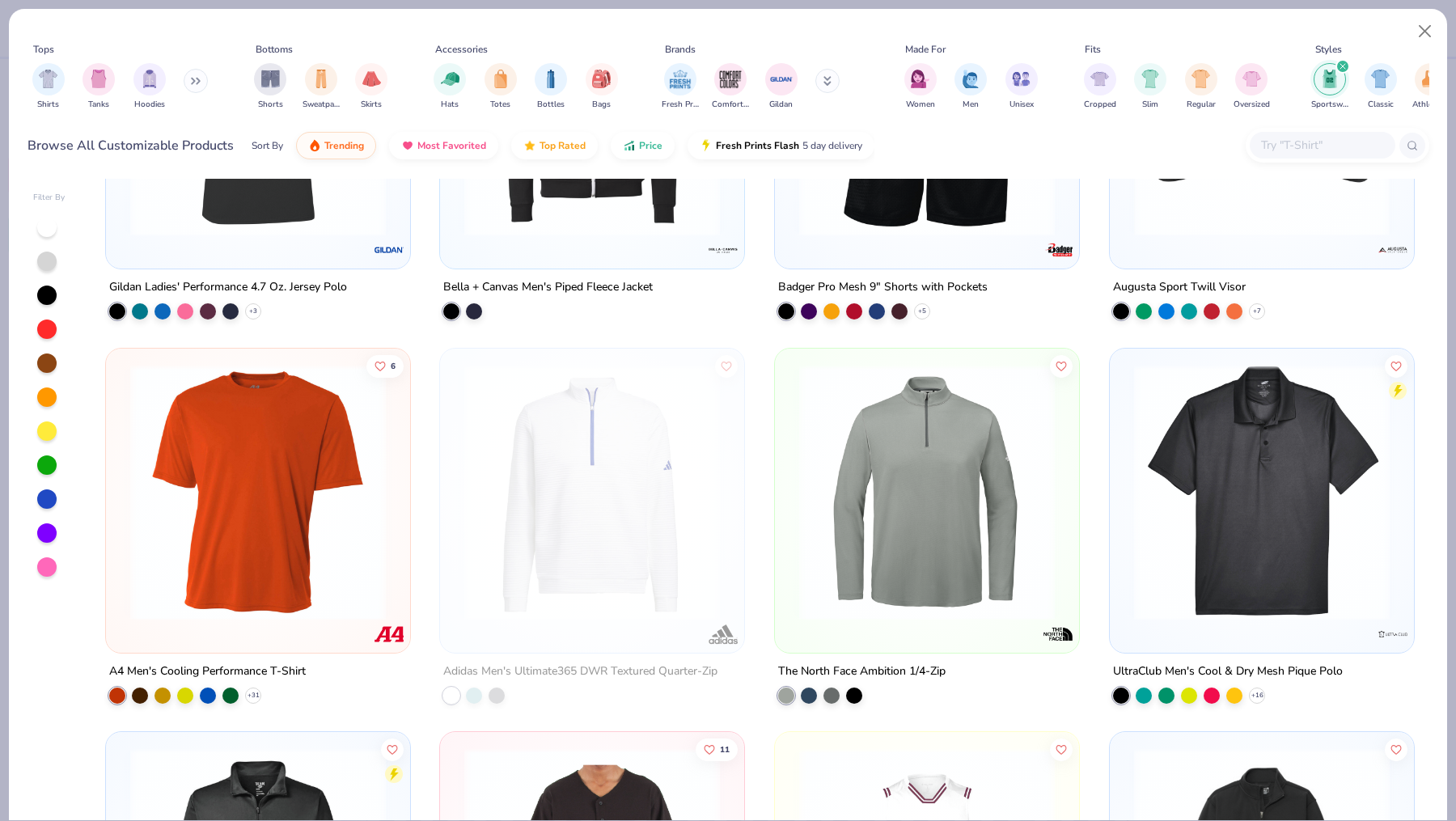 scroll, scrollTop: 2131, scrollLeft: 0, axis: vertical 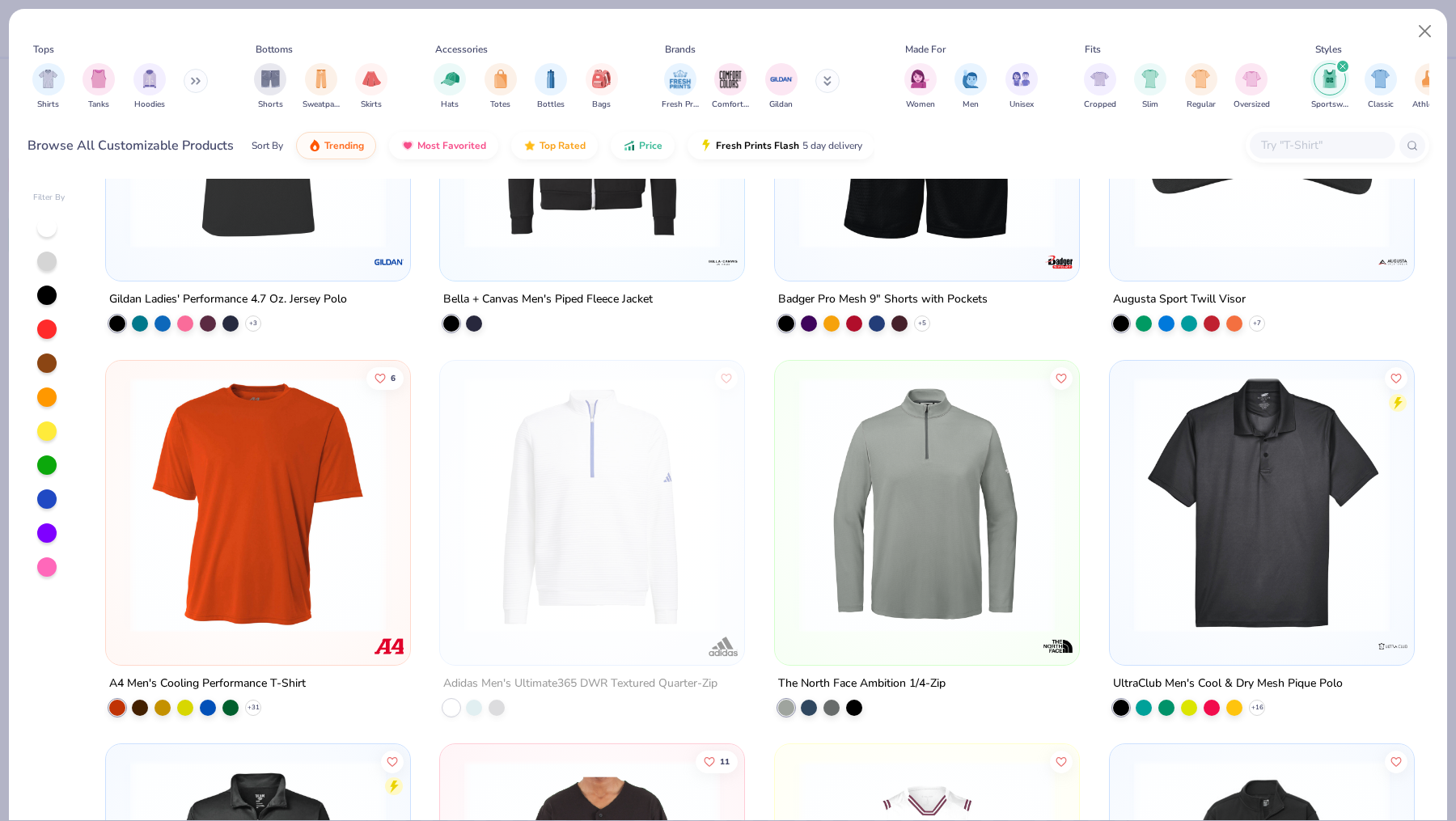 click at bounding box center [258, 504] 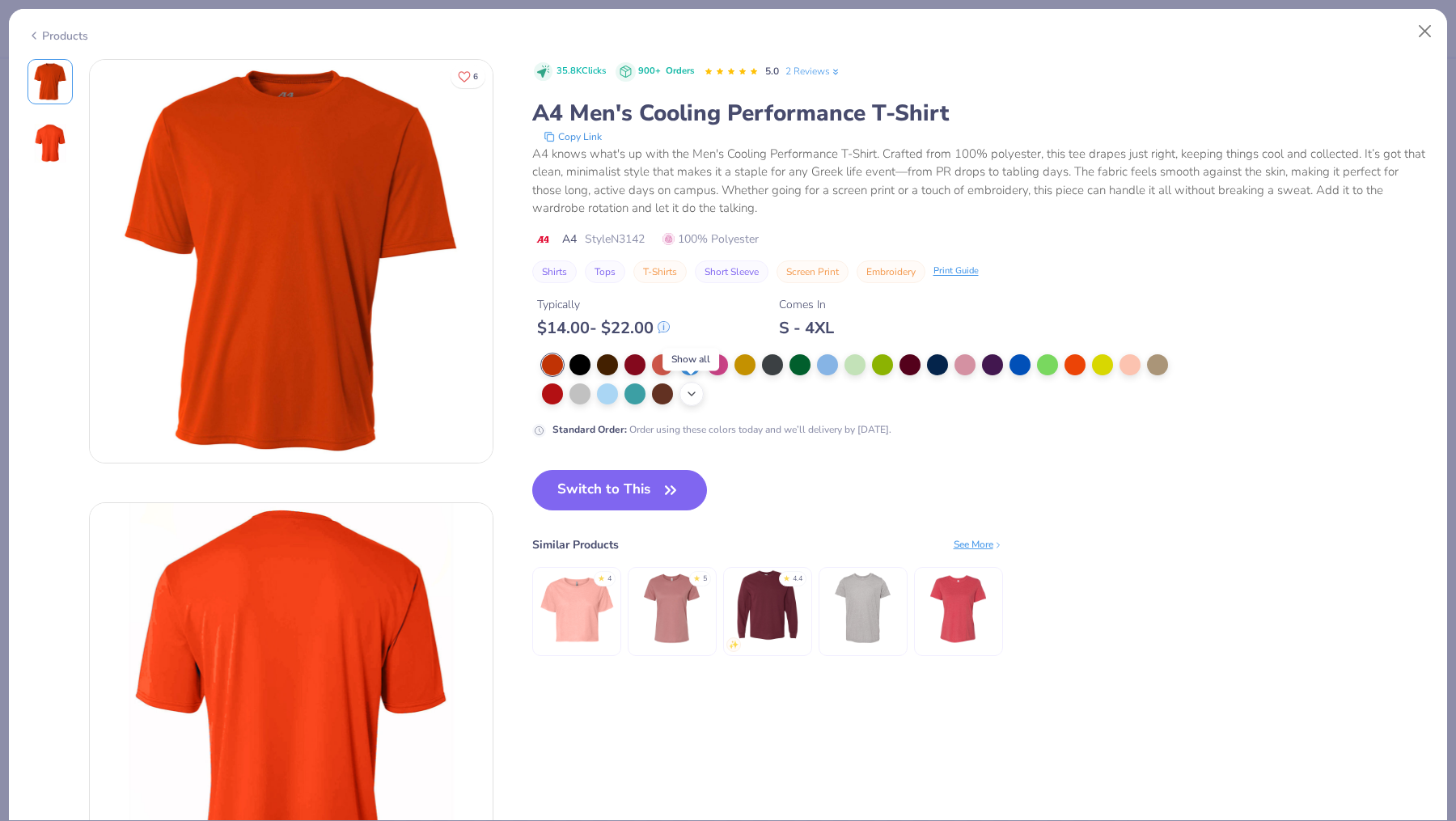 click 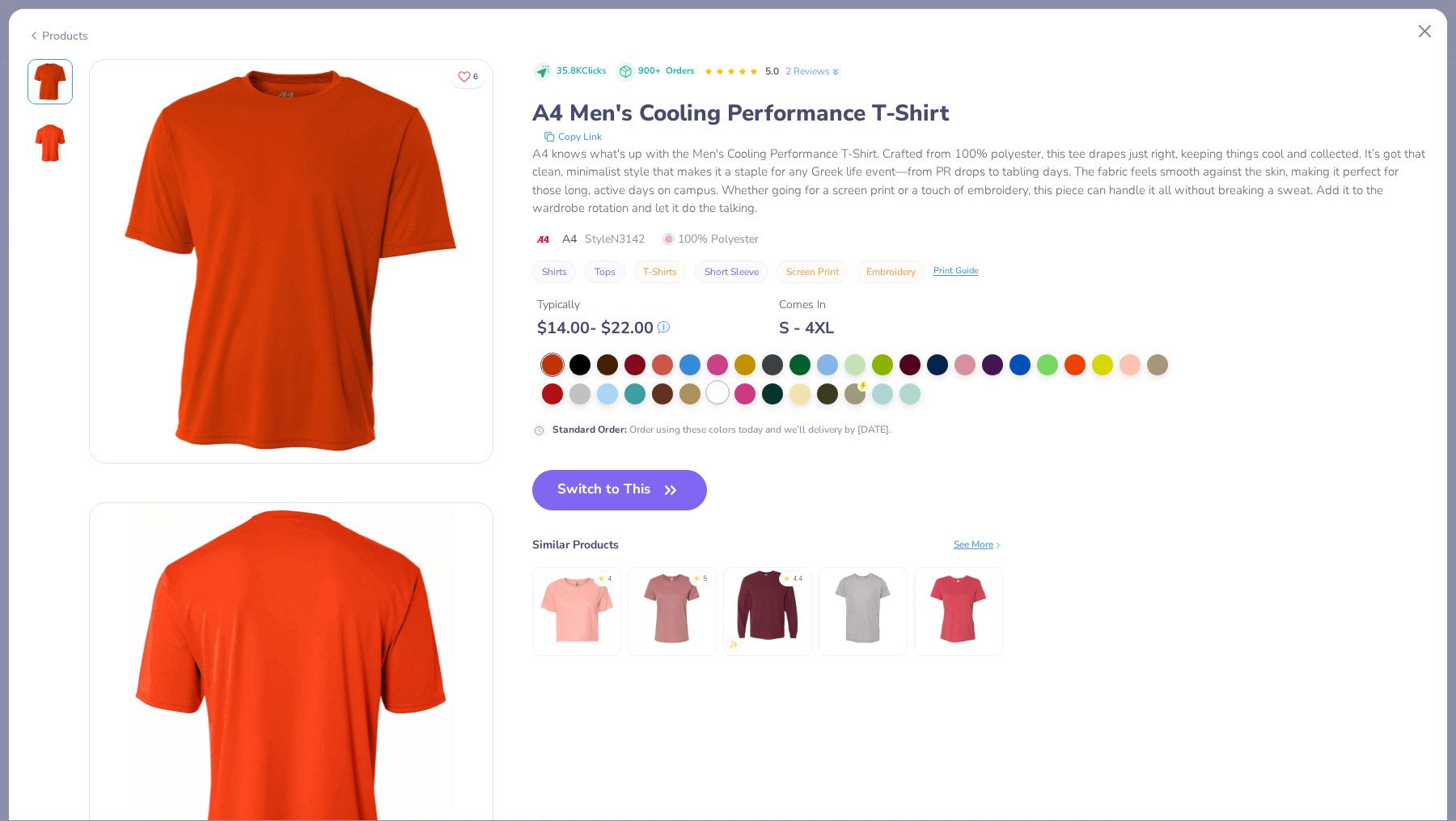 click at bounding box center [717, 392] 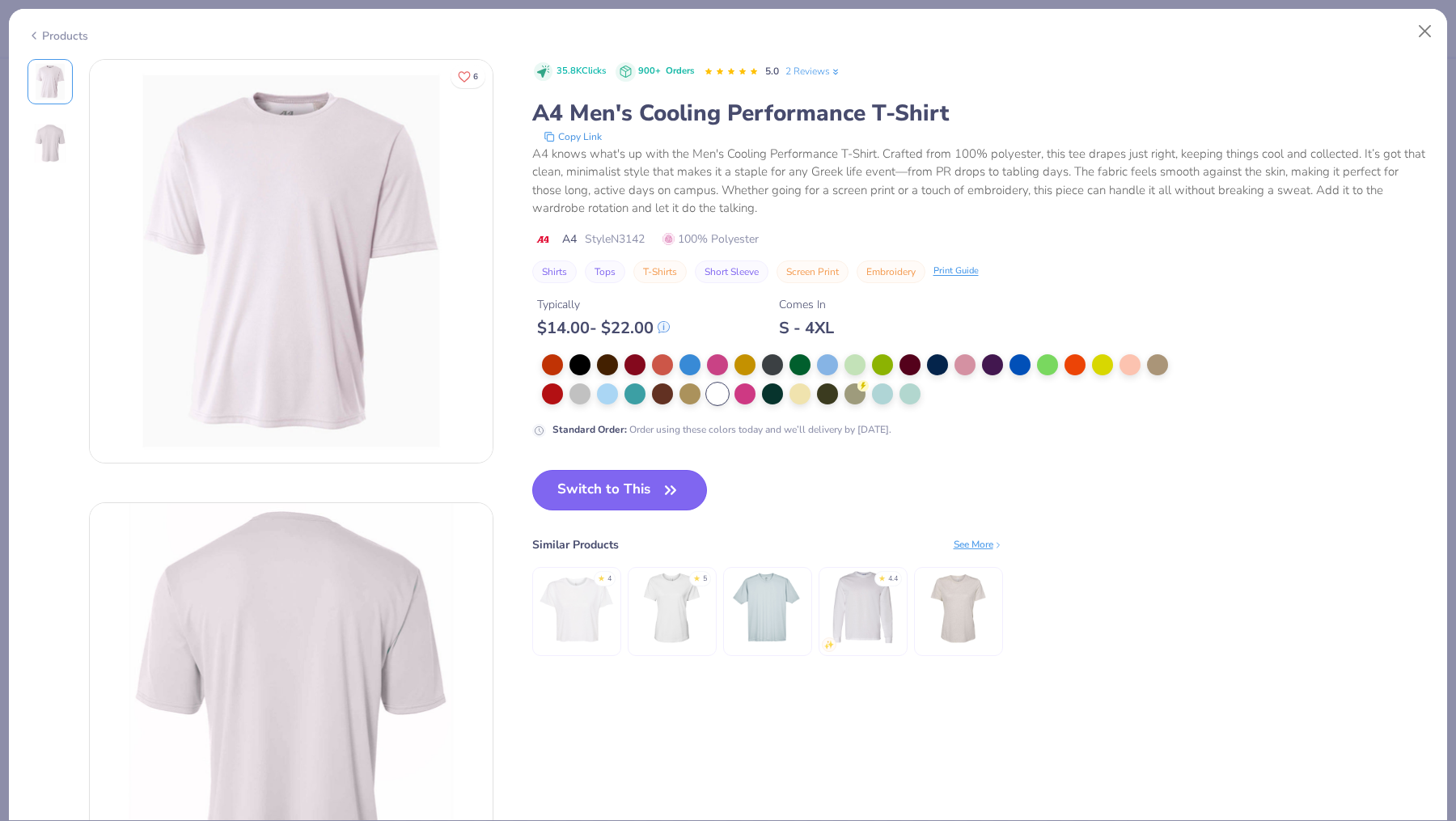 click on "Switch to This" at bounding box center (620, 490) 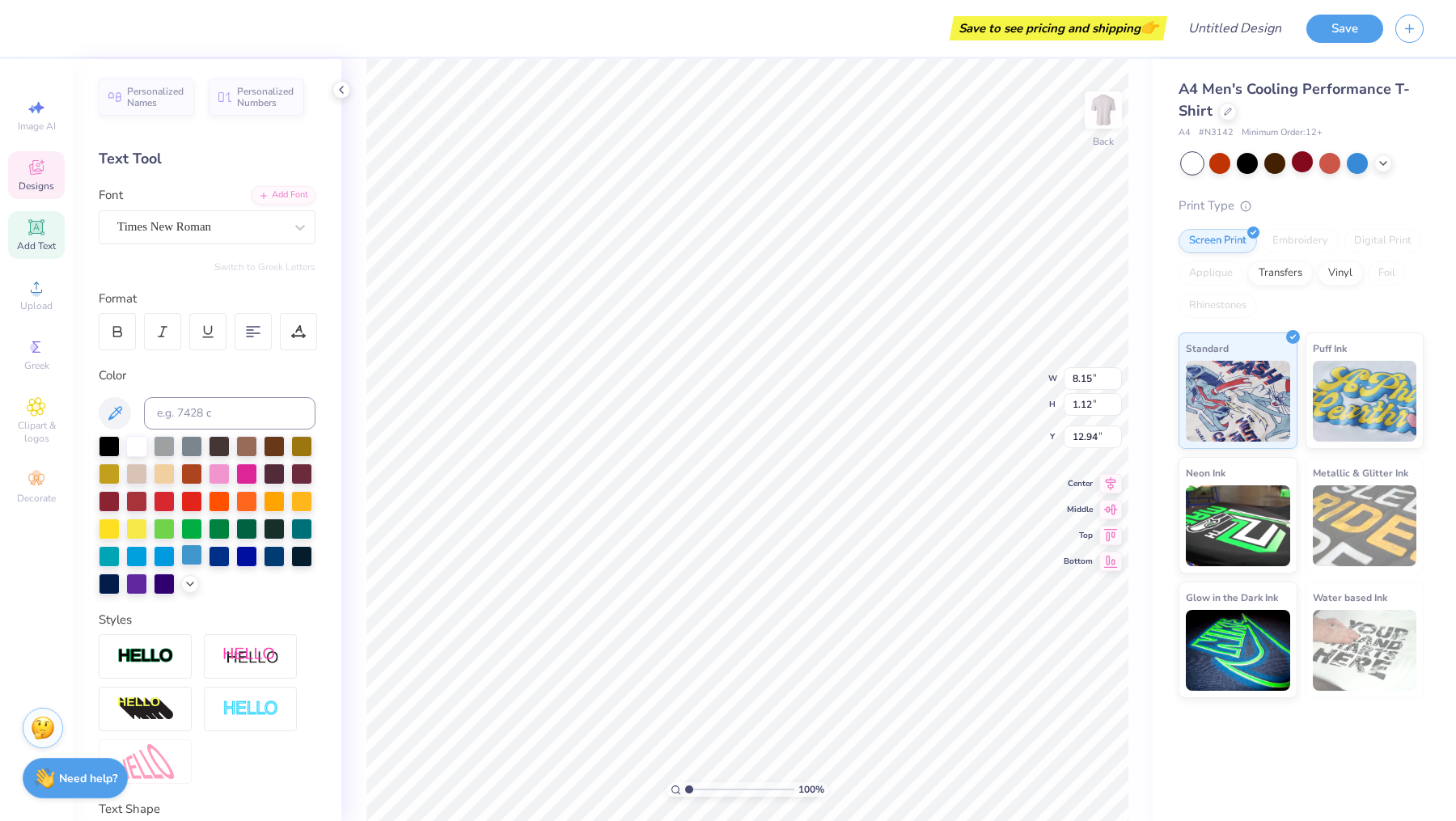 click at bounding box center (192, 555) 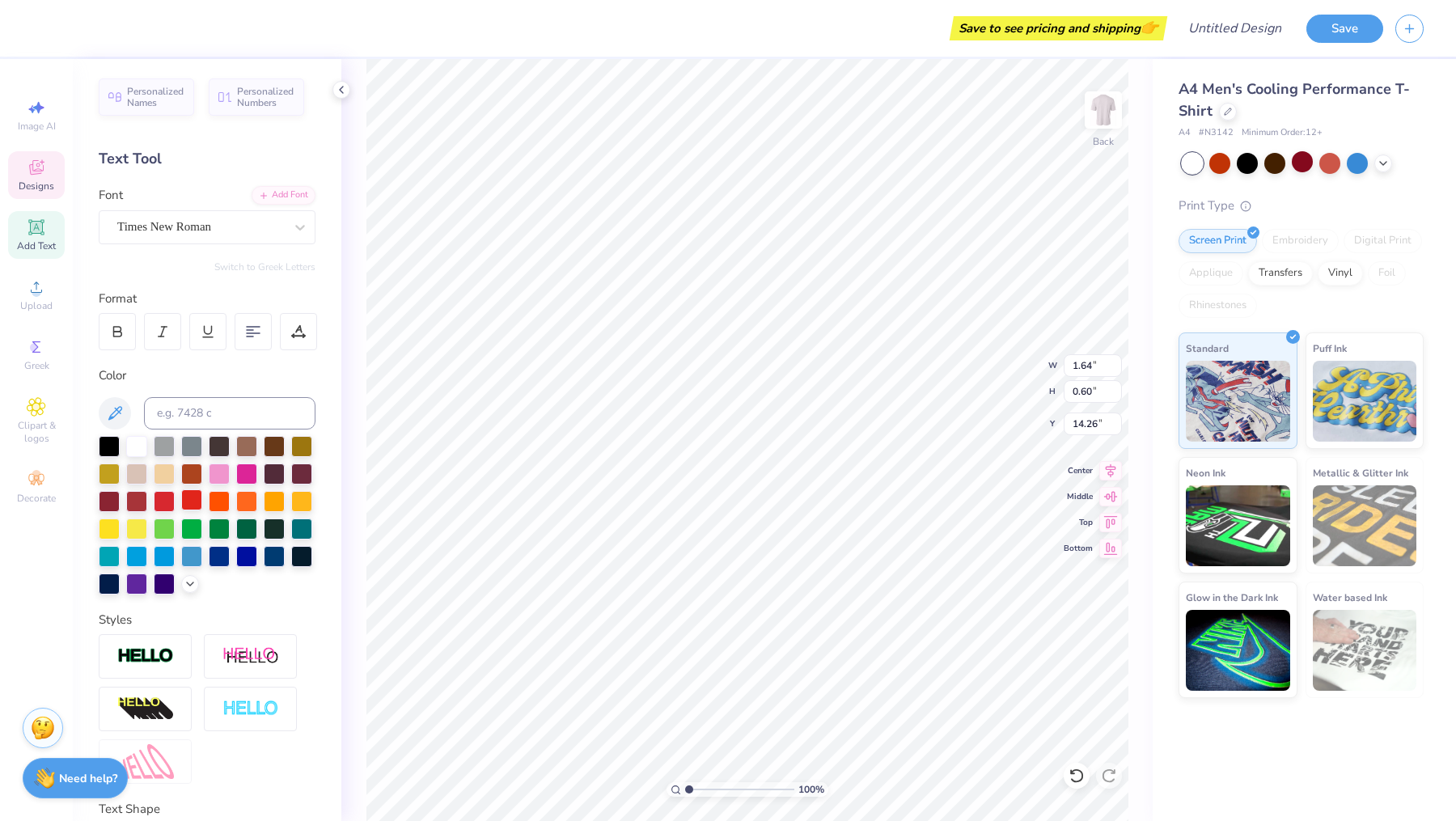 click at bounding box center [192, 500] 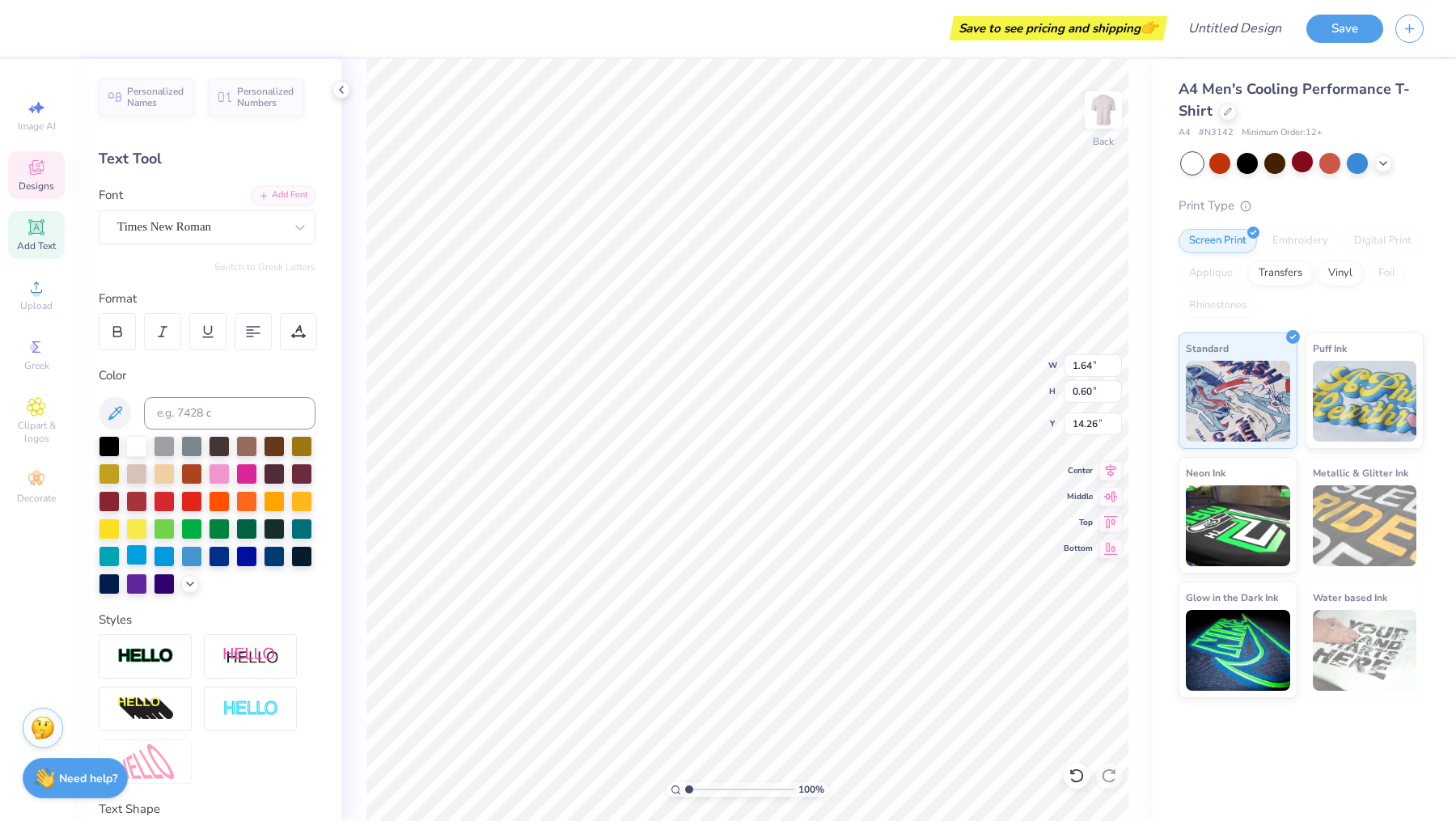 click at bounding box center [137, 555] 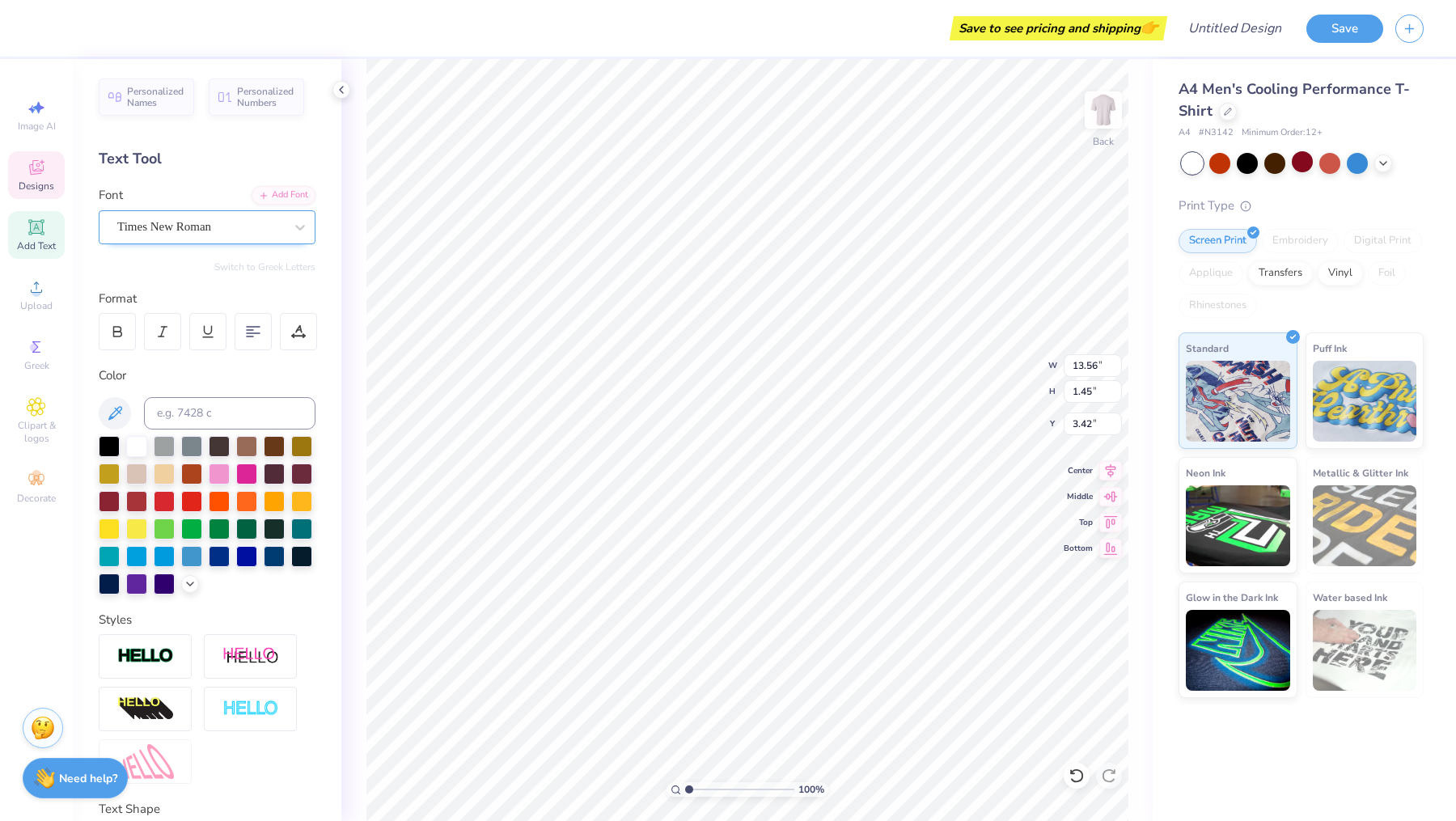 click on "Times New Roman" at bounding box center [201, 226] 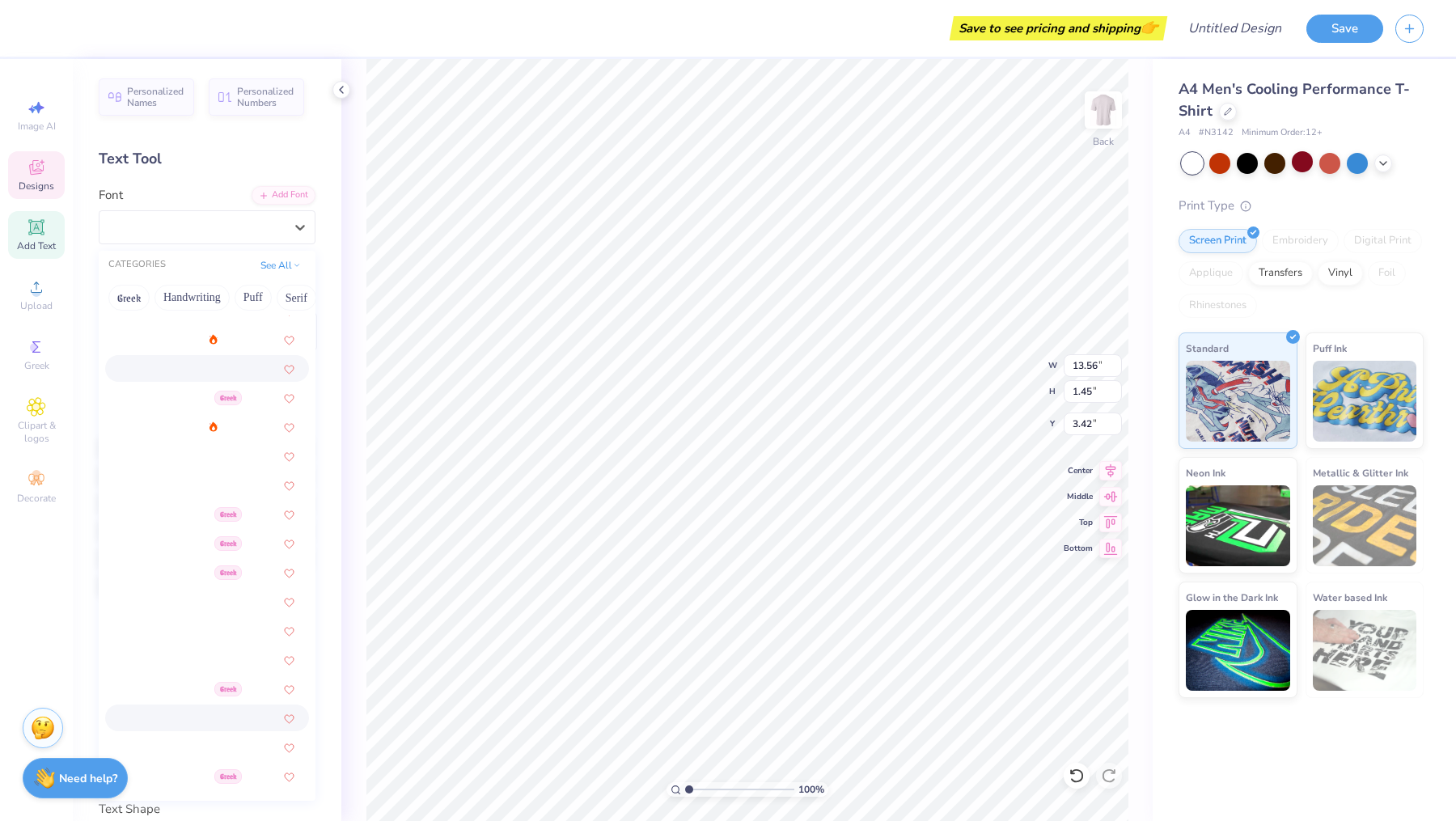 scroll, scrollTop: 539, scrollLeft: 0, axis: vertical 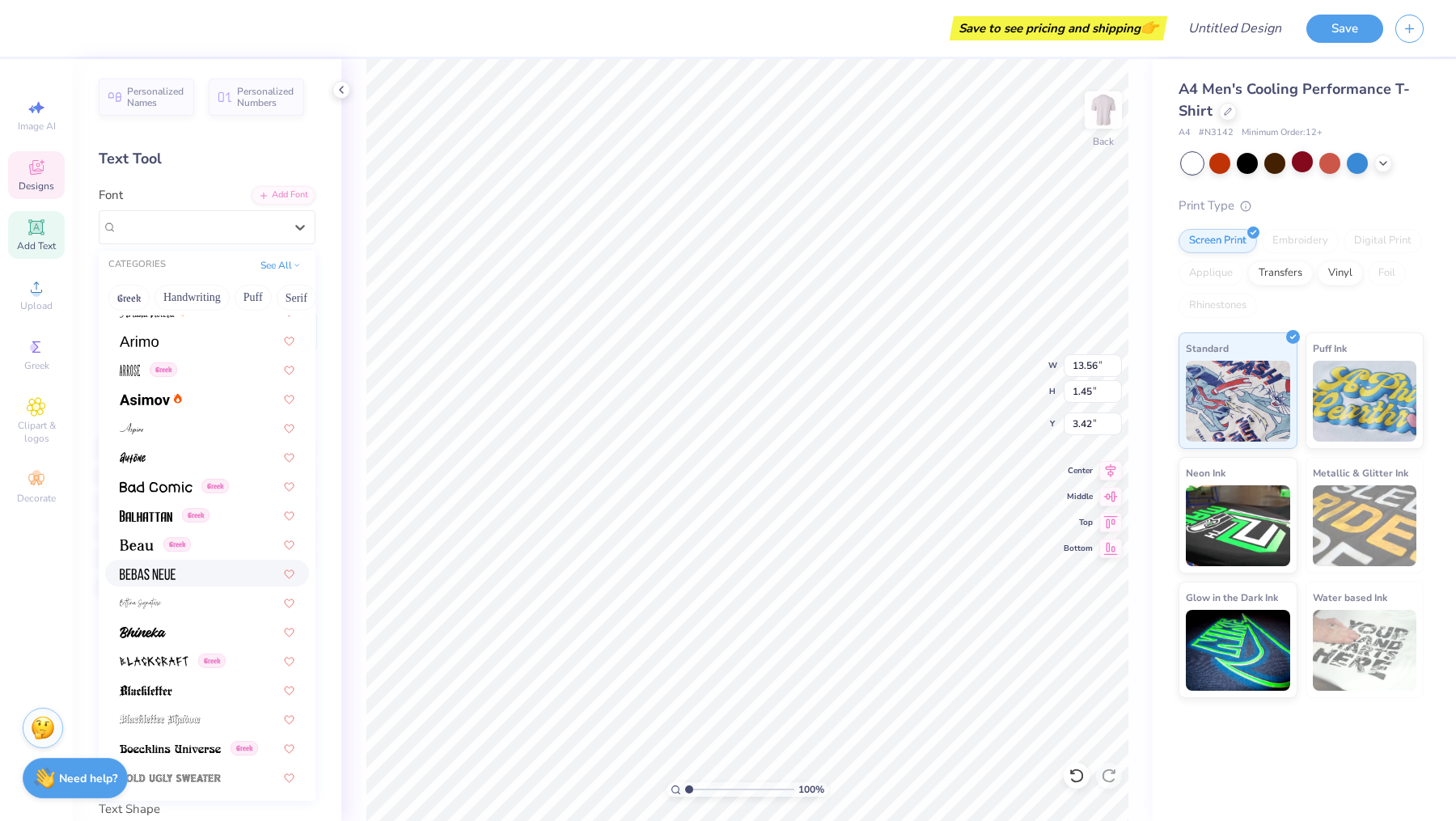 click at bounding box center (207, 573) 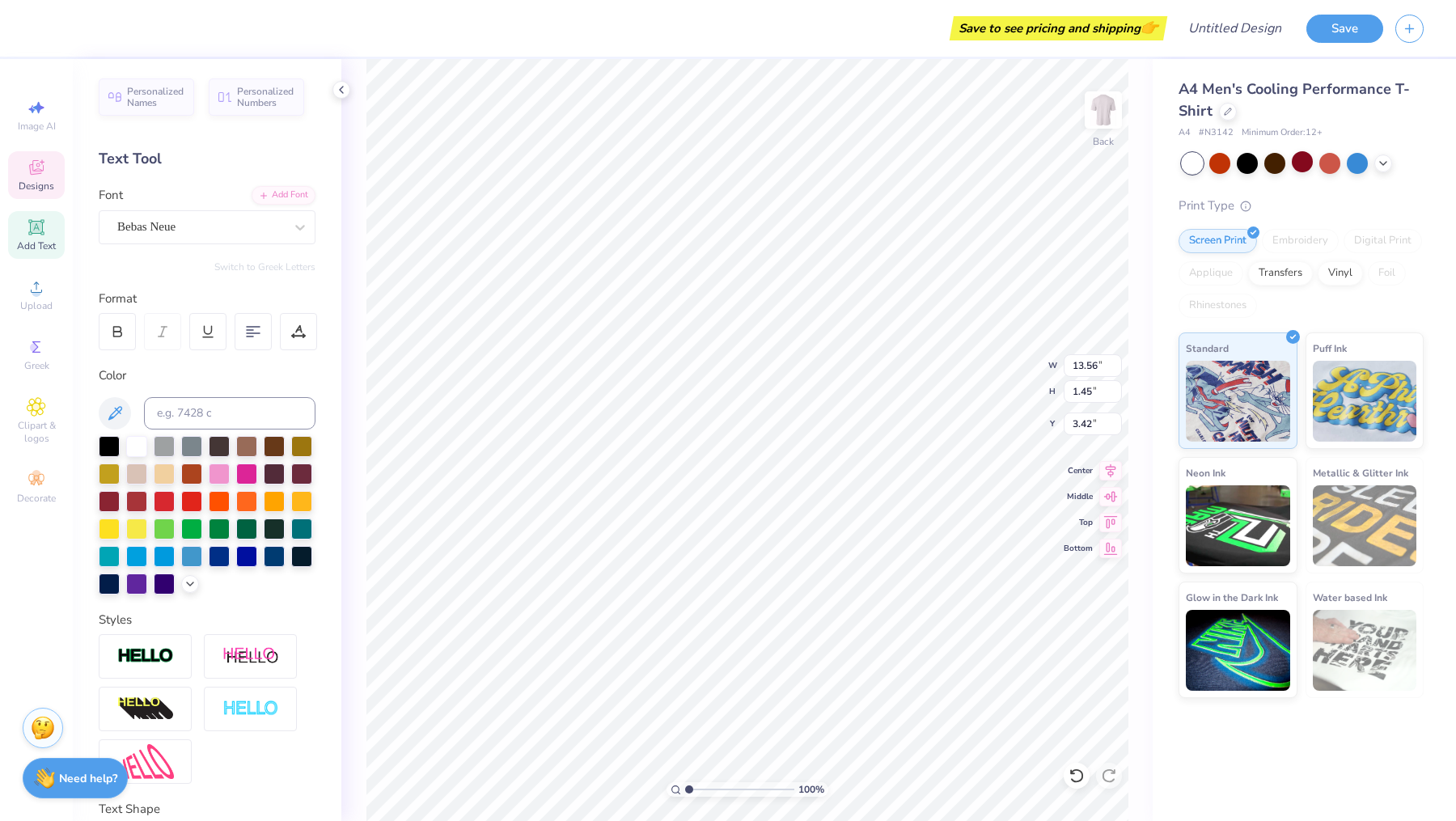 type on "9.40" 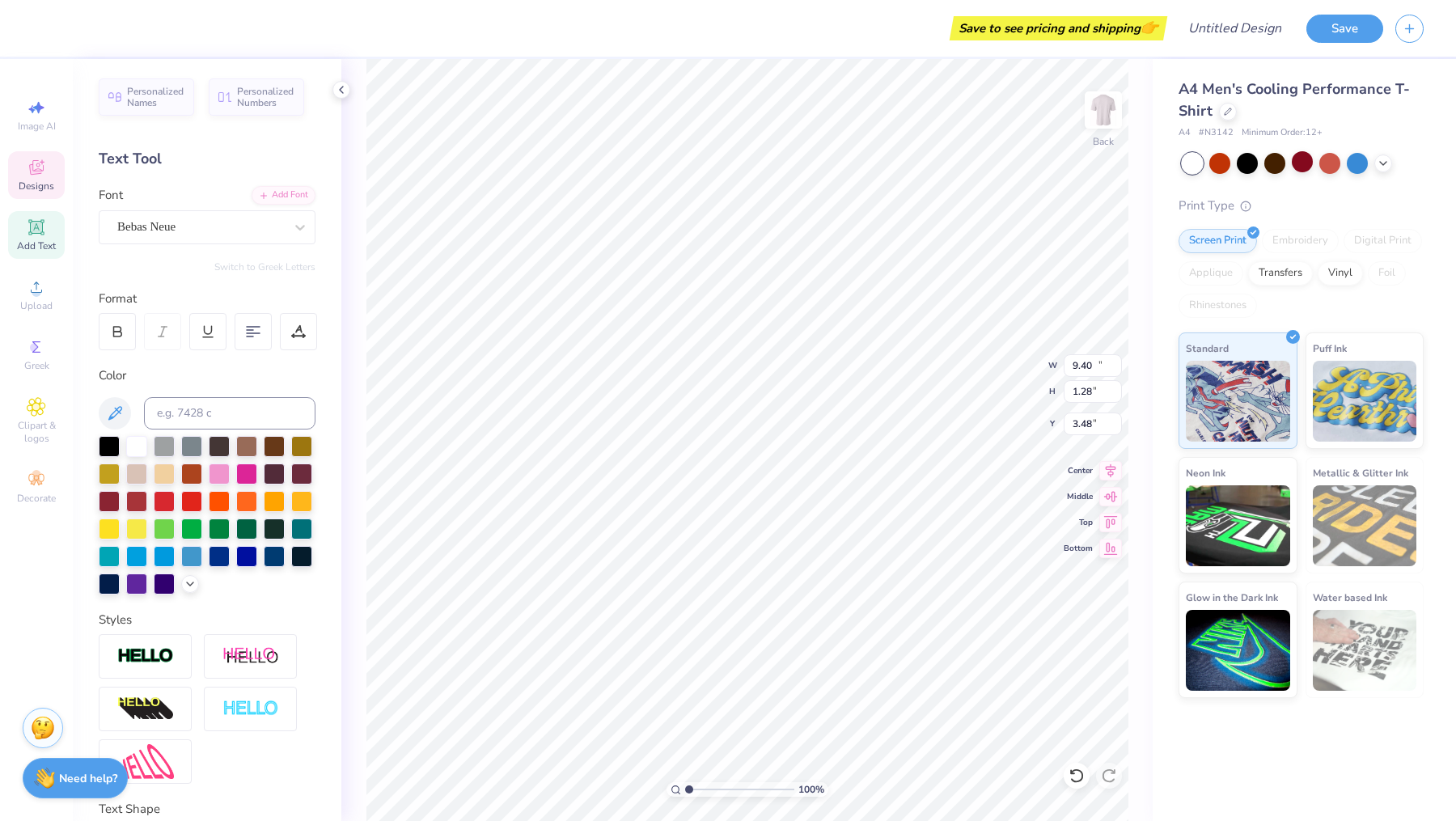 type on "11.96" 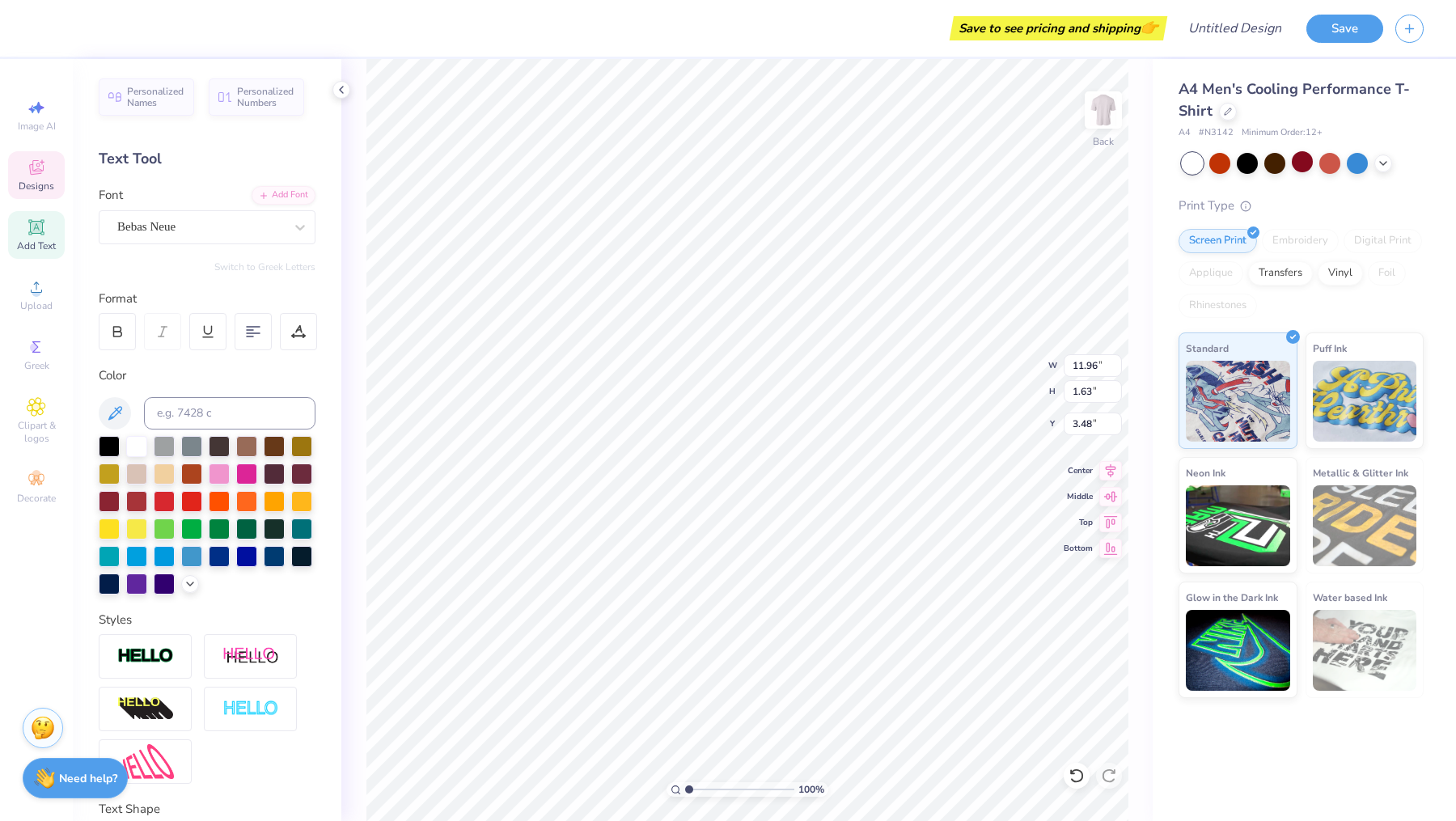 type on "3.52" 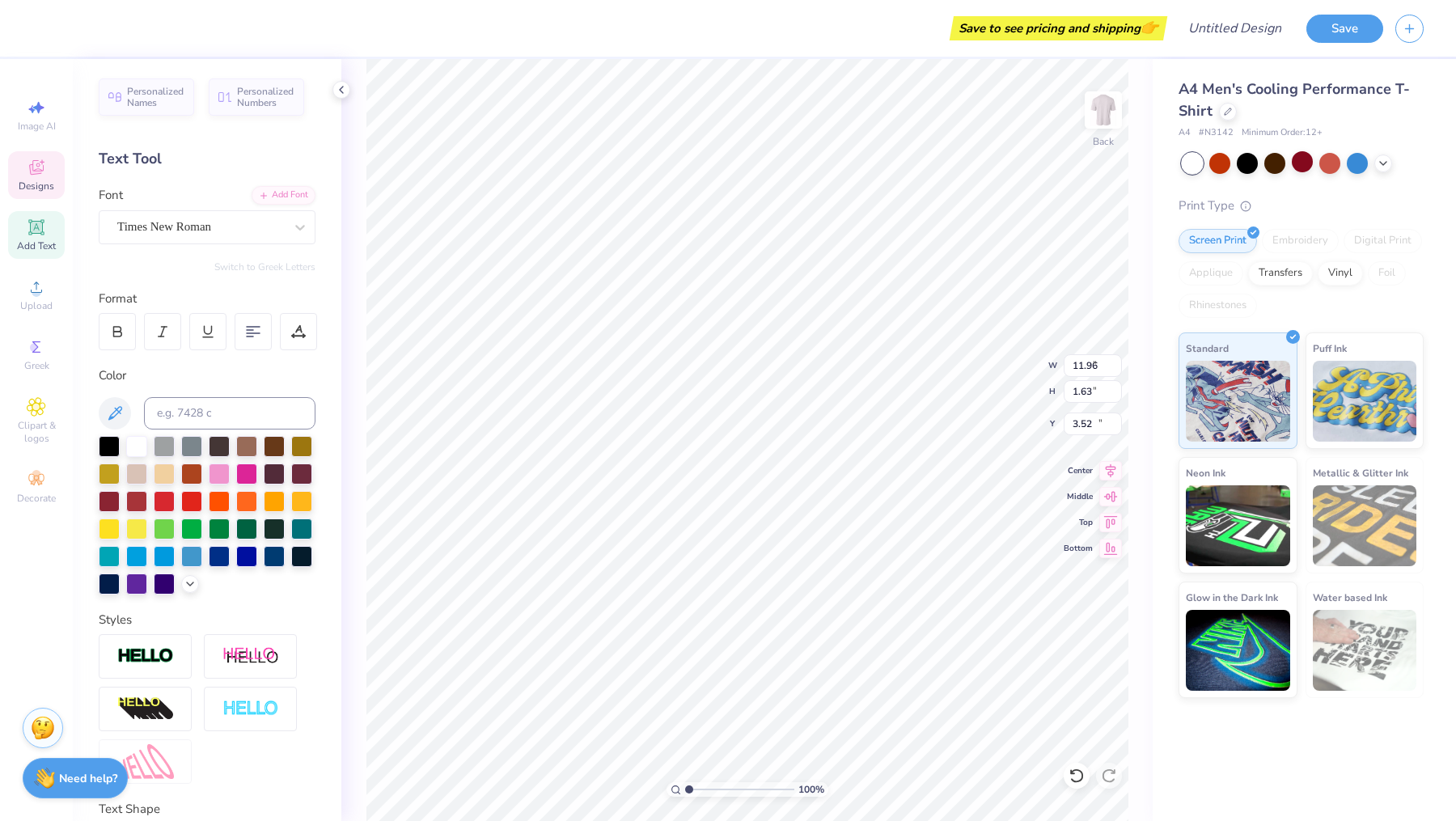 type on "8.15" 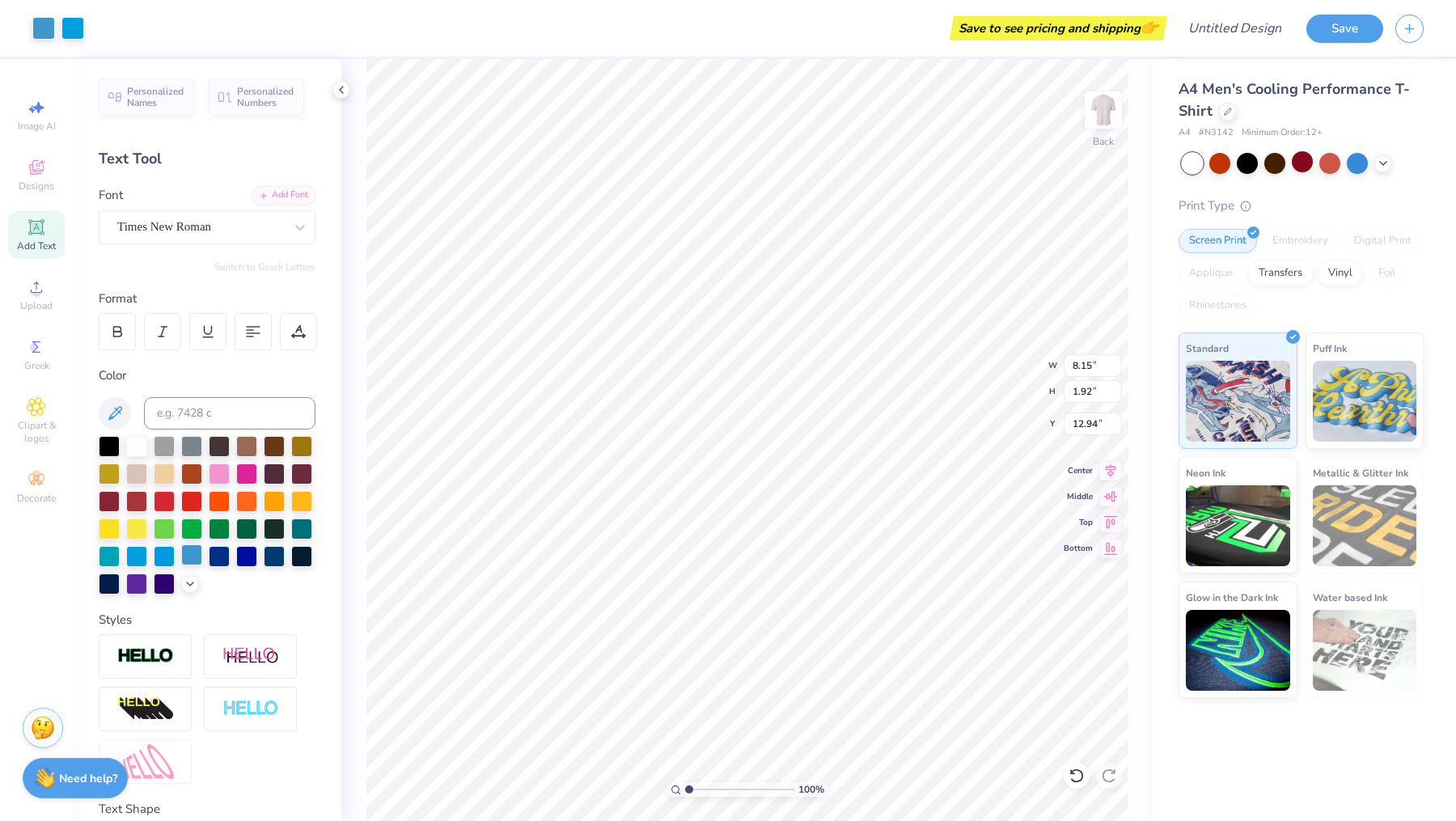 click at bounding box center (192, 555) 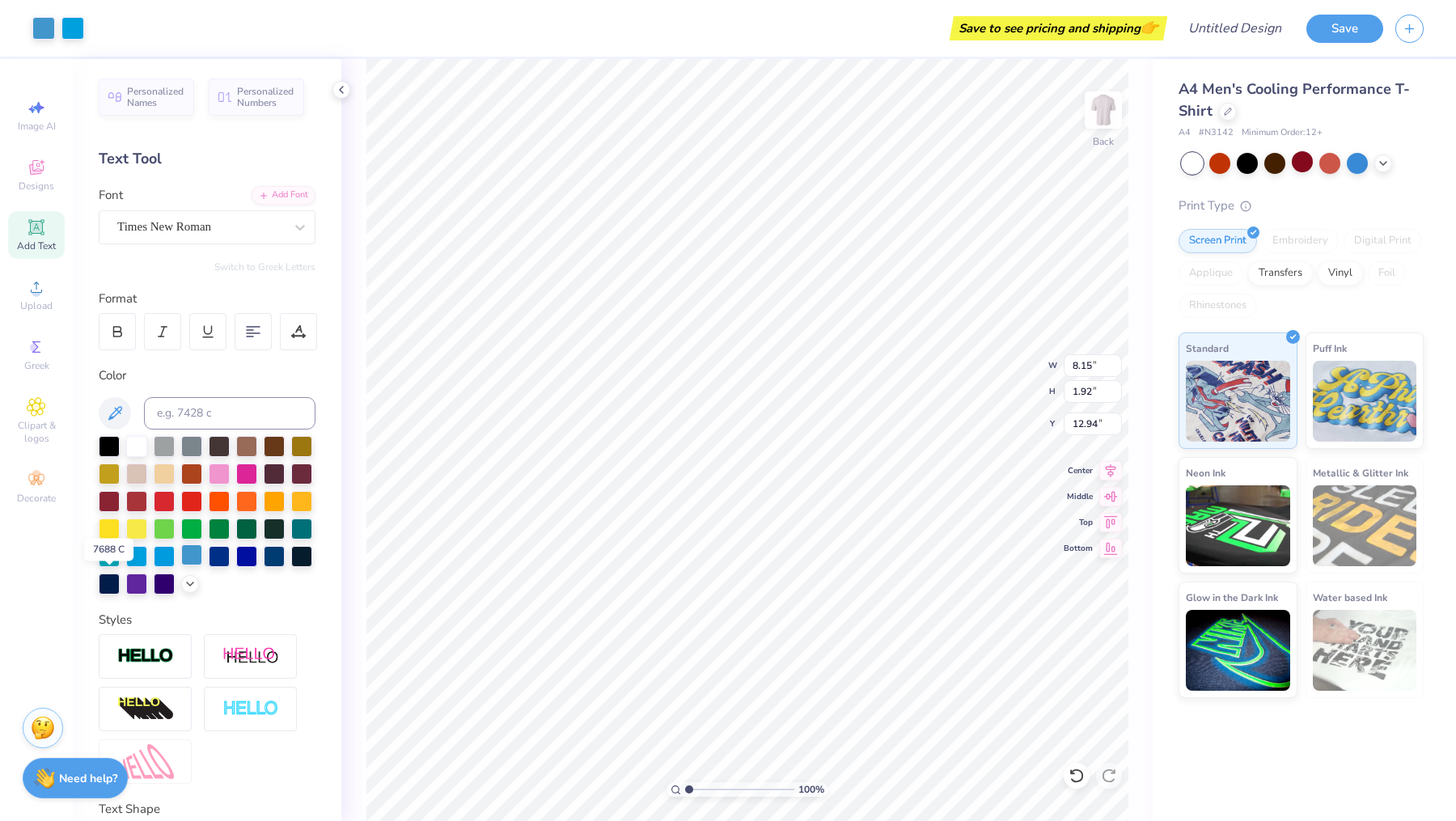 click at bounding box center (192, 555) 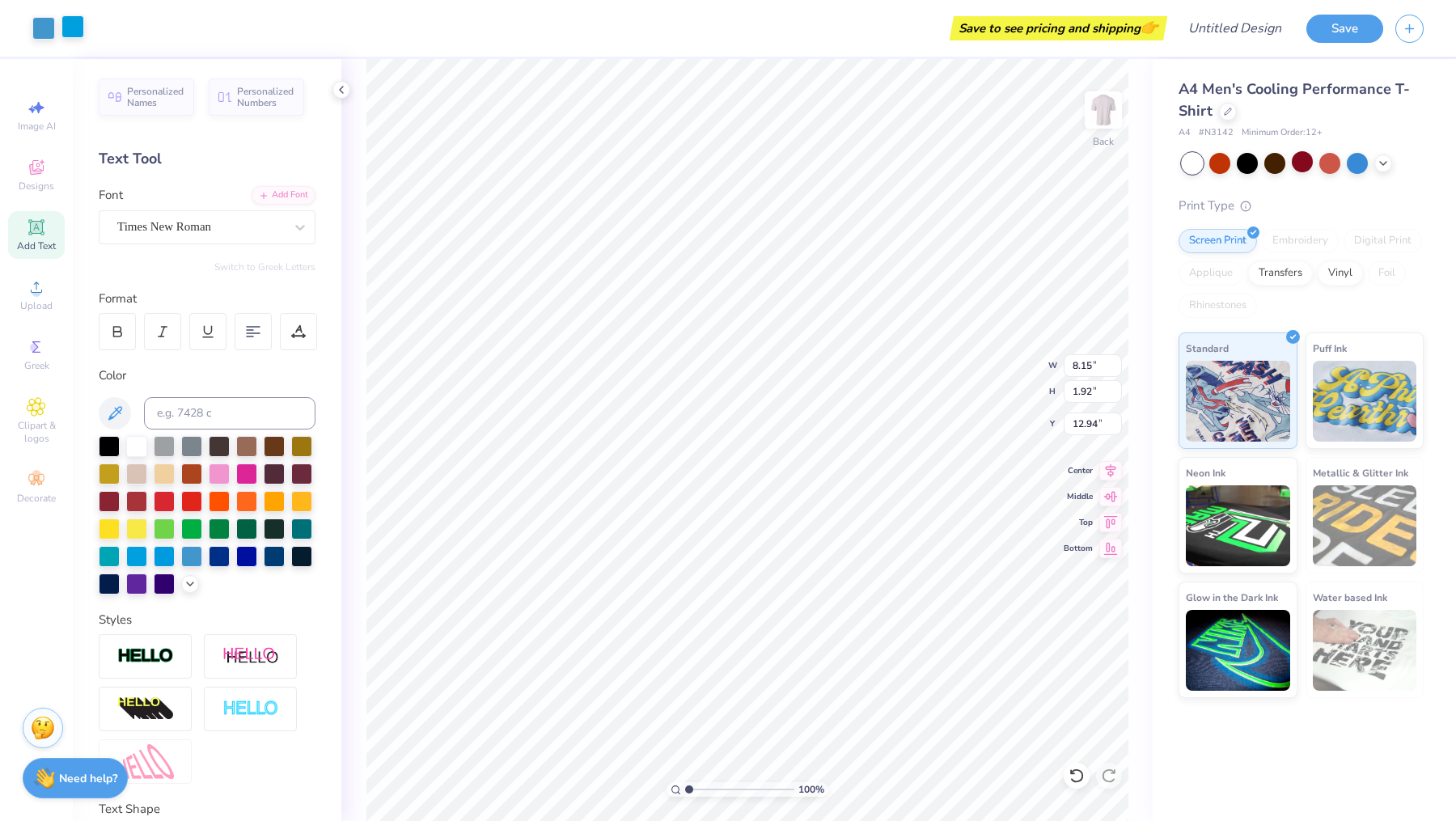 click at bounding box center [73, 27] 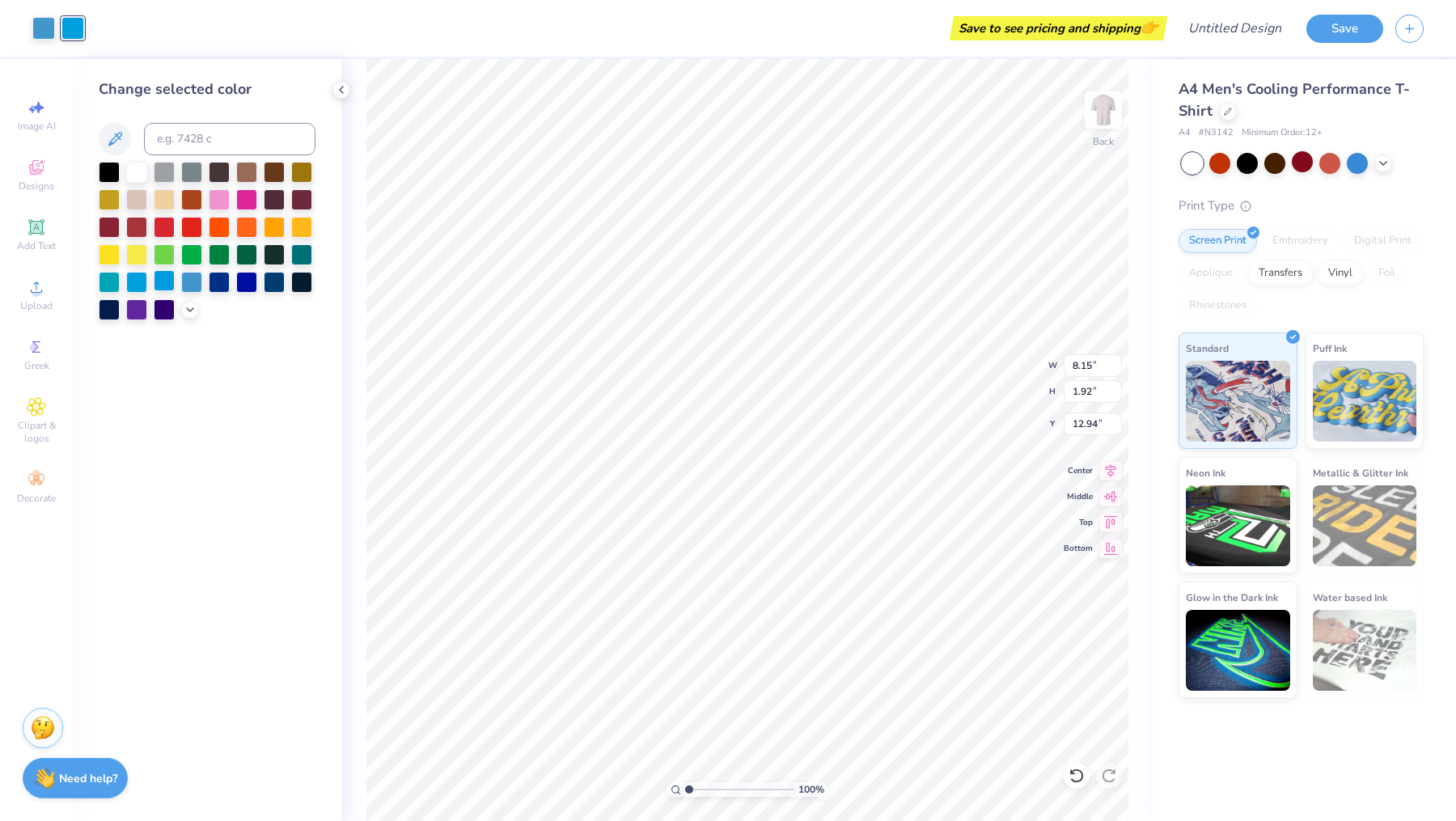 click at bounding box center [164, 281] 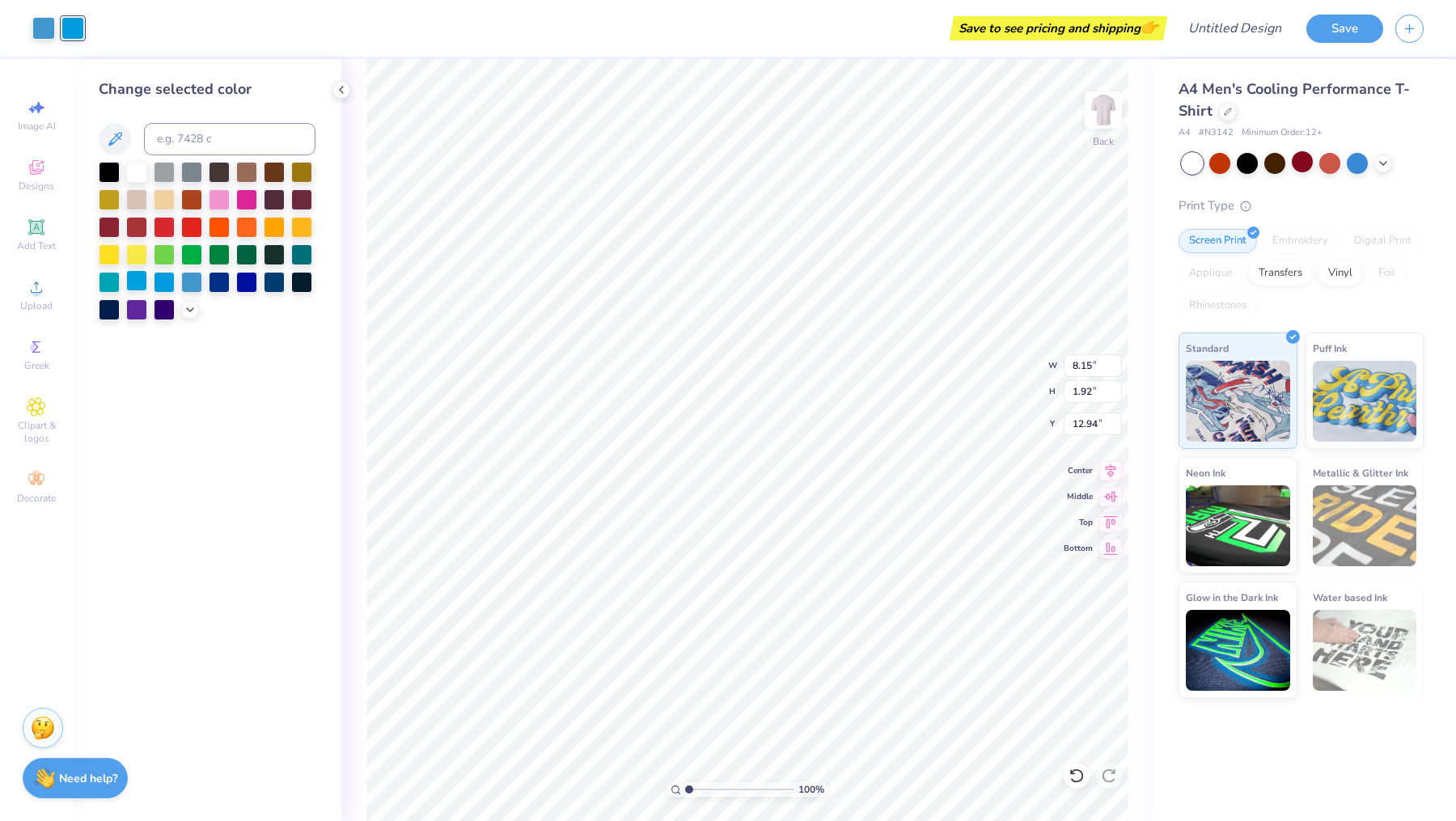 click at bounding box center [137, 281] 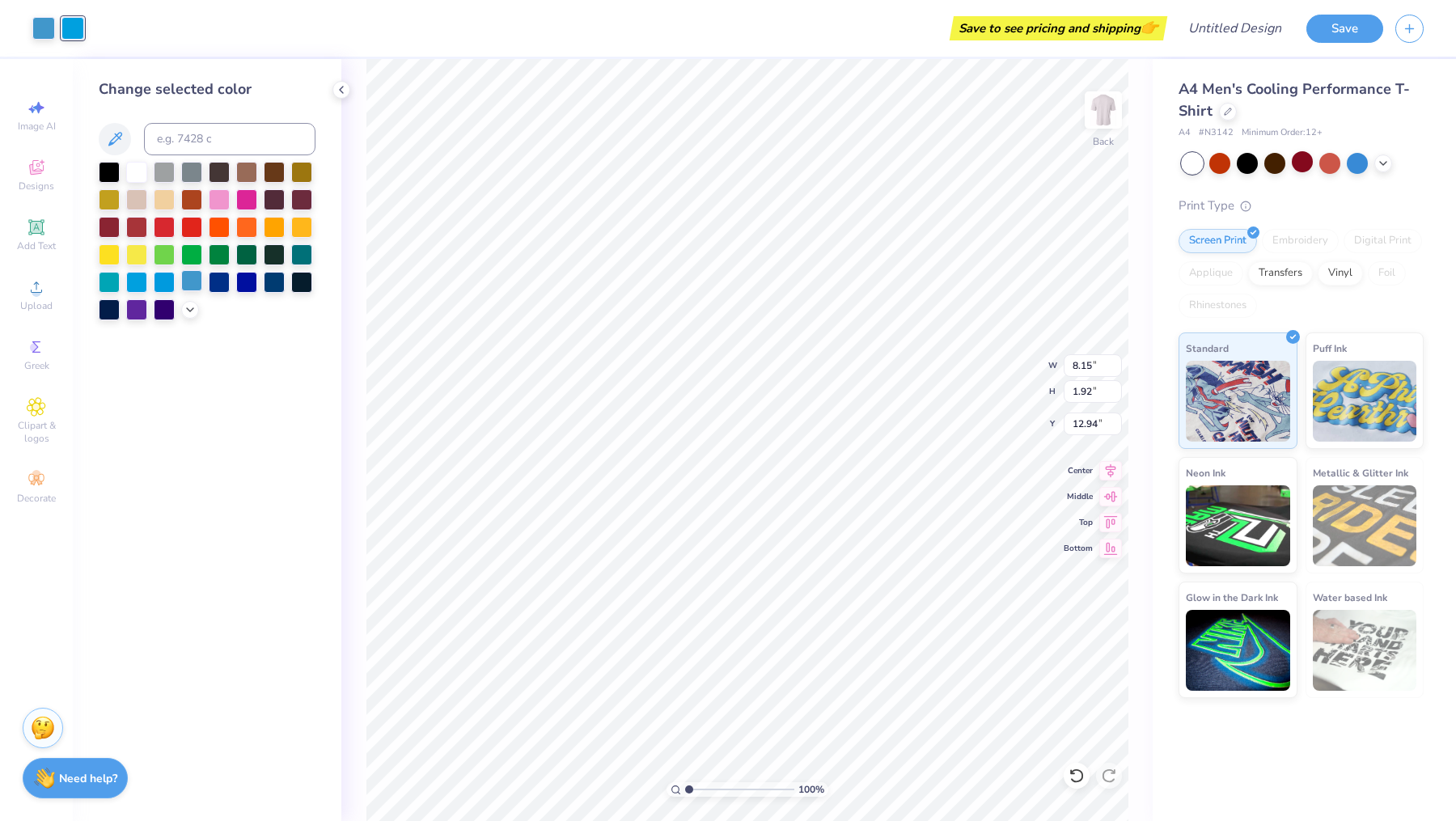 click at bounding box center [192, 281] 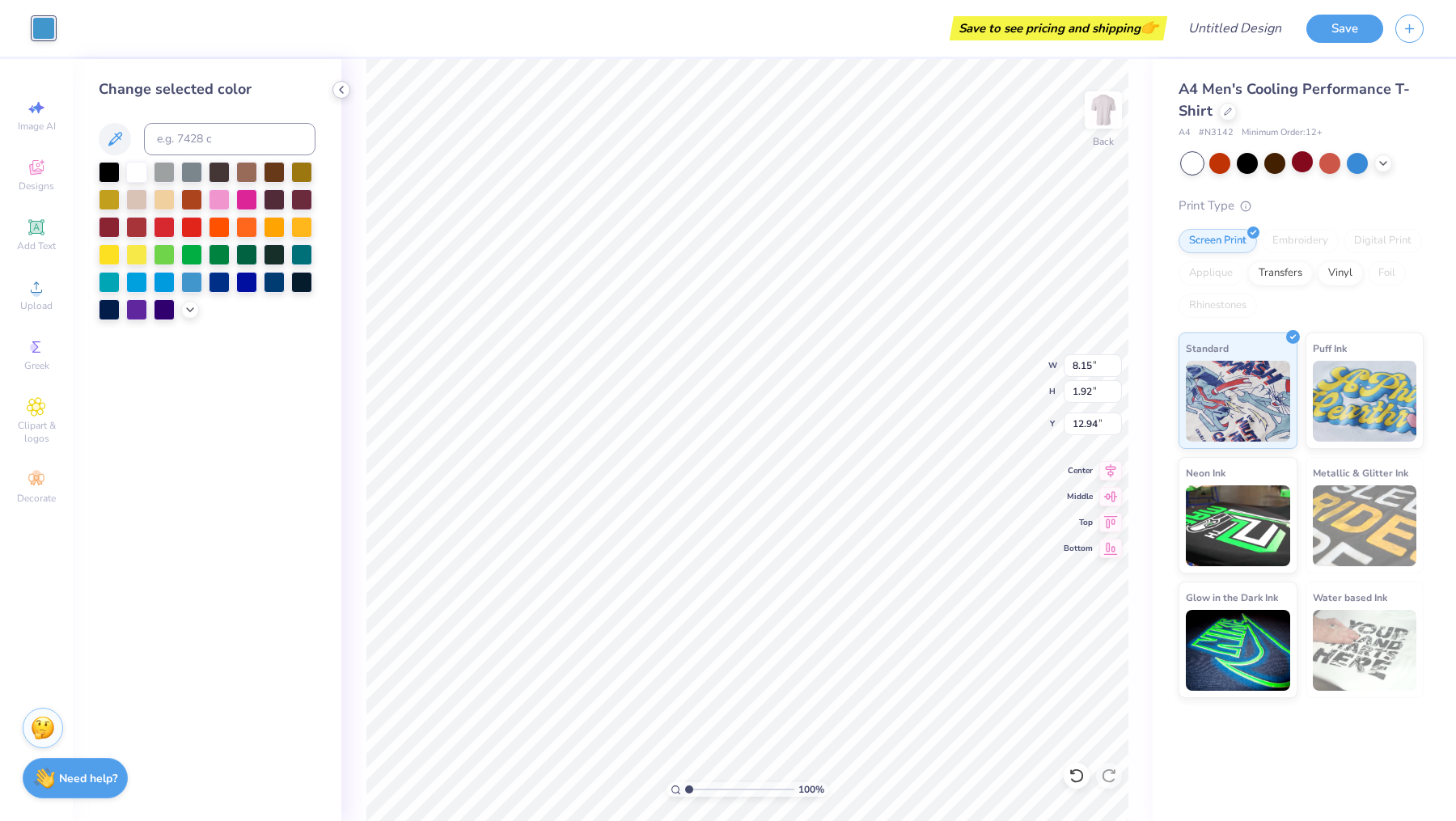 click 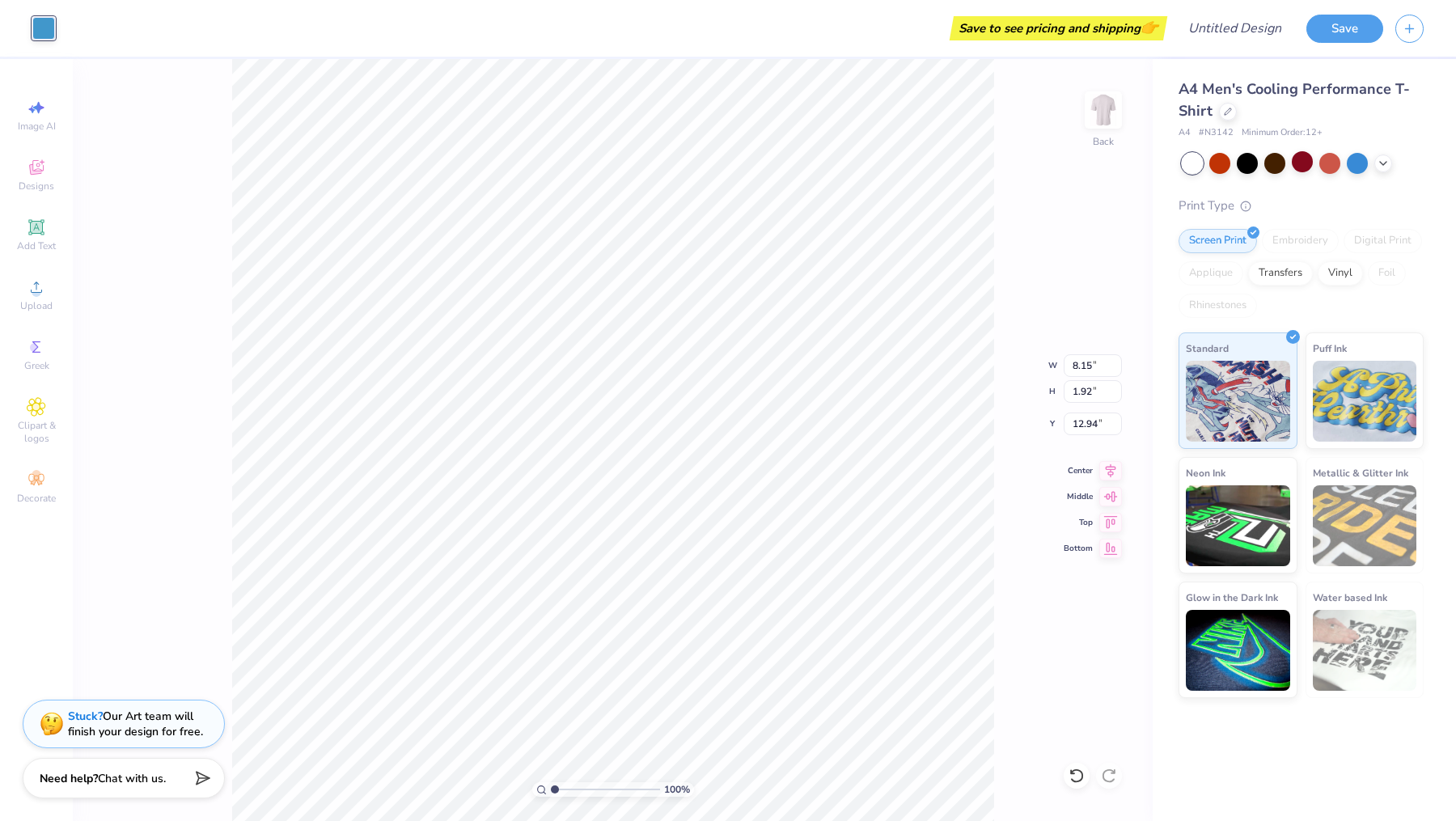 type on "12.89" 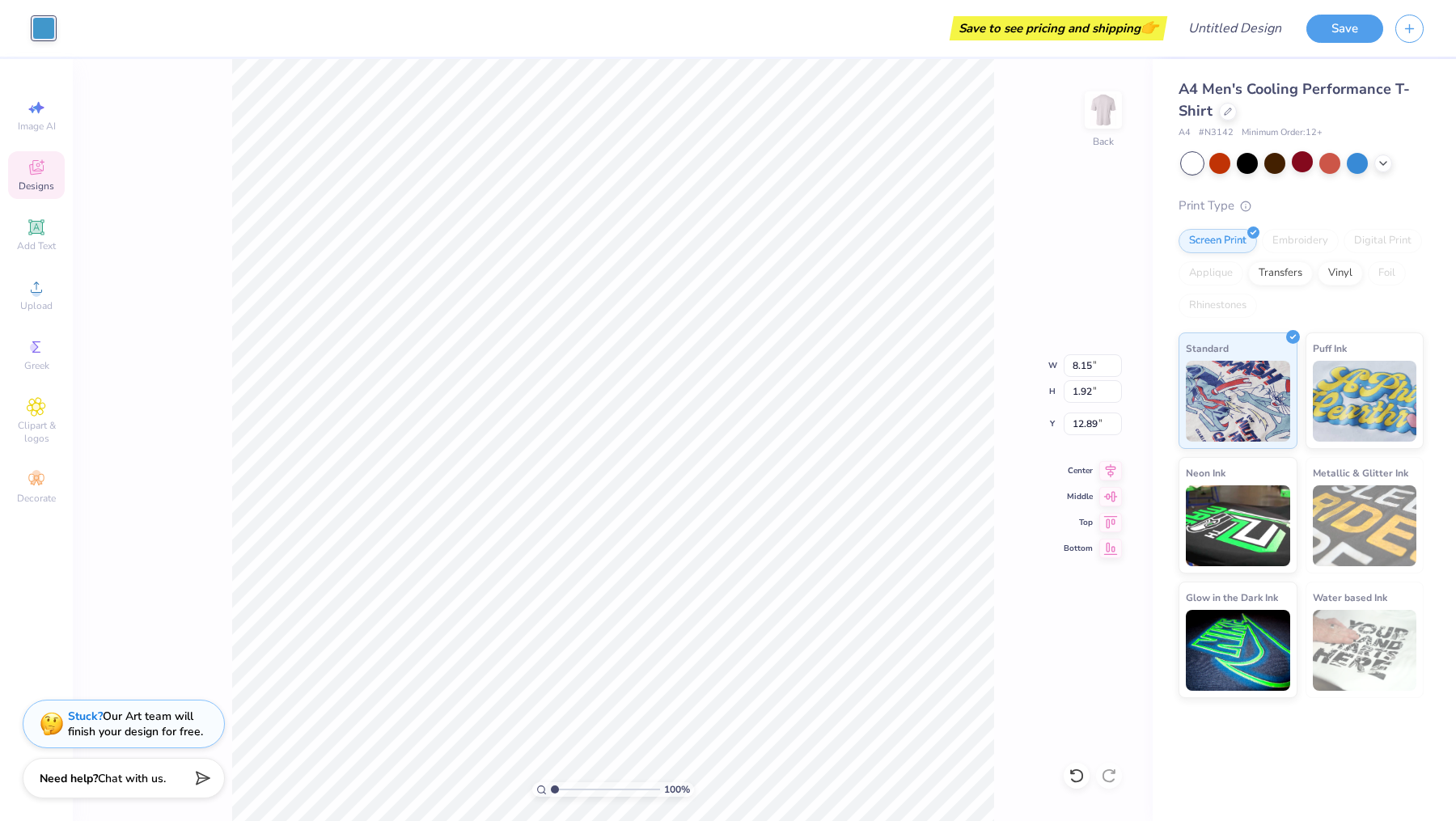 click 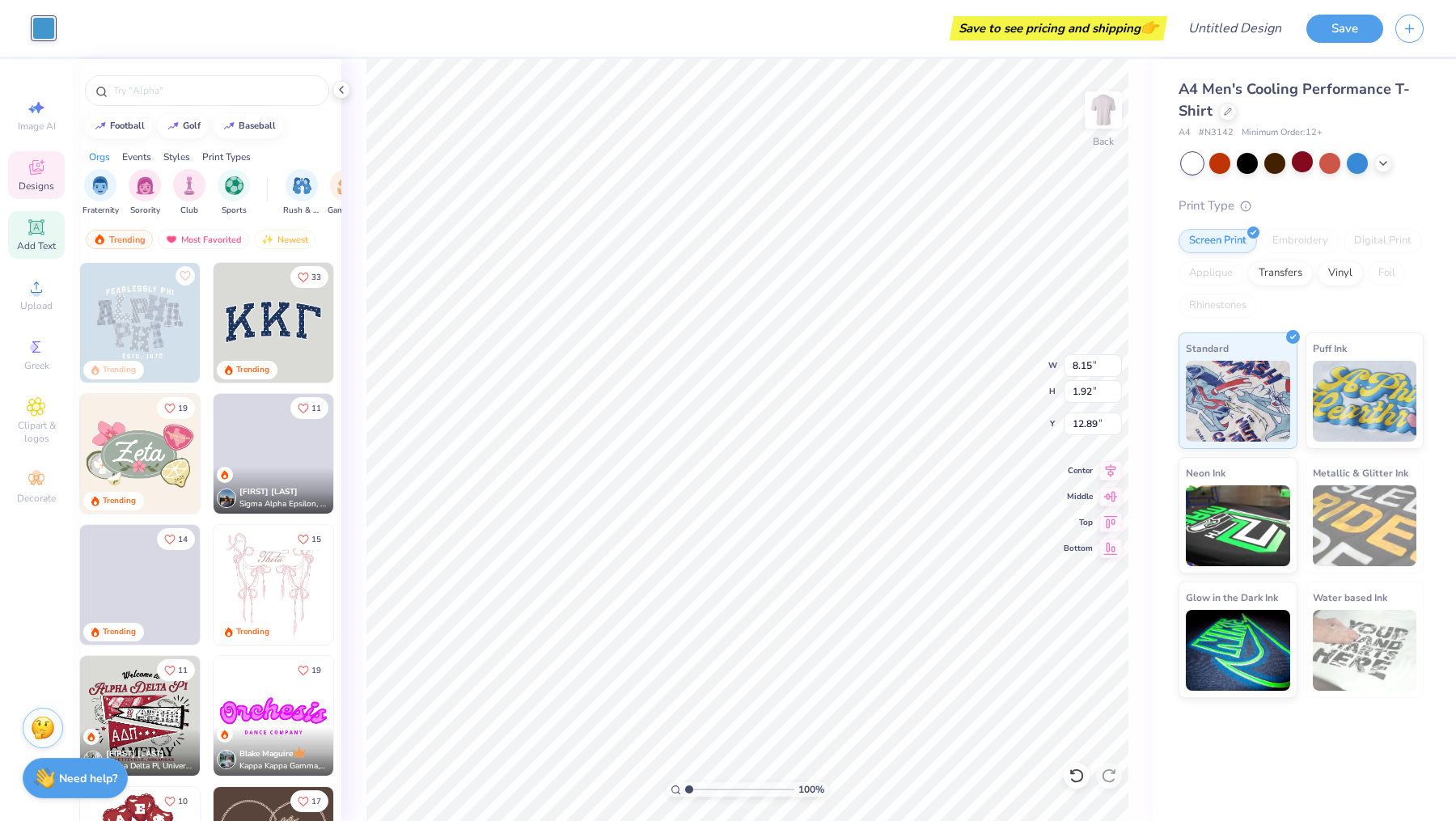 click on "Add Text" at bounding box center (36, 235) 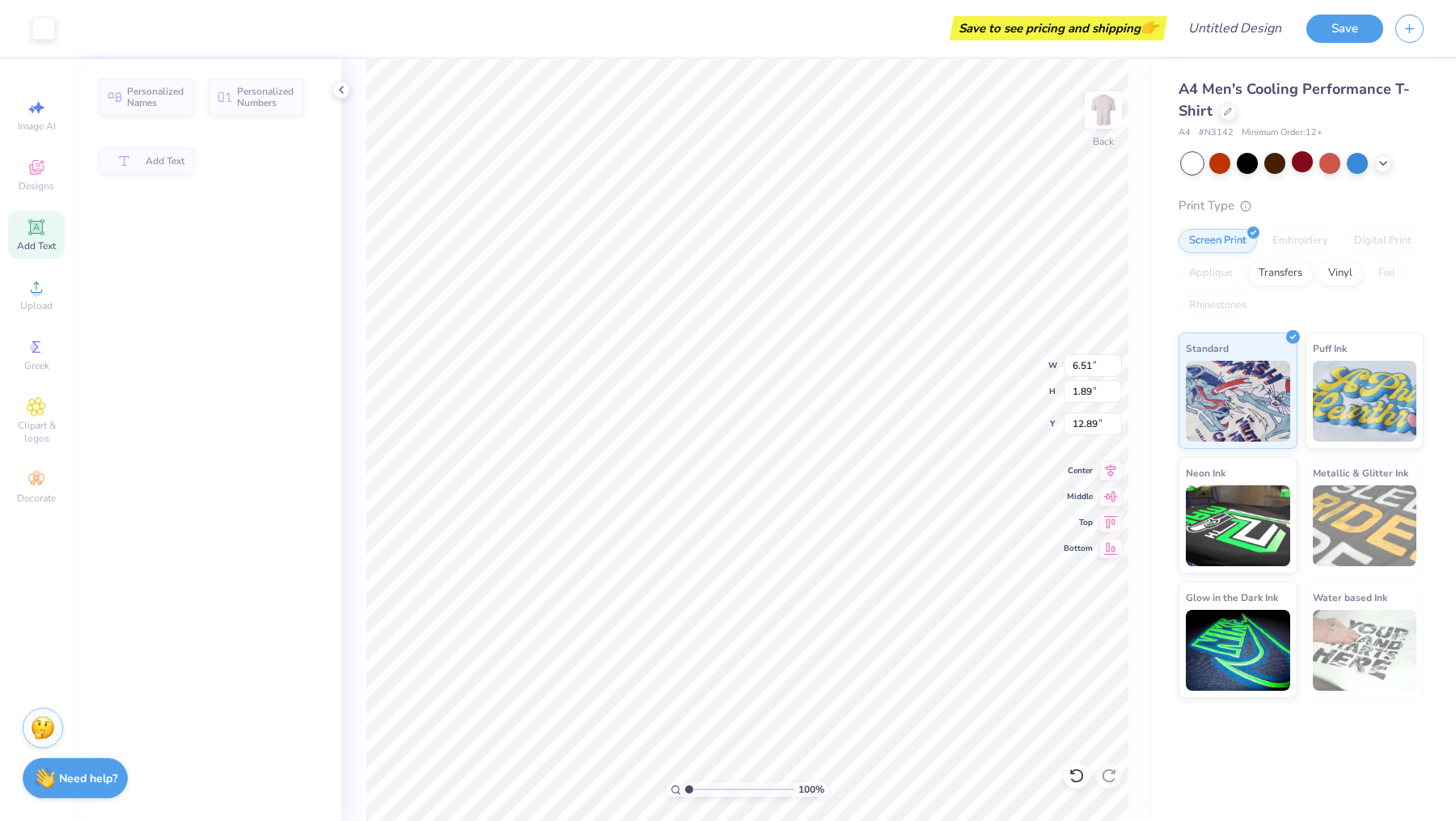 type on "6.51" 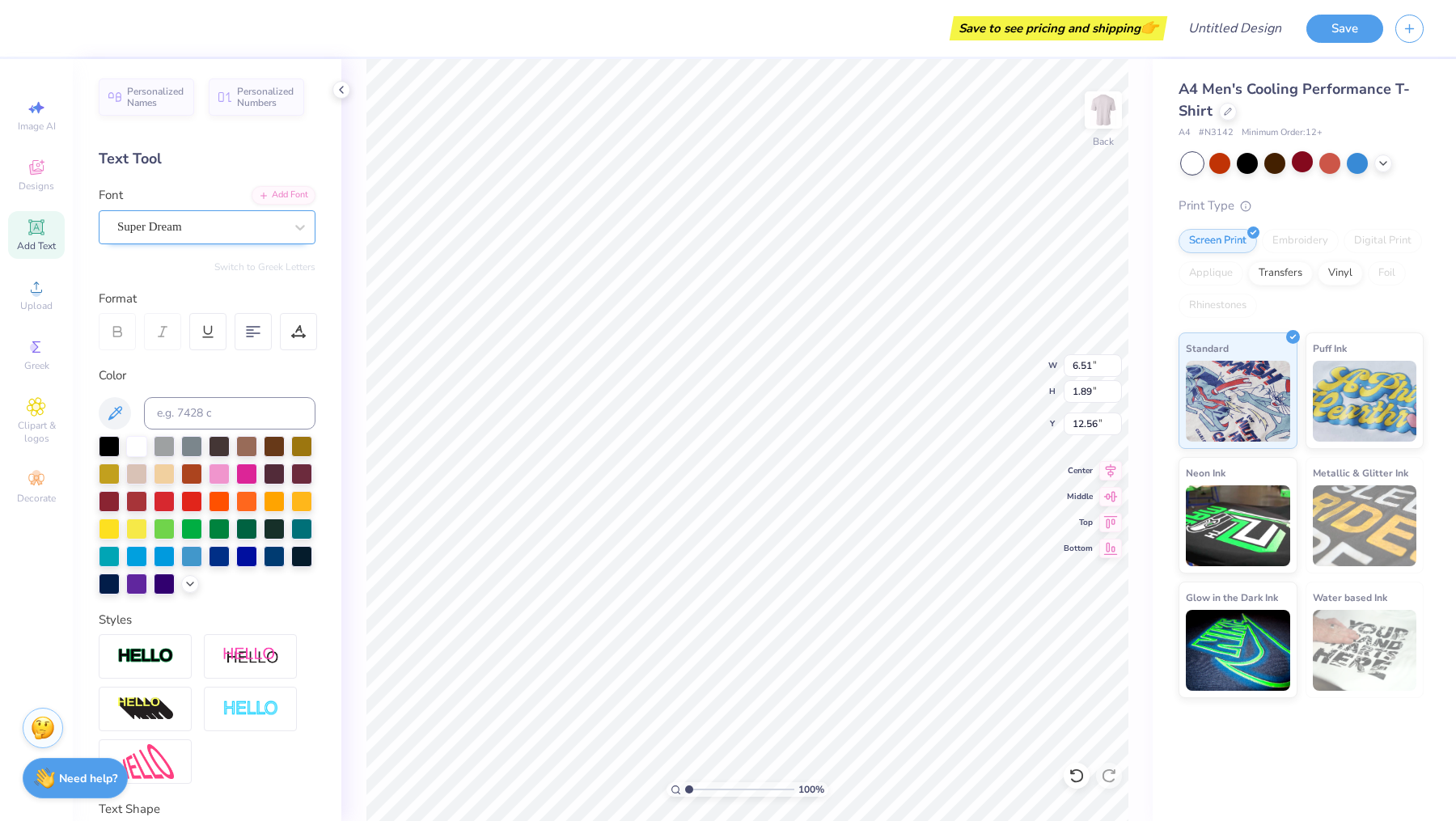 click on "Super Dream" at bounding box center [201, 226] 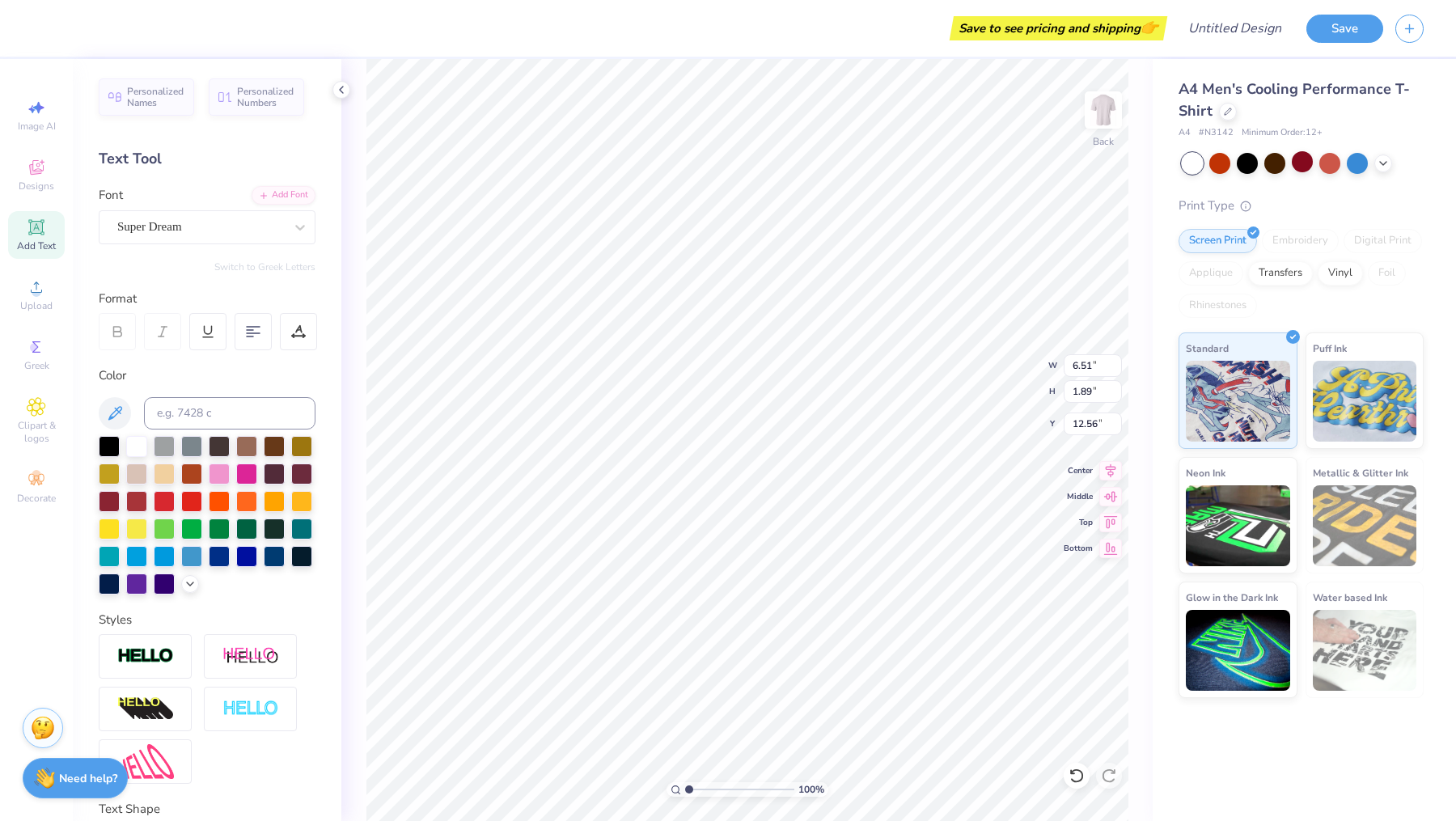 type on "16.55" 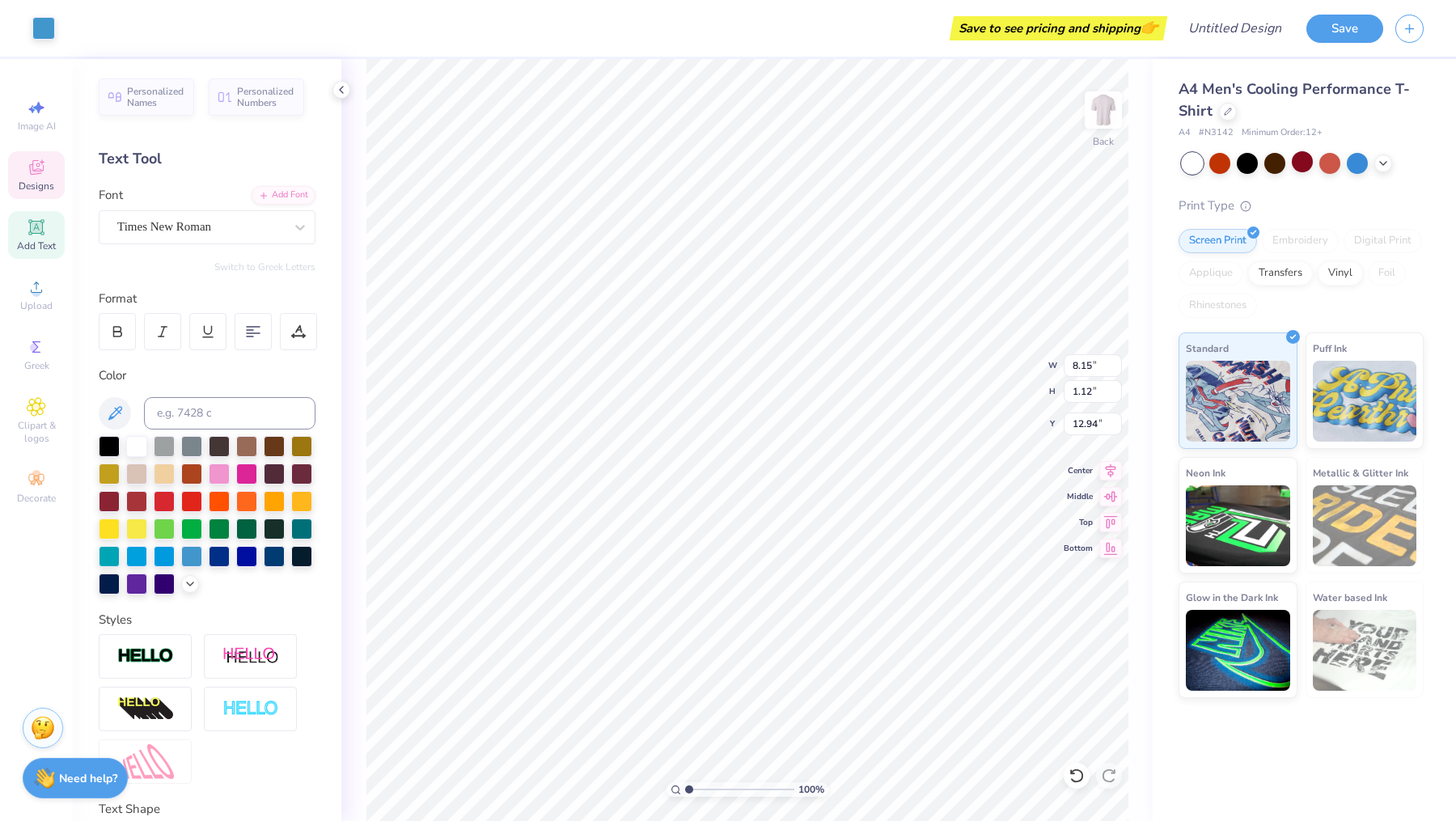 scroll, scrollTop: 16, scrollLeft: 2, axis: both 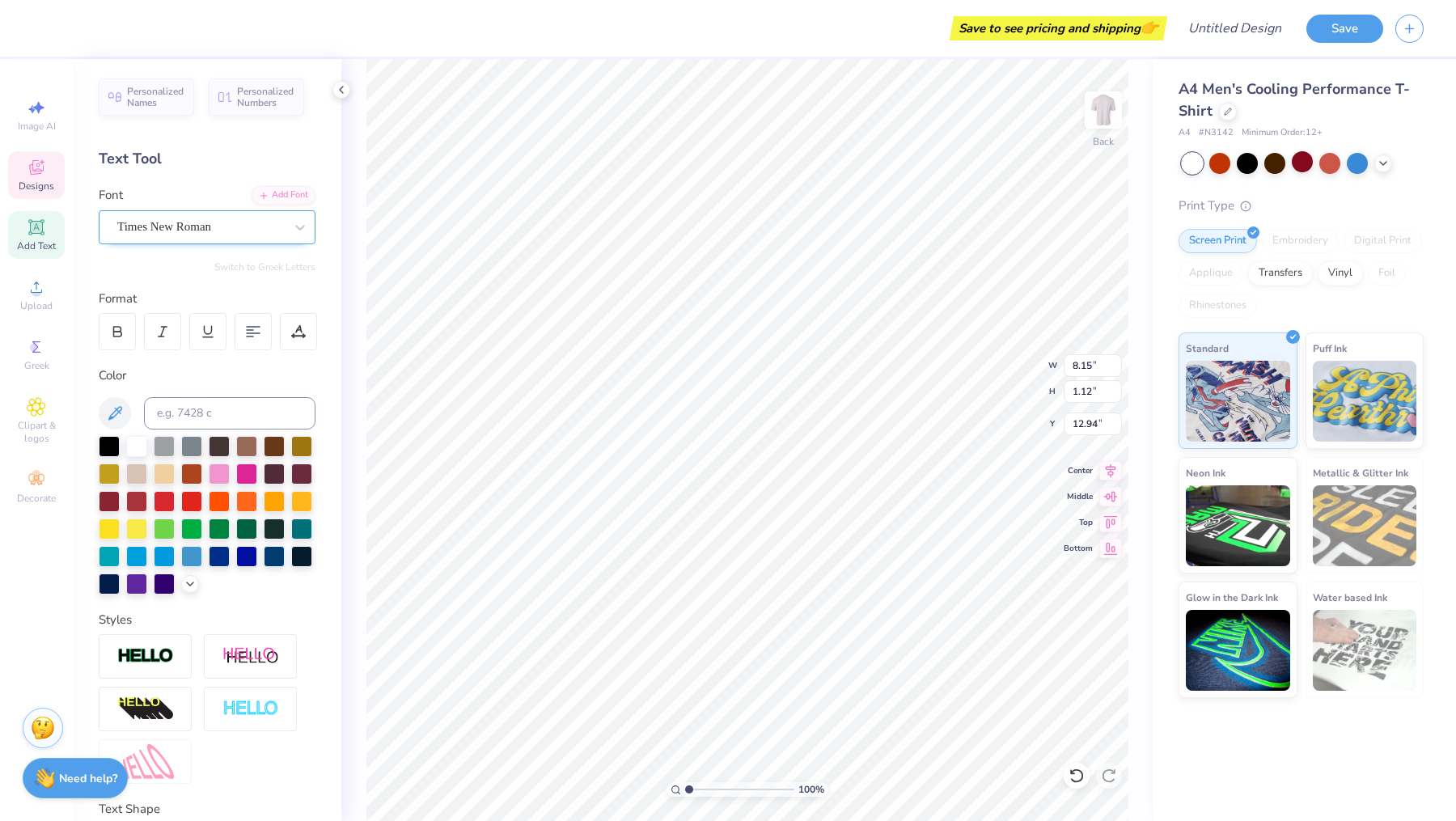 click at bounding box center (201, 226) 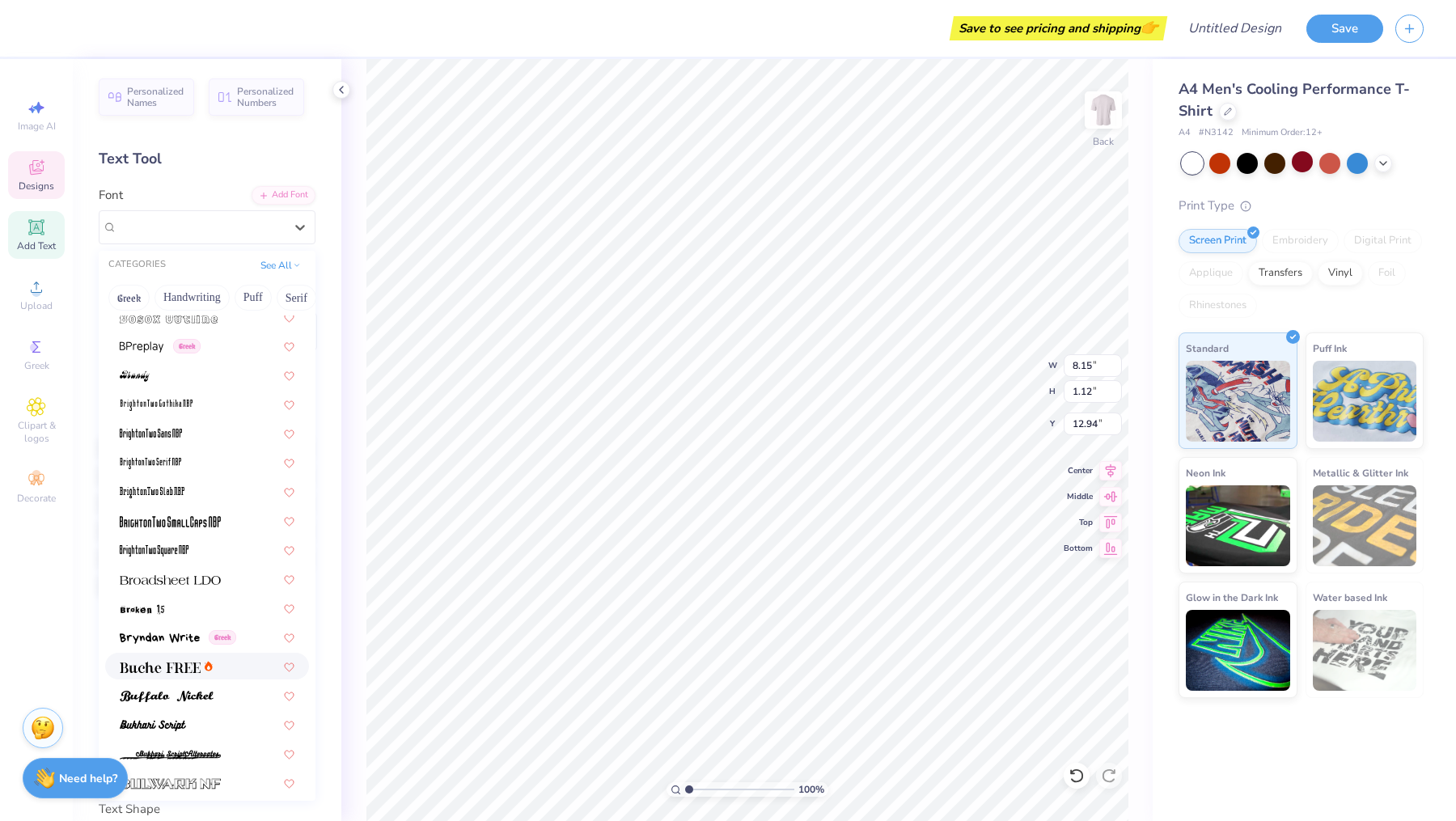 scroll, scrollTop: 1011, scrollLeft: 0, axis: vertical 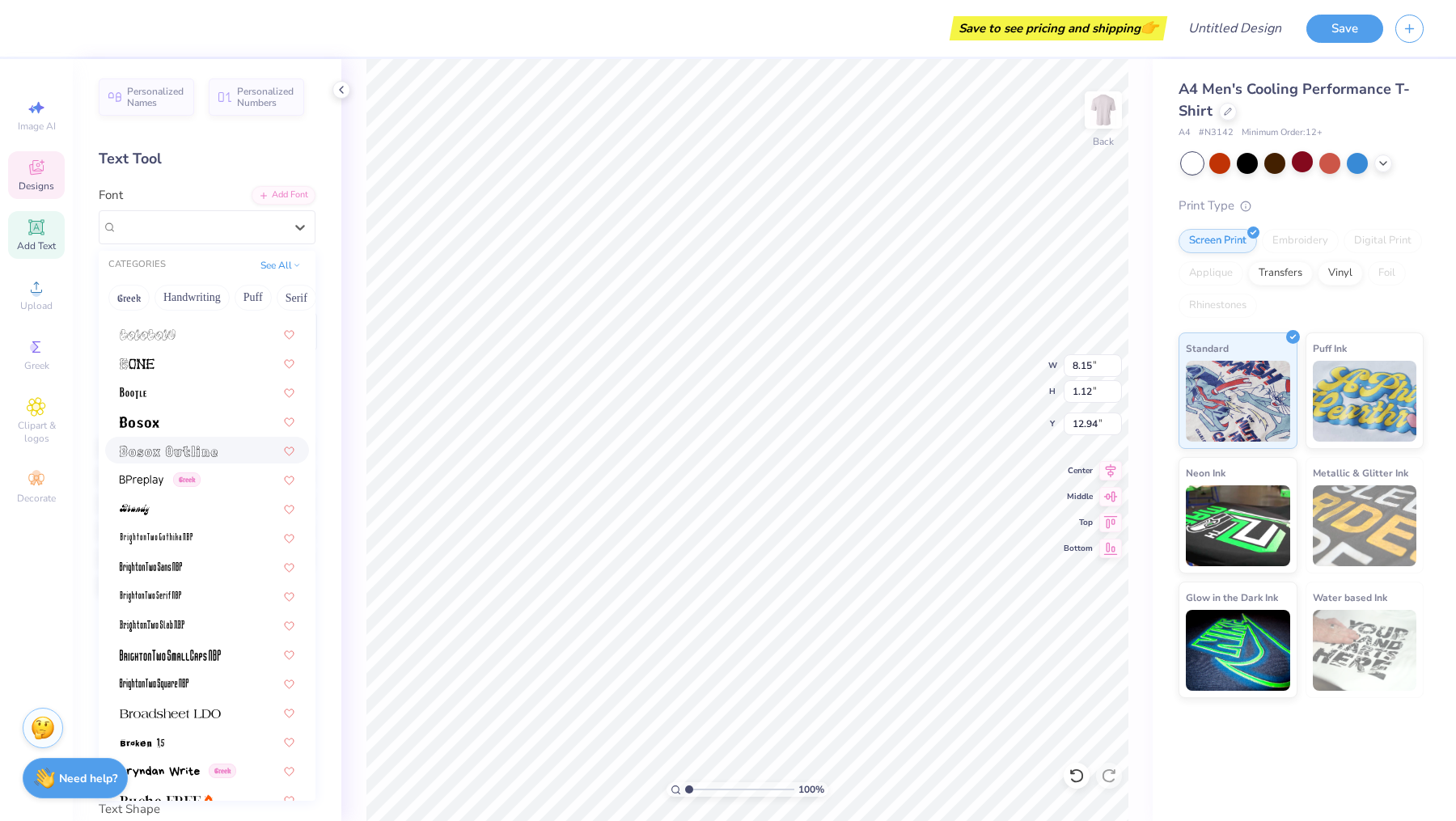 click at bounding box center [168, 451] 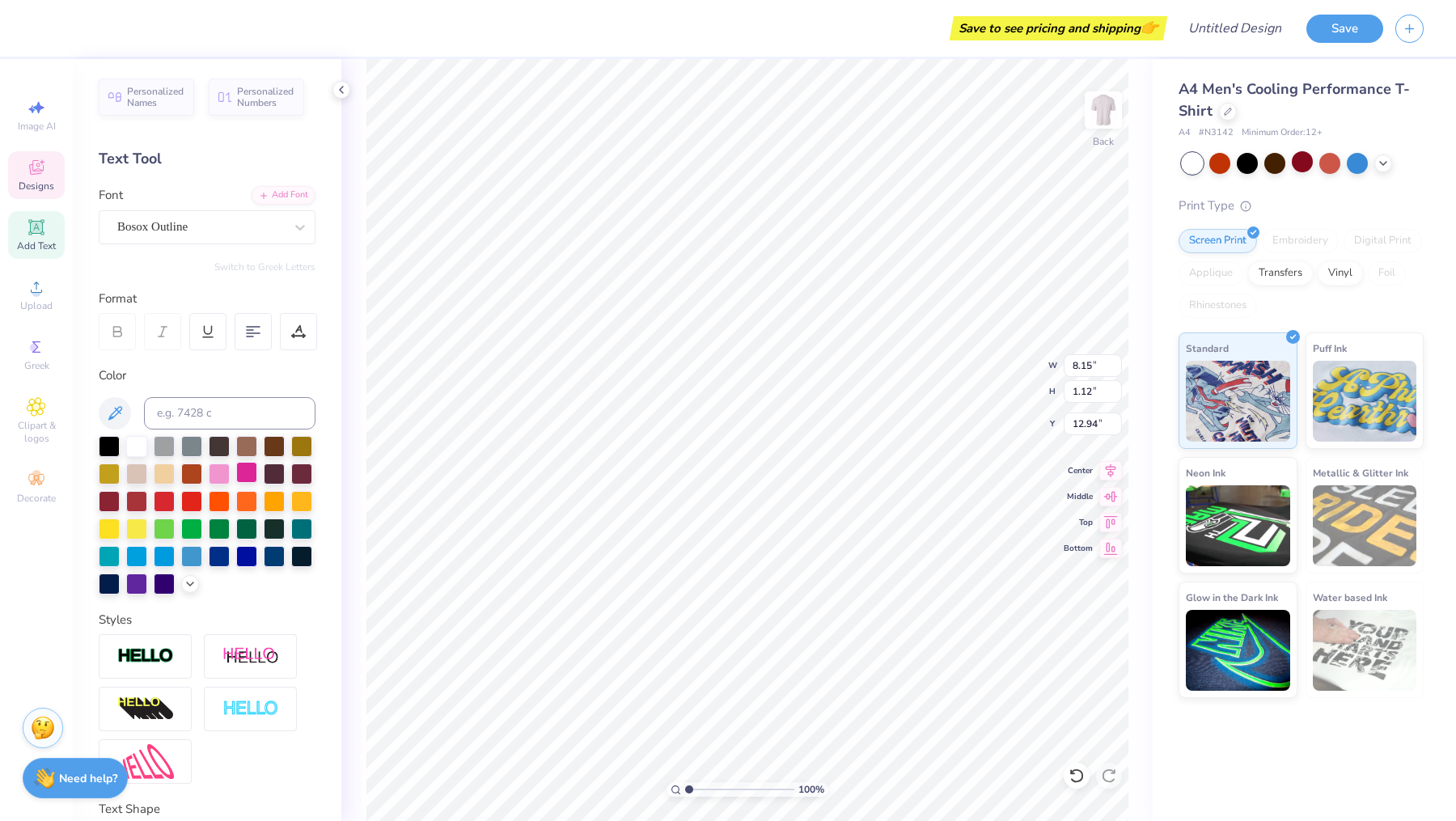 type on "8.34" 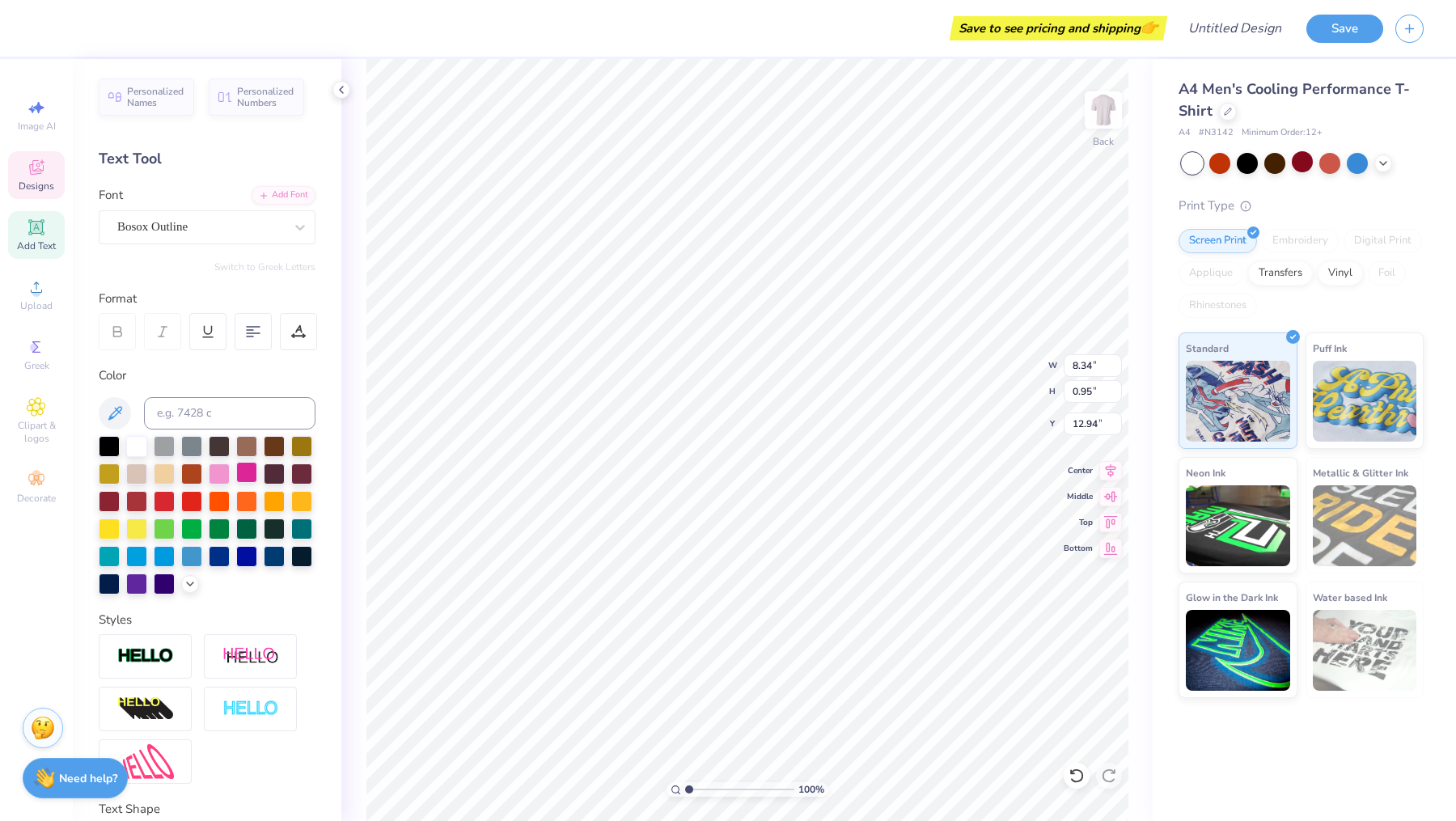 type on "12.99" 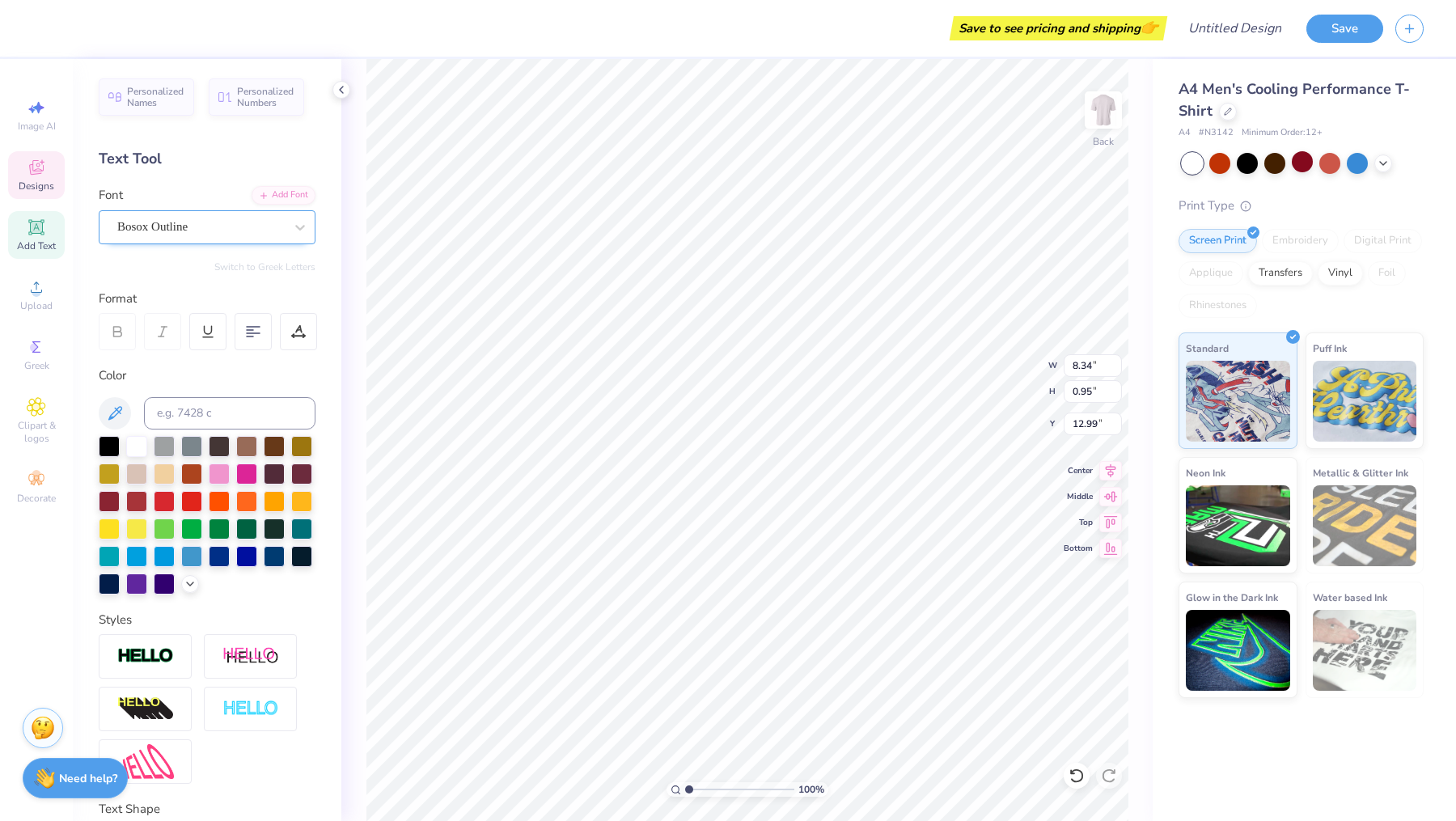 click on "Bosox Outline" at bounding box center (201, 226) 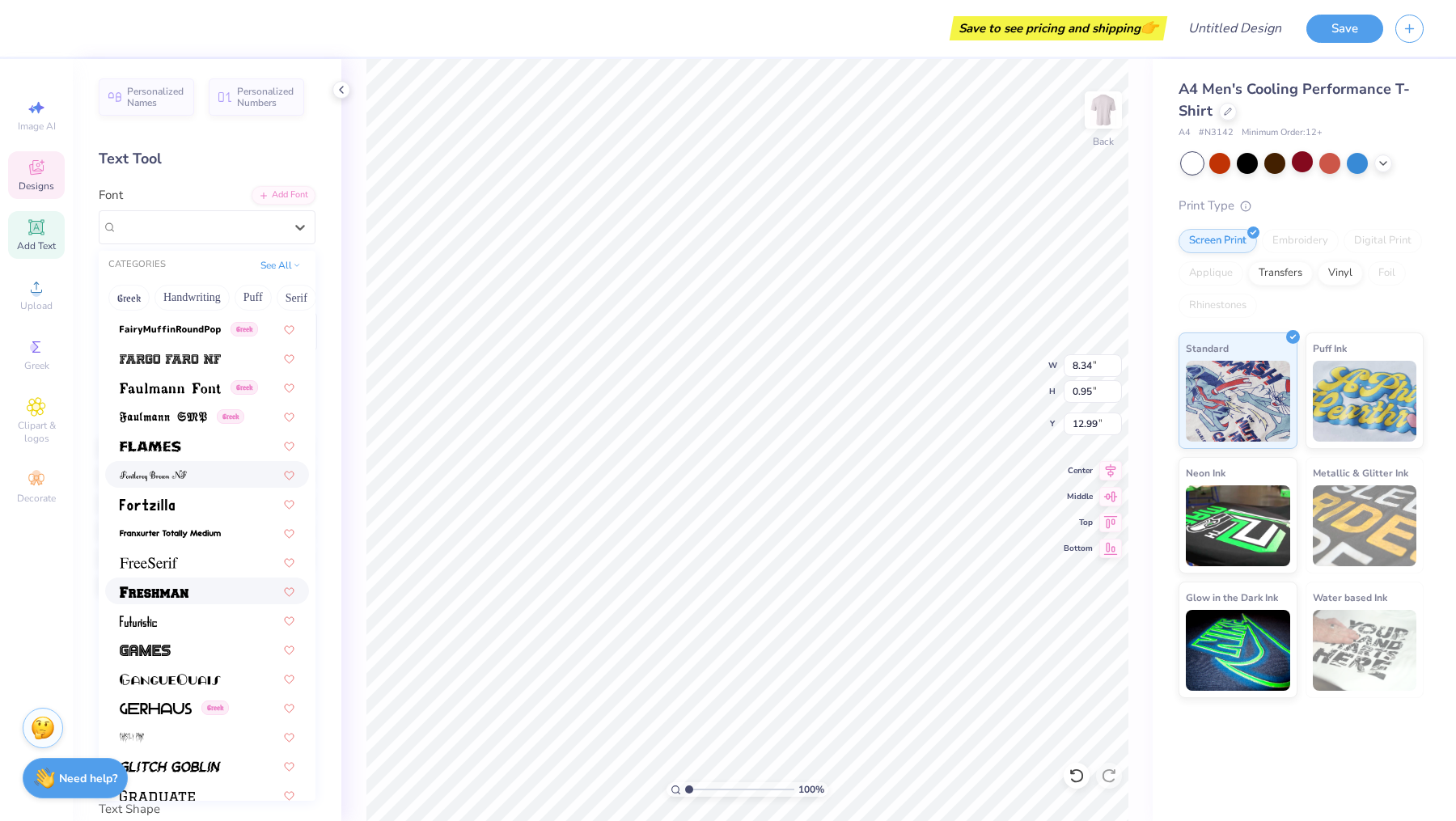 scroll, scrollTop: 3401, scrollLeft: 0, axis: vertical 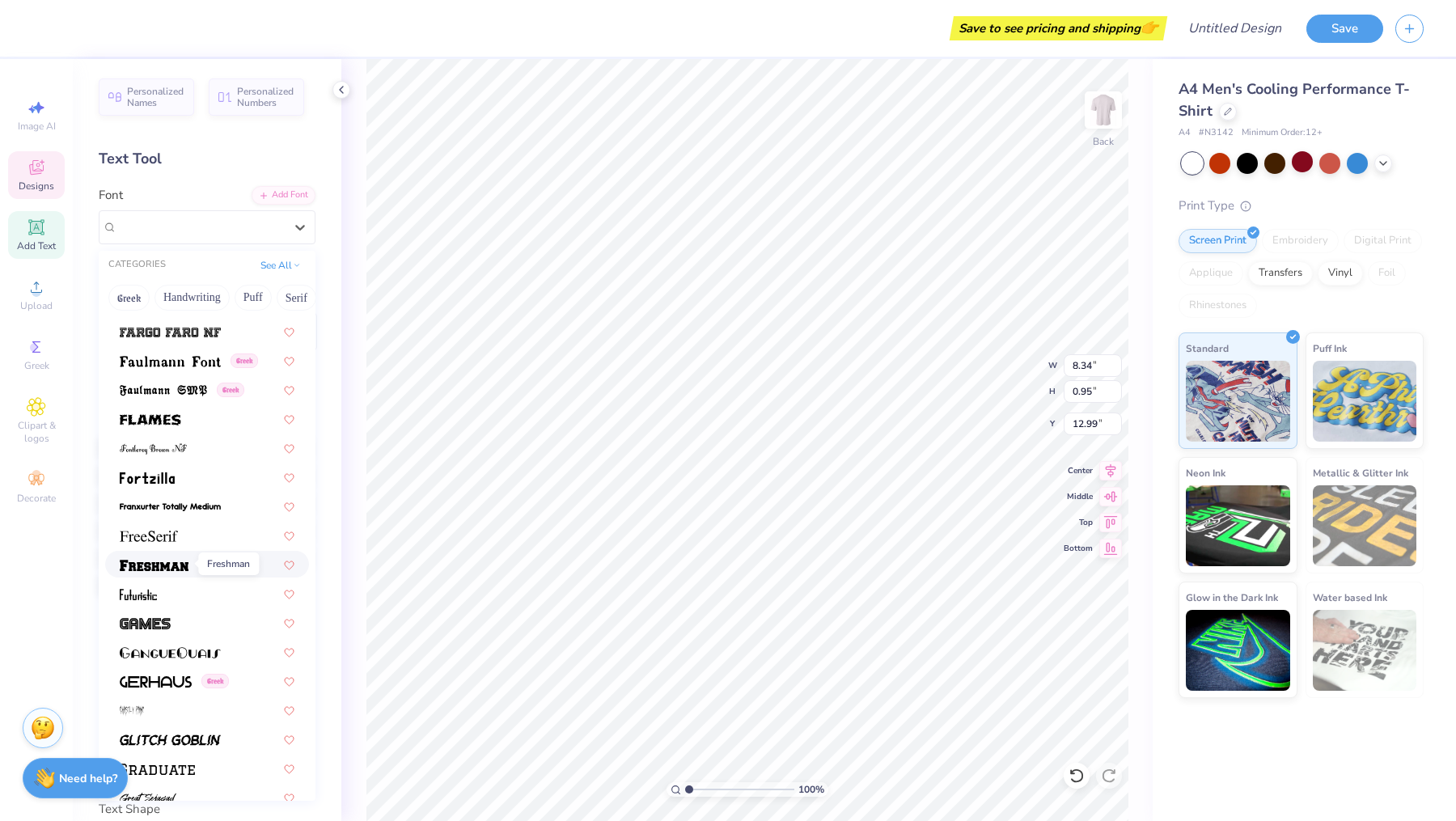 click at bounding box center [154, 565] 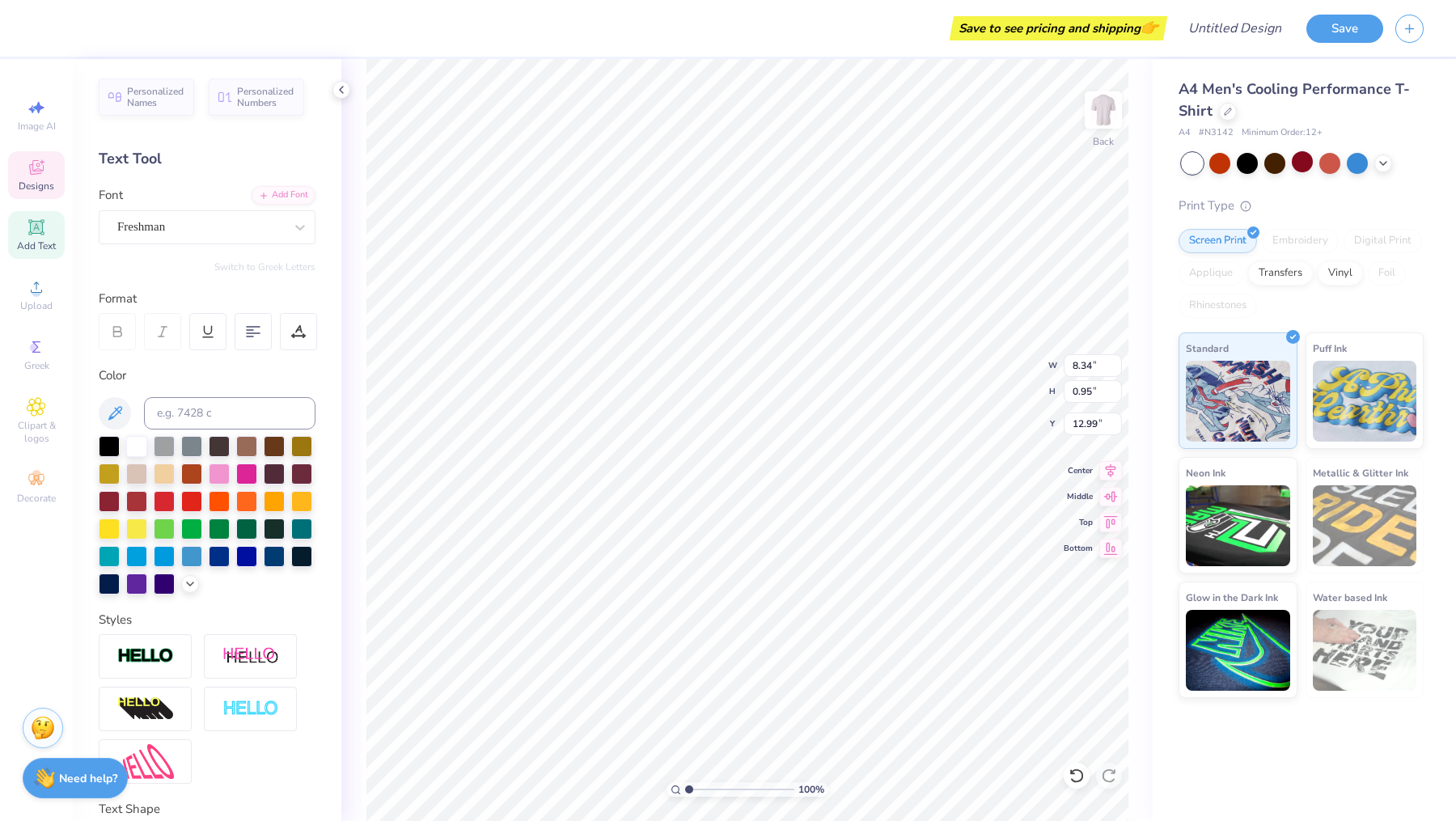 type on "11.15" 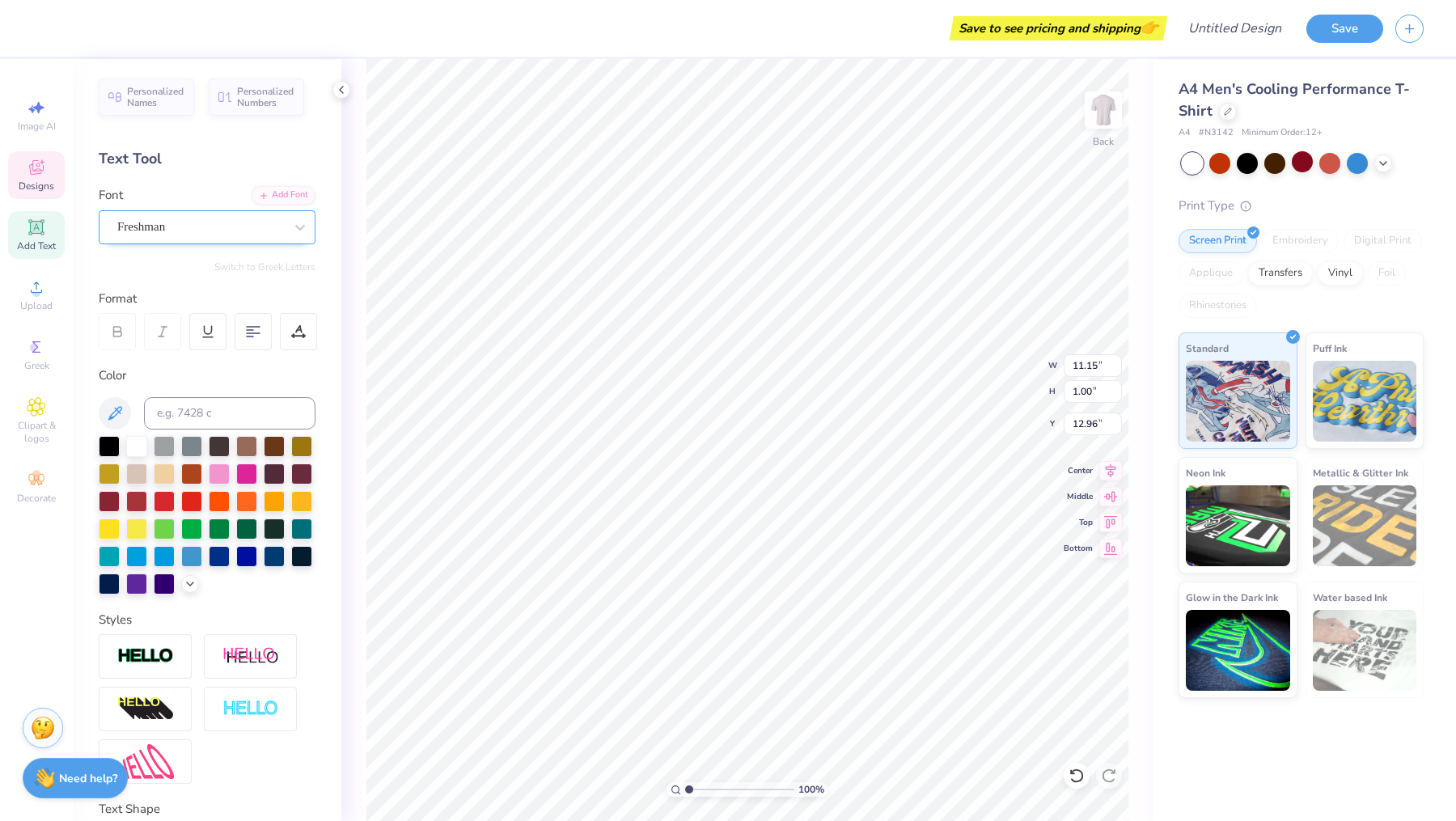 click on "Freshman" at bounding box center (201, 226) 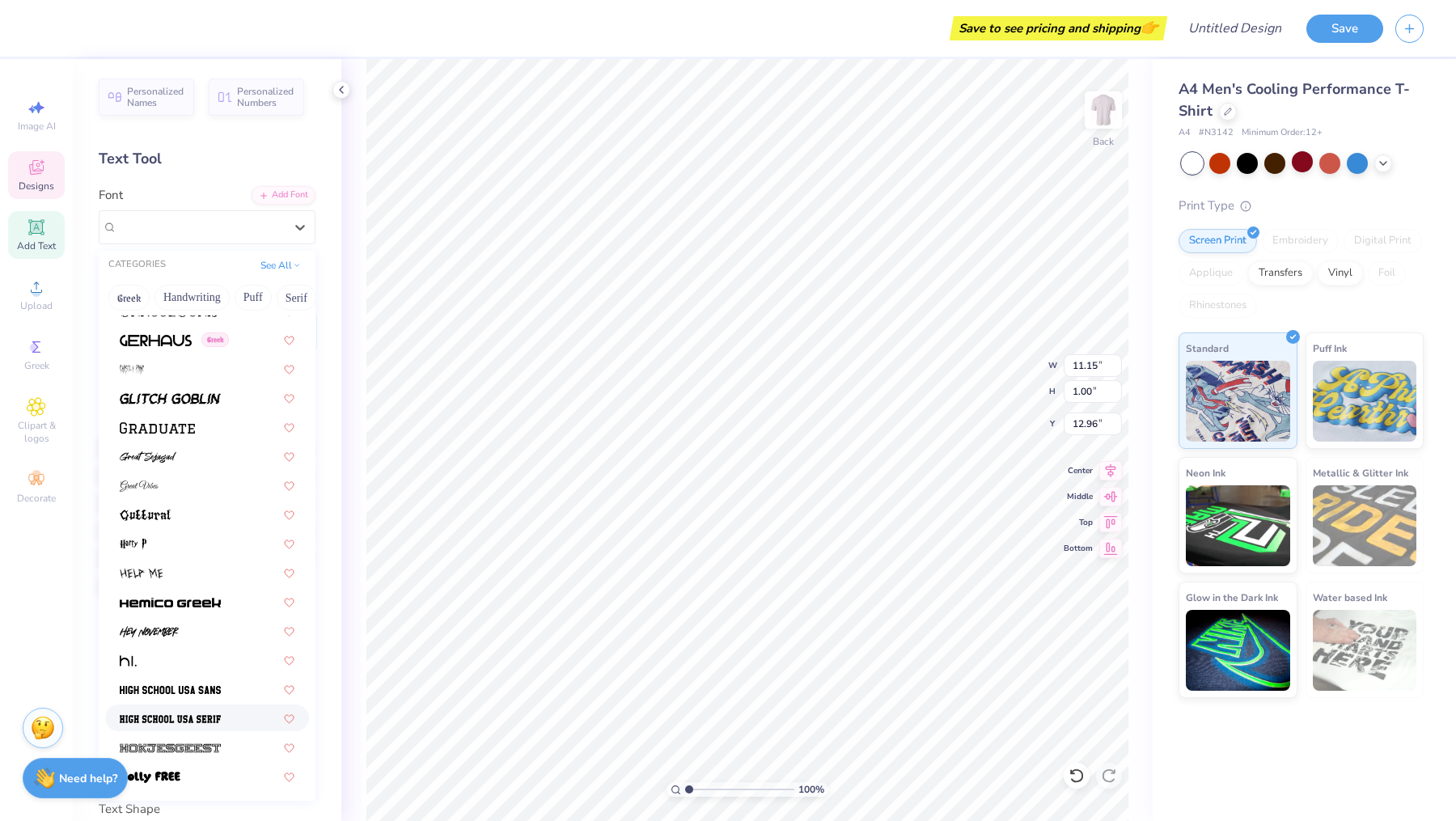 scroll, scrollTop: 3887, scrollLeft: 0, axis: vertical 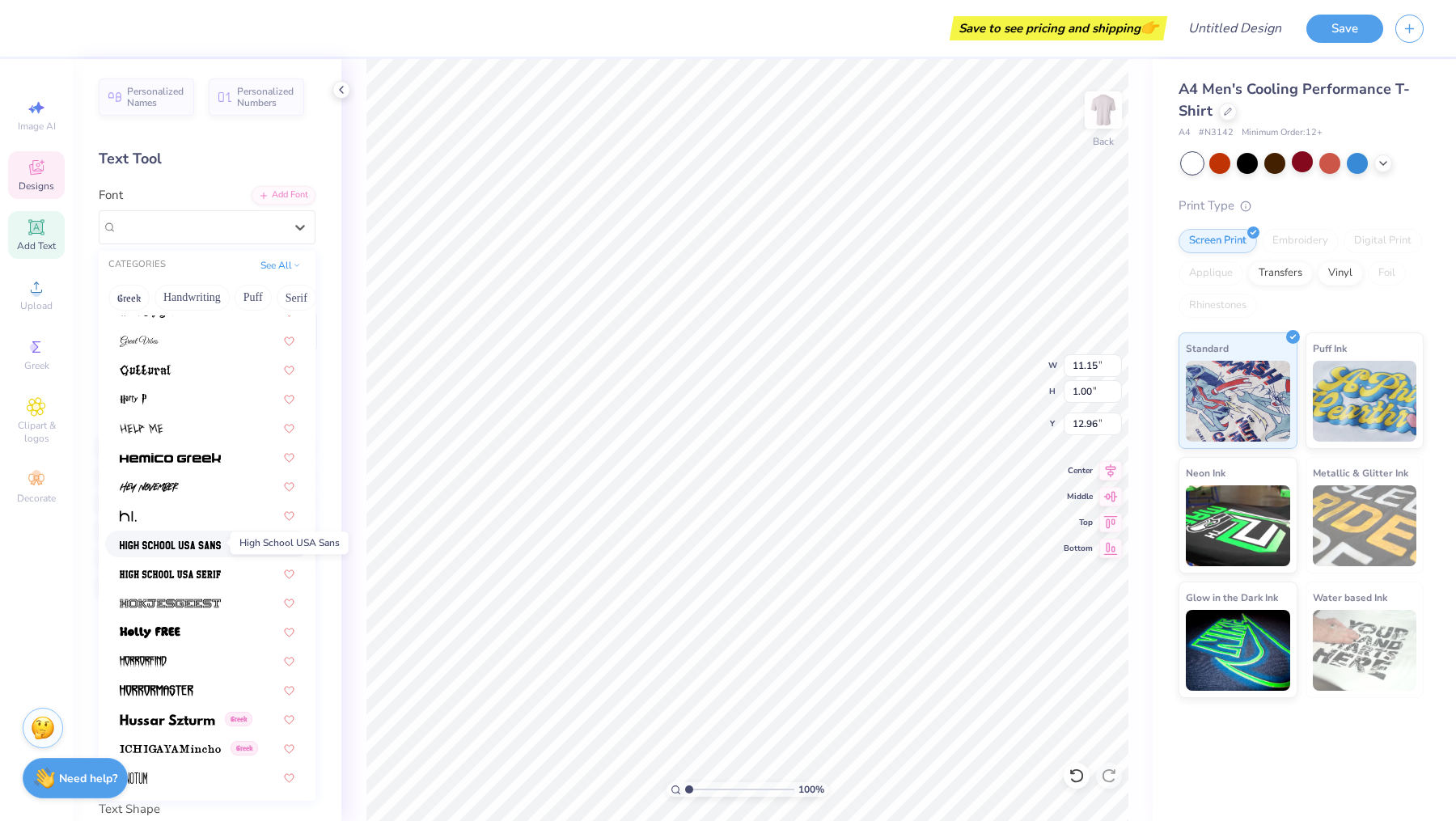 click at bounding box center (170, 545) 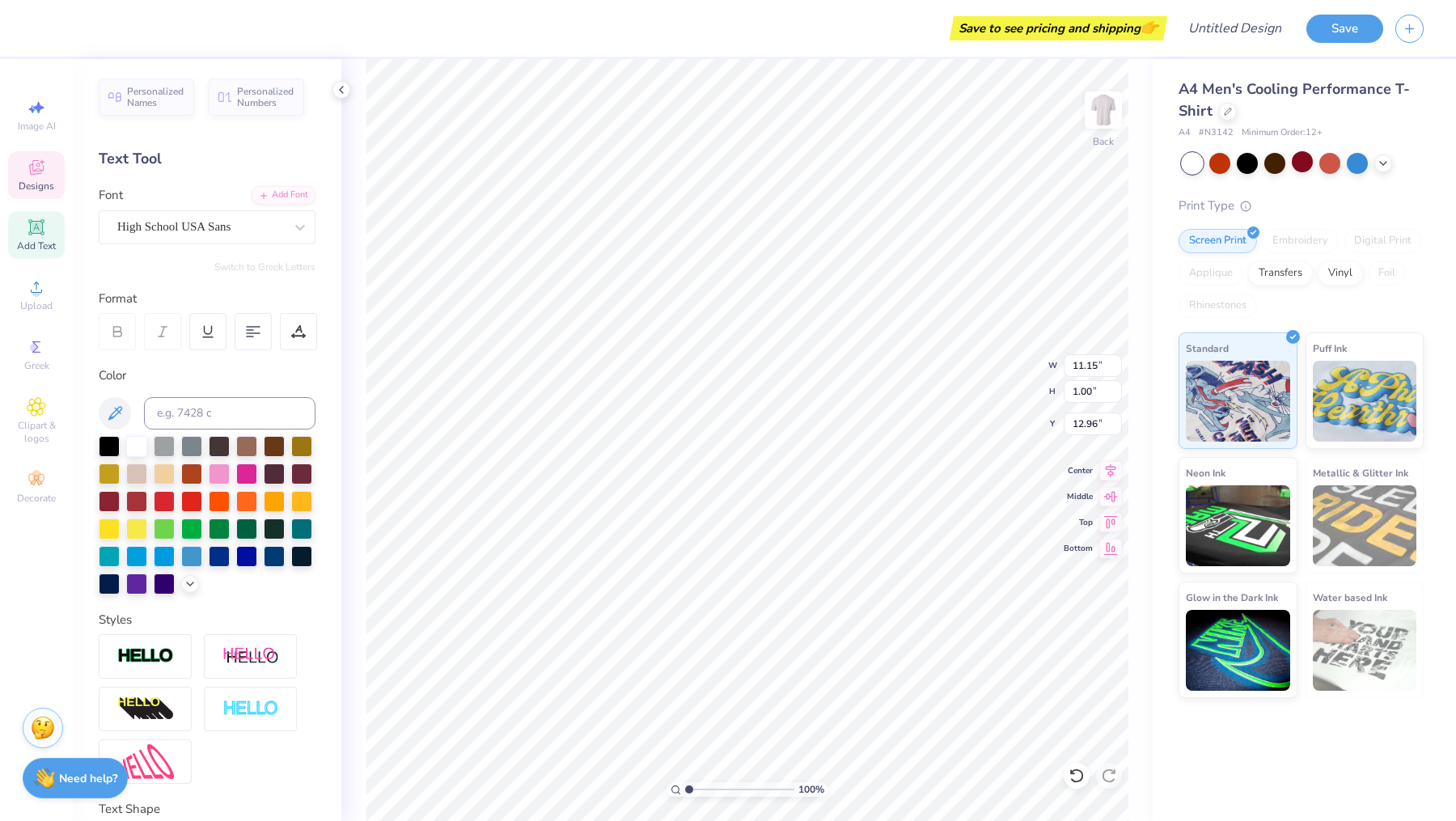 type on "9.53" 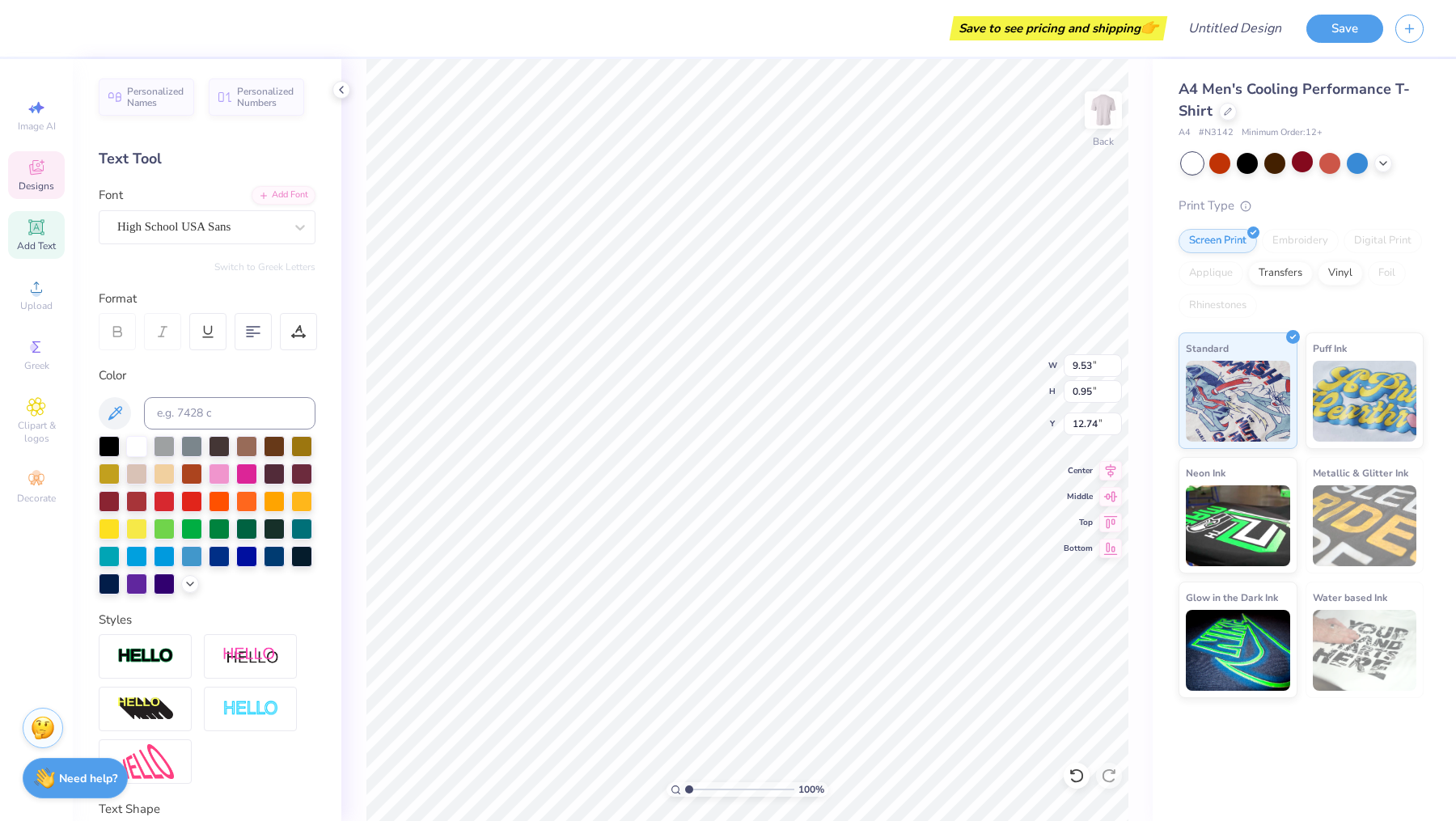 type on "12.74" 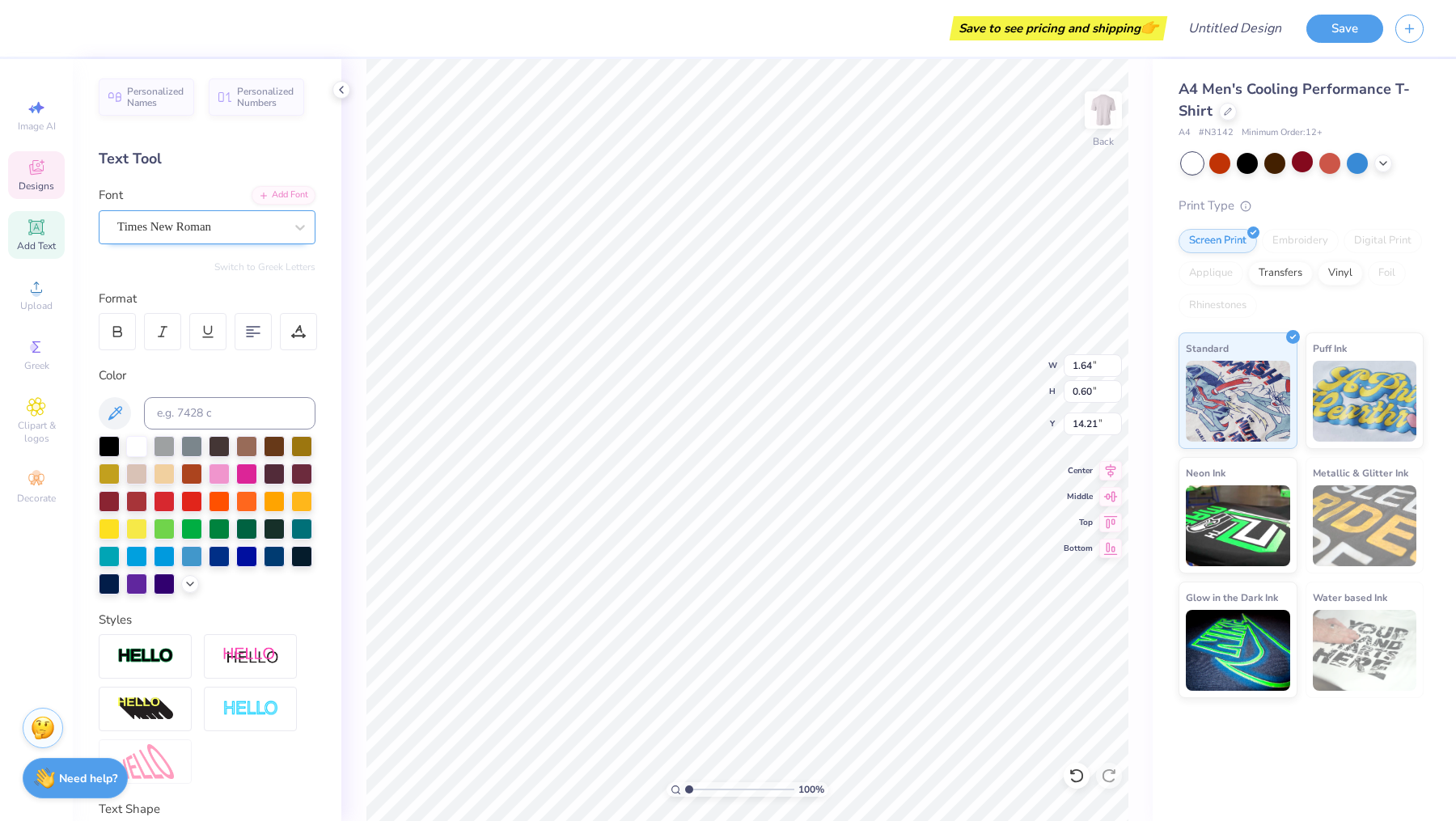 click on "Times New Roman" at bounding box center (201, 226) 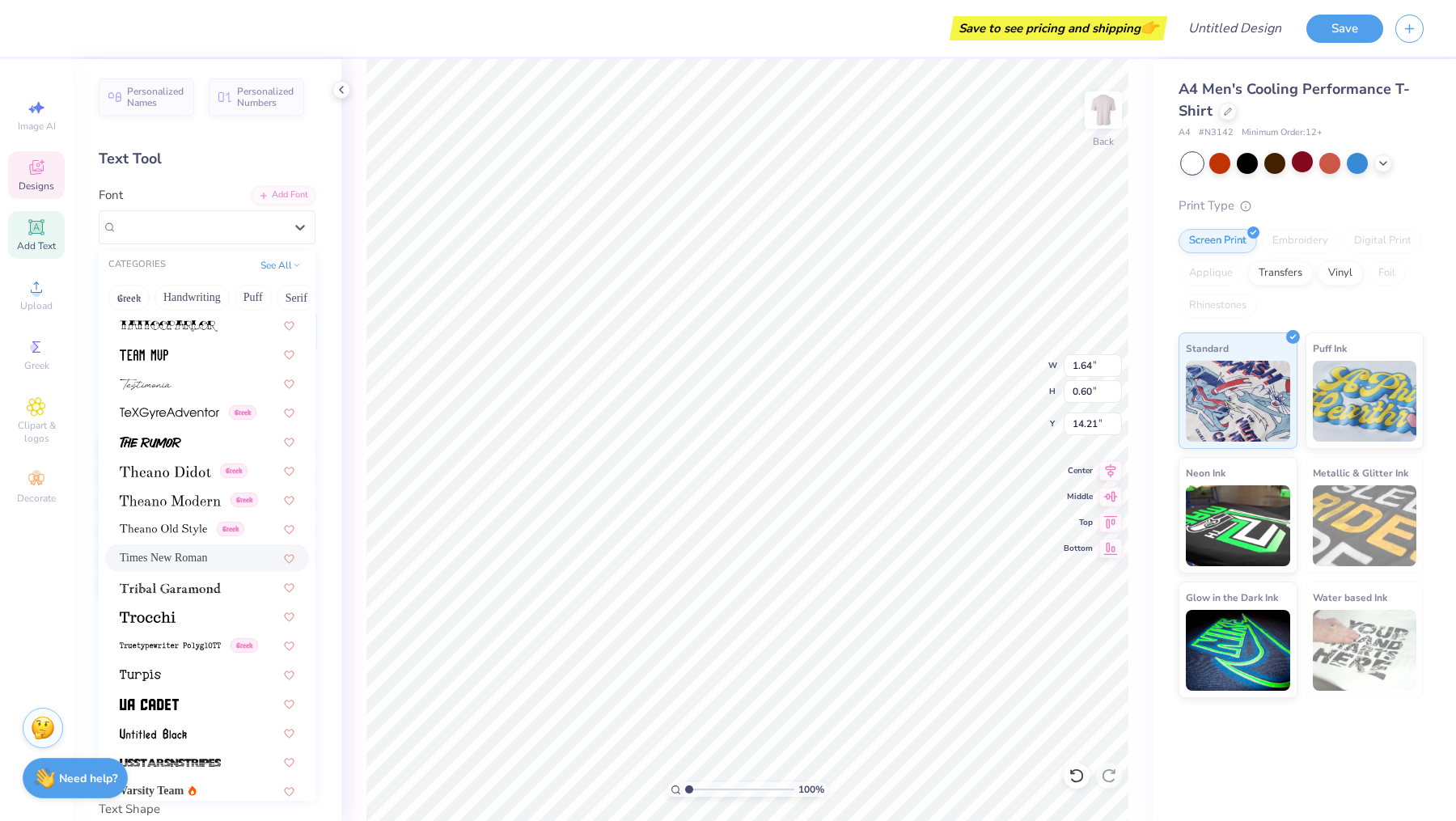 scroll, scrollTop: 8606, scrollLeft: 0, axis: vertical 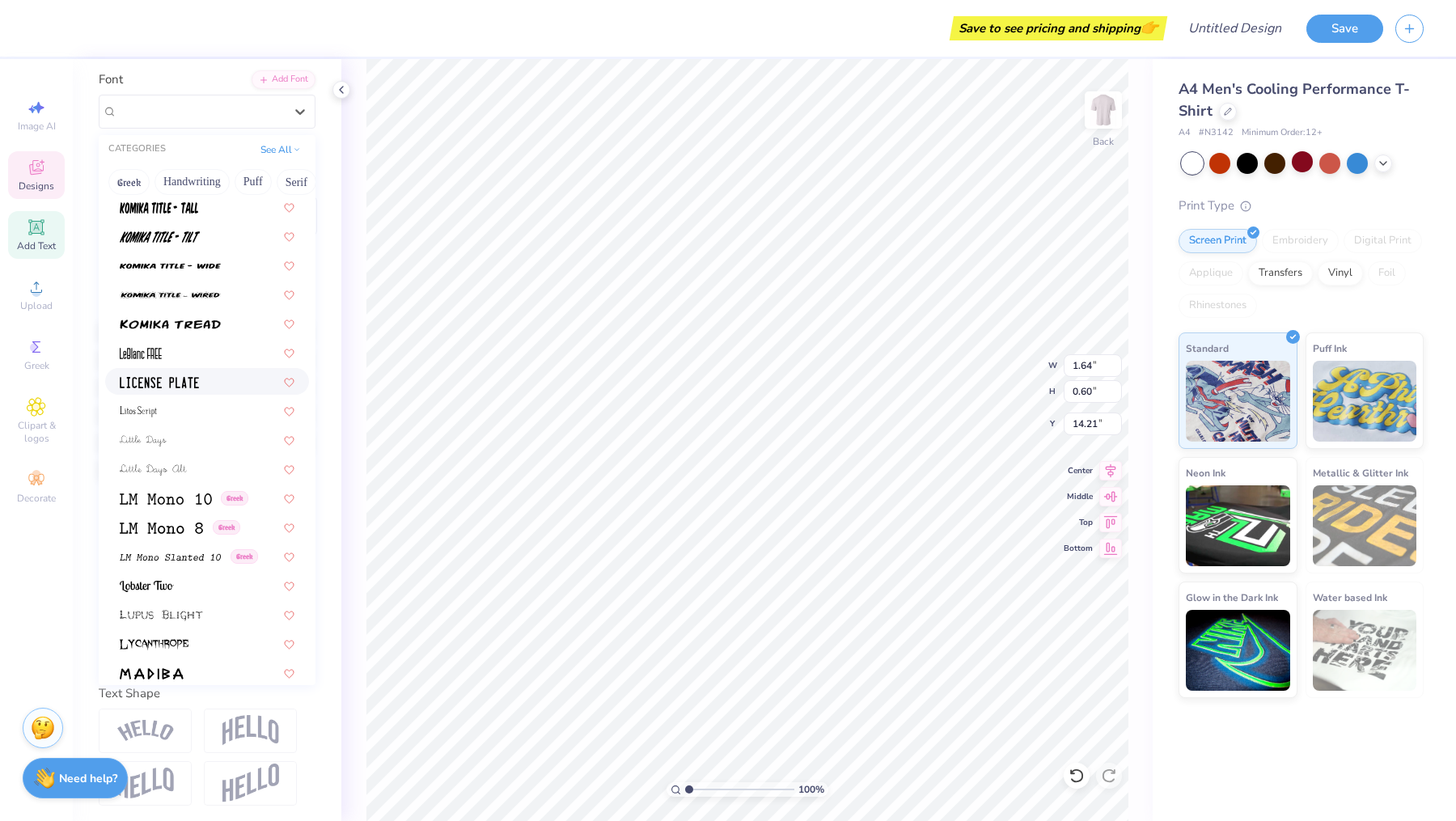 click at bounding box center (159, 383) 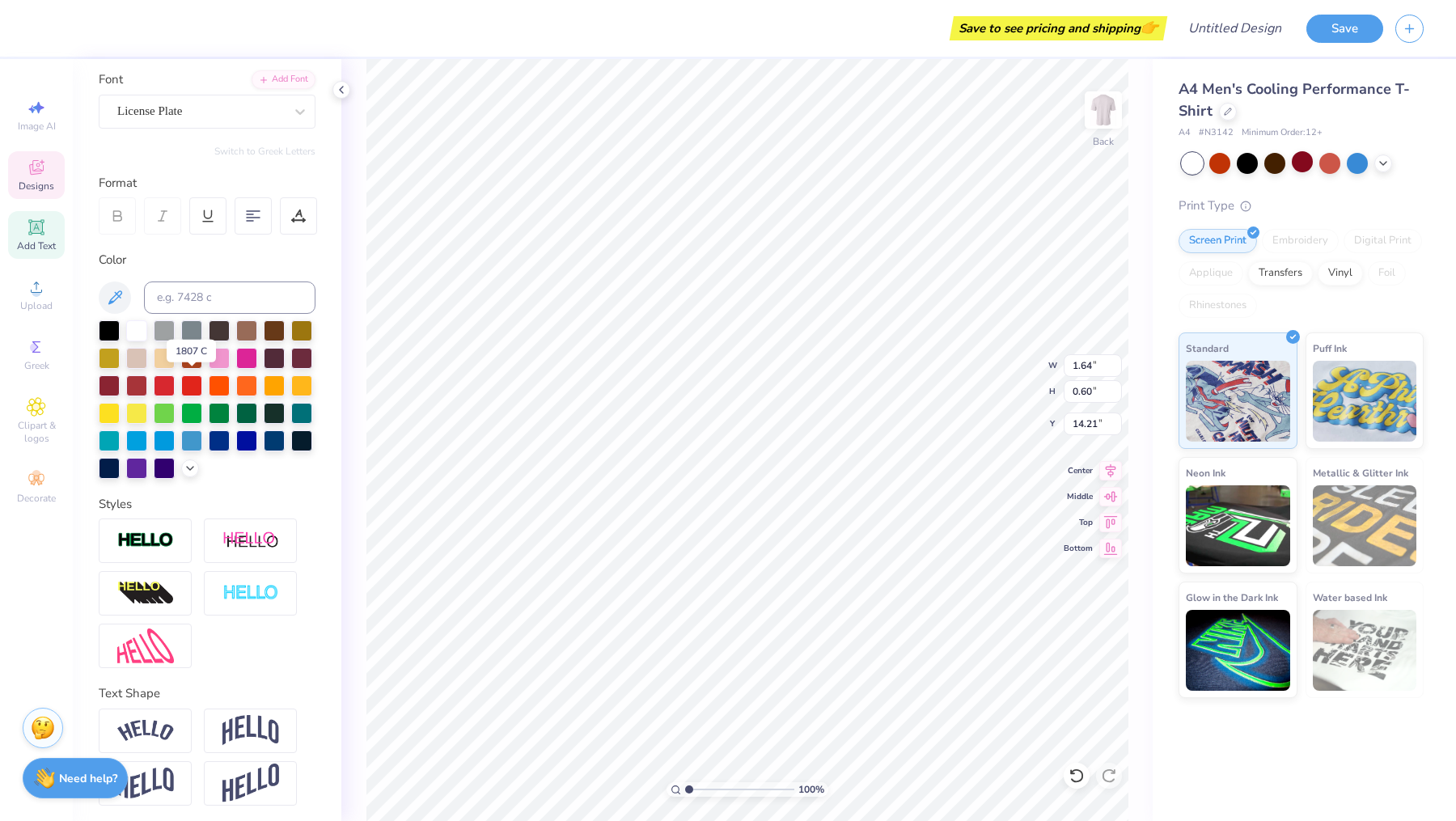 type on "1.39" 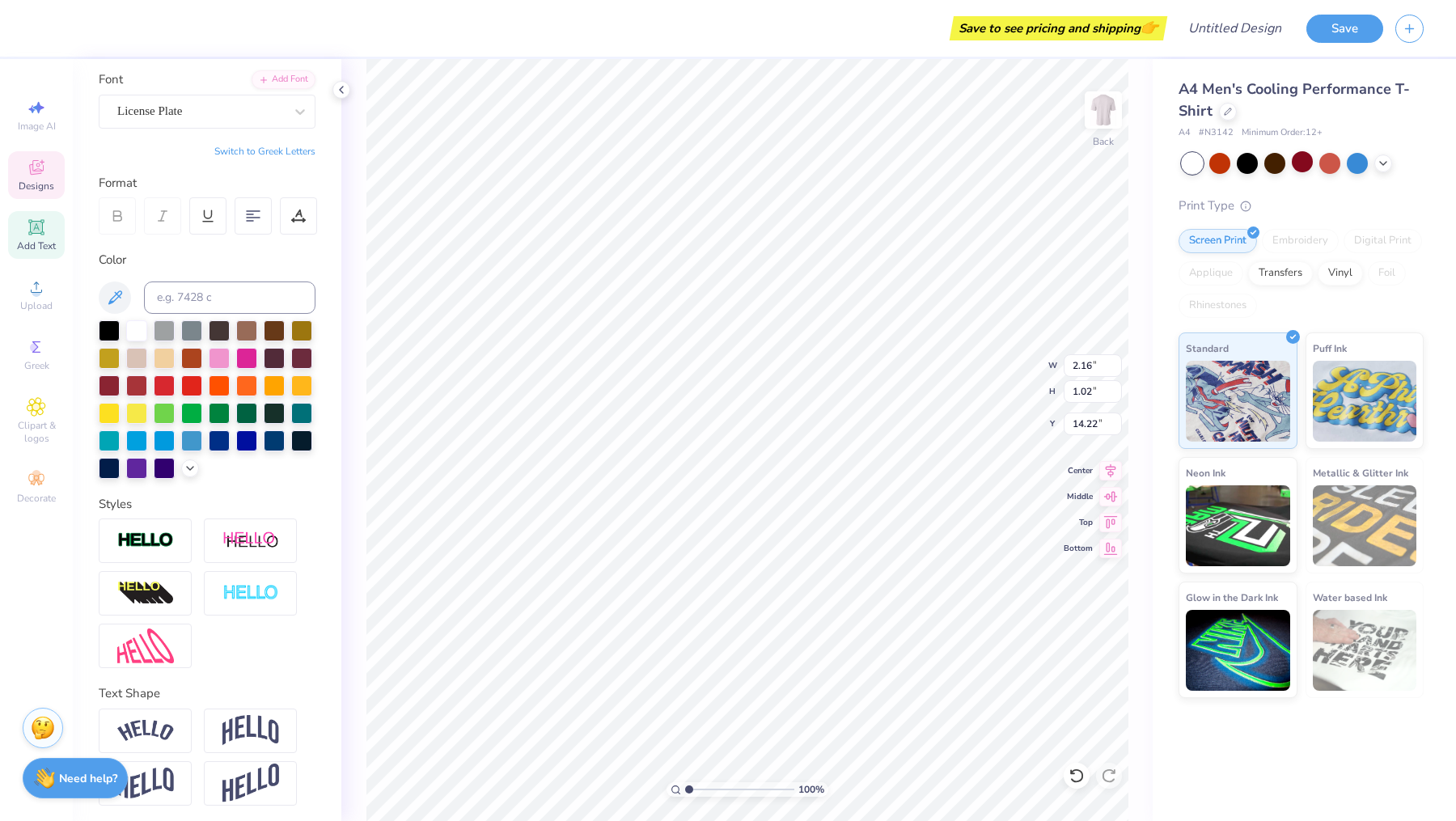 type on "2.16" 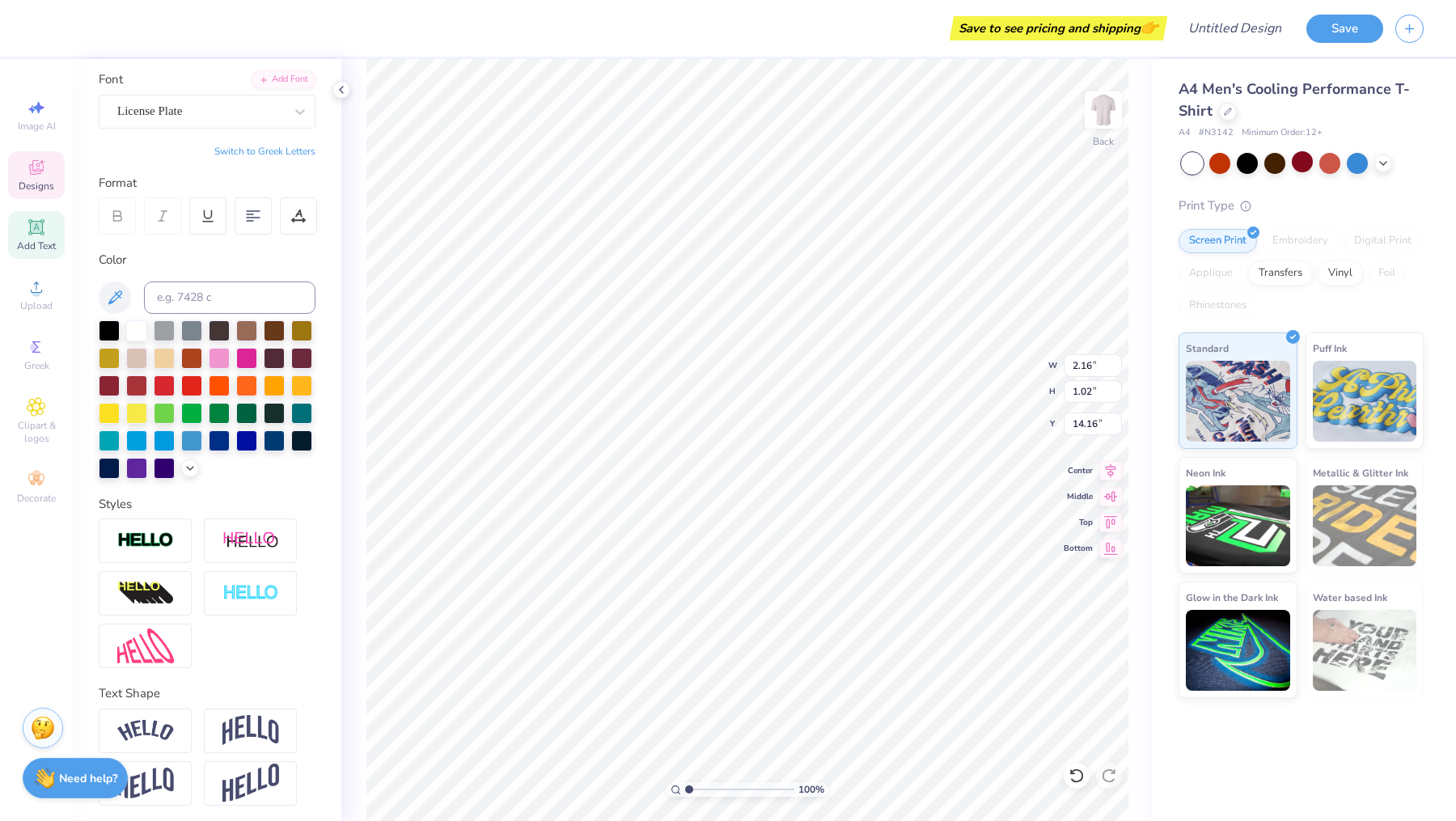 type on "14.16" 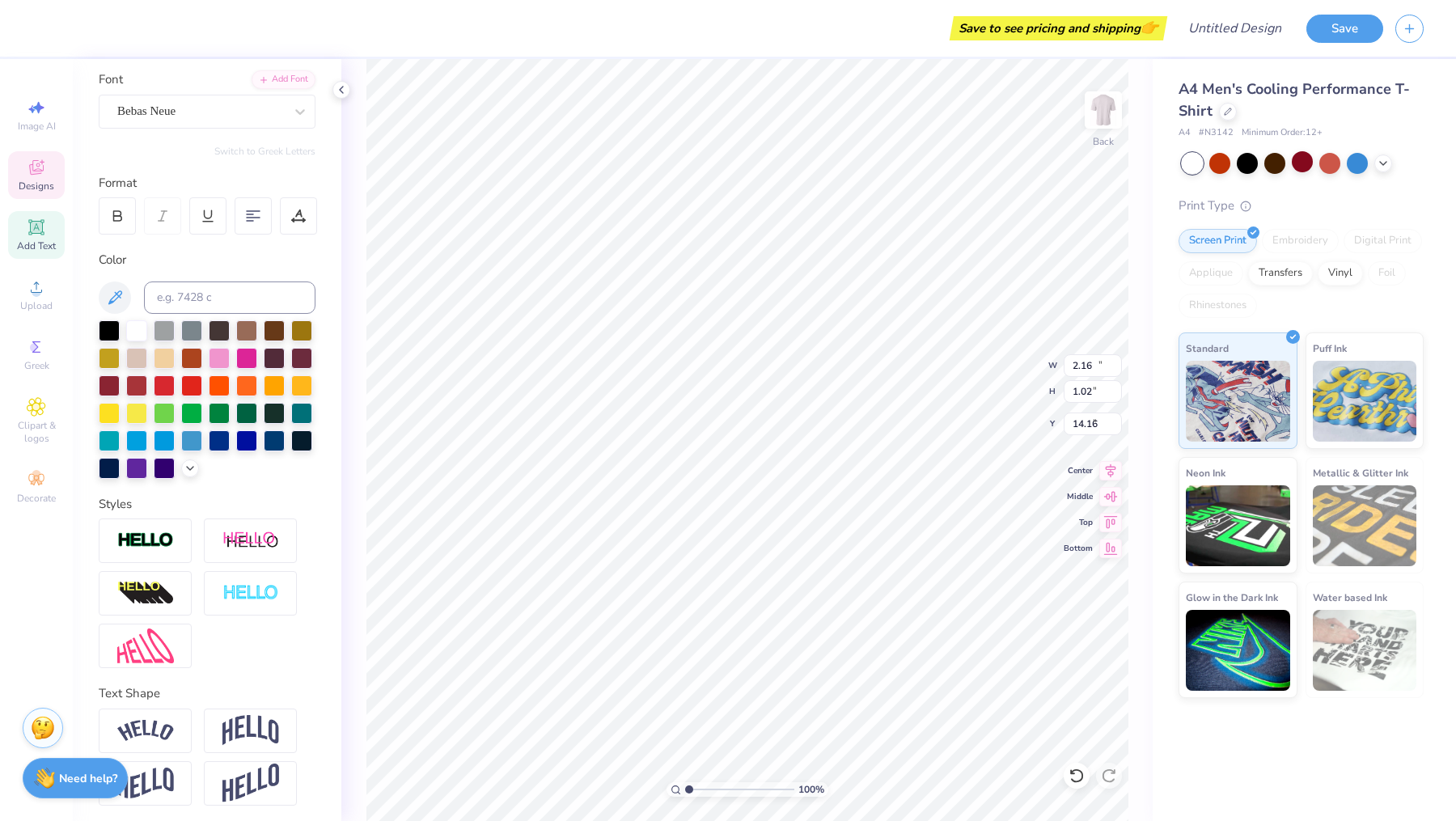 type on "11.96" 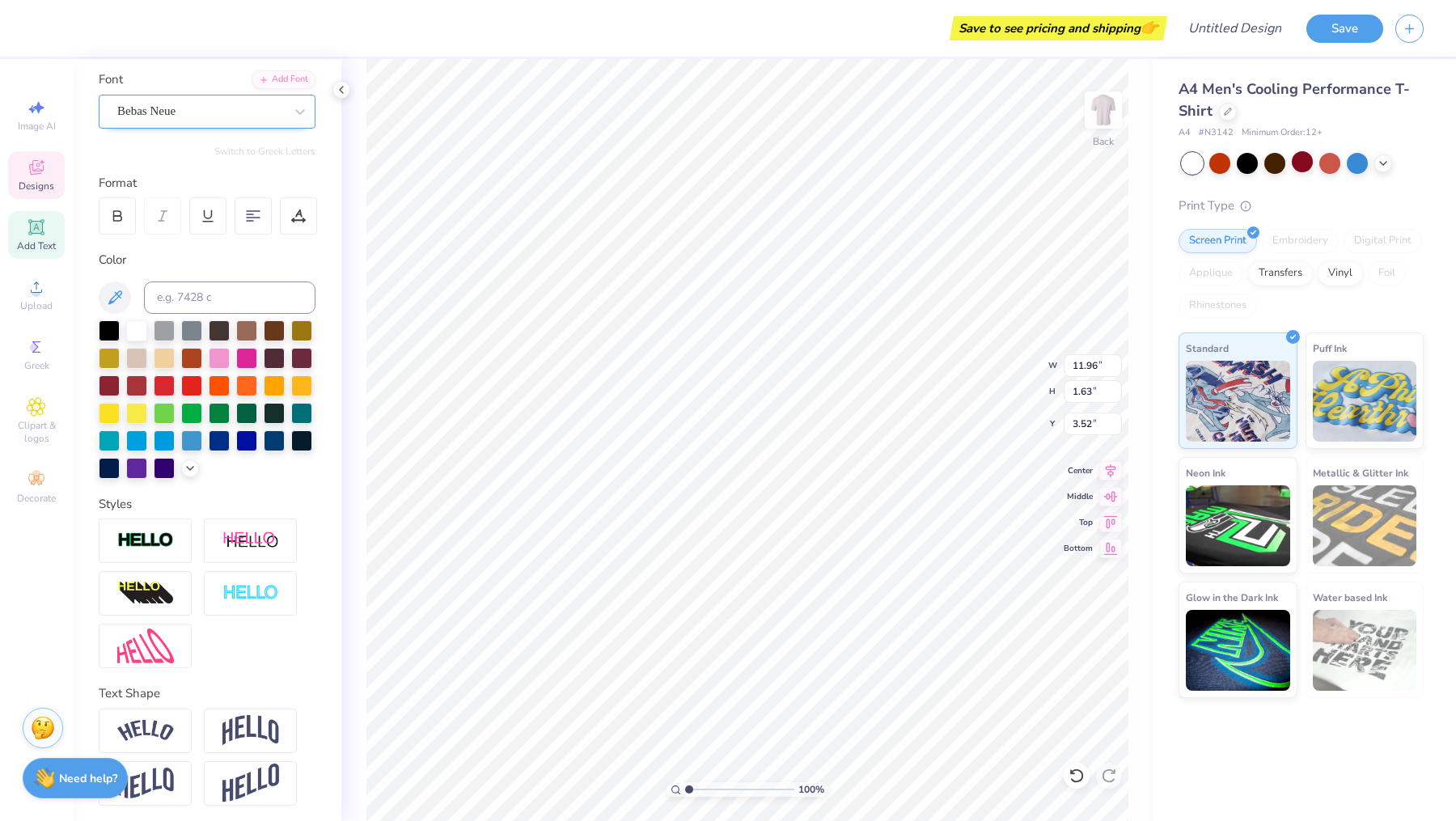 click on "Bebas Neue" at bounding box center [207, 112] 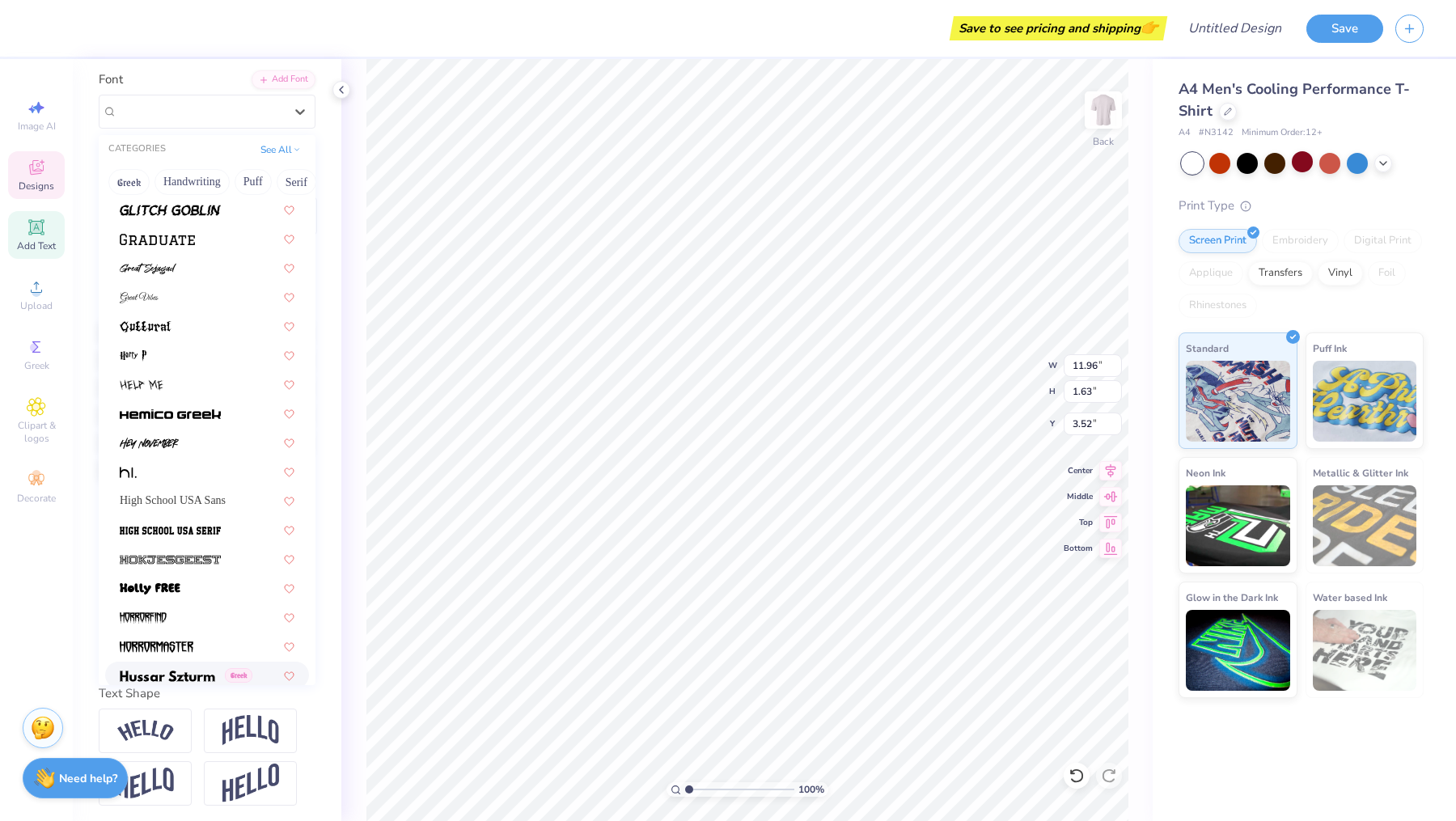 scroll, scrollTop: 3850, scrollLeft: 0, axis: vertical 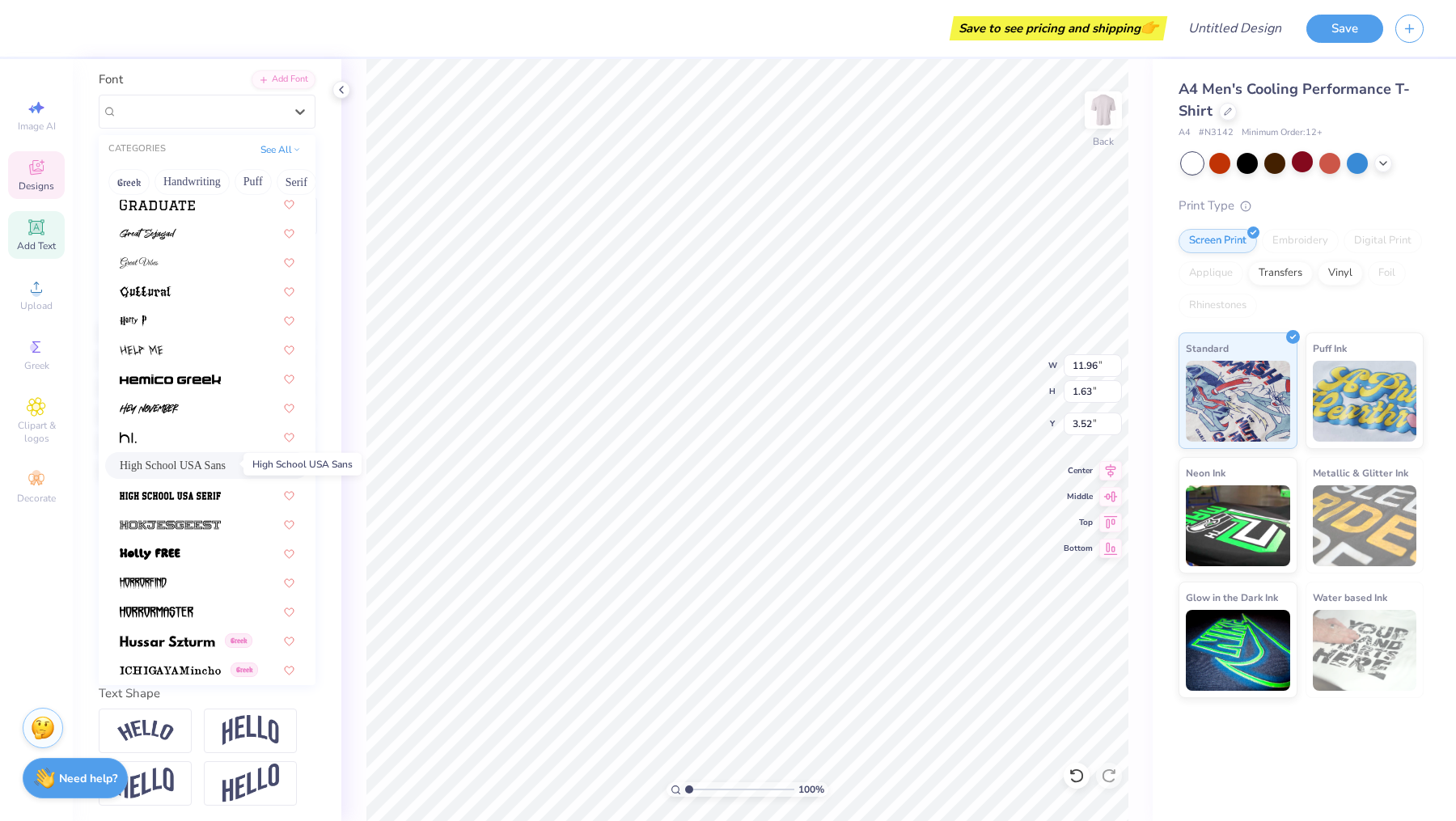 click on "High School USA Sans" at bounding box center [172, 465] 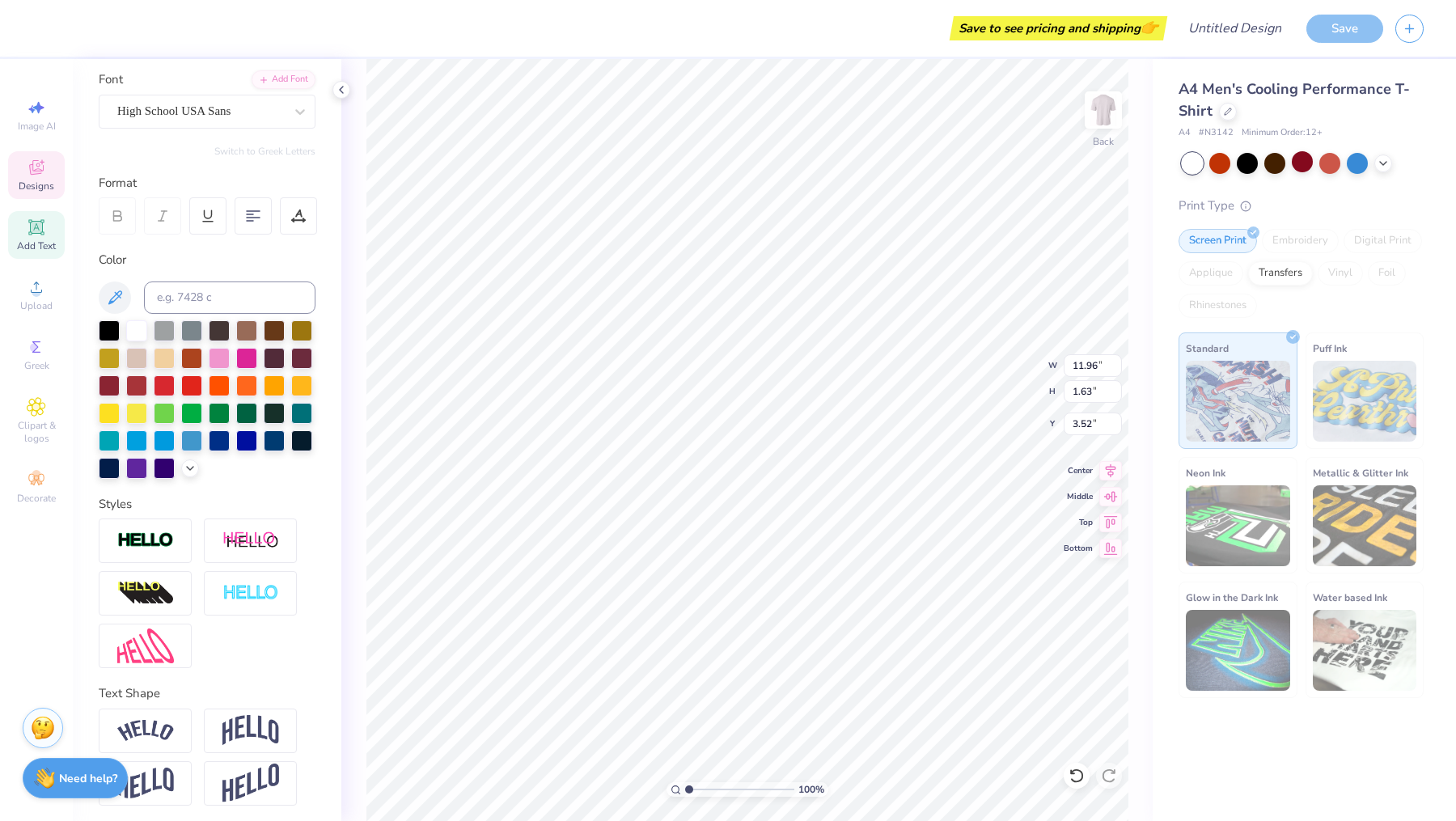type on "15.94" 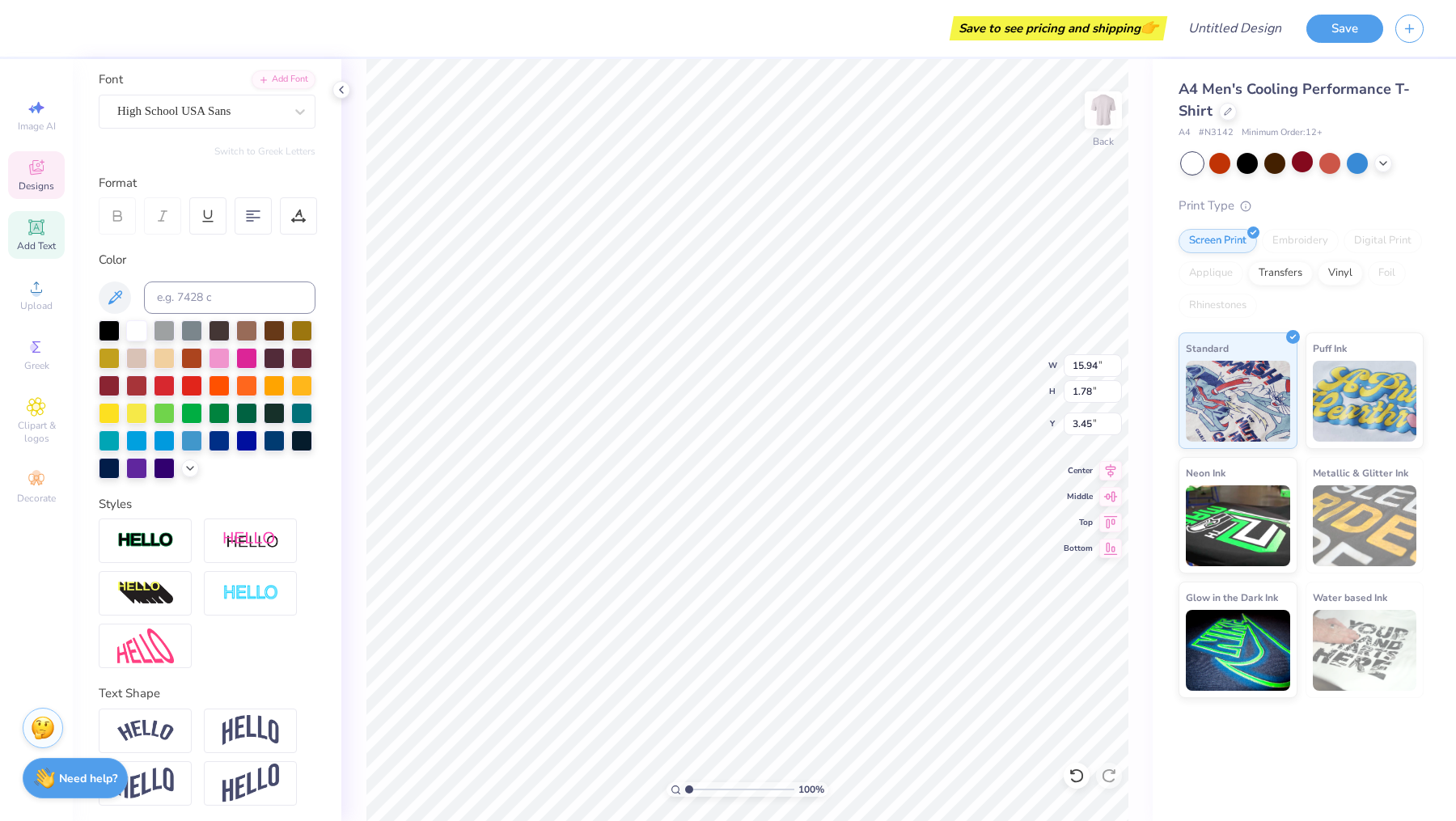type on "14.33" 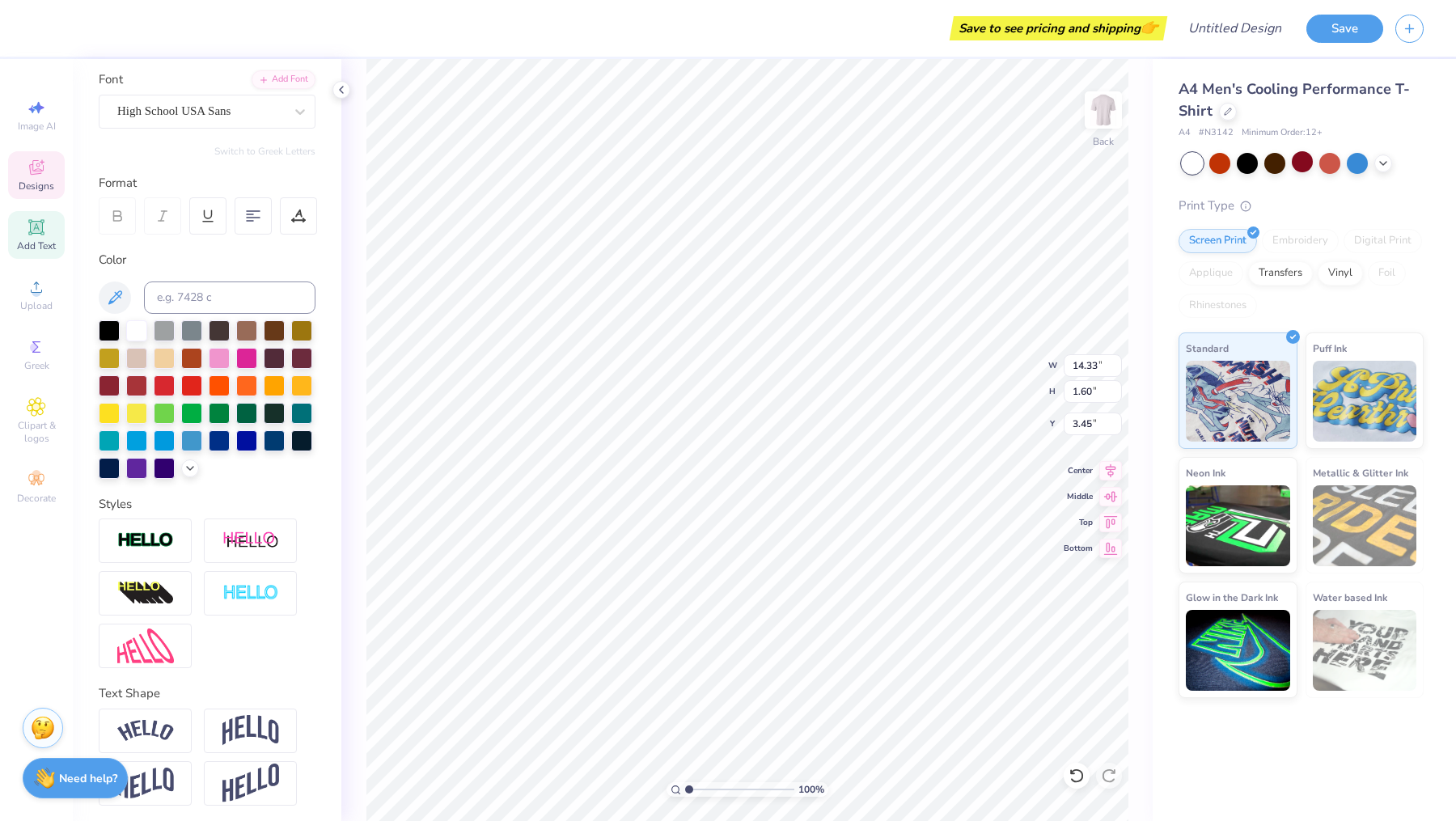 type on "3.71" 